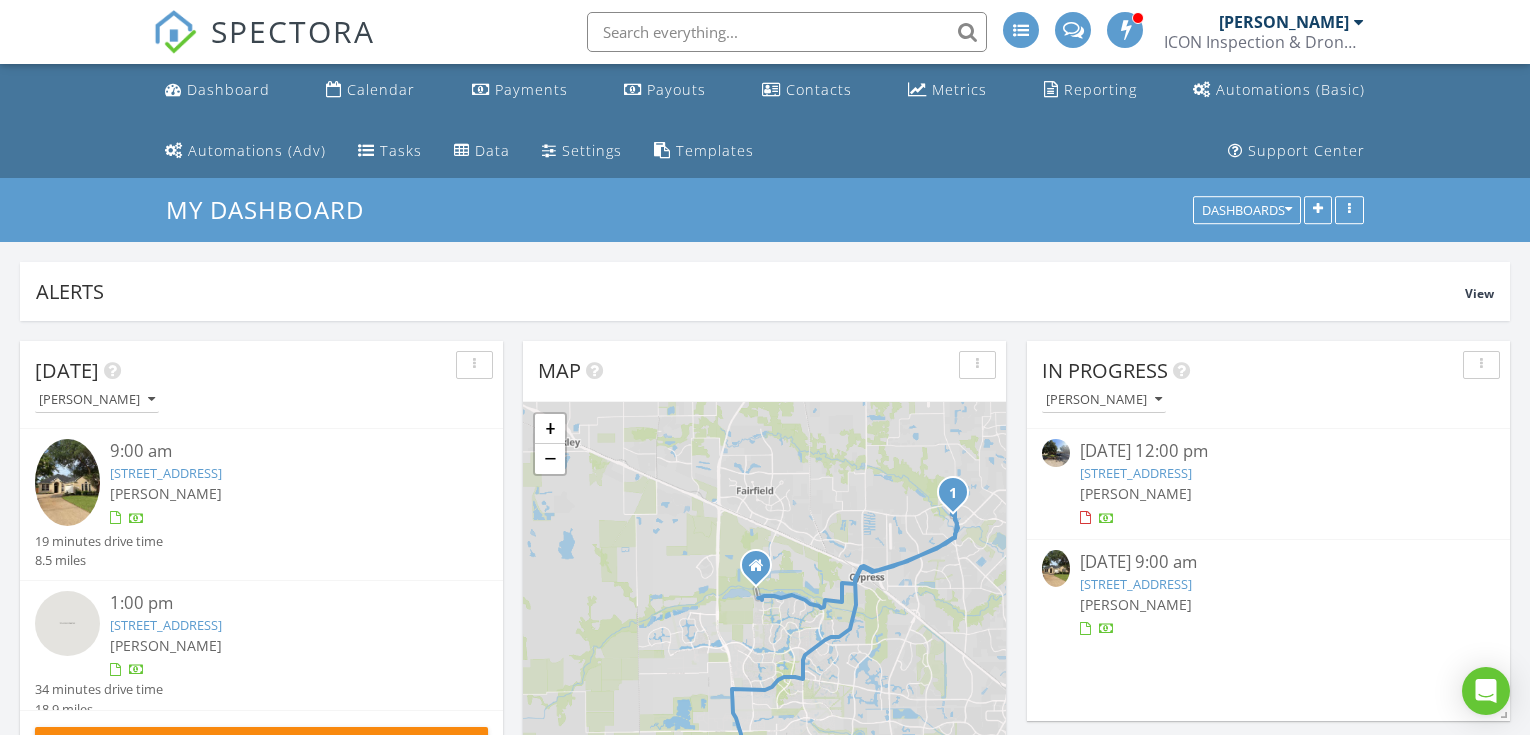 scroll, scrollTop: 0, scrollLeft: 0, axis: both 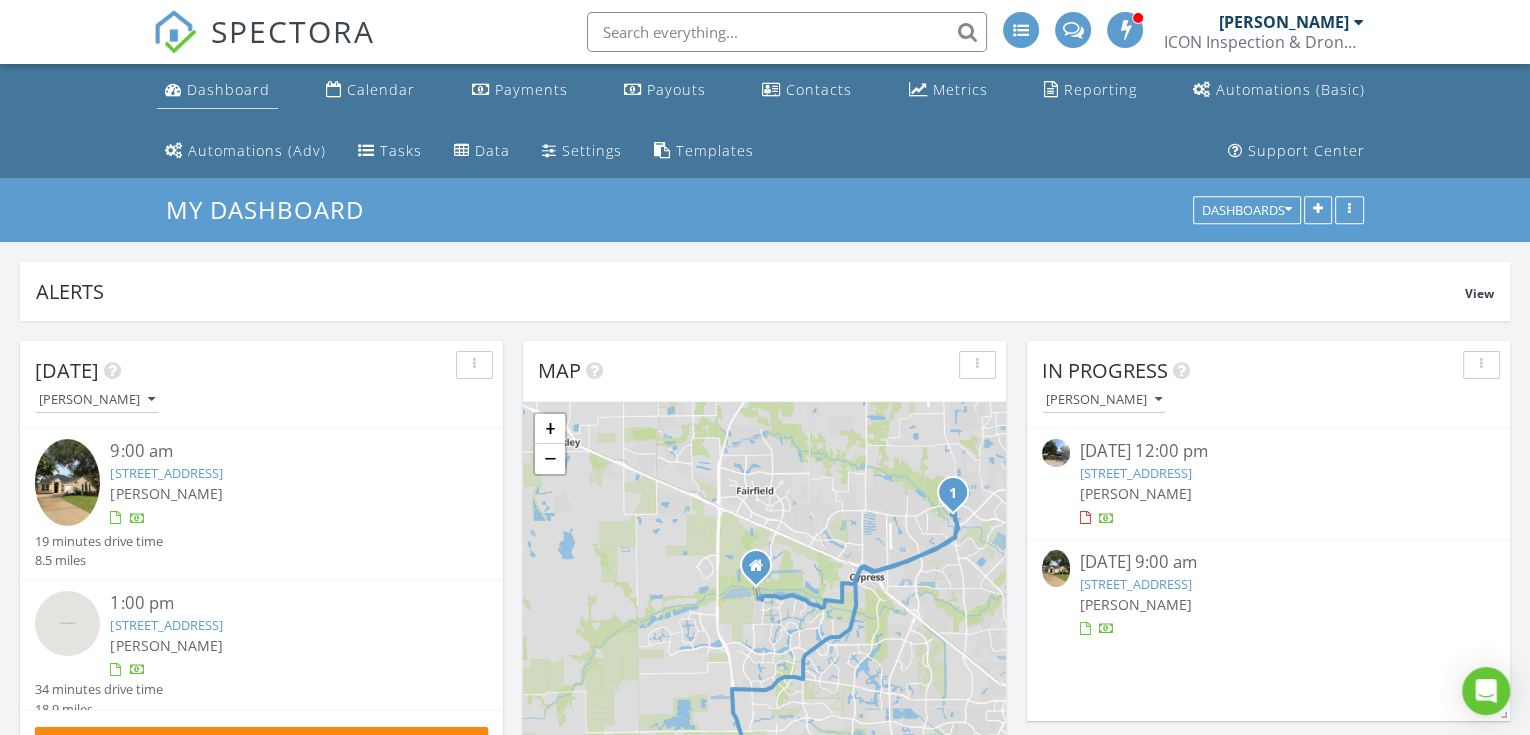 click on "Dashboard" at bounding box center [228, 89] 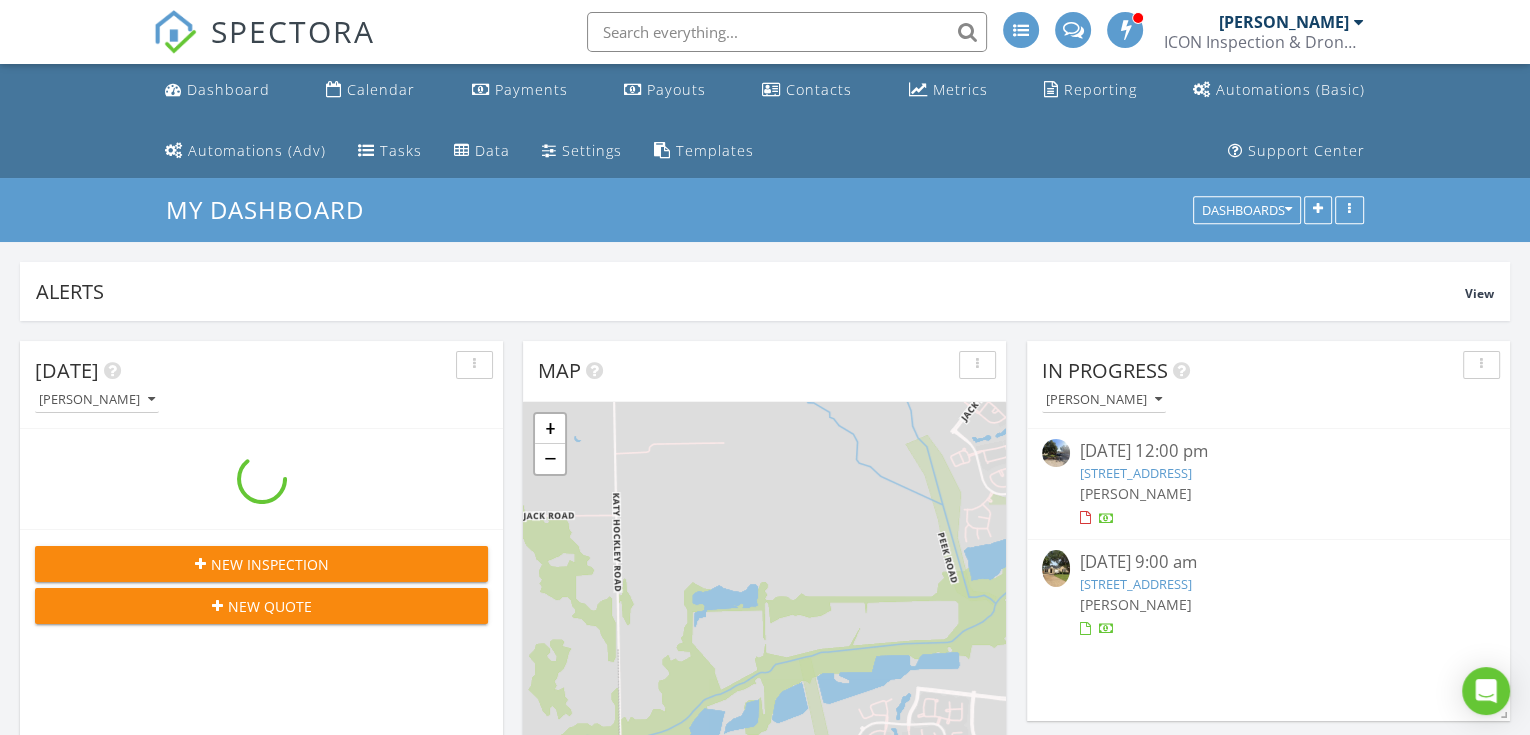 scroll, scrollTop: 296, scrollLeft: 0, axis: vertical 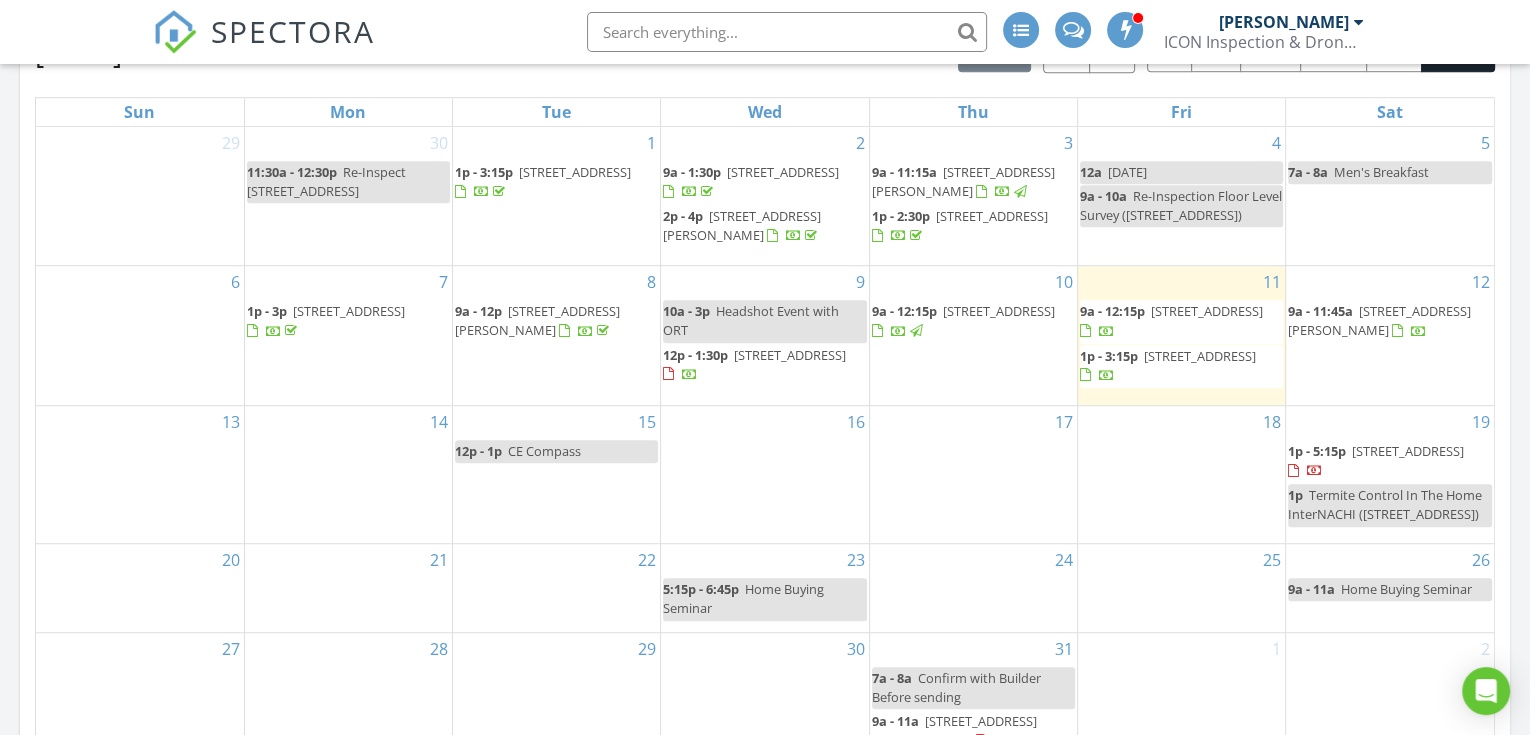 click on "15
12p - 1p
CE Compass" at bounding box center (556, 474) 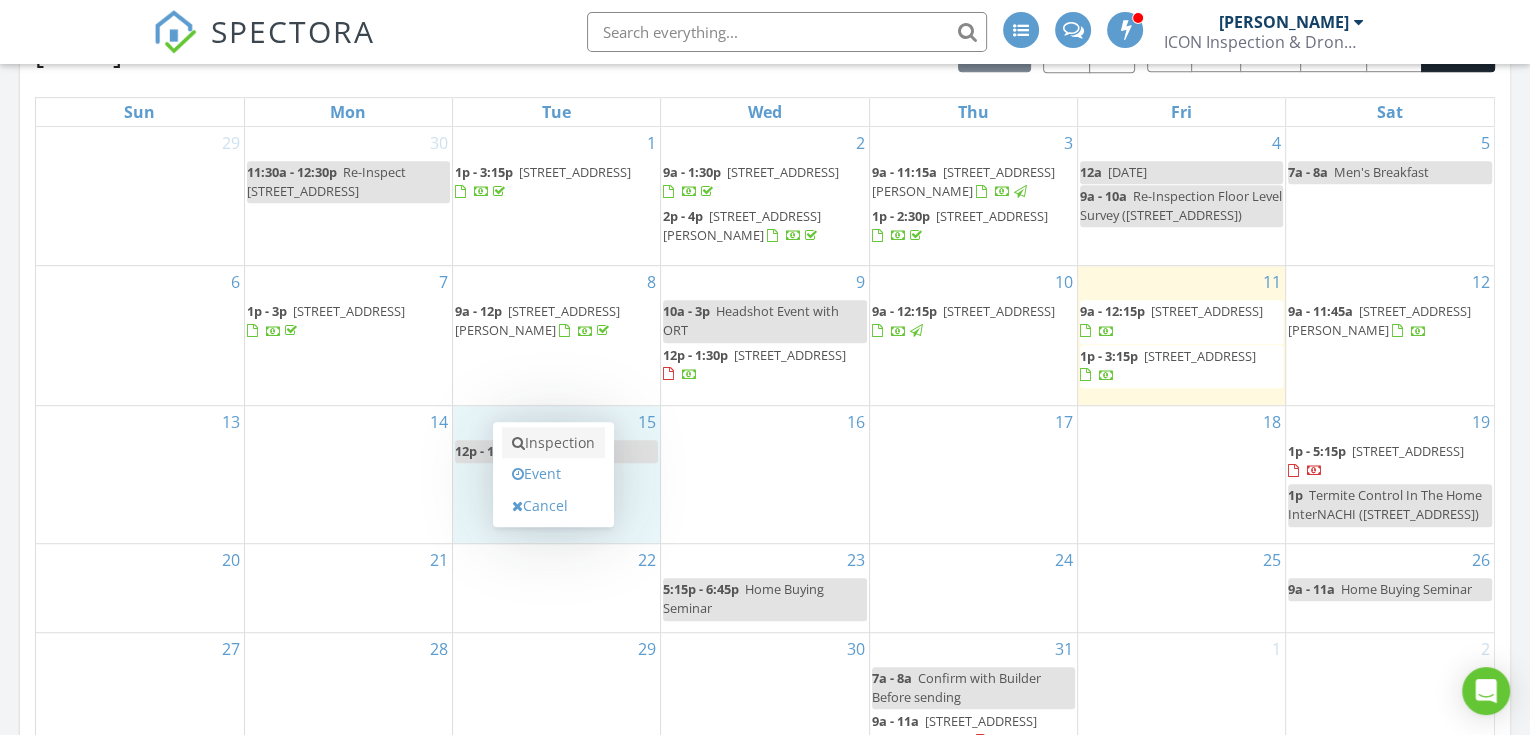 click on "Inspection" at bounding box center (553, 443) 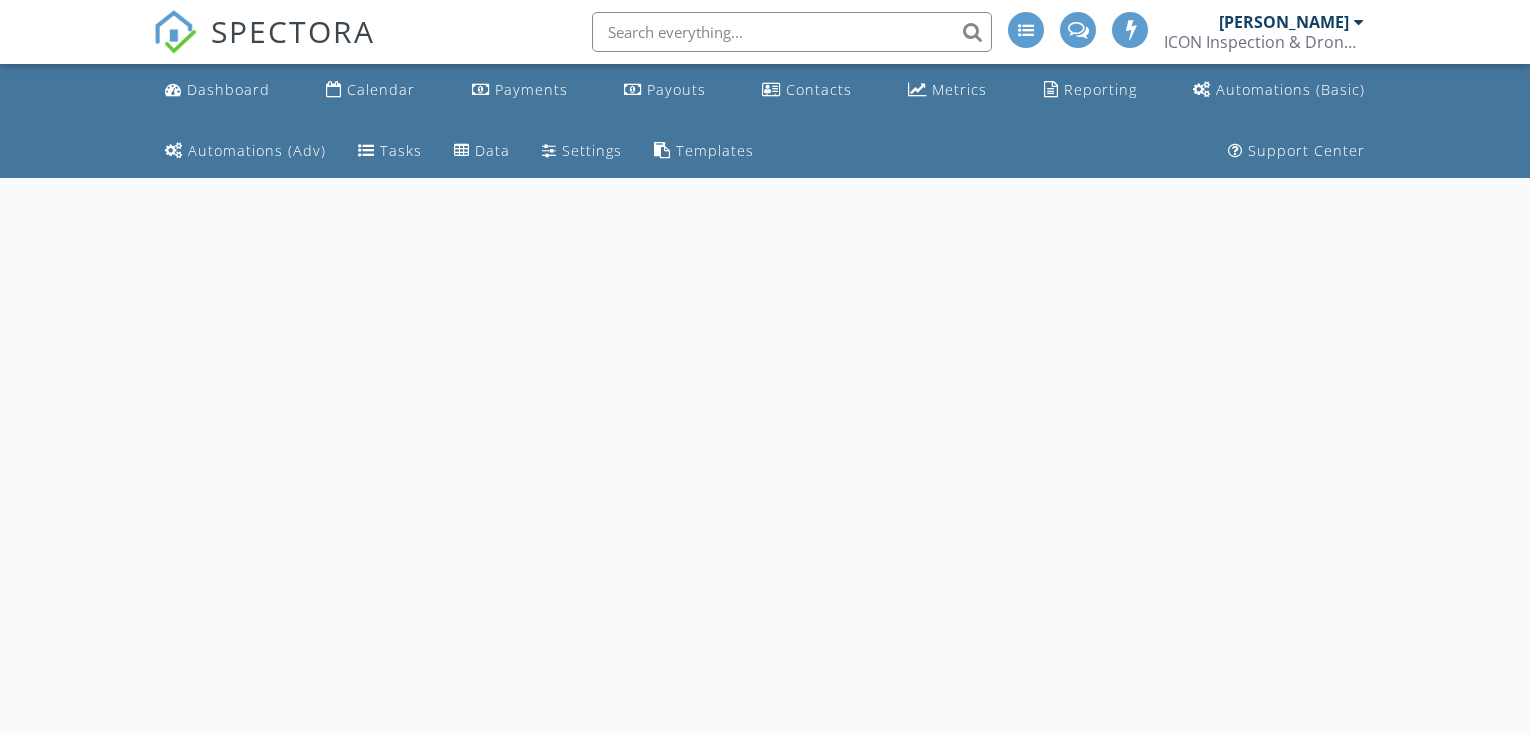 scroll, scrollTop: 0, scrollLeft: 0, axis: both 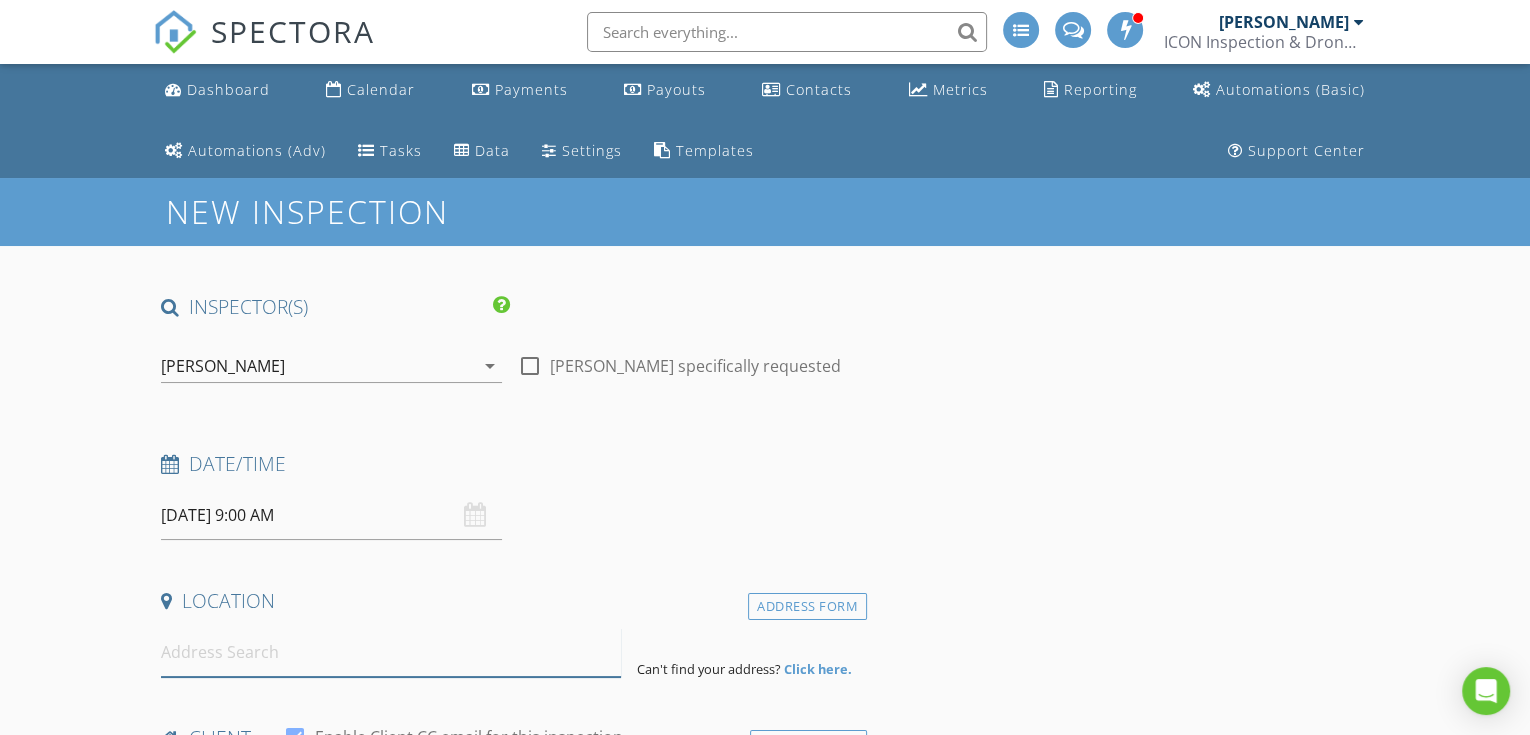click at bounding box center [391, 652] 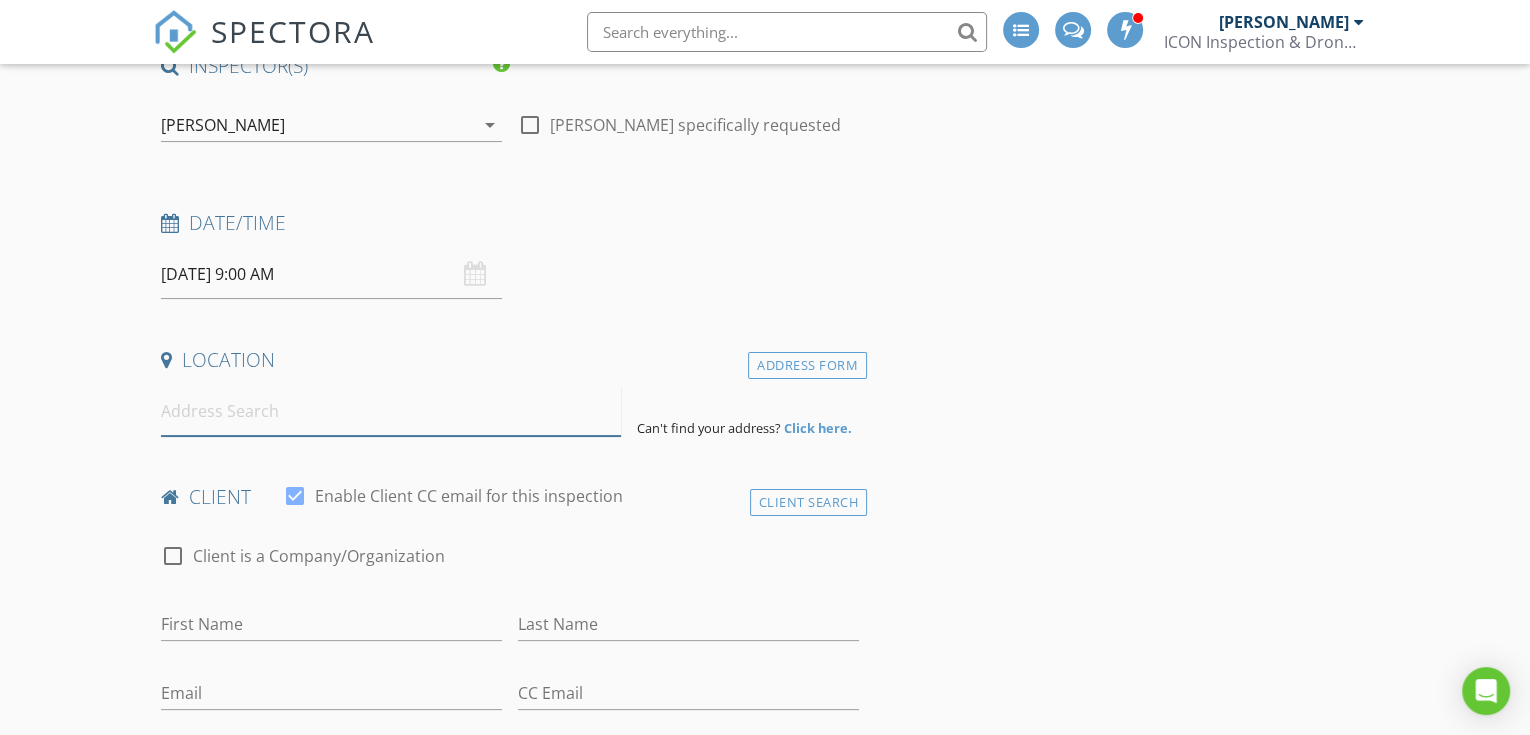 scroll, scrollTop: 296, scrollLeft: 0, axis: vertical 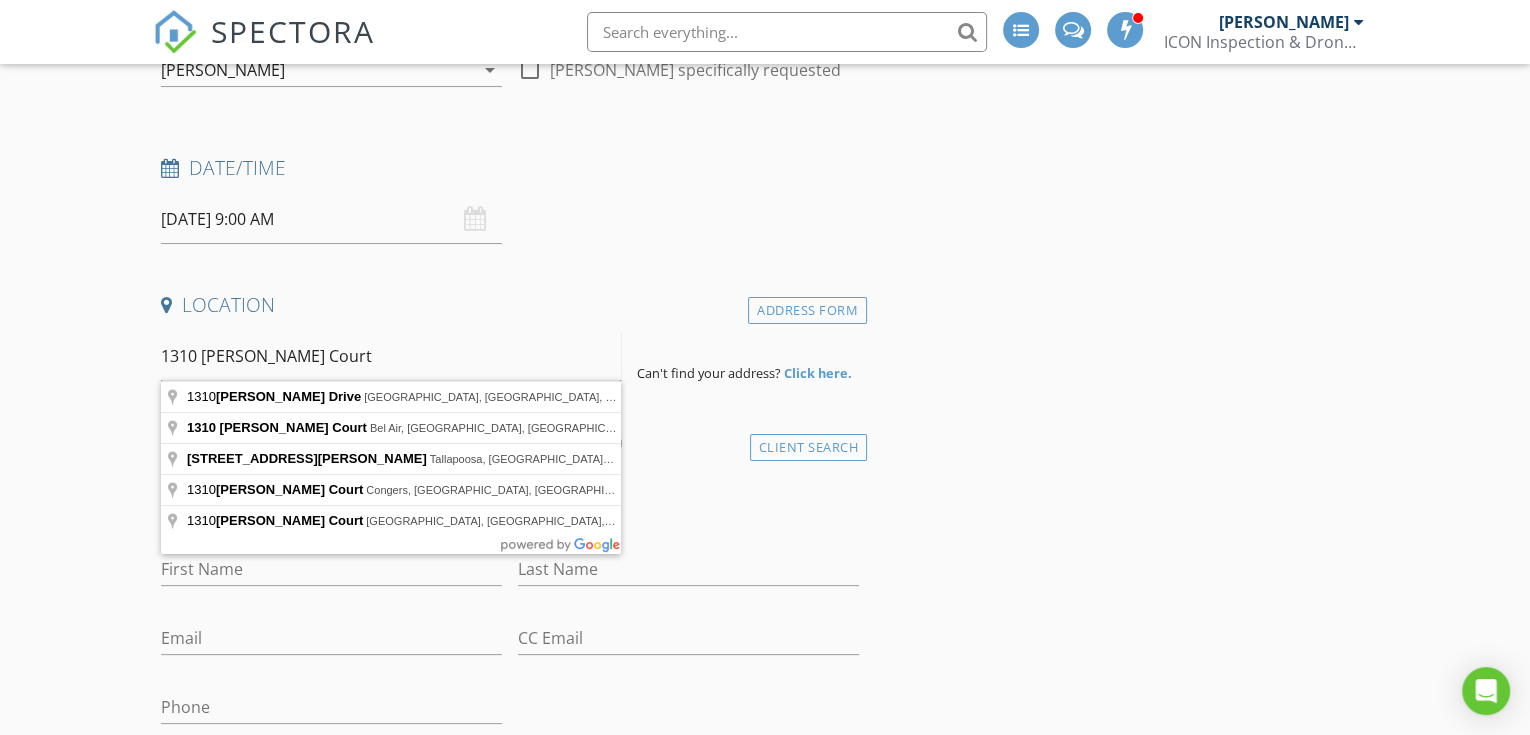 click on "1310 Windom Court" at bounding box center (391, 356) 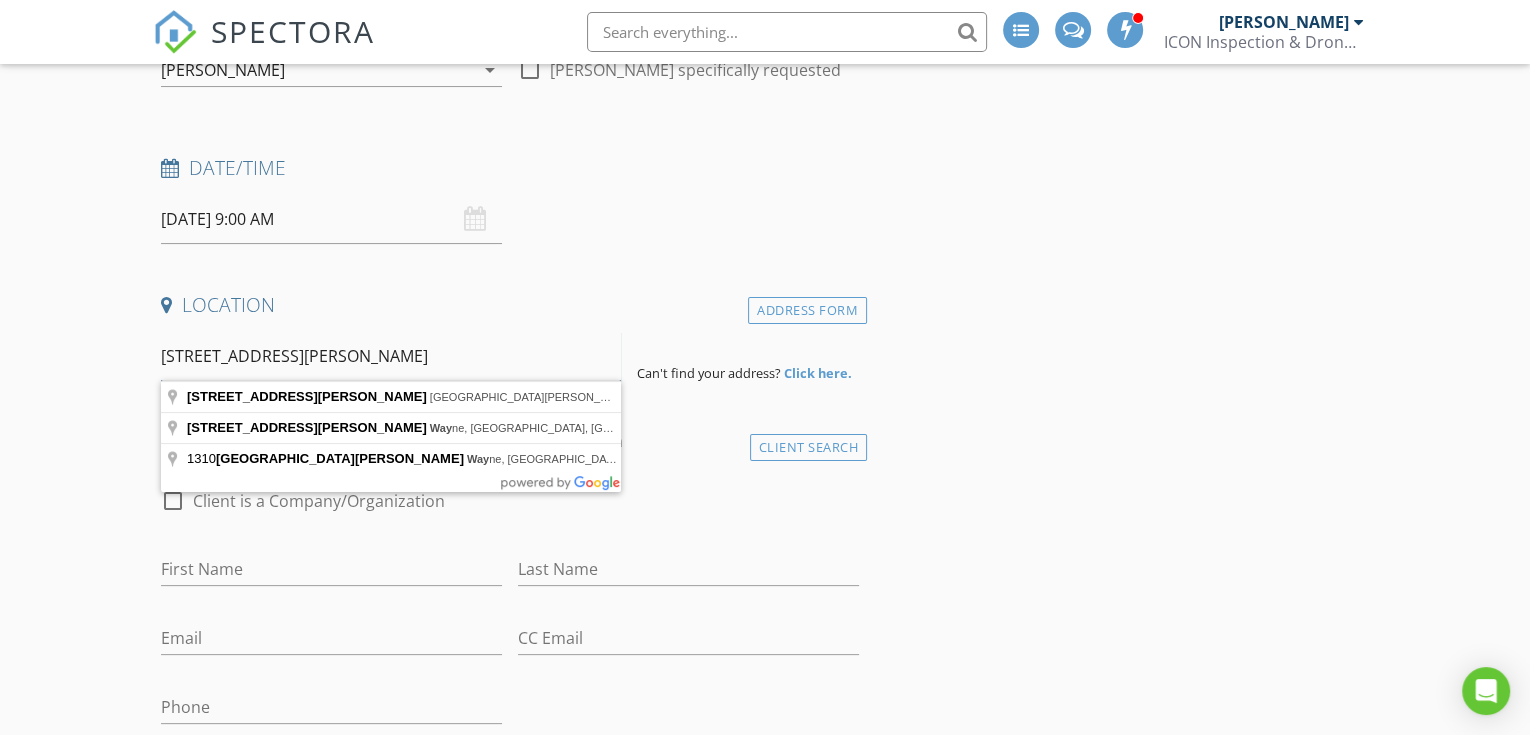 drag, startPoint x: 382, startPoint y: 359, endPoint x: 106, endPoint y: 365, distance: 276.06522 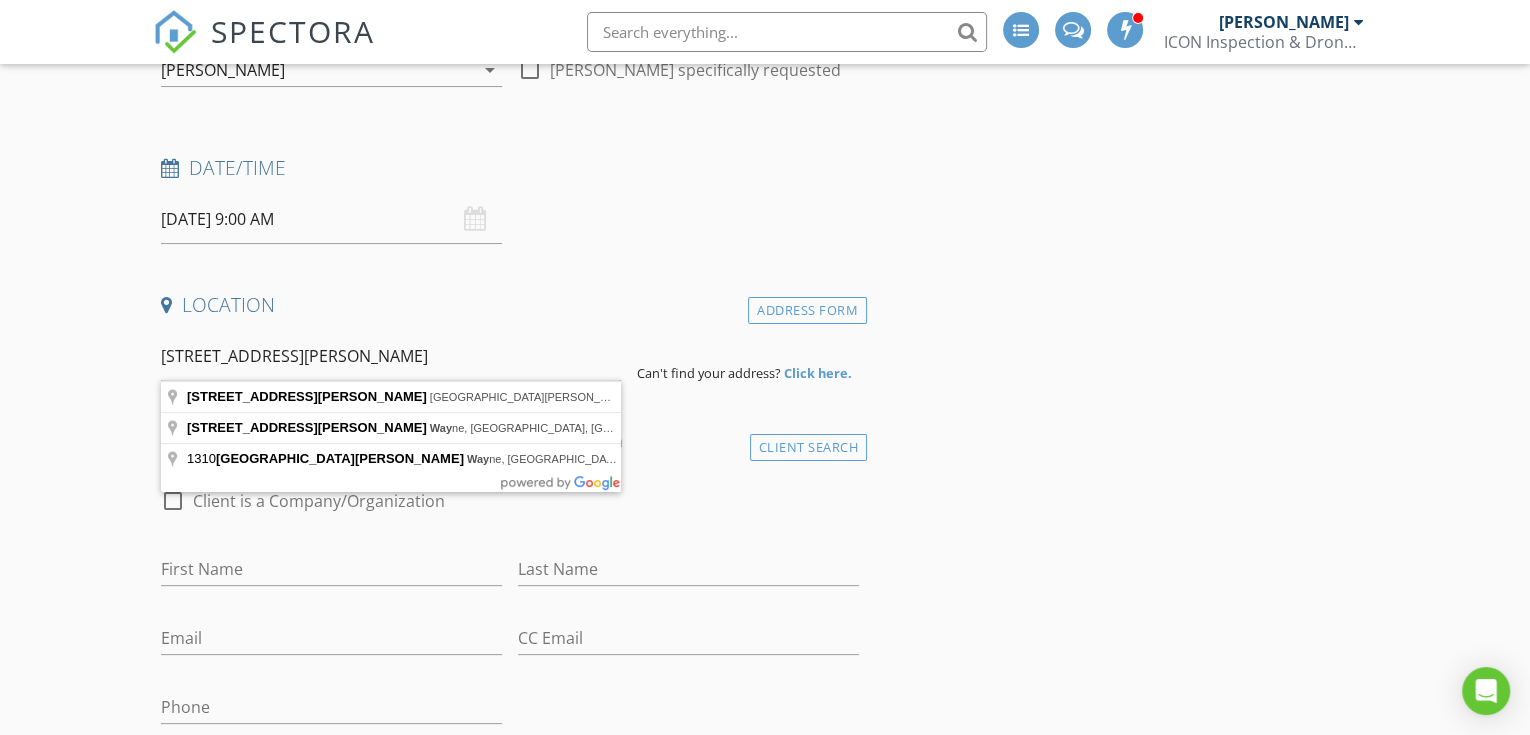 click on "New Inspection
INSPECTOR(S)
check_box   Trent Barnes   PRIMARY   Trent Barnes arrow_drop_down   check_box_outline_blank Trent Barnes specifically requested
Date/Time
07/15/2025 9:00 AM
Location
Address Form   1310 Windom Court Way     Can't find your address?   Click here.
client
check_box Enable Client CC email for this inspection   Client Search     check_box_outline_blank Client is a Company/Organization     First Name   Last Name   Email   CC Email   Phone   Address   City   State   Zip     Tags         Notes   Private Notes
ADD ADDITIONAL client
SERVICES
check_box_outline_blank    Single Family Home Inspection   check_box_outline_blank   Duplex/Fourplex Home Inspections   check_box_outline_blank   Townhouse Inspection   check_box_outline_blank" at bounding box center (765, 2030) 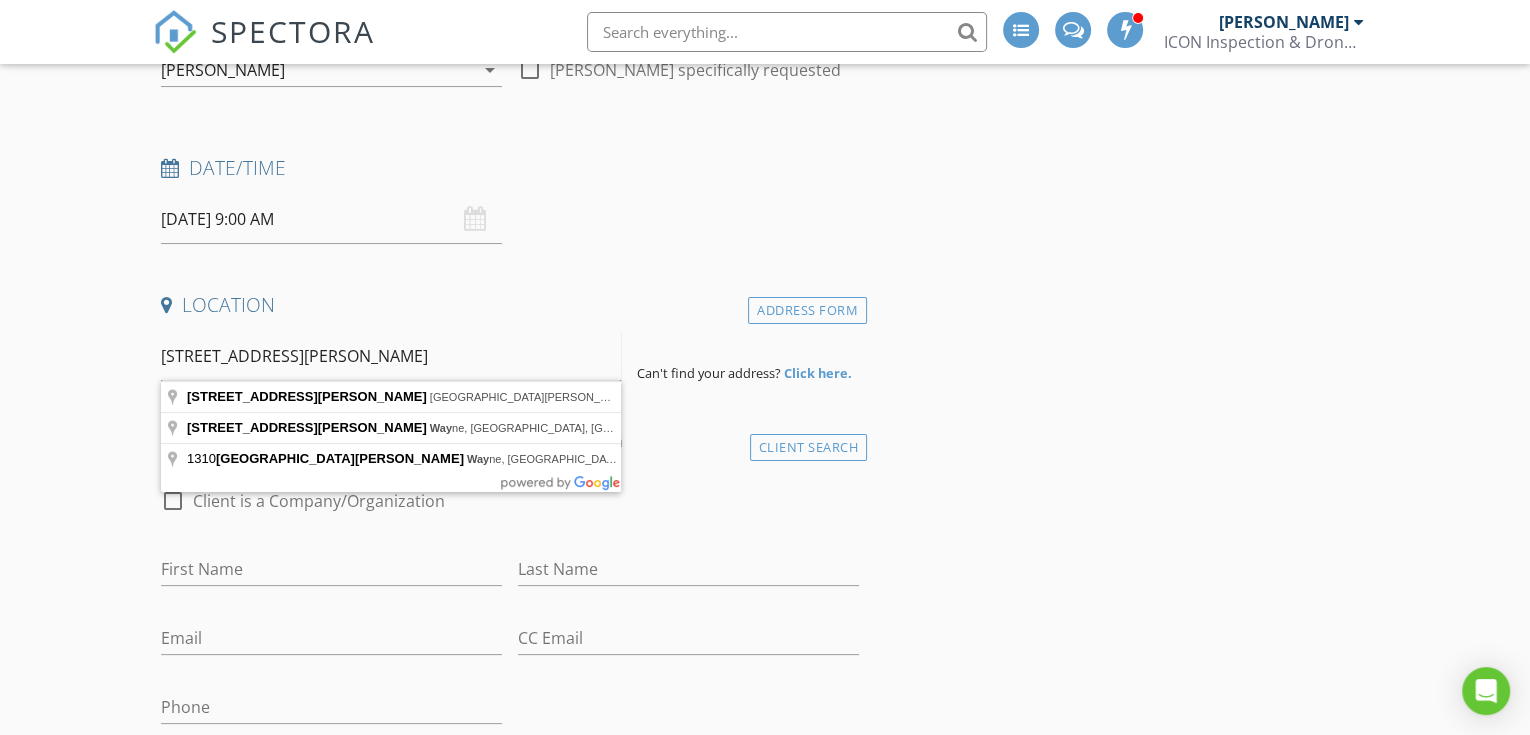 drag, startPoint x: 358, startPoint y: 363, endPoint x: 392, endPoint y: 371, distance: 34.928497 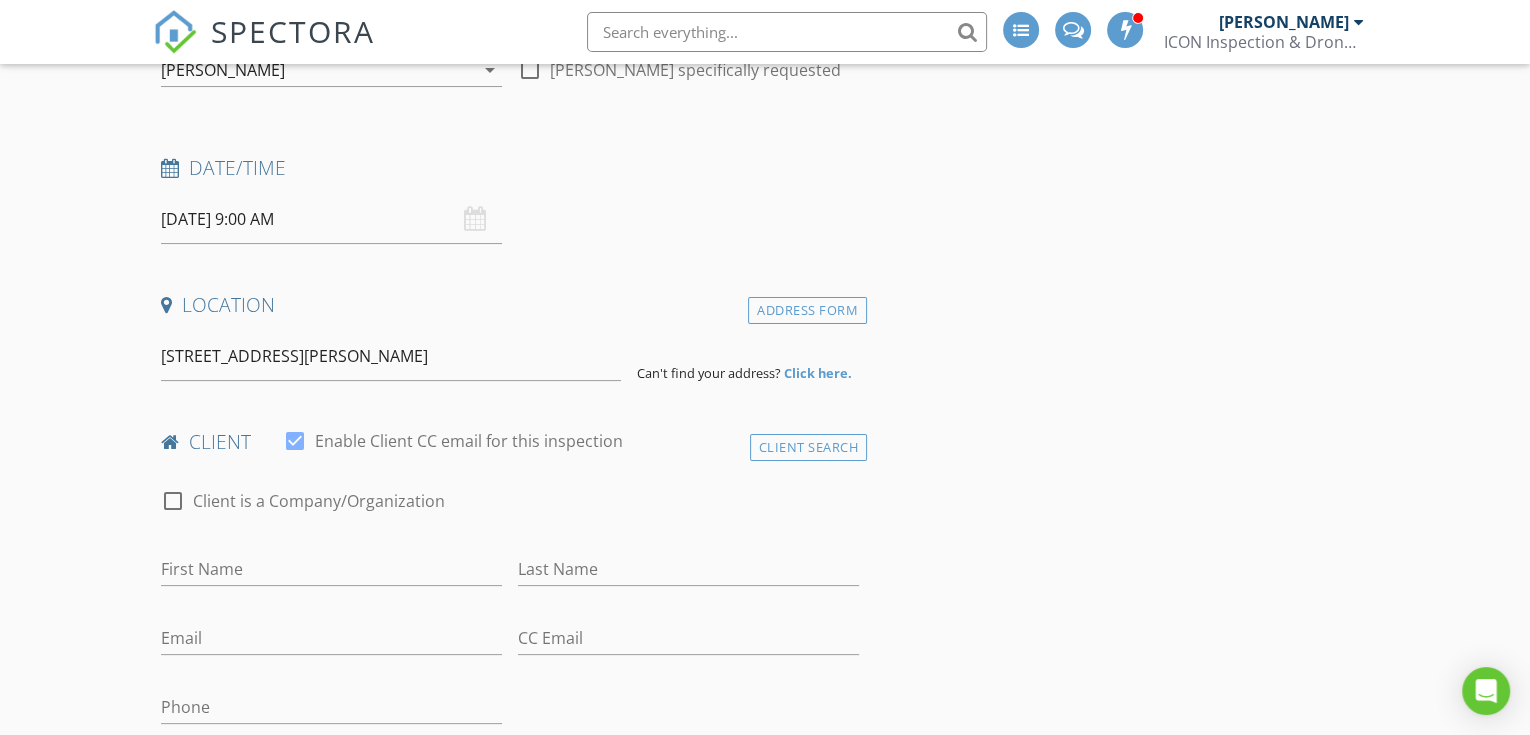 click on "Click here." at bounding box center (818, 373) 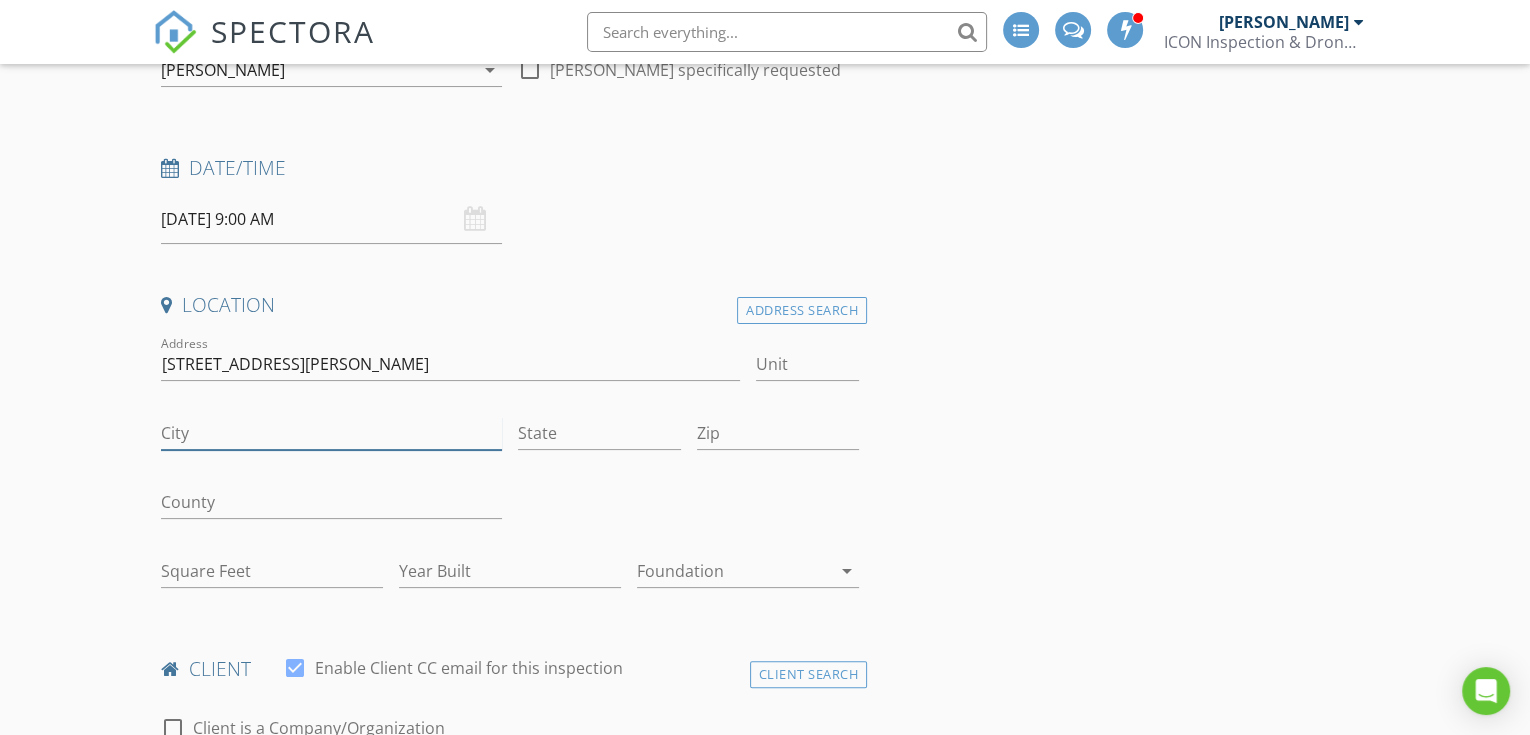 click on "City" at bounding box center (331, 433) 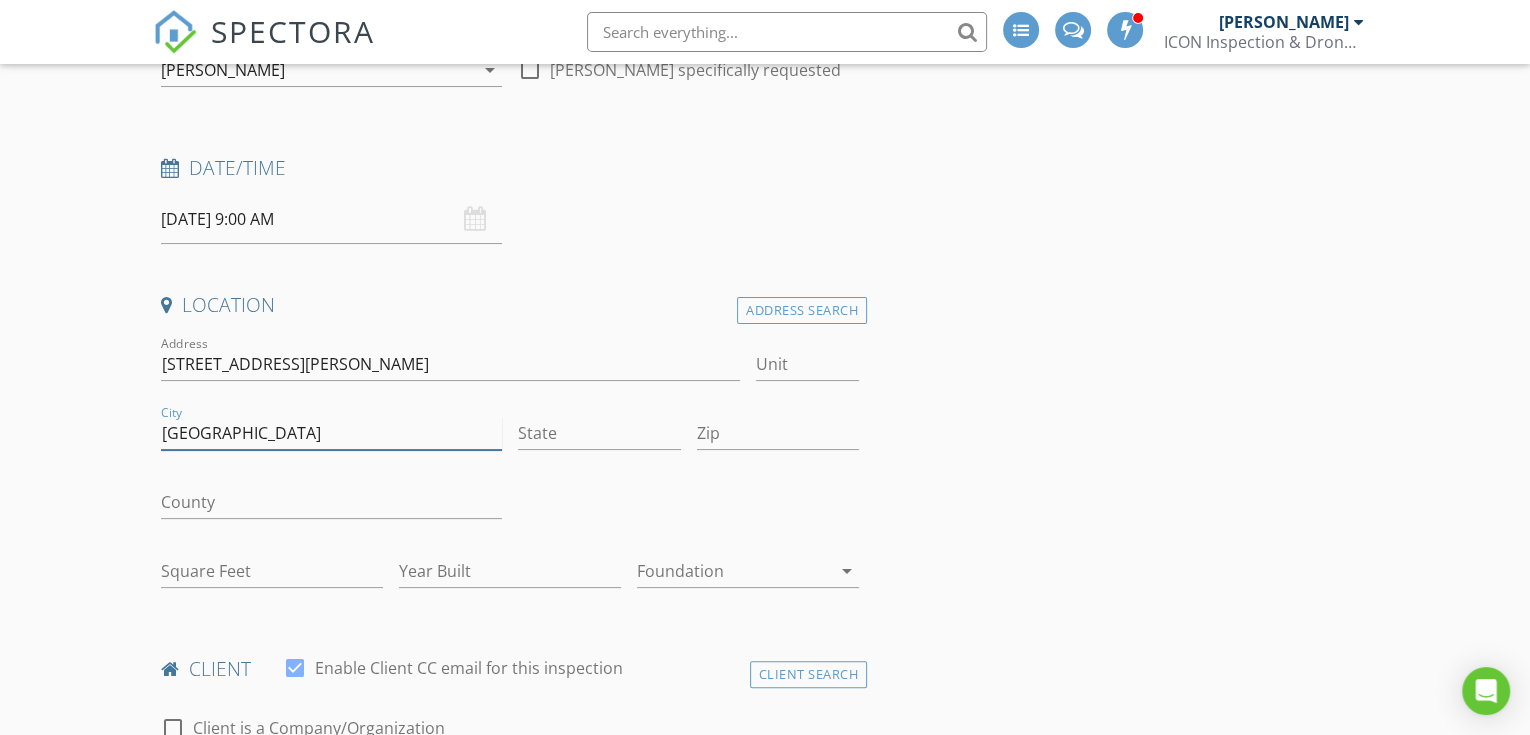 type on "Fresno" 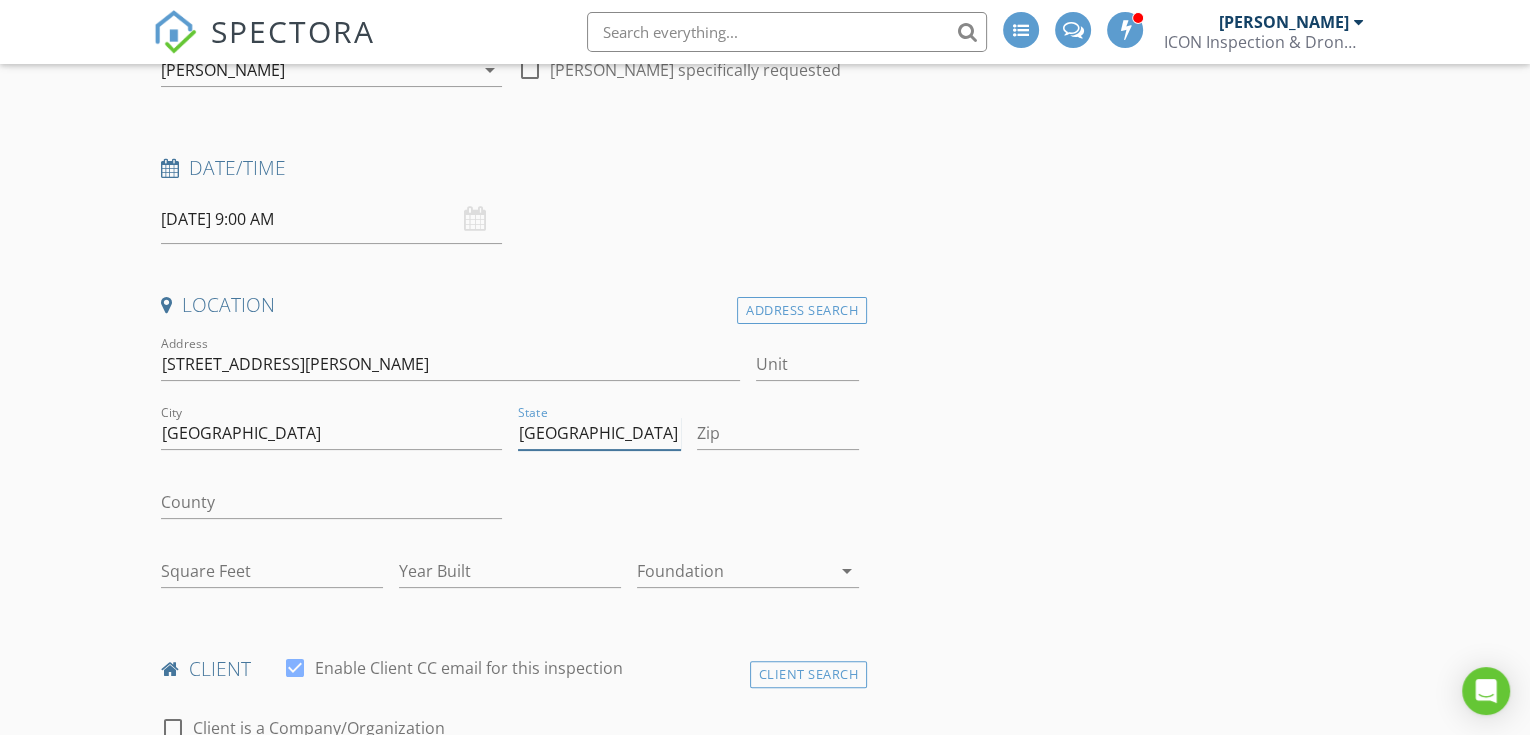 type on "TX" 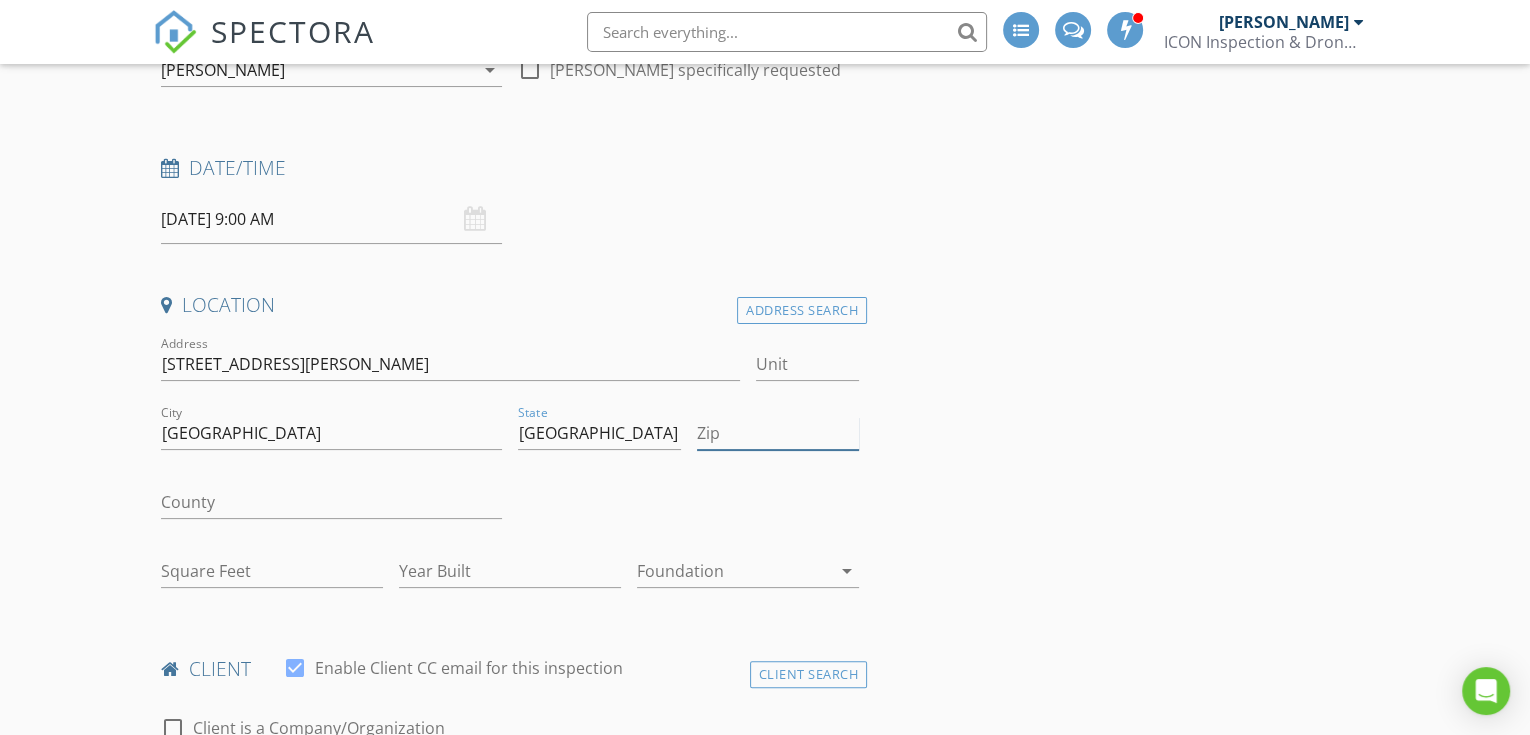 click on "Zip" at bounding box center (778, 433) 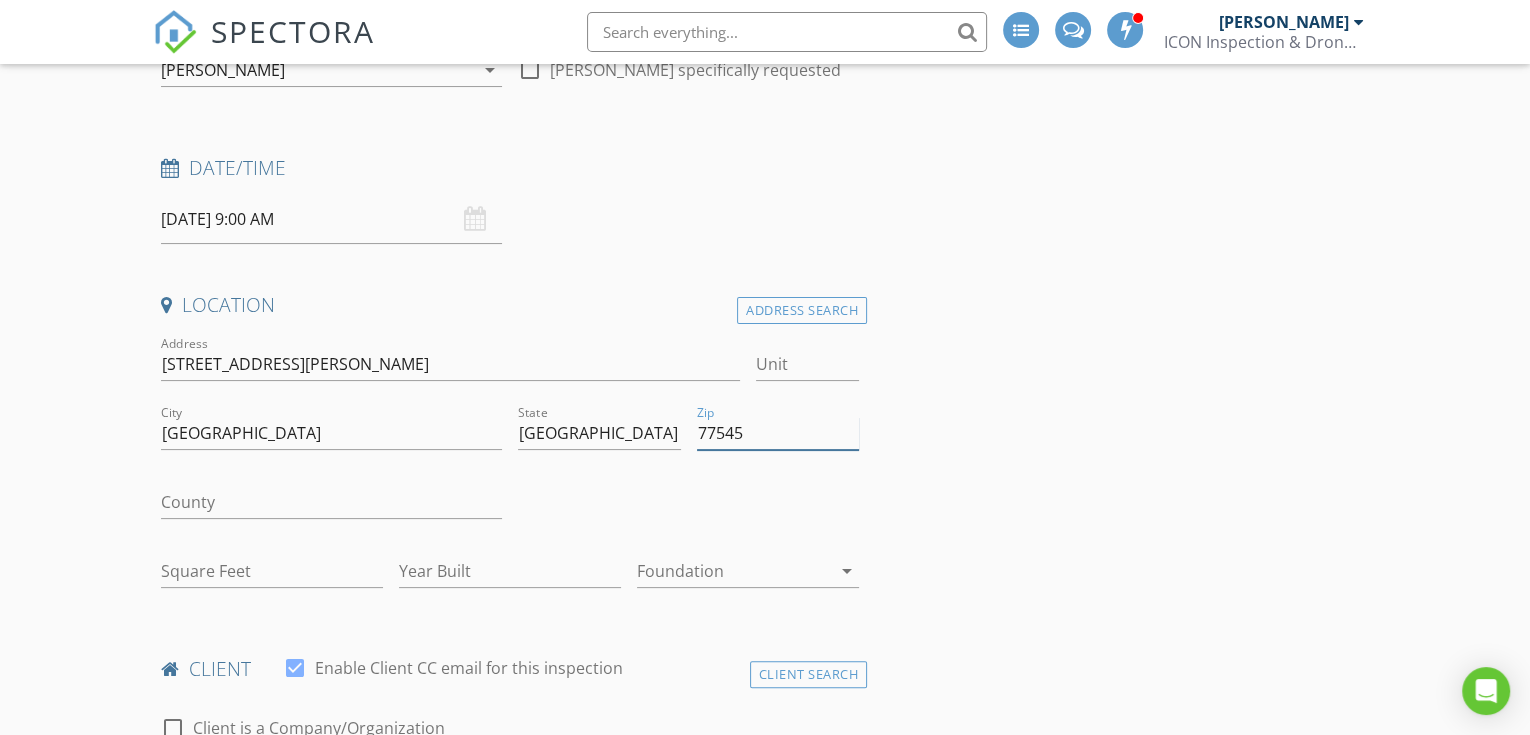 type on "77545" 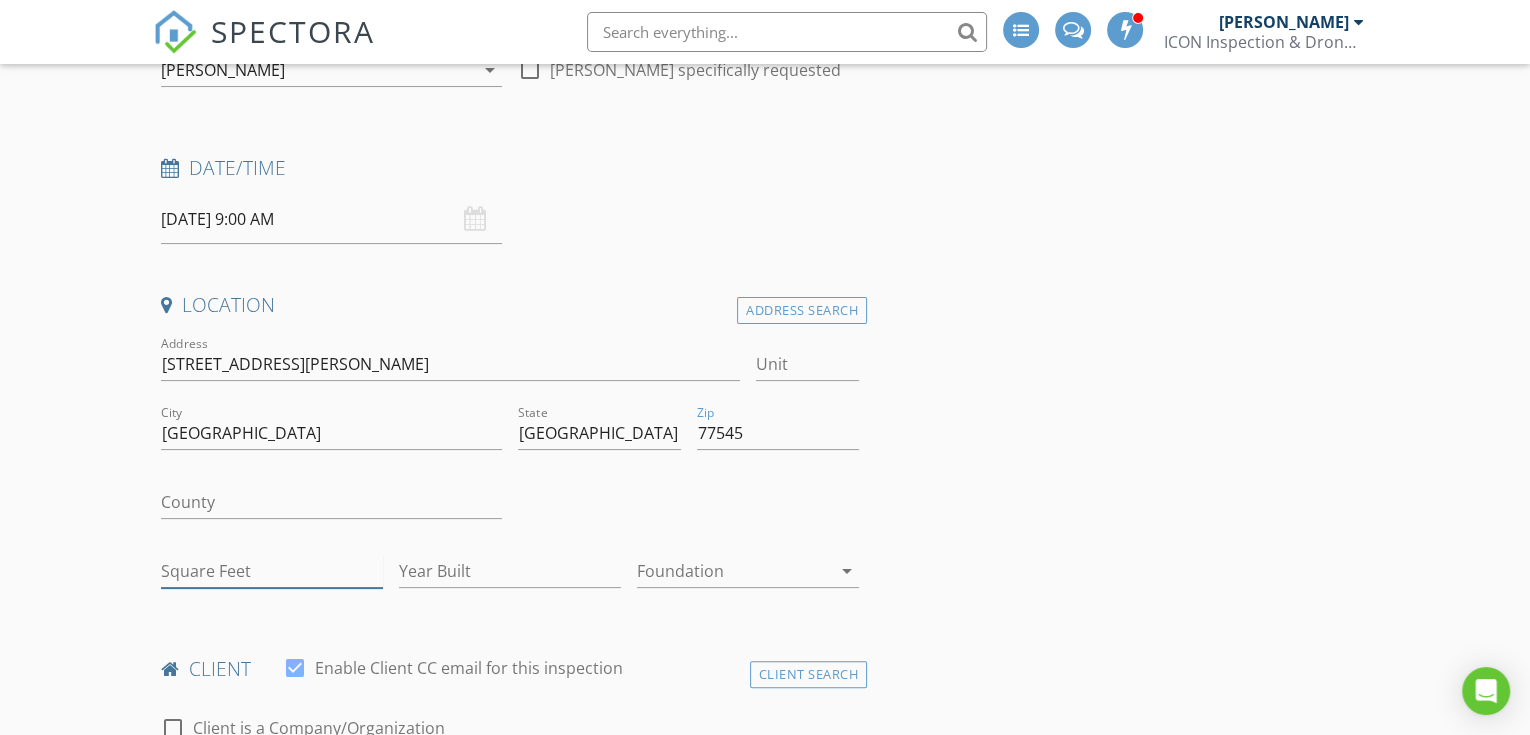 click on "Square Feet" at bounding box center (272, 571) 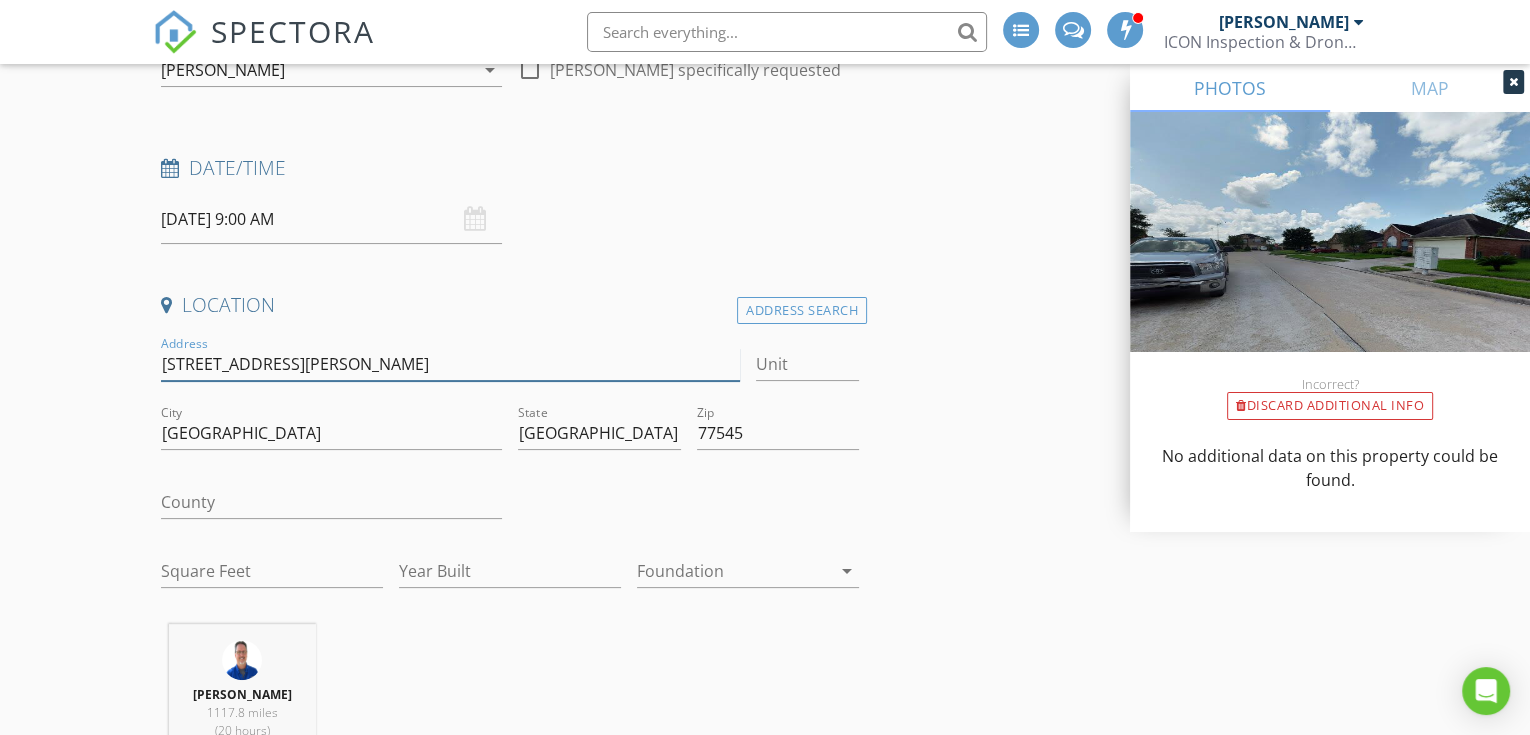 drag, startPoint x: 400, startPoint y: 361, endPoint x: 147, endPoint y: 363, distance: 253.0079 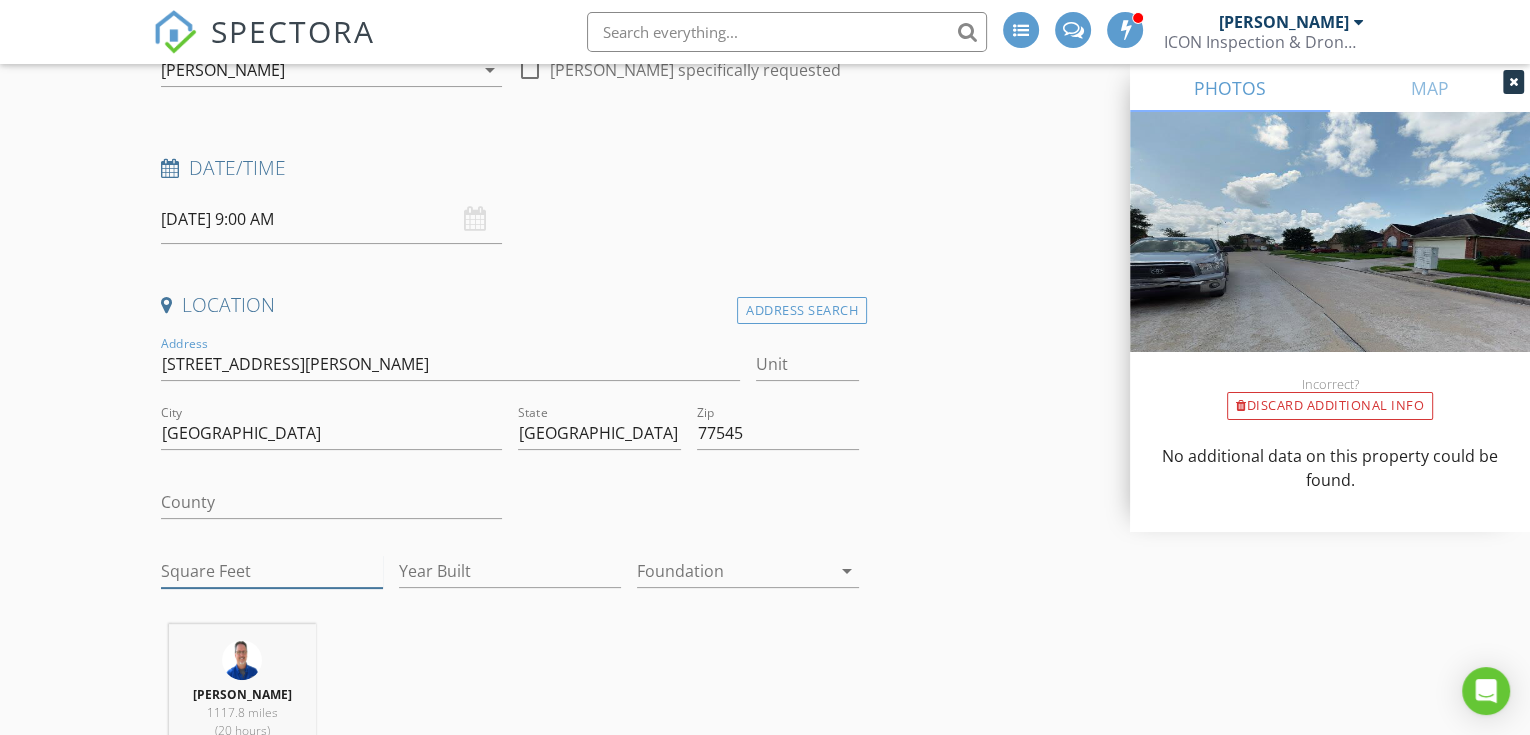 click on "Square Feet" at bounding box center [272, 571] 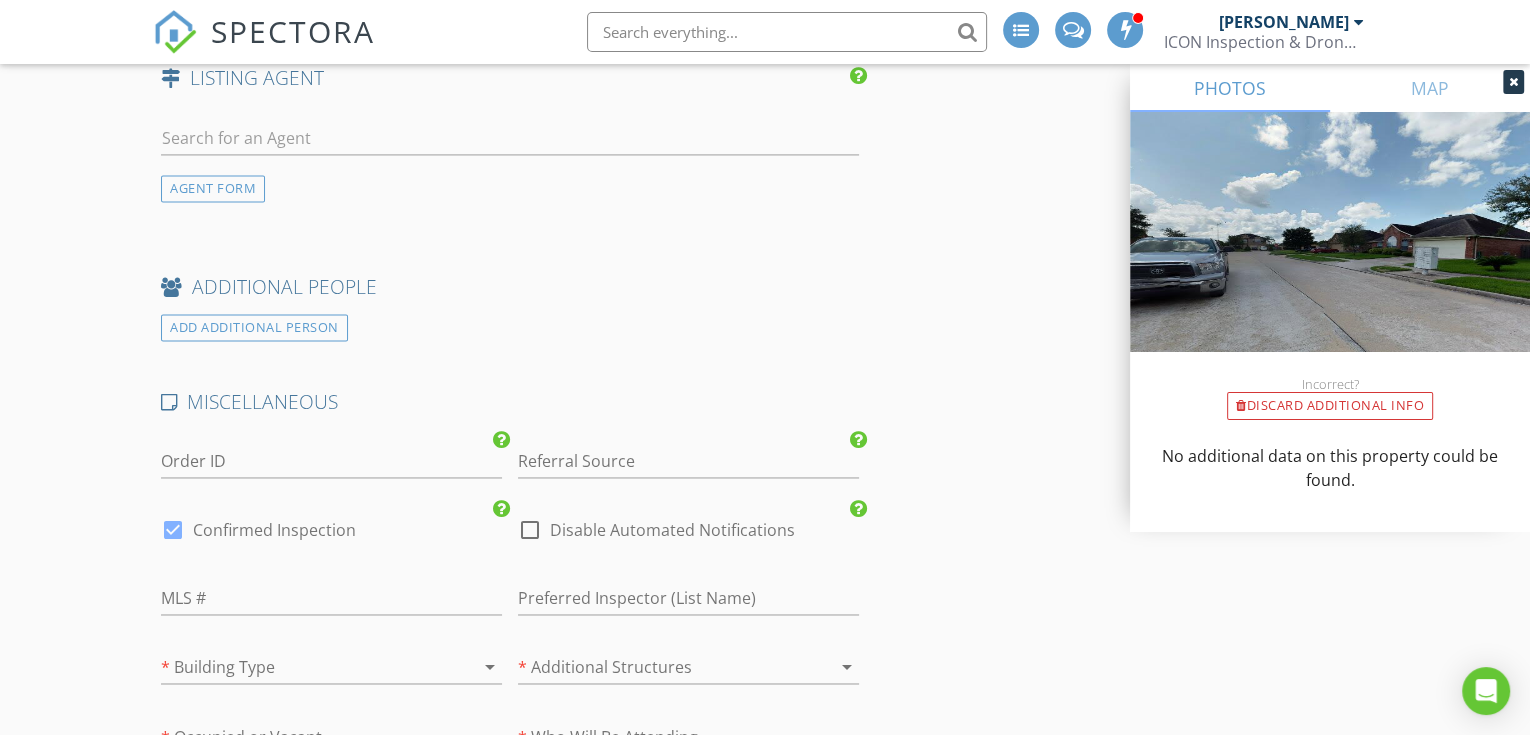 scroll, scrollTop: 2962, scrollLeft: 0, axis: vertical 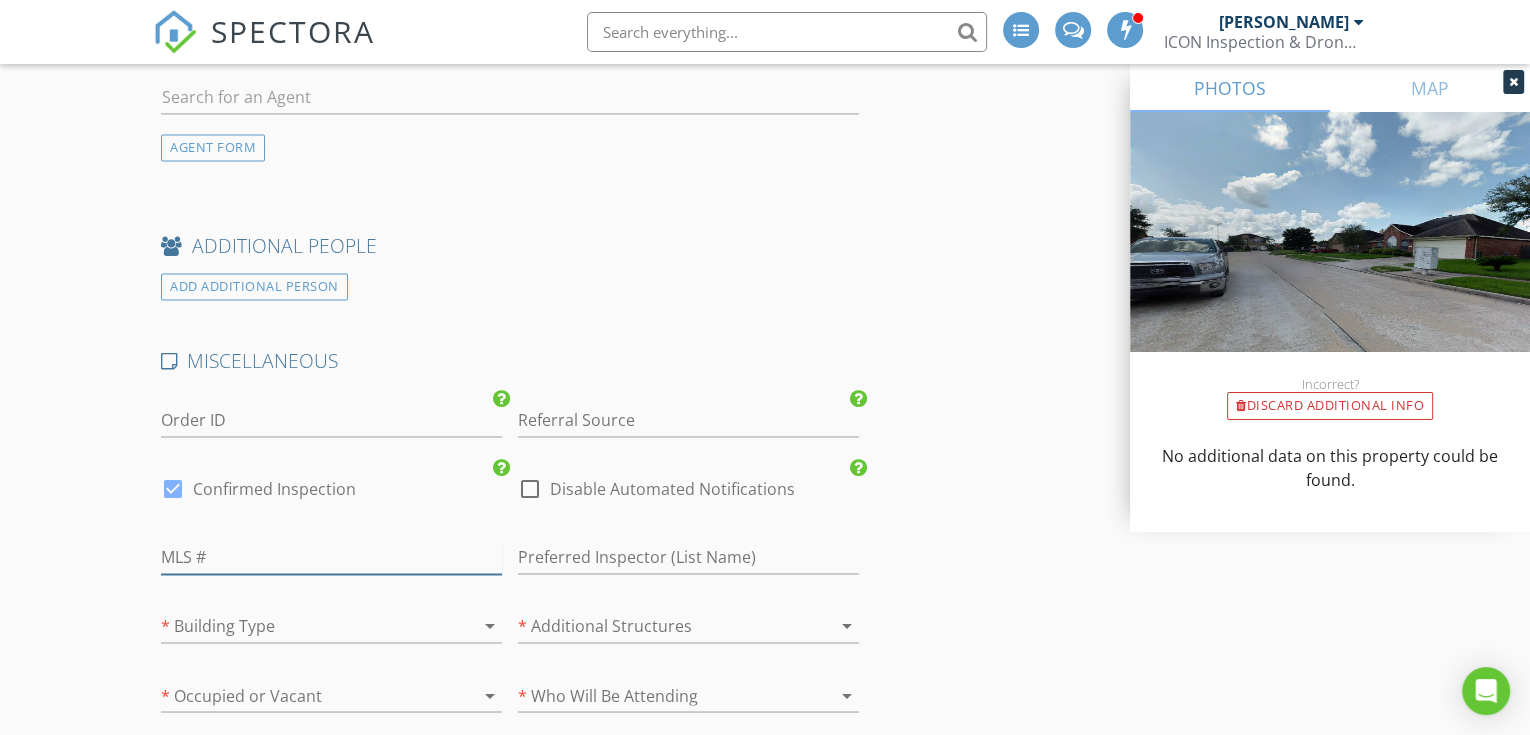 click at bounding box center [331, 557] 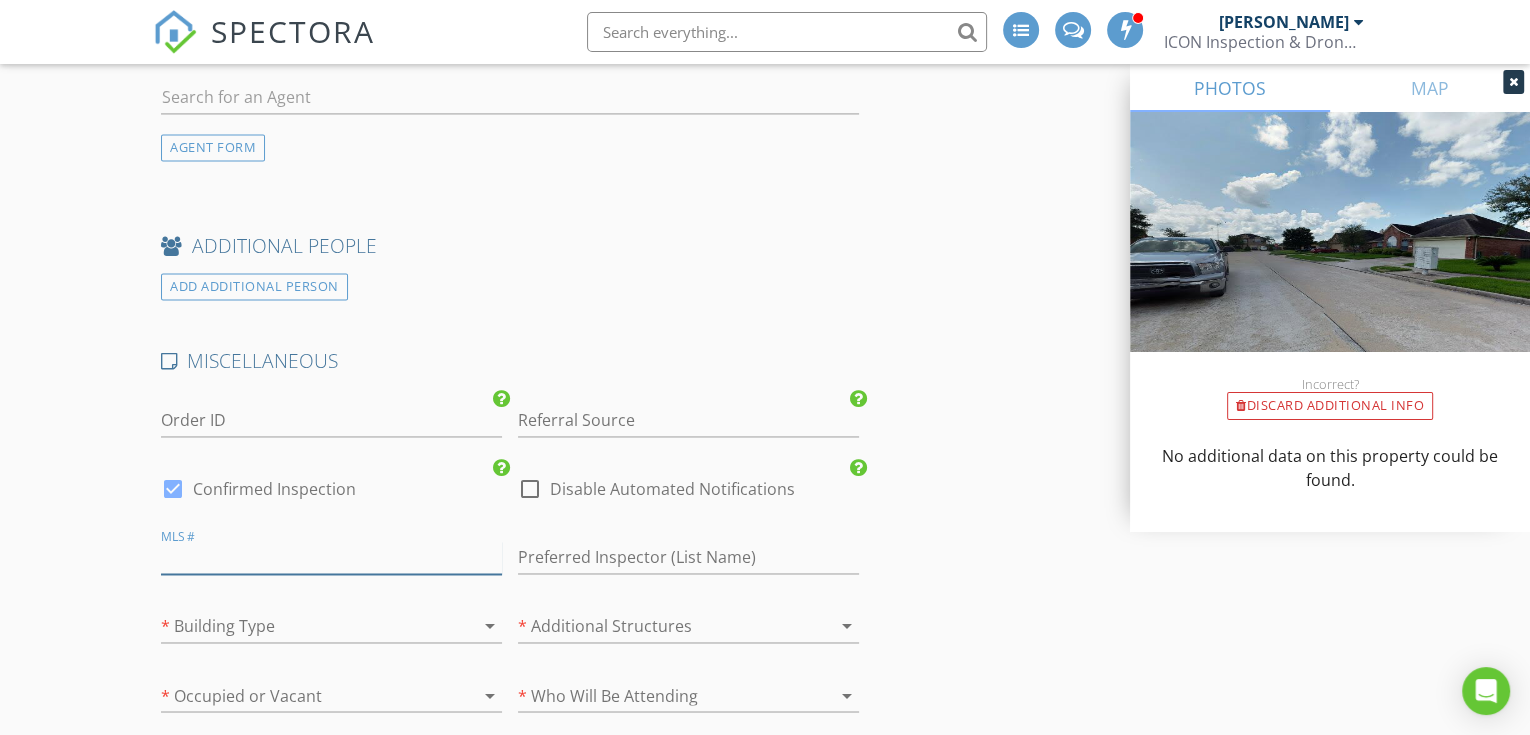 paste on "24226472" 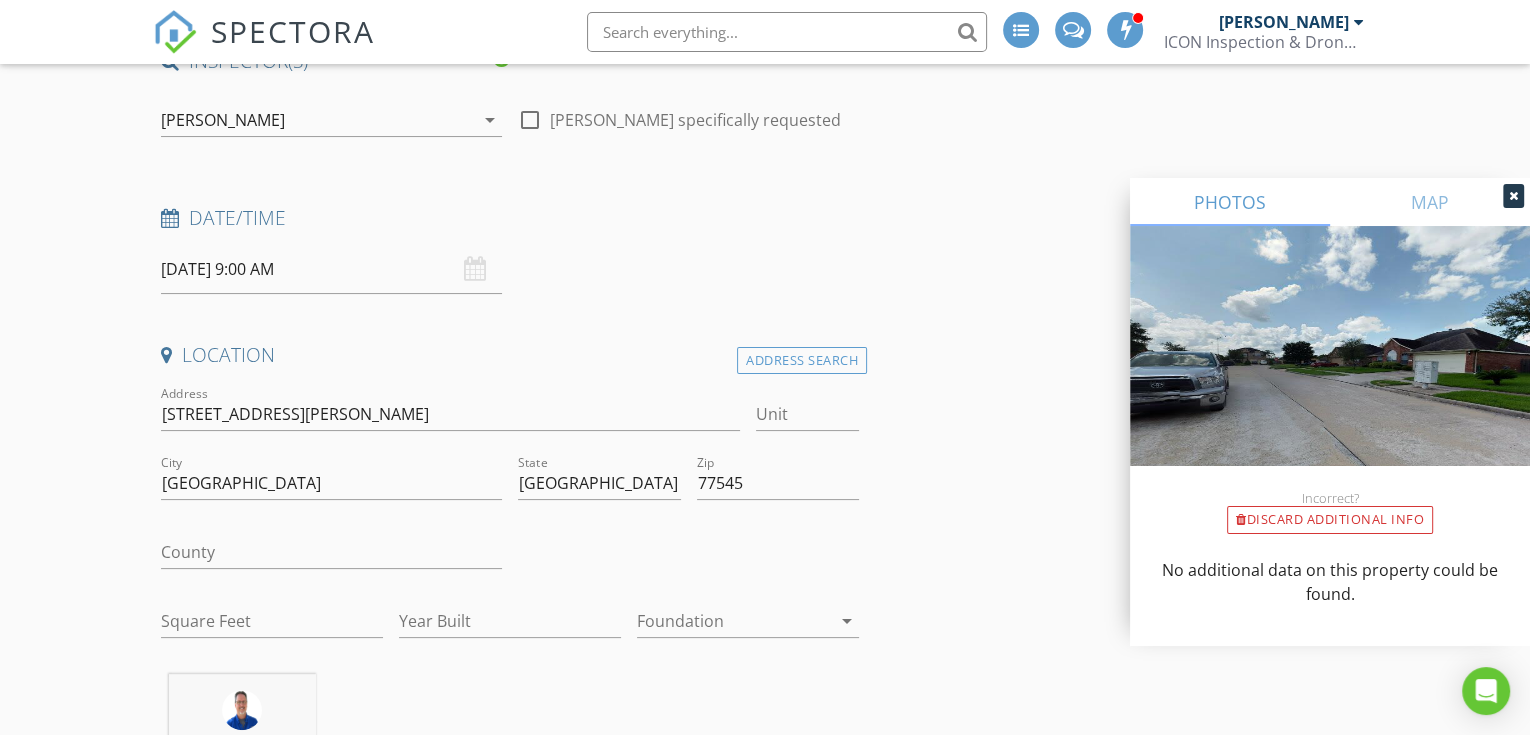 scroll, scrollTop: 296, scrollLeft: 0, axis: vertical 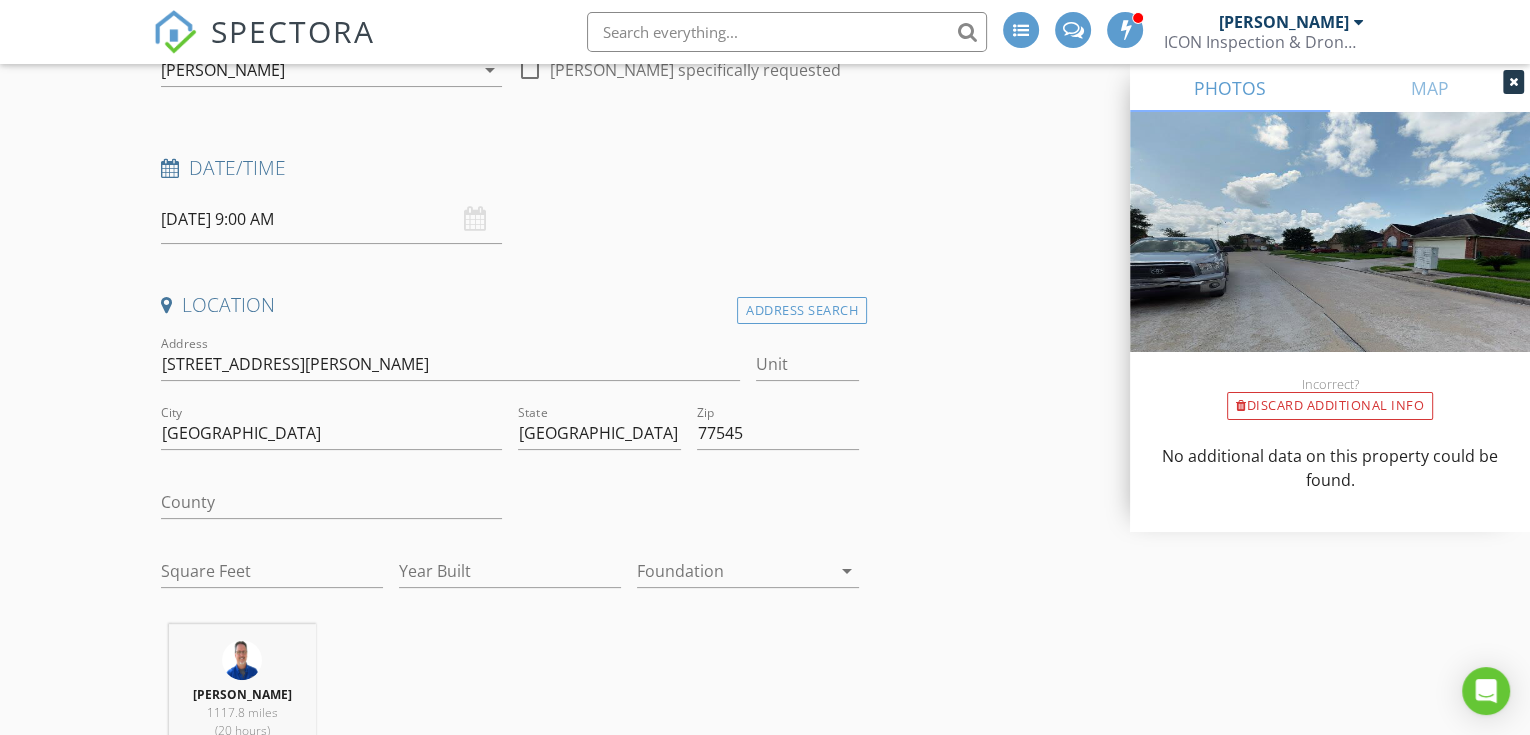 type on "24226472" 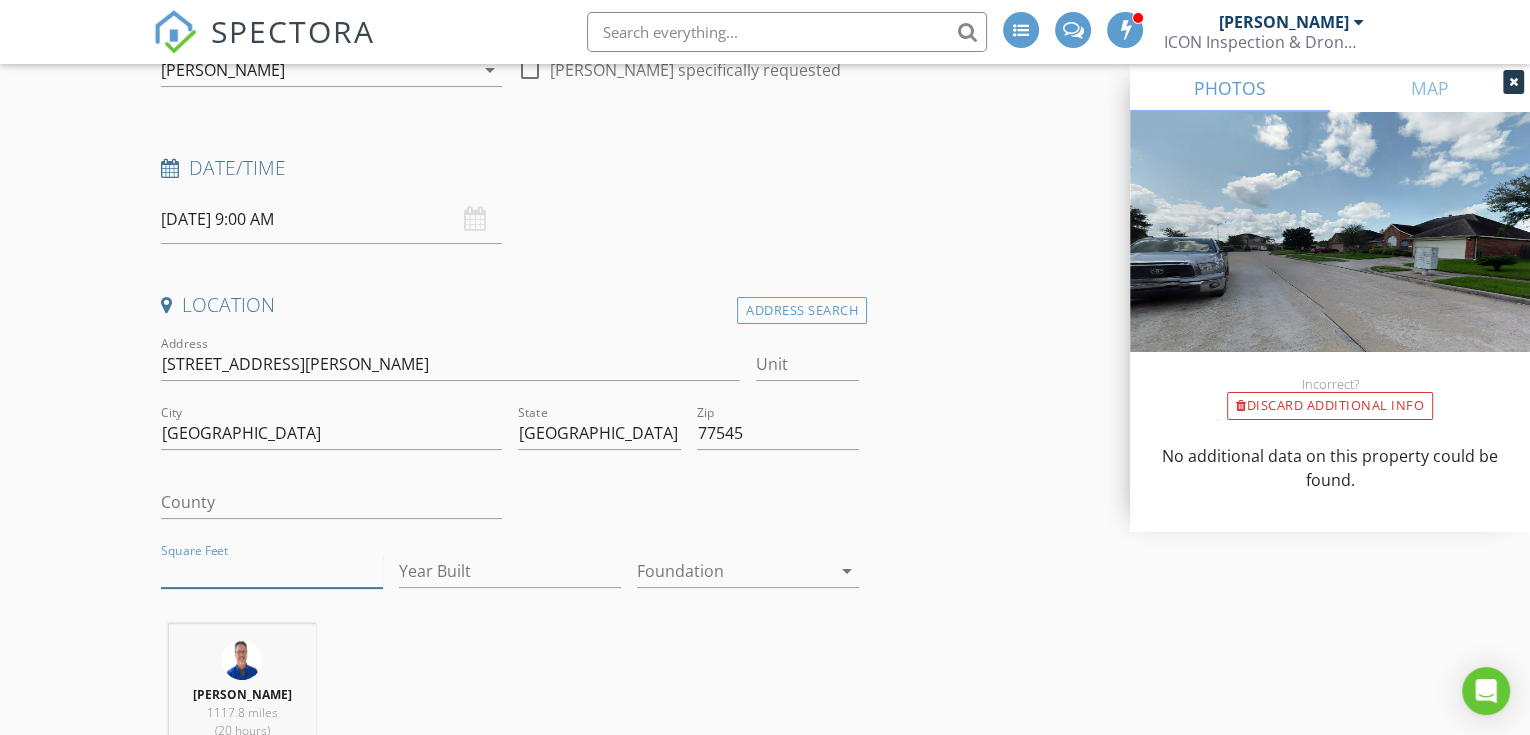 click on "Square Feet" at bounding box center (272, 571) 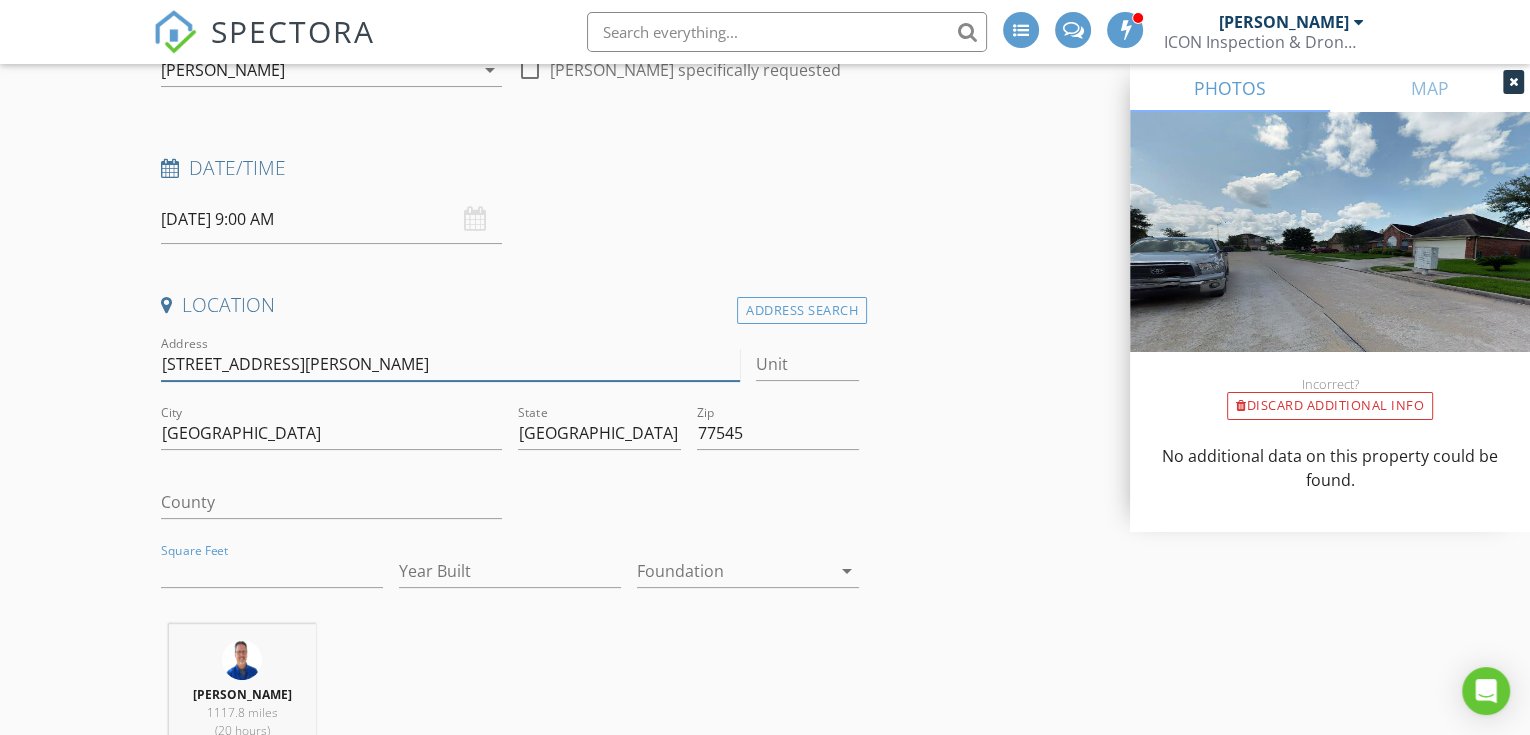 click on "[STREET_ADDRESS][PERSON_NAME]" at bounding box center (450, 364) 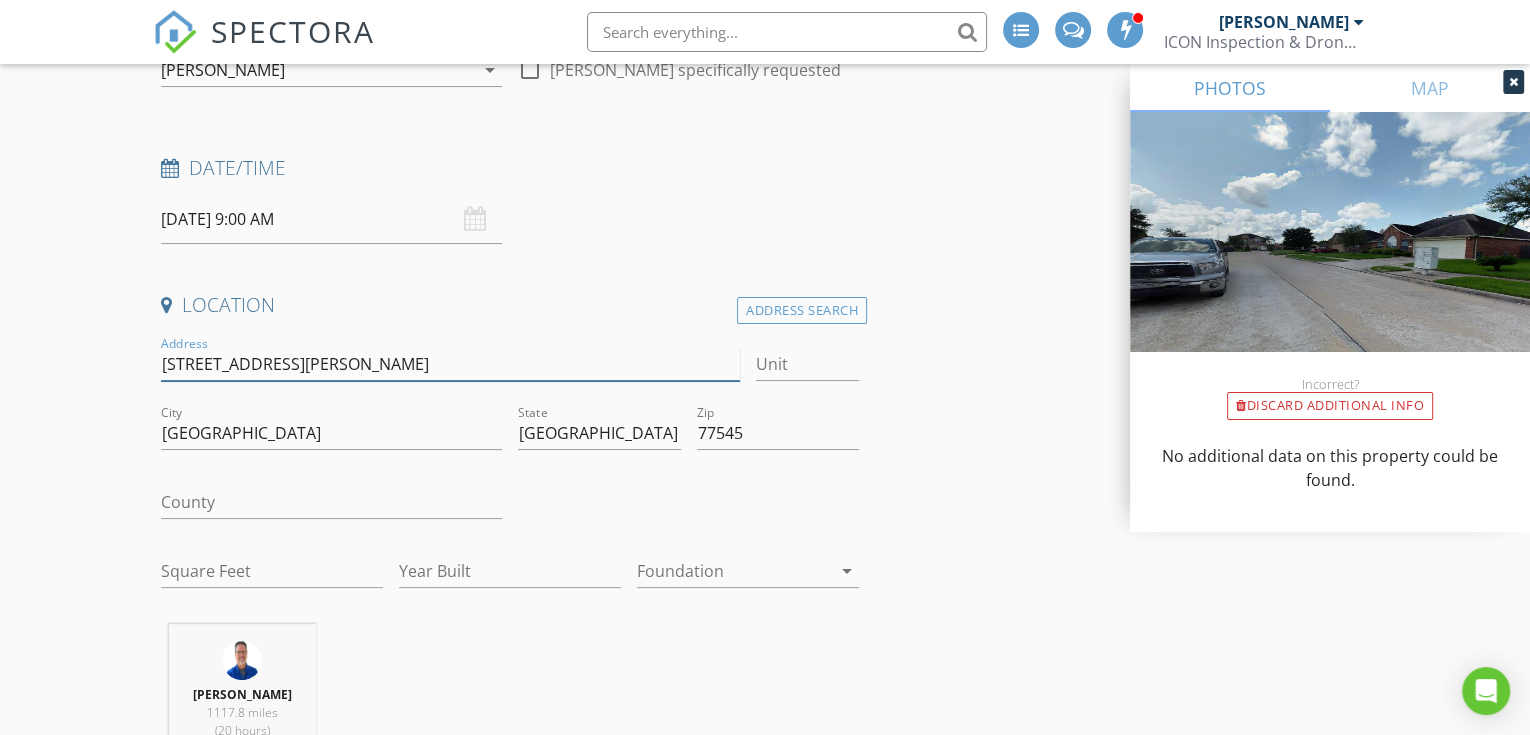 click on "[STREET_ADDRESS][PERSON_NAME]" at bounding box center [450, 364] 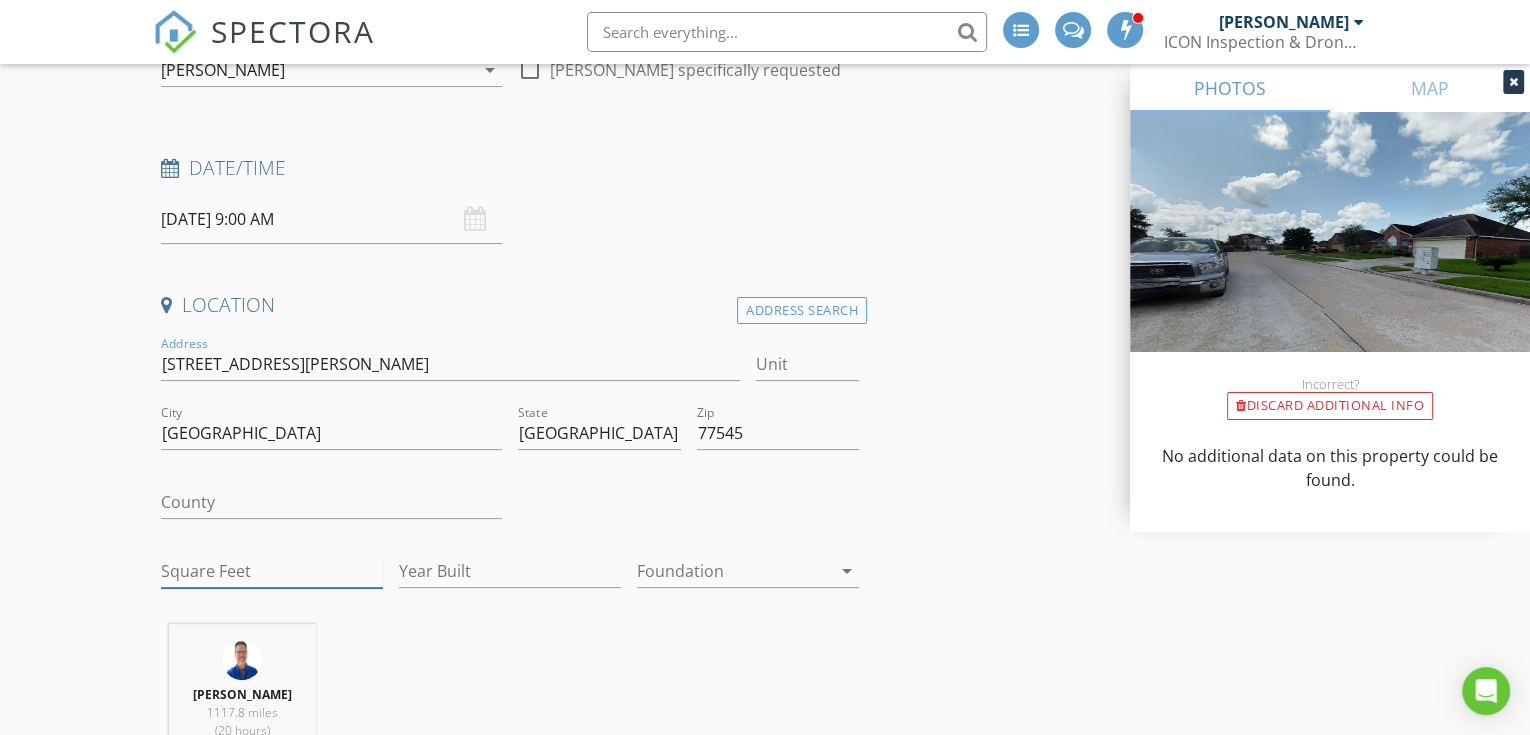 click on "Square Feet" at bounding box center (272, 571) 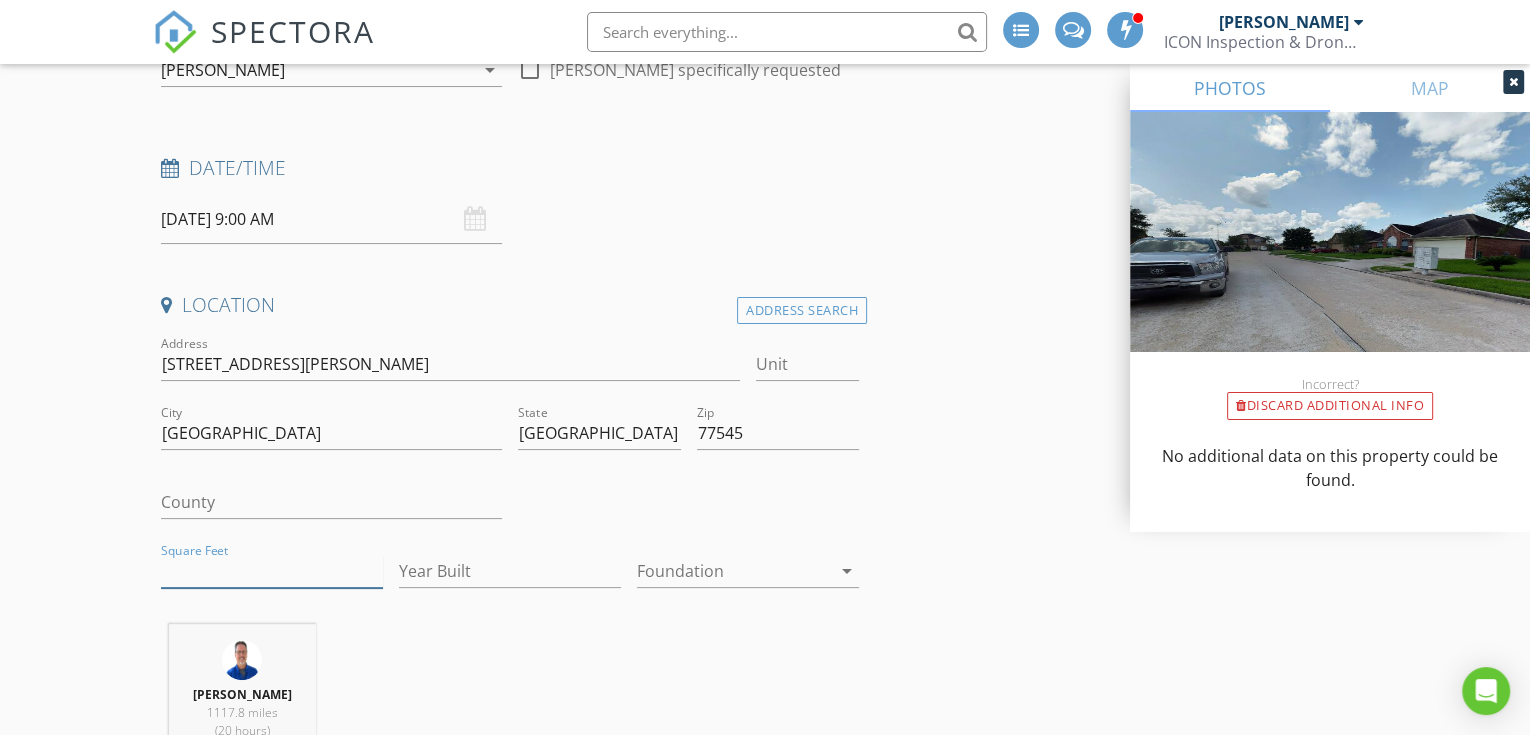 paste on "1778" 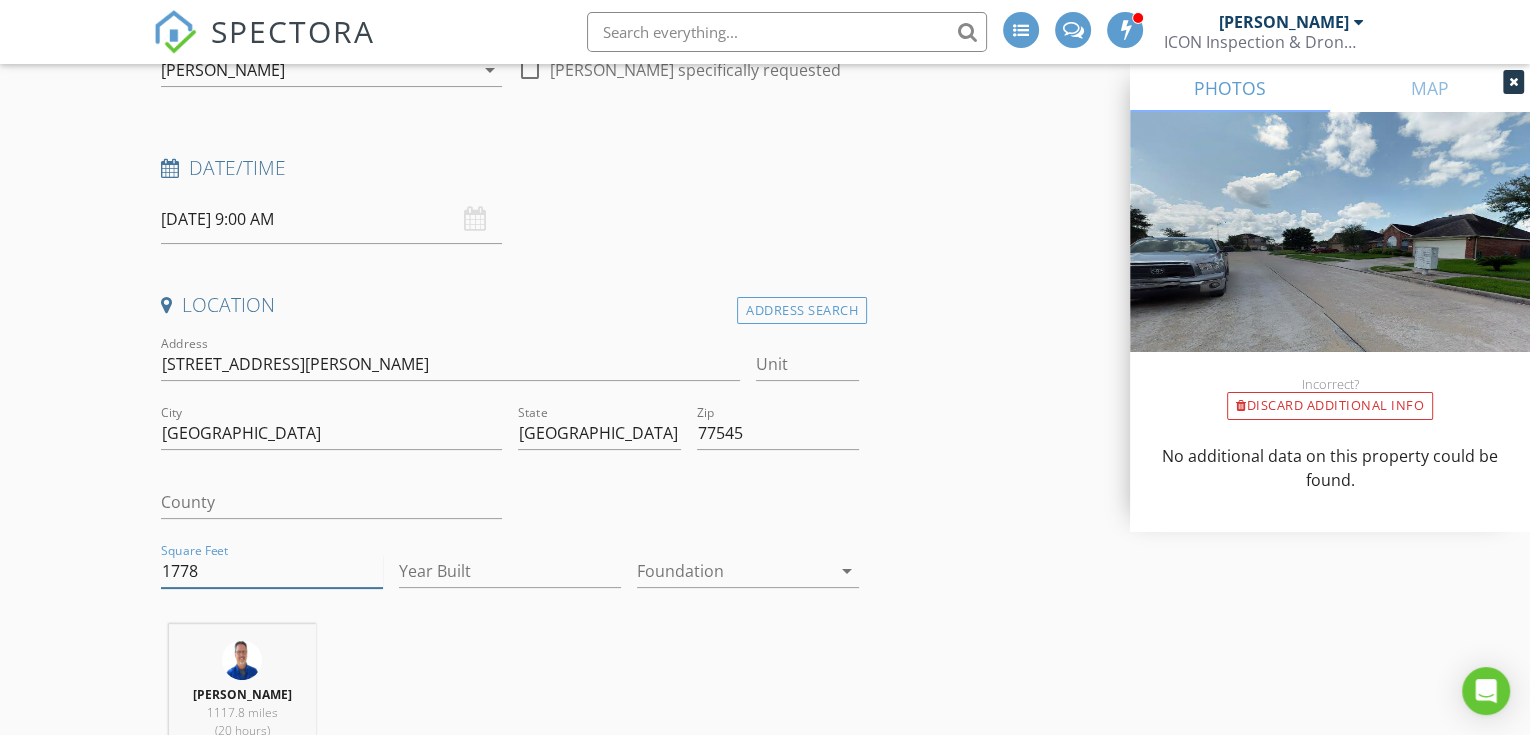 type on "1778" 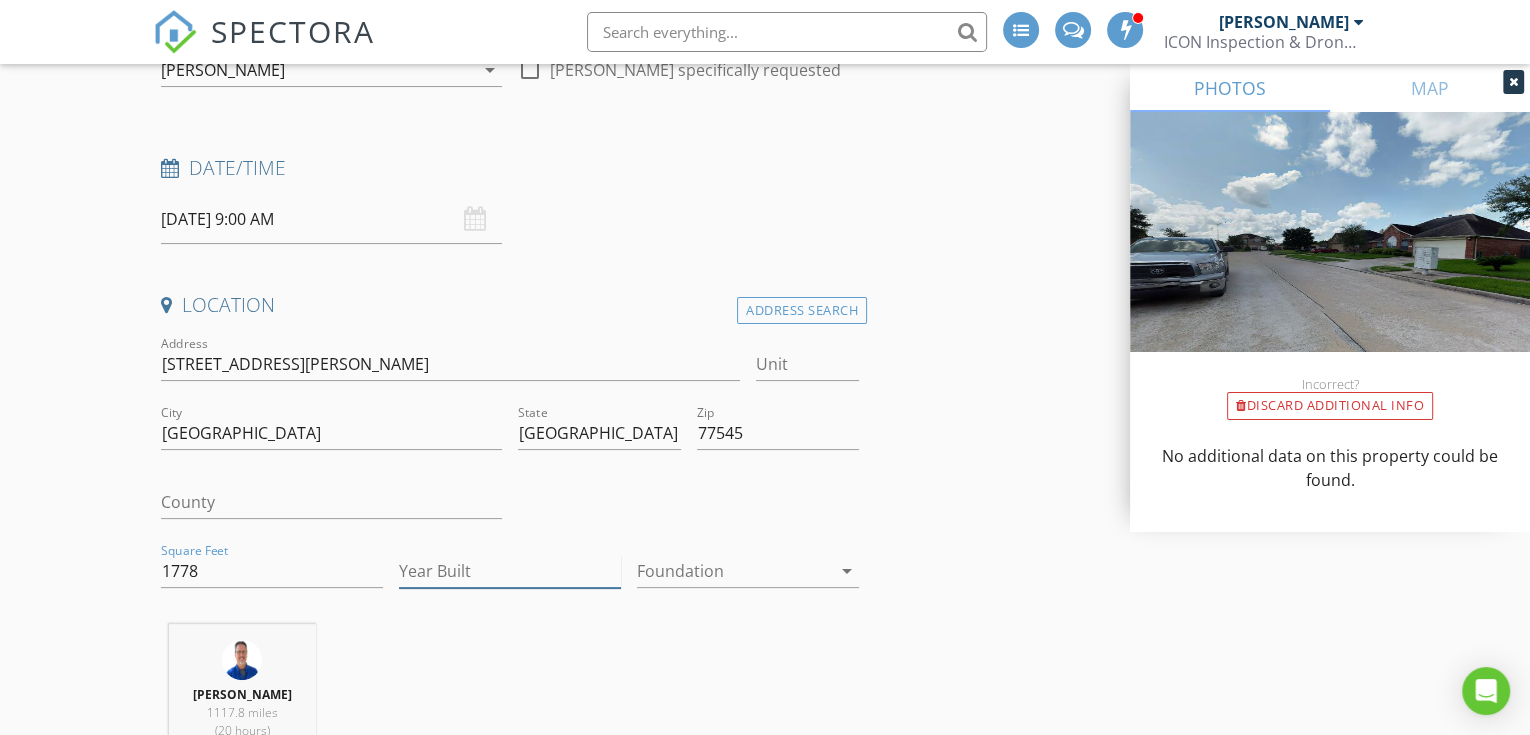 click on "Year Built" at bounding box center (510, 571) 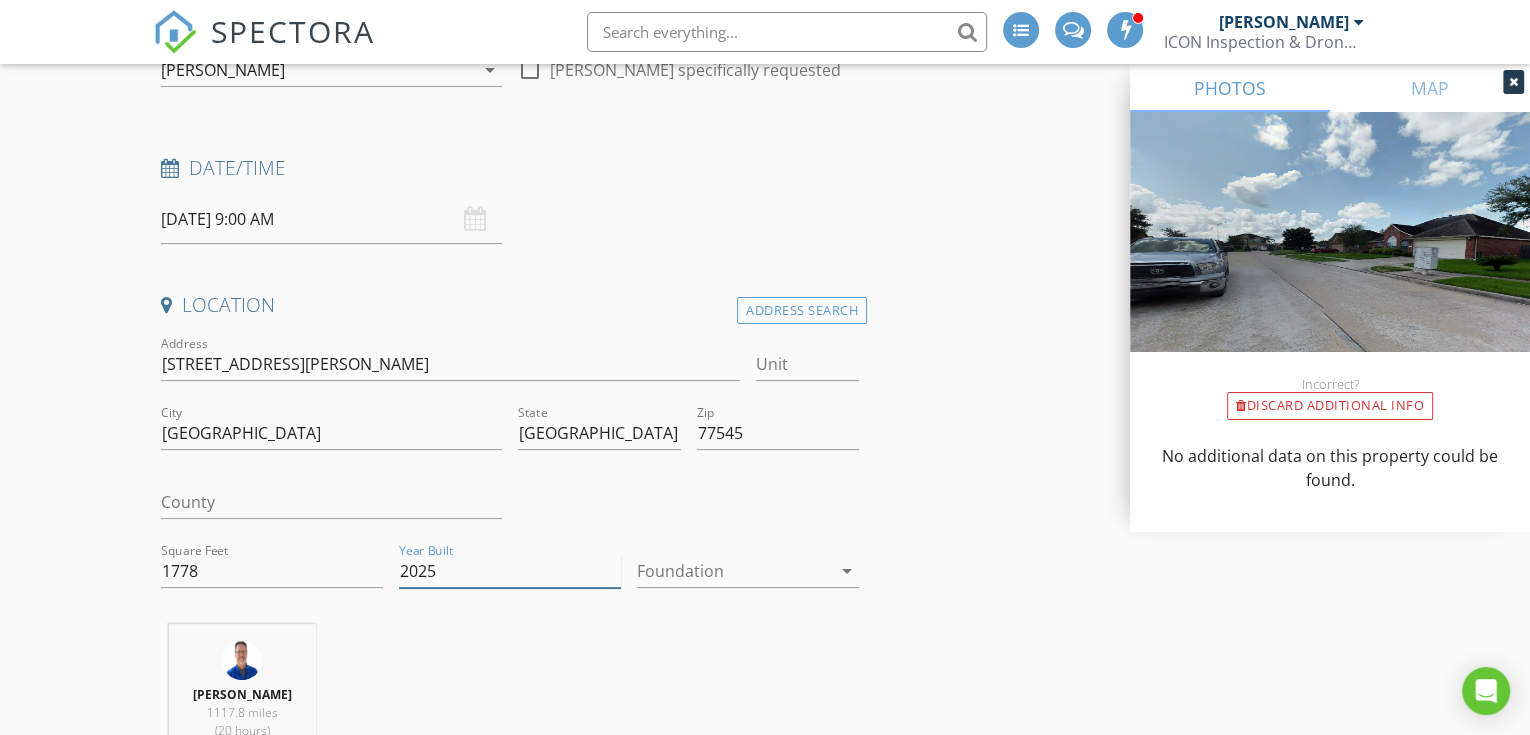 type on "2025" 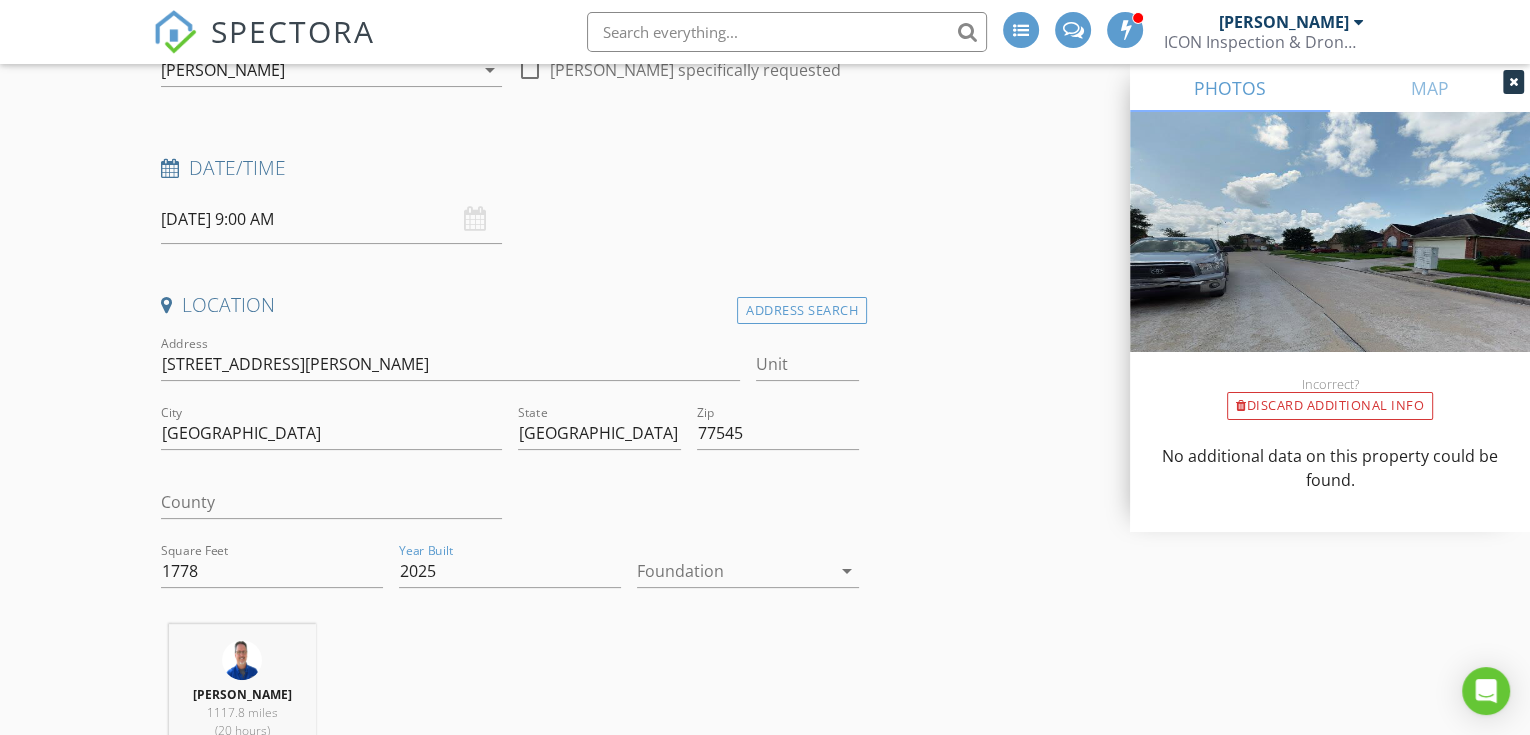 click at bounding box center (734, 571) 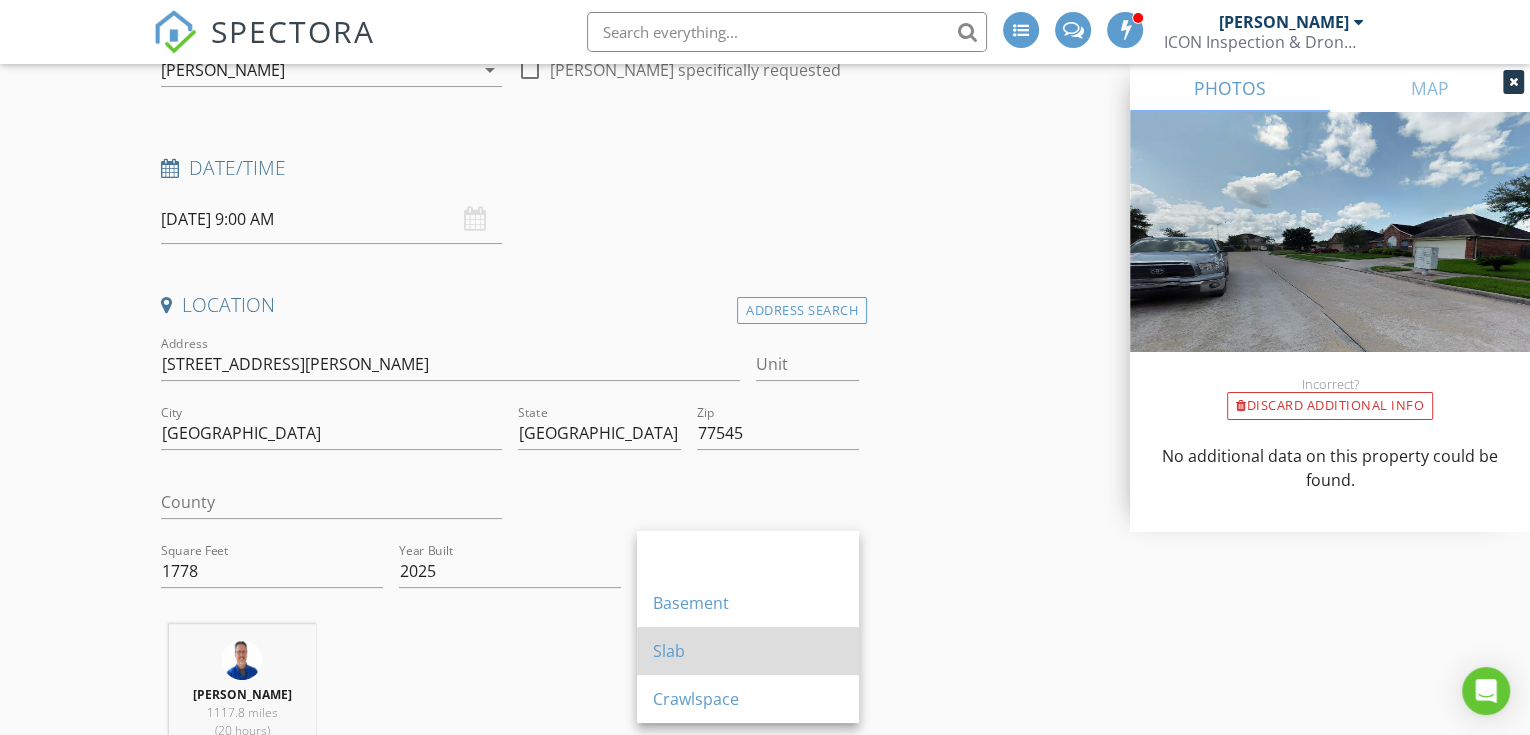 click on "Slab" at bounding box center [748, 651] 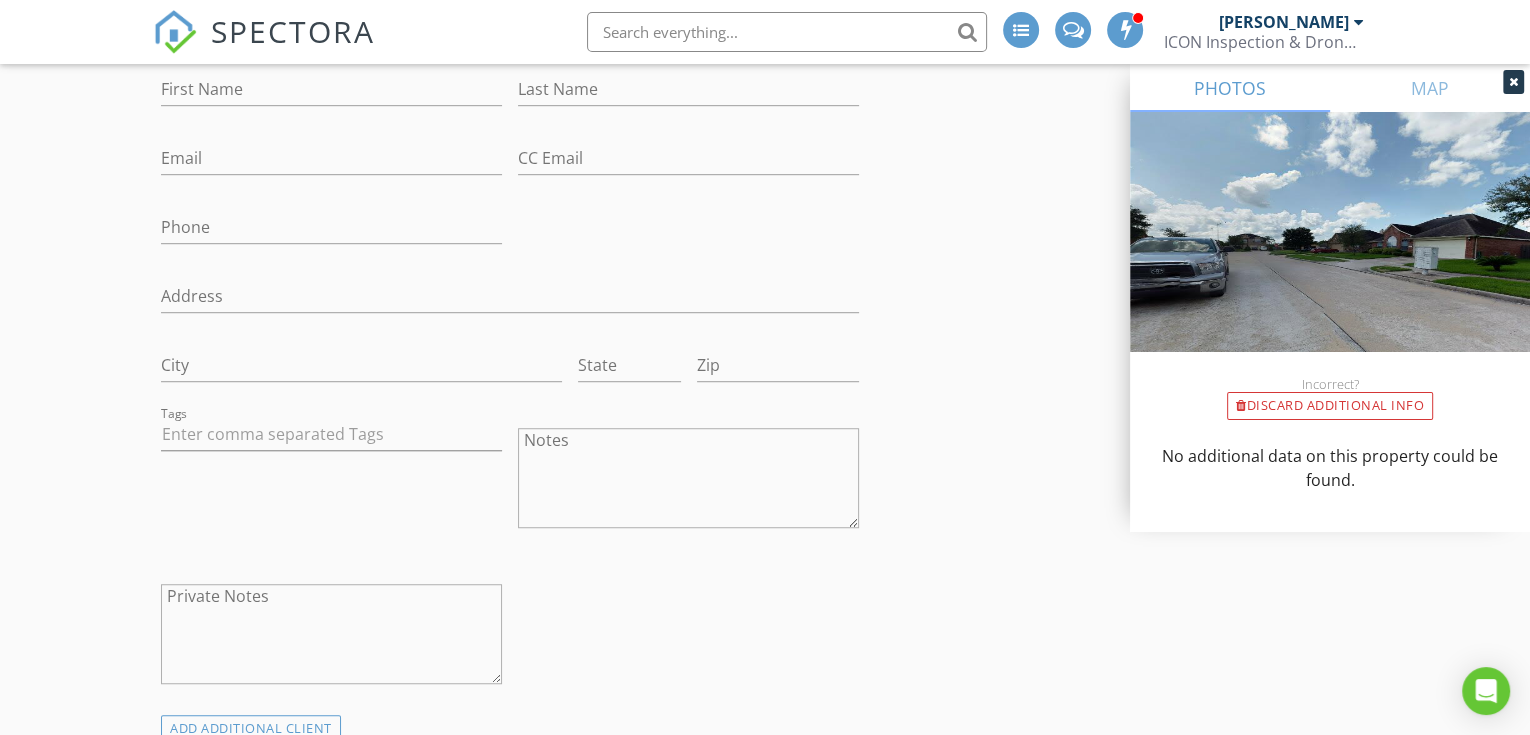 scroll, scrollTop: 1481, scrollLeft: 0, axis: vertical 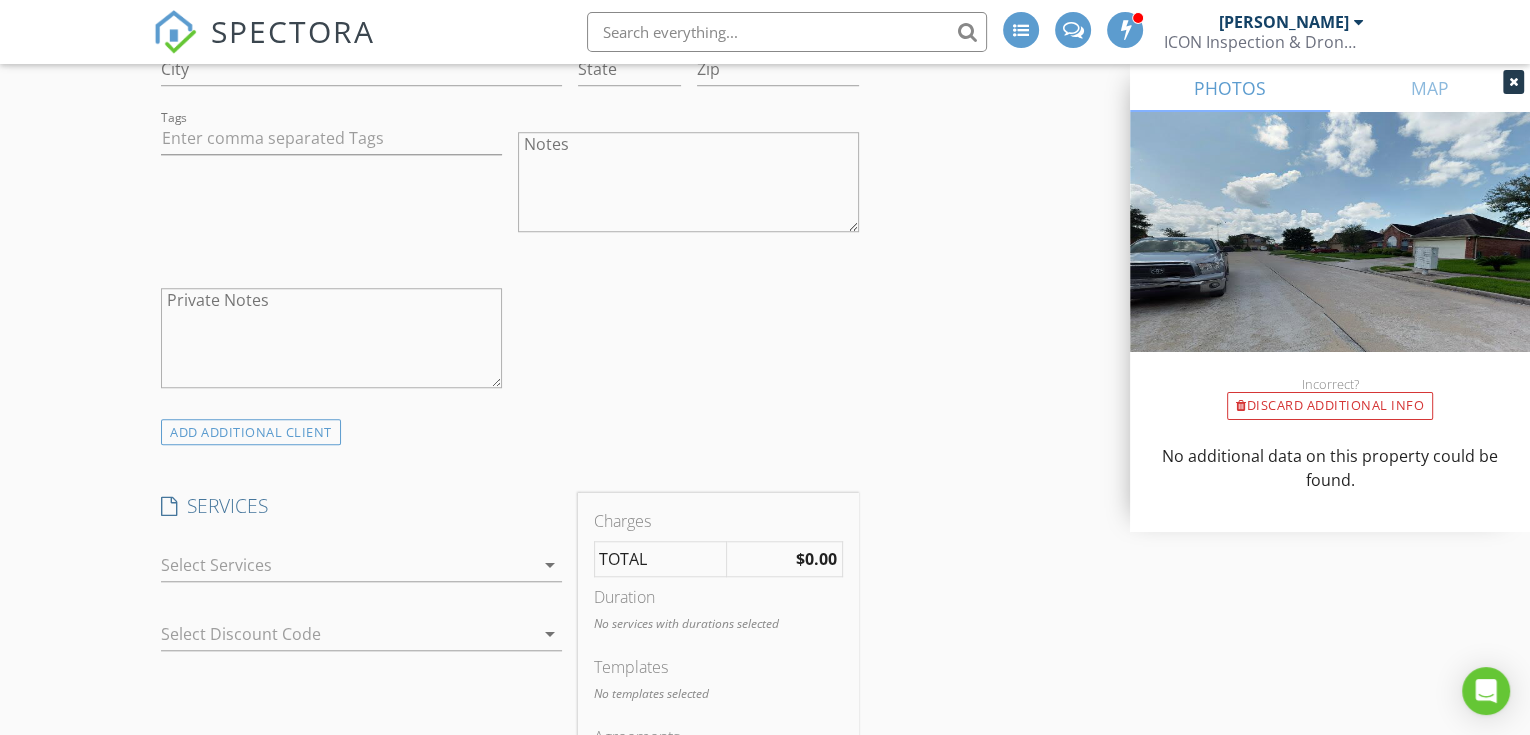 click at bounding box center (347, 565) 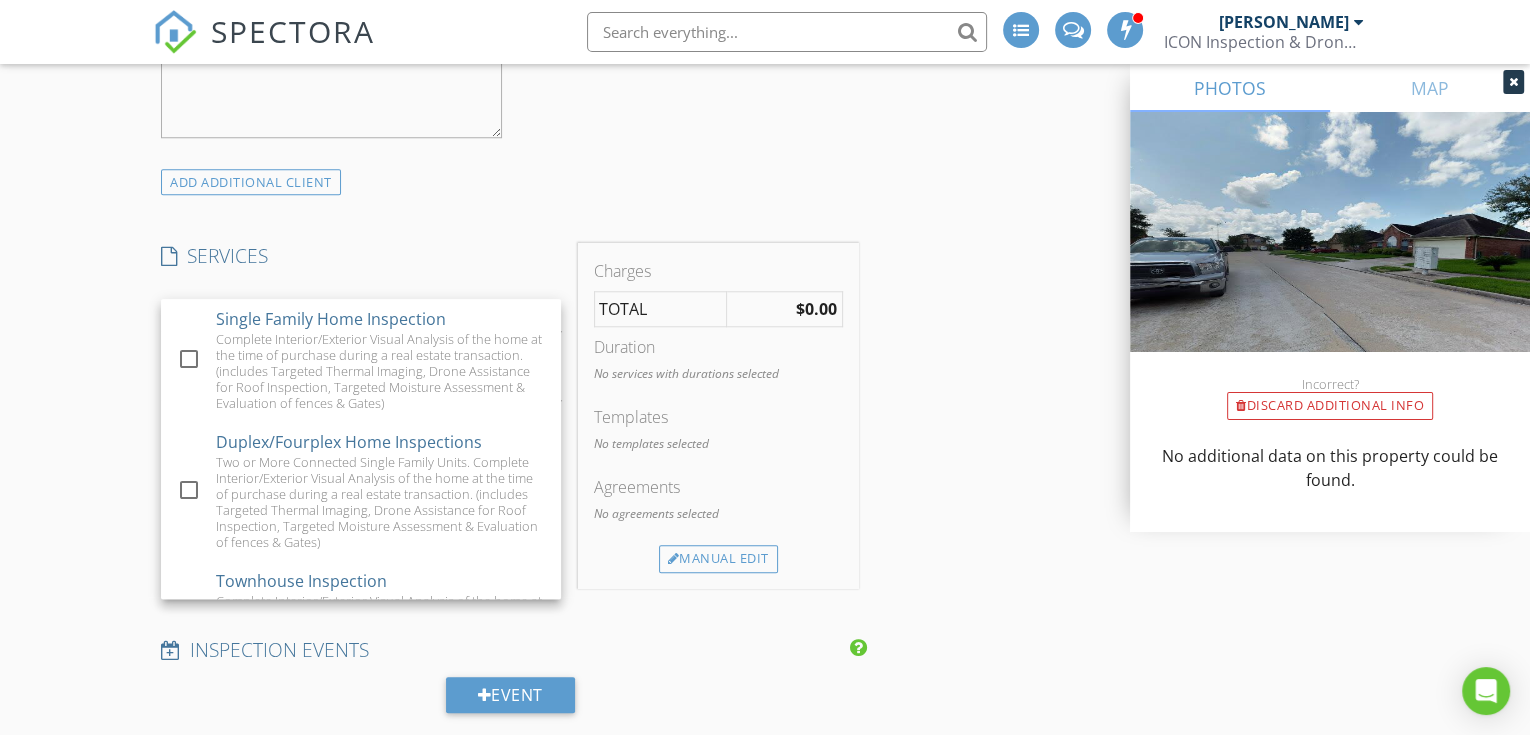 scroll, scrollTop: 1777, scrollLeft: 0, axis: vertical 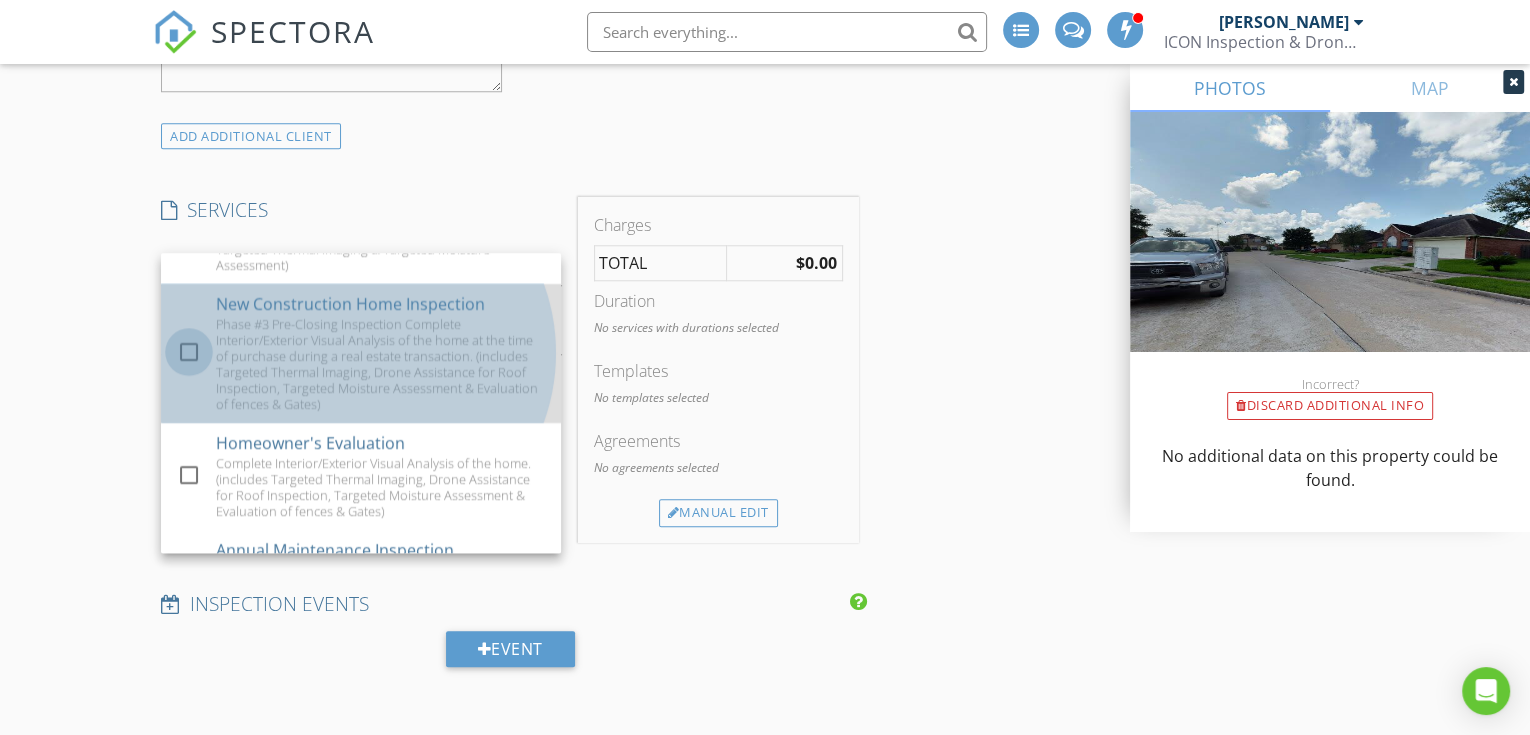 click at bounding box center [189, 352] 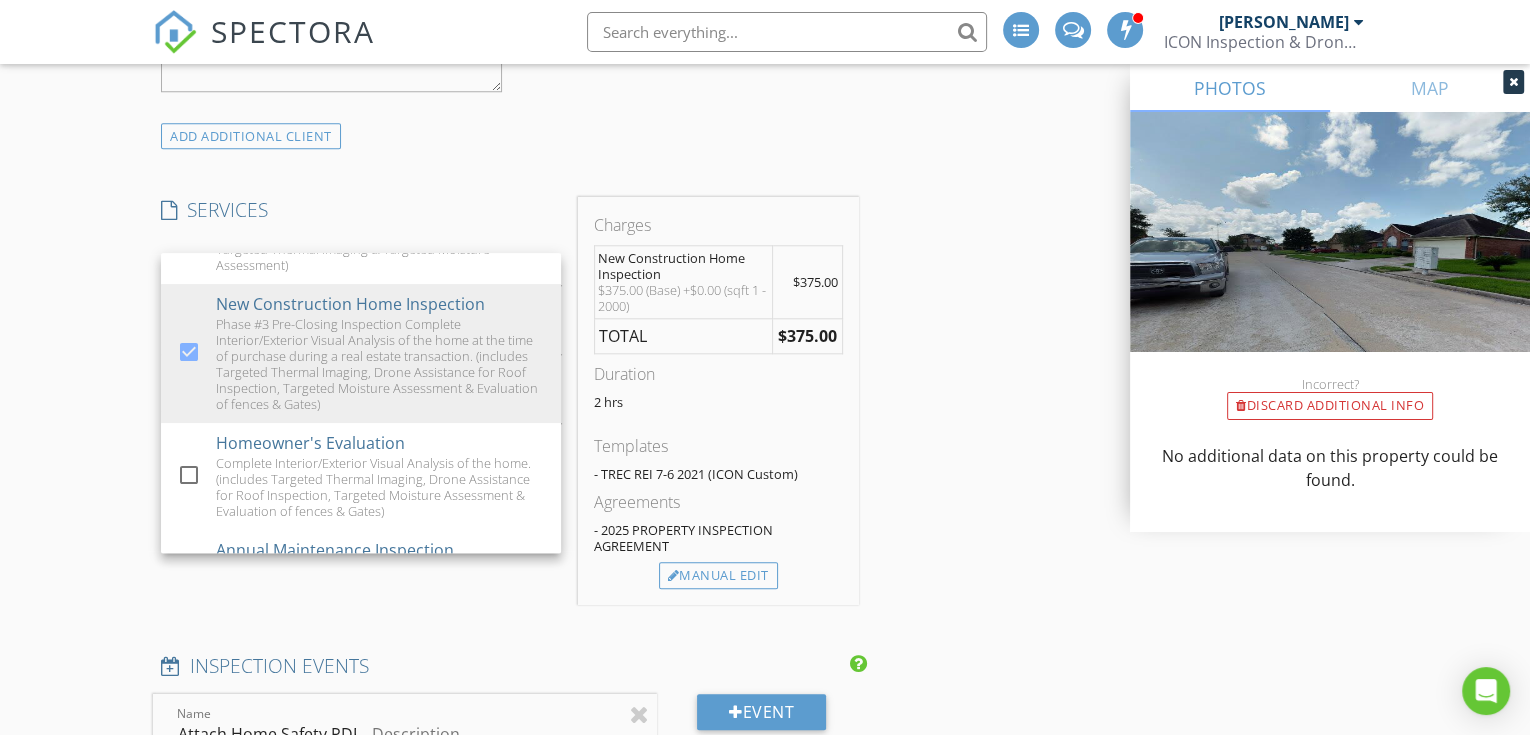 click on "New Inspection
INSPECTOR(S)
check_box   Trent Barnes   PRIMARY   Trent Barnes arrow_drop_down   check_box_outline_blank Trent Barnes specifically requested
Date/Time
07/15/2025 9:00 AM
Location
Address Search       Address 1310 Windom Court Way   Unit   City Fresno   State TX   Zip 77545   County     Square Feet 1778   Year Built 2025   Foundation Slab arrow_drop_down     Trent Barnes     1117.8 miles     (20 hours)
client
check_box Enable Client CC email for this inspection   Client Search     check_box_outline_blank Client is a Company/Organization     First Name   Last Name   Email   CC Email   Phone   Address   City   State   Zip     Tags         Notes   Private Notes
ADD ADDITIONAL client
SERVICES
check_box_outline_blank    Single Family Home Inspection" at bounding box center [765, 877] 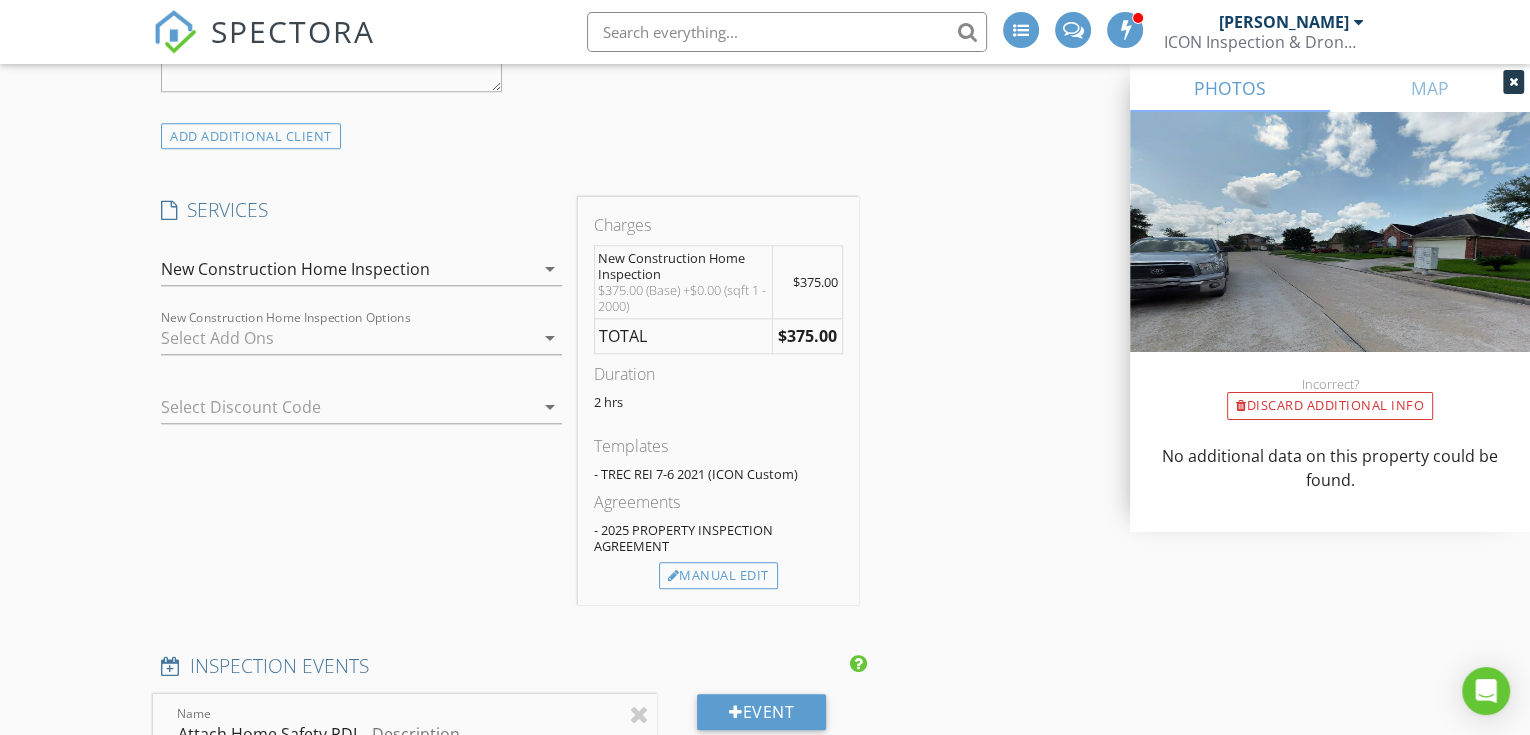 click at bounding box center (347, 338) 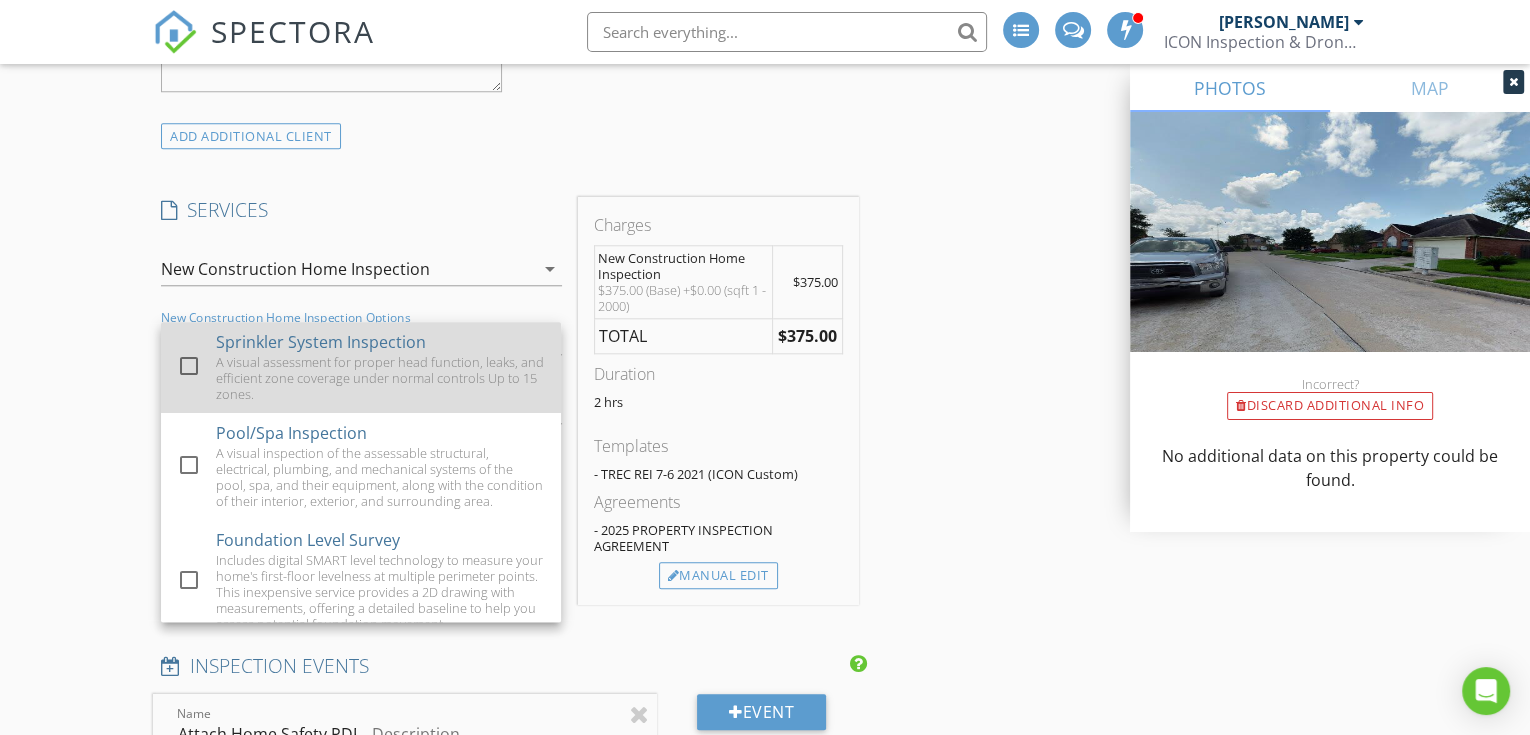 click on "A visual assessment for proper head function, leaks, and efficient zone coverage under normal controls Up to 15 zones." at bounding box center (380, 378) 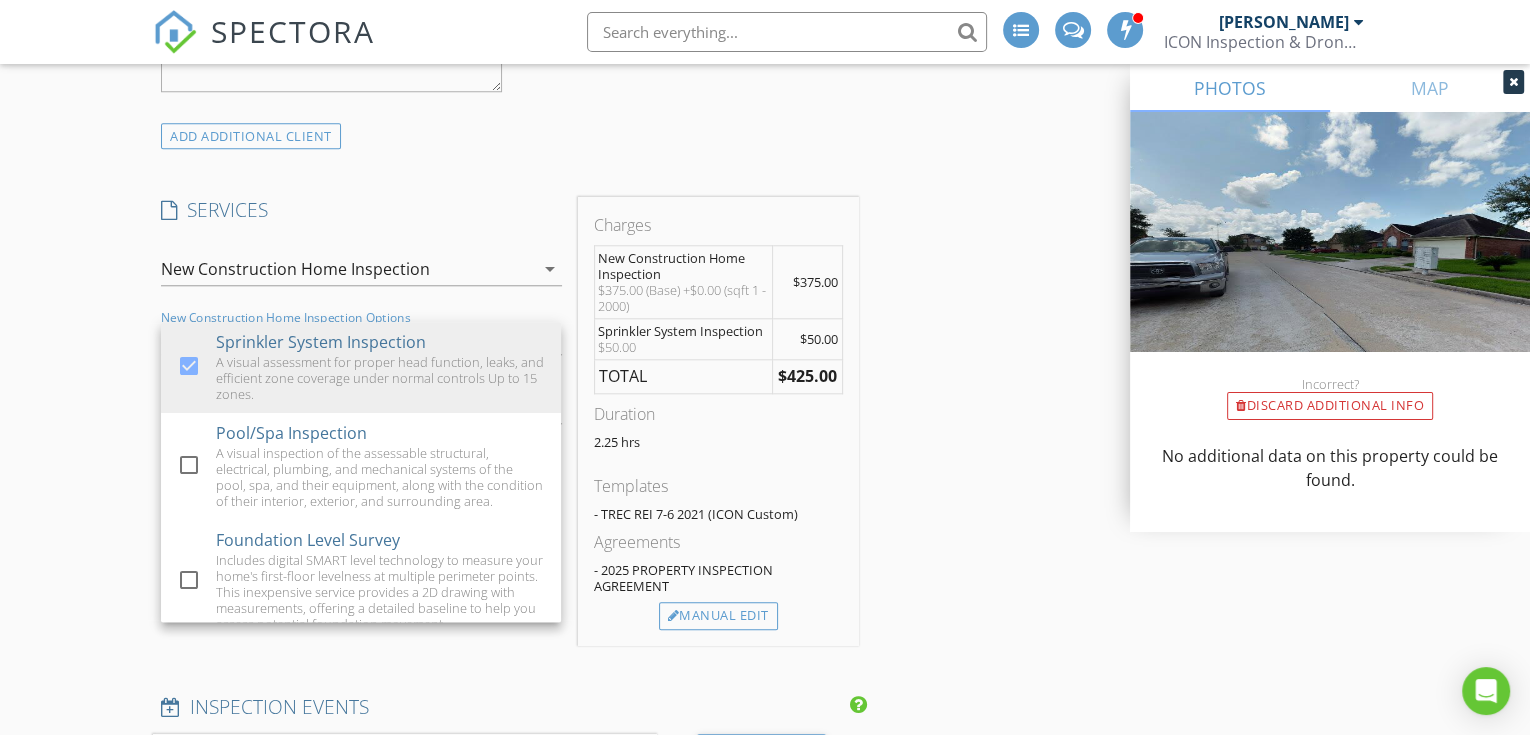click on "INSPECTOR(S)
check_box   Trent Barnes   PRIMARY   Trent Barnes arrow_drop_down   check_box_outline_blank Trent Barnes specifically requested
Date/Time
07/15/2025 9:00 AM
Location
Address Search       Address 1310 Windom Court Way   Unit   City Fresno   State TX   Zip 77545   County     Square Feet 1778   Year Built 2025   Foundation Slab arrow_drop_down     Trent Barnes     1117.8 miles     (20 hours)
client
check_box Enable Client CC email for this inspection   Client Search     check_box_outline_blank Client is a Company/Organization     First Name   Last Name   Email   CC Email   Phone   Address   City   State   Zip     Tags         Notes   Private Notes
ADD ADDITIONAL client
SERVICES
check_box_outline_blank    Single Family Home Inspection   check_box_outline_blank" at bounding box center [765, 931] 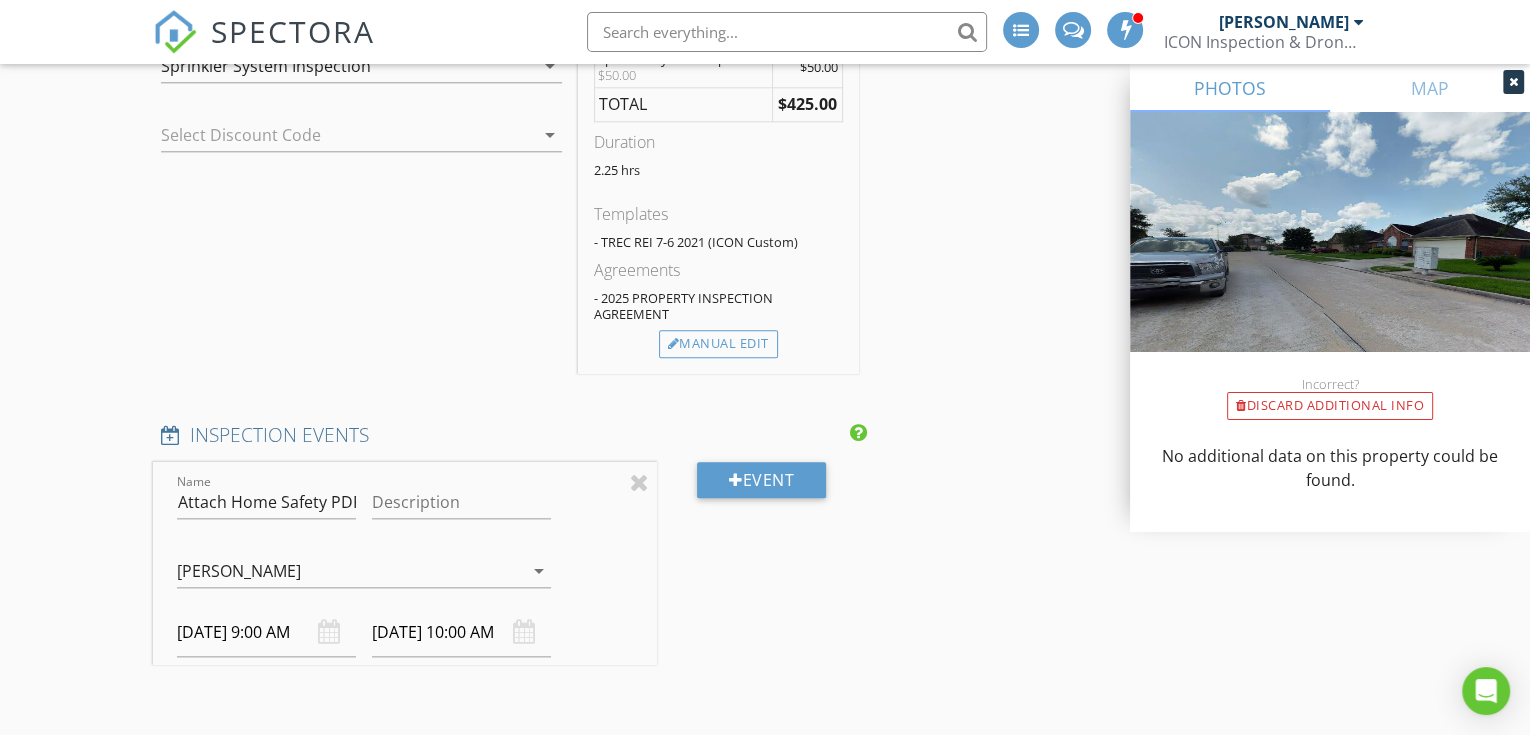 scroll, scrollTop: 2074, scrollLeft: 0, axis: vertical 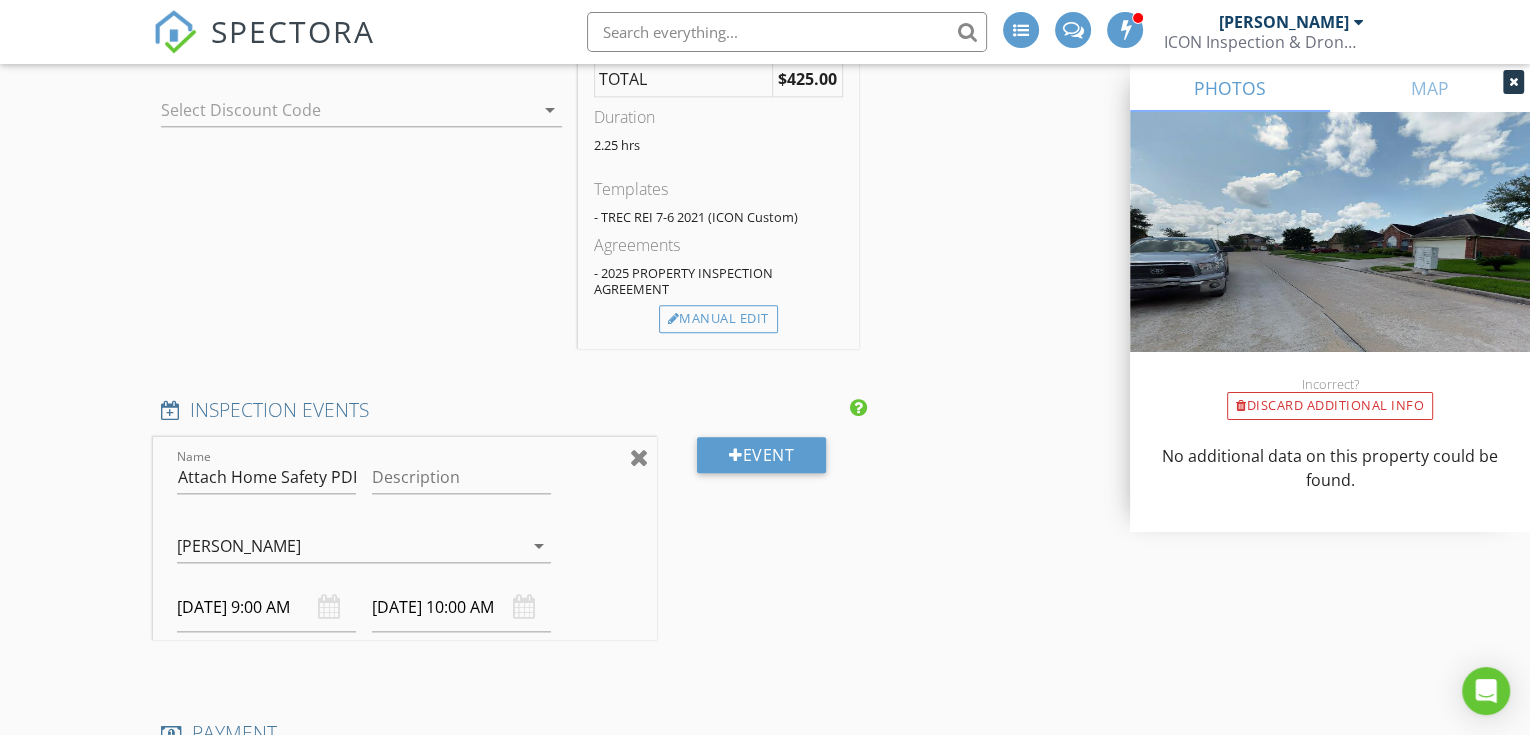 click at bounding box center [639, 457] 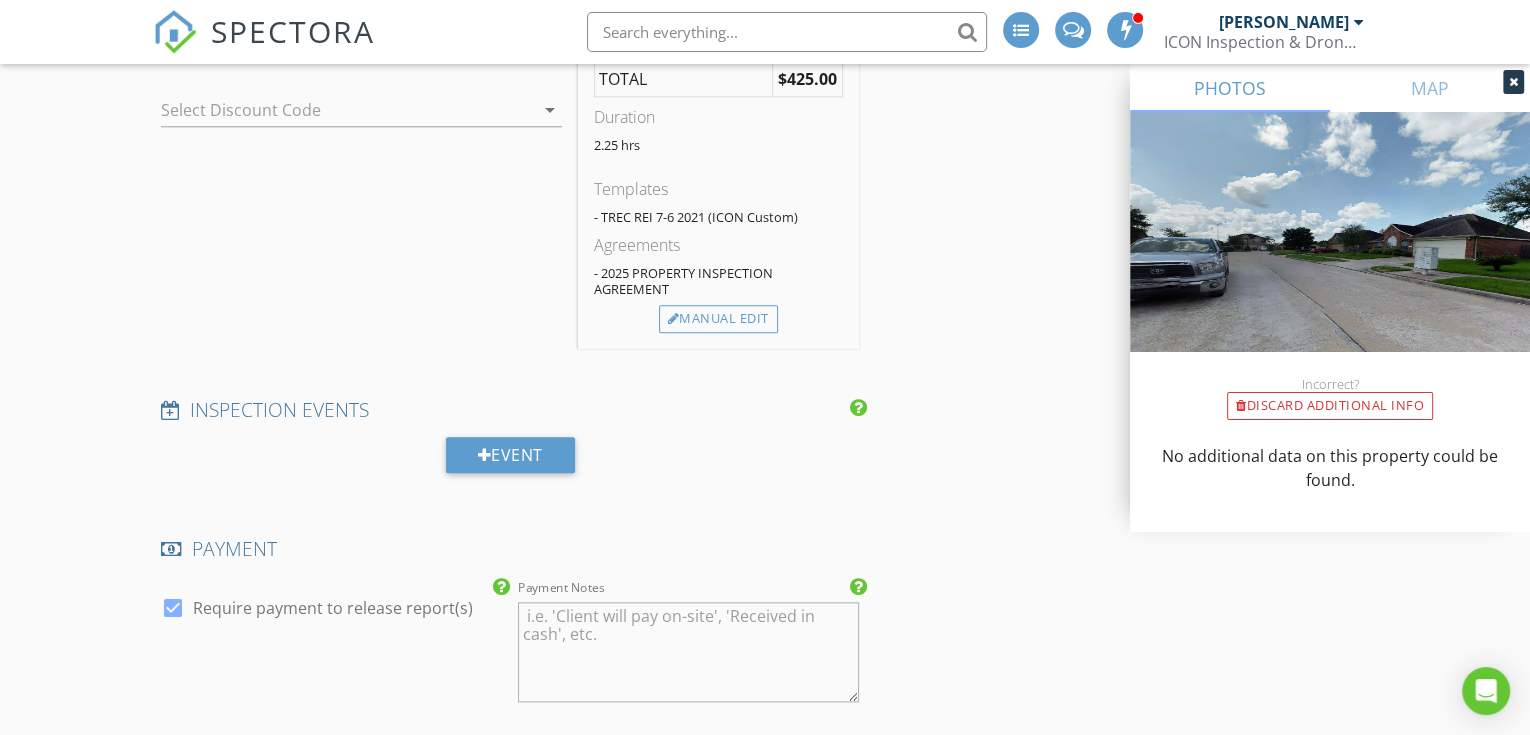 scroll, scrollTop: 1777, scrollLeft: 0, axis: vertical 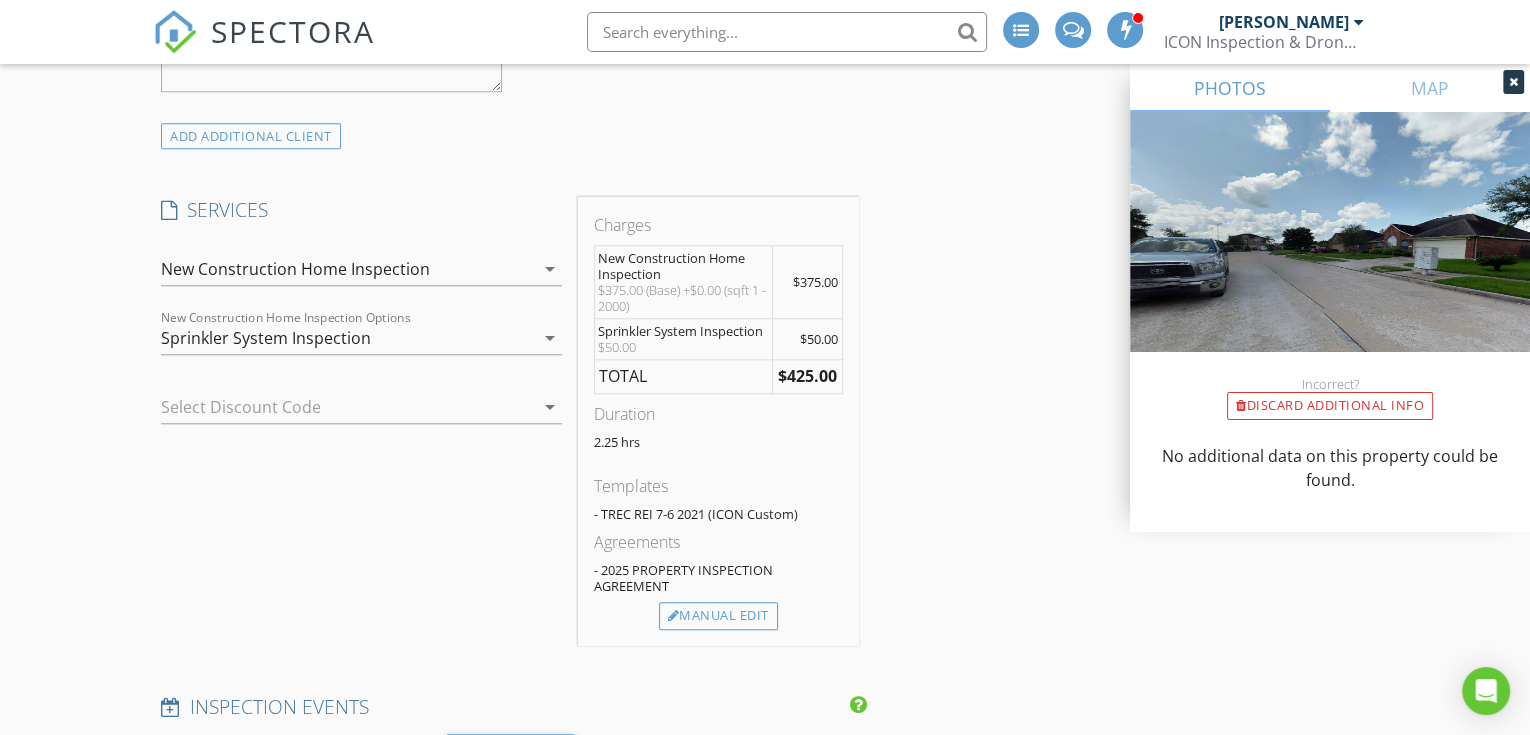 click on "Sprinkler System Inspection" at bounding box center (266, 338) 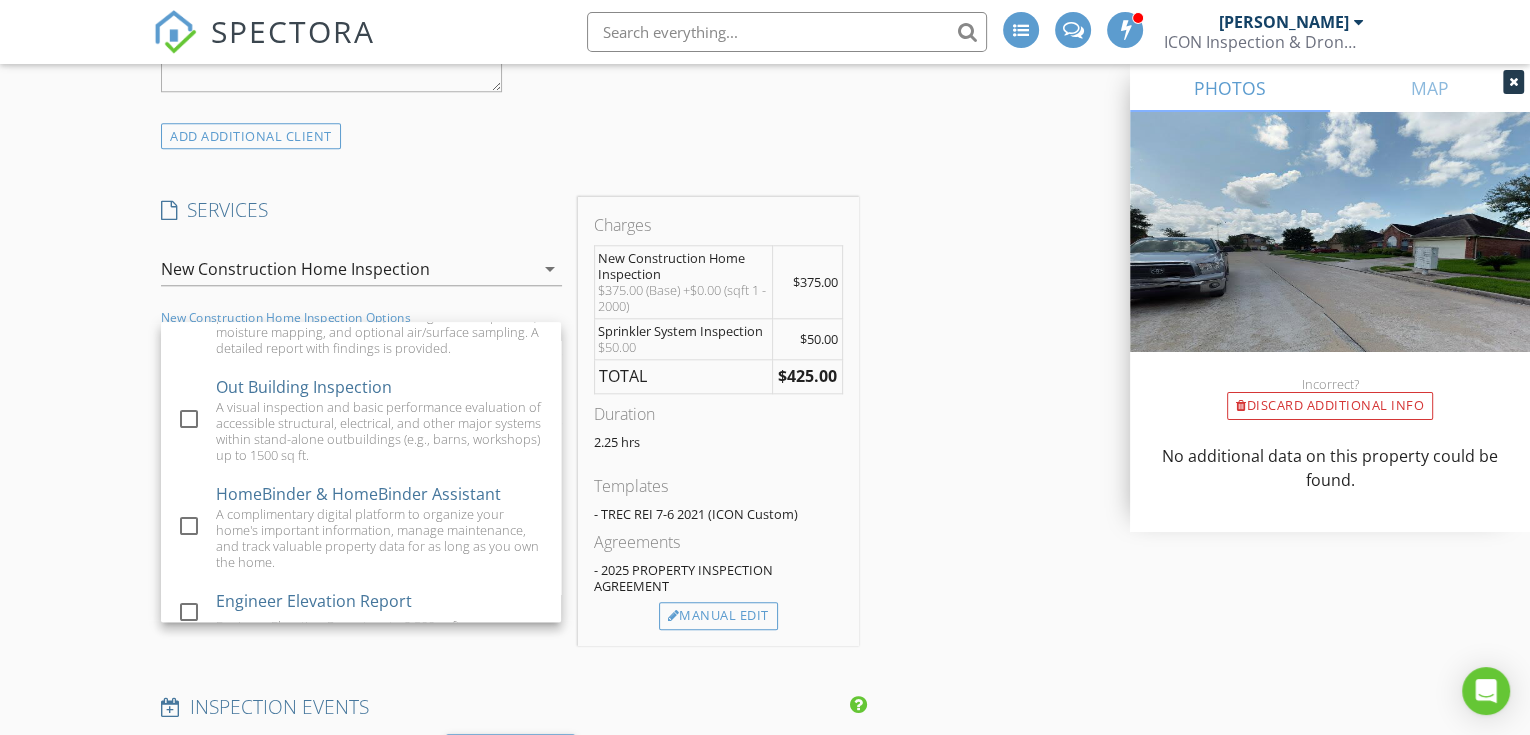 scroll, scrollTop: 592, scrollLeft: 0, axis: vertical 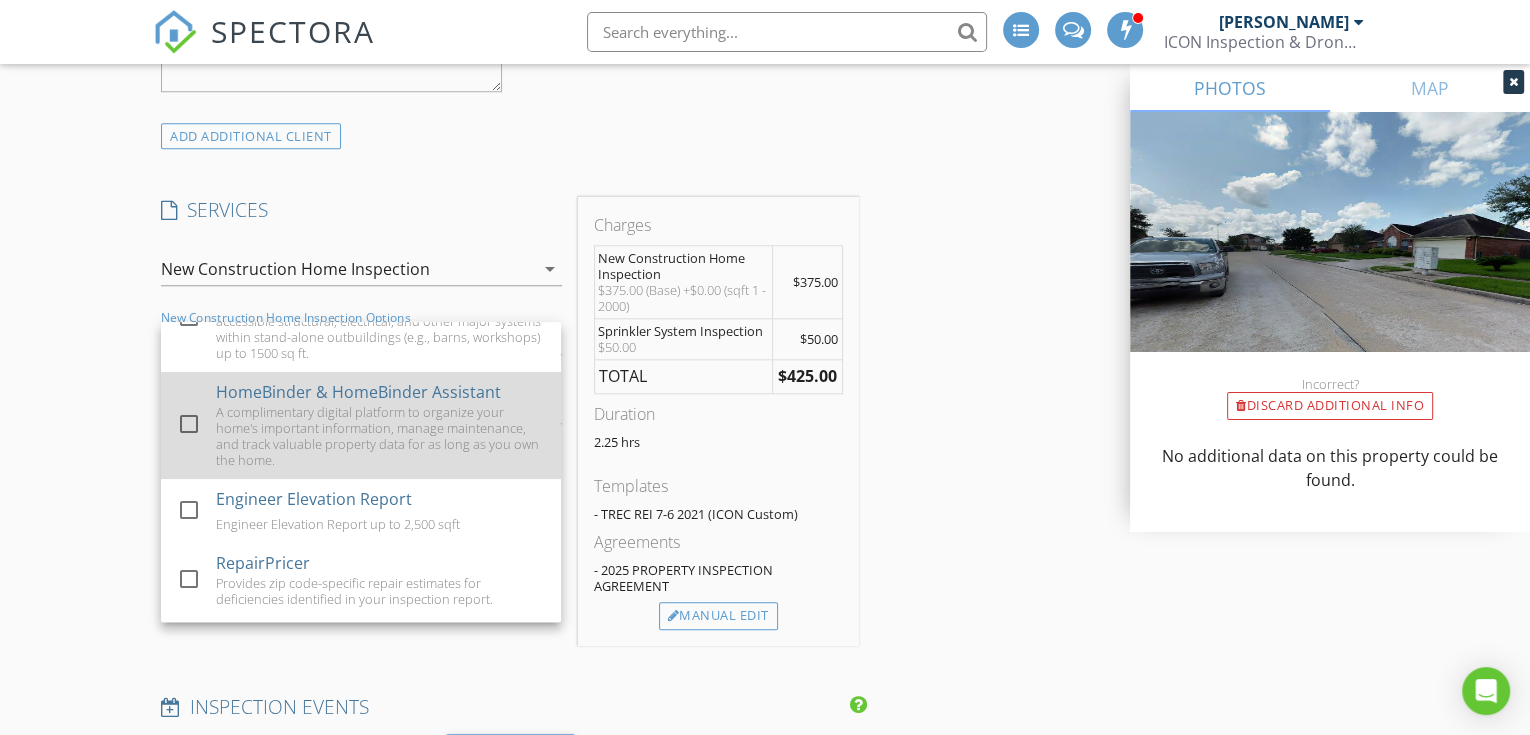 click on "A complimentary digital platform to organize your home's important information, manage maintenance, and track valuable property data for as long as you own the home." at bounding box center (380, 436) 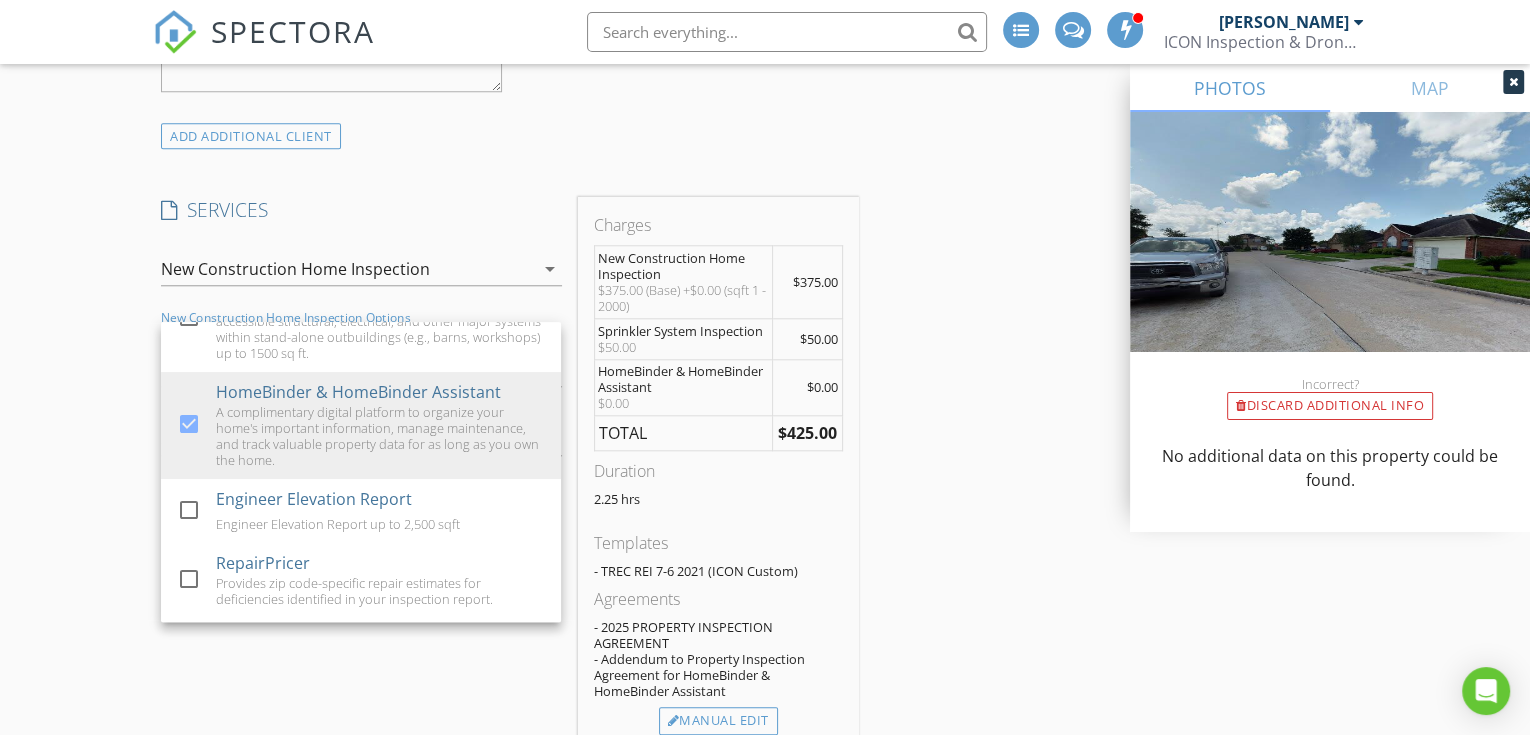 click on "INSPECTOR(S)
check_box   Trent Barnes   PRIMARY   Trent Barnes arrow_drop_down   check_box_outline_blank Trent Barnes specifically requested
Date/Time
07/15/2025 9:00 AM
Location
Address Search       Address 1310 Windom Court Way   Unit   City Fresno   State TX   Zip 77545   County     Square Feet 1778   Year Built 2025   Foundation Slab arrow_drop_down     Trent Barnes     1117.8 miles     (20 hours)
client
check_box Enable Client CC email for this inspection   Client Search     check_box_outline_blank Client is a Company/Organization     First Name   Last Name   Email   CC Email   Phone   Address   City   State   Zip     Tags         Notes   Private Notes
ADD ADDITIONAL client
SERVICES
check_box_outline_blank    Single Family Home Inspection   check_box_outline_blank" at bounding box center (765, 1101) 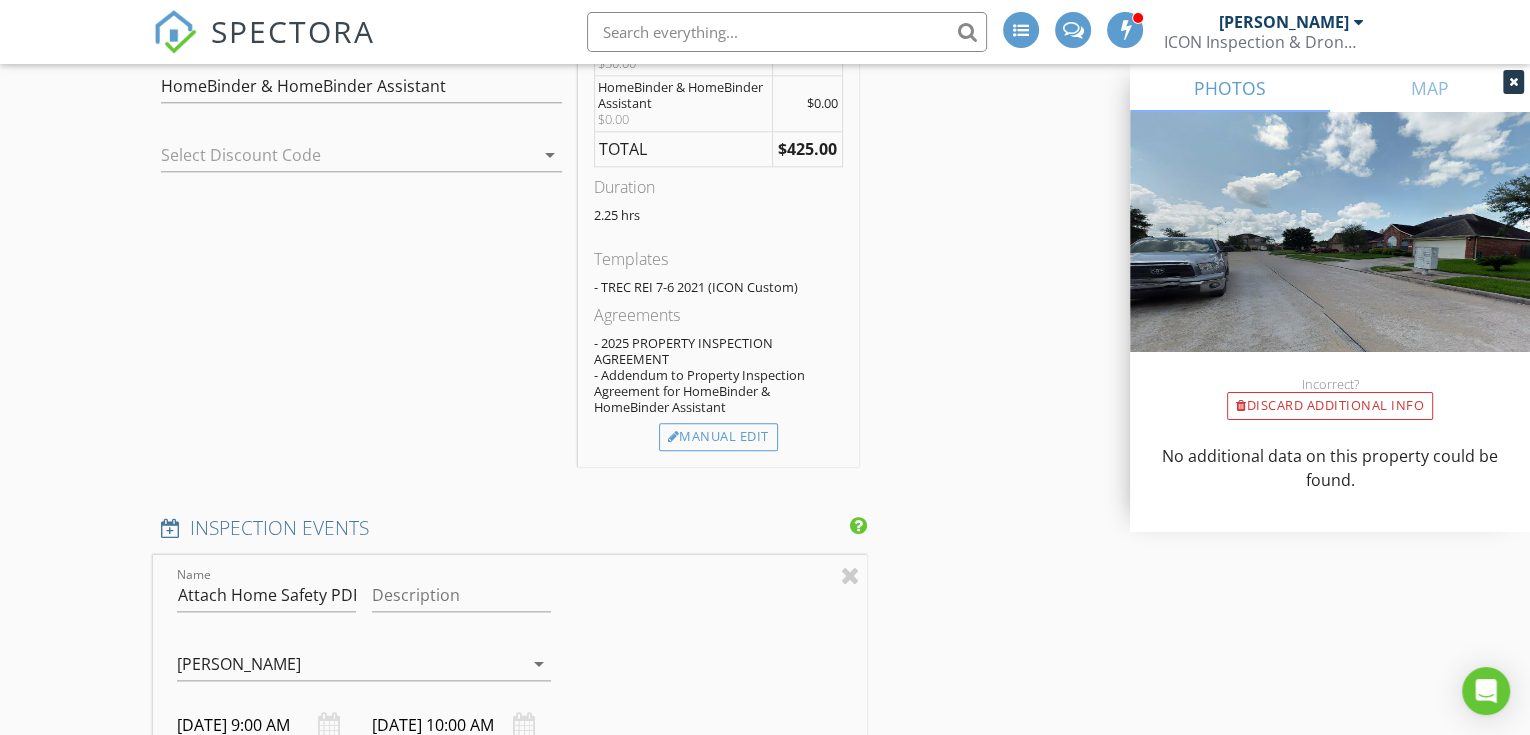 scroll, scrollTop: 2074, scrollLeft: 0, axis: vertical 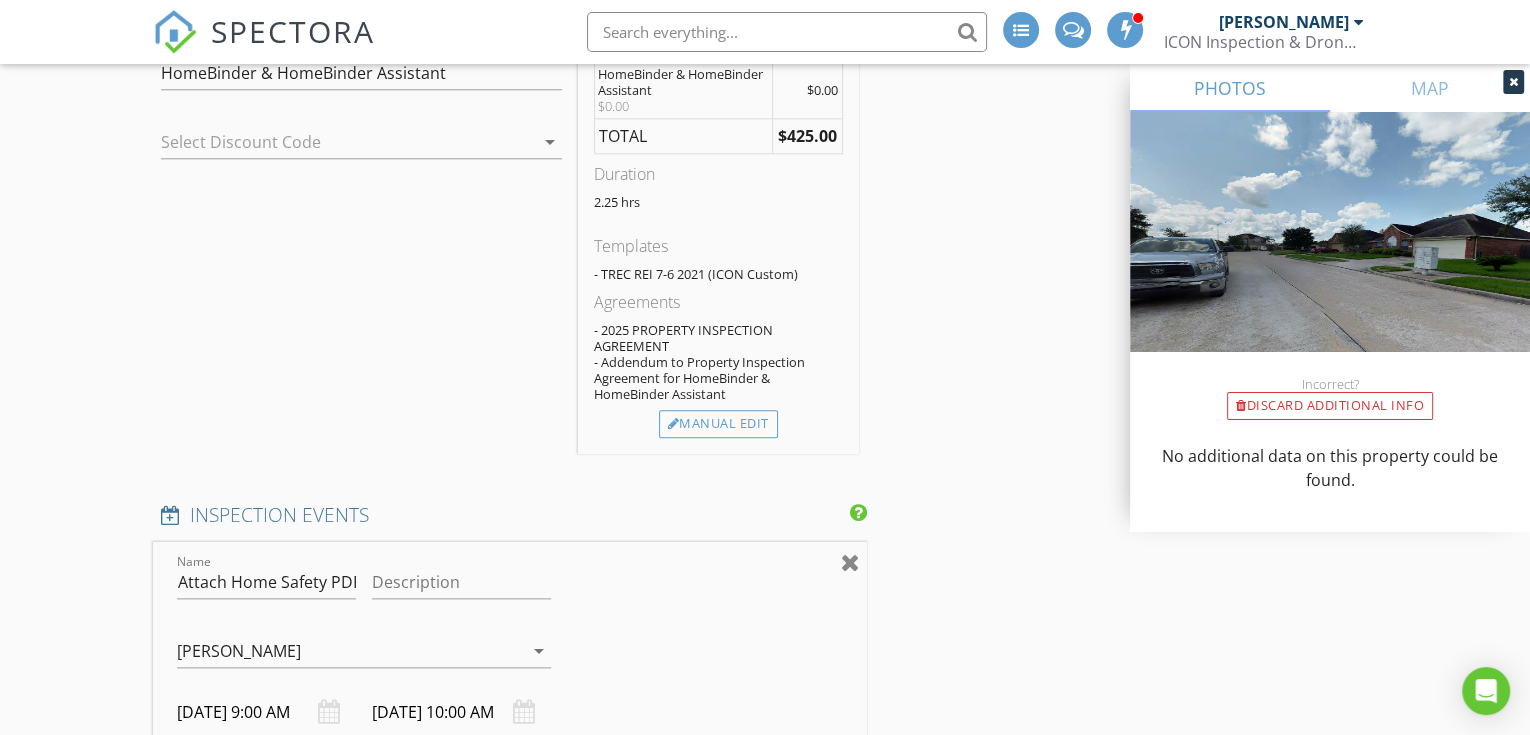 click at bounding box center [850, 562] 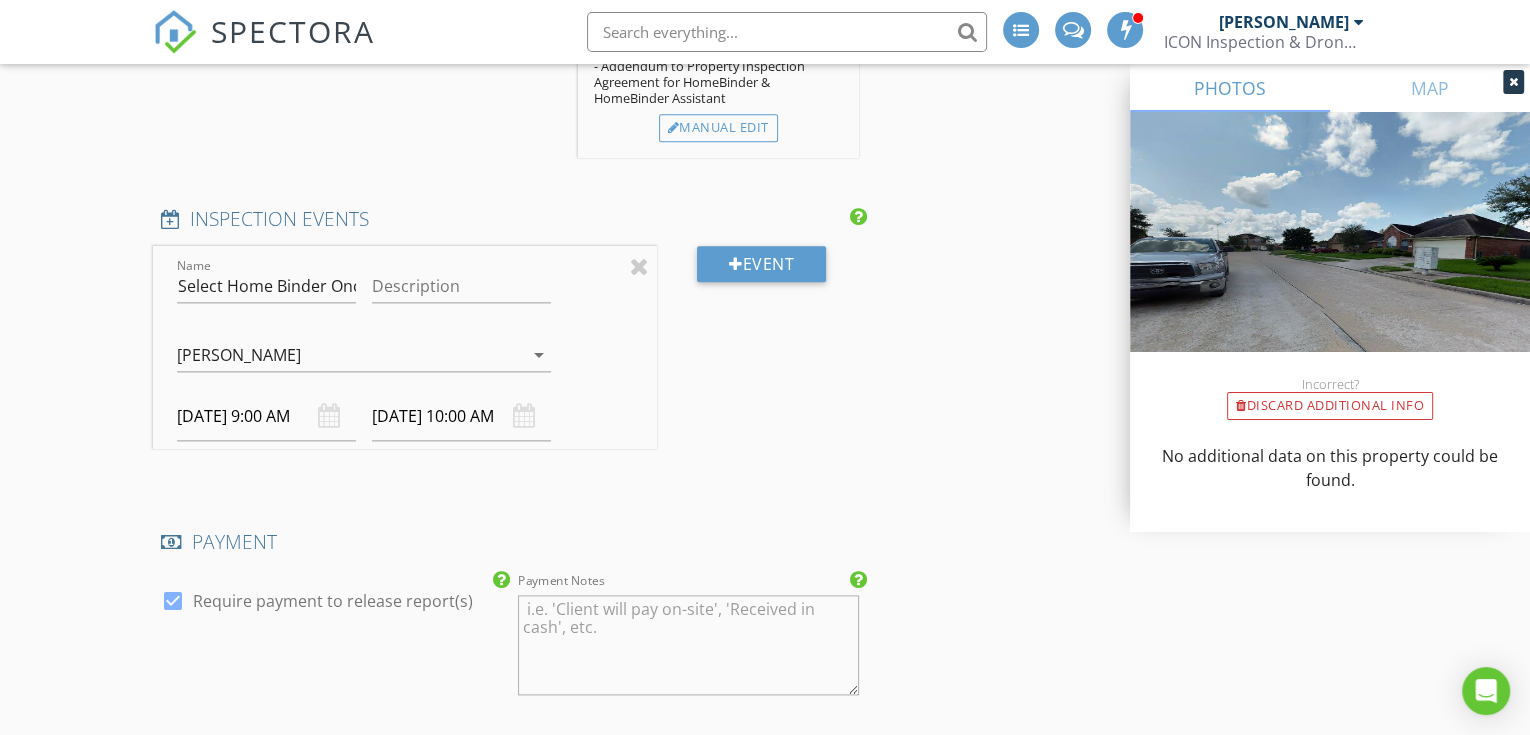 scroll, scrollTop: 2666, scrollLeft: 0, axis: vertical 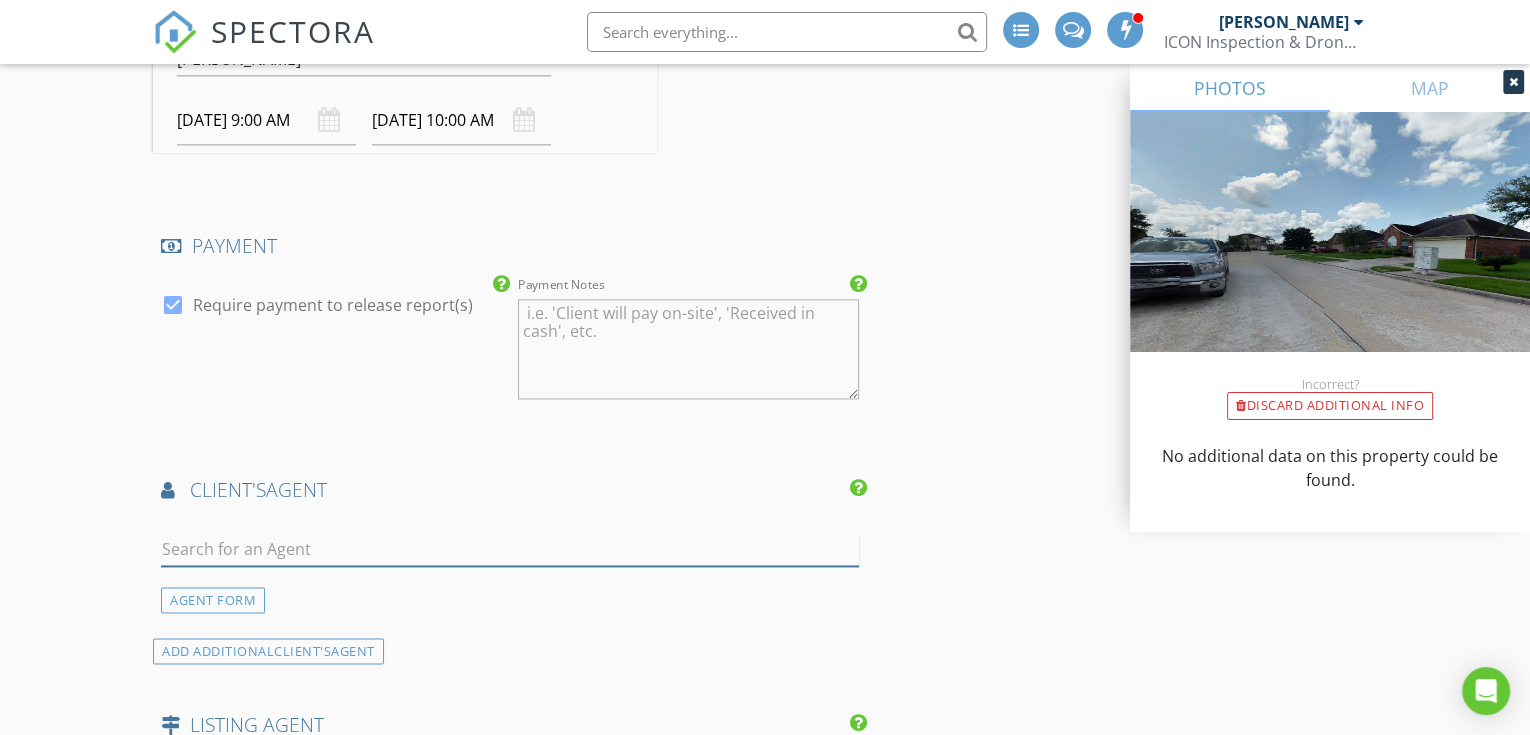 click at bounding box center [510, 549] 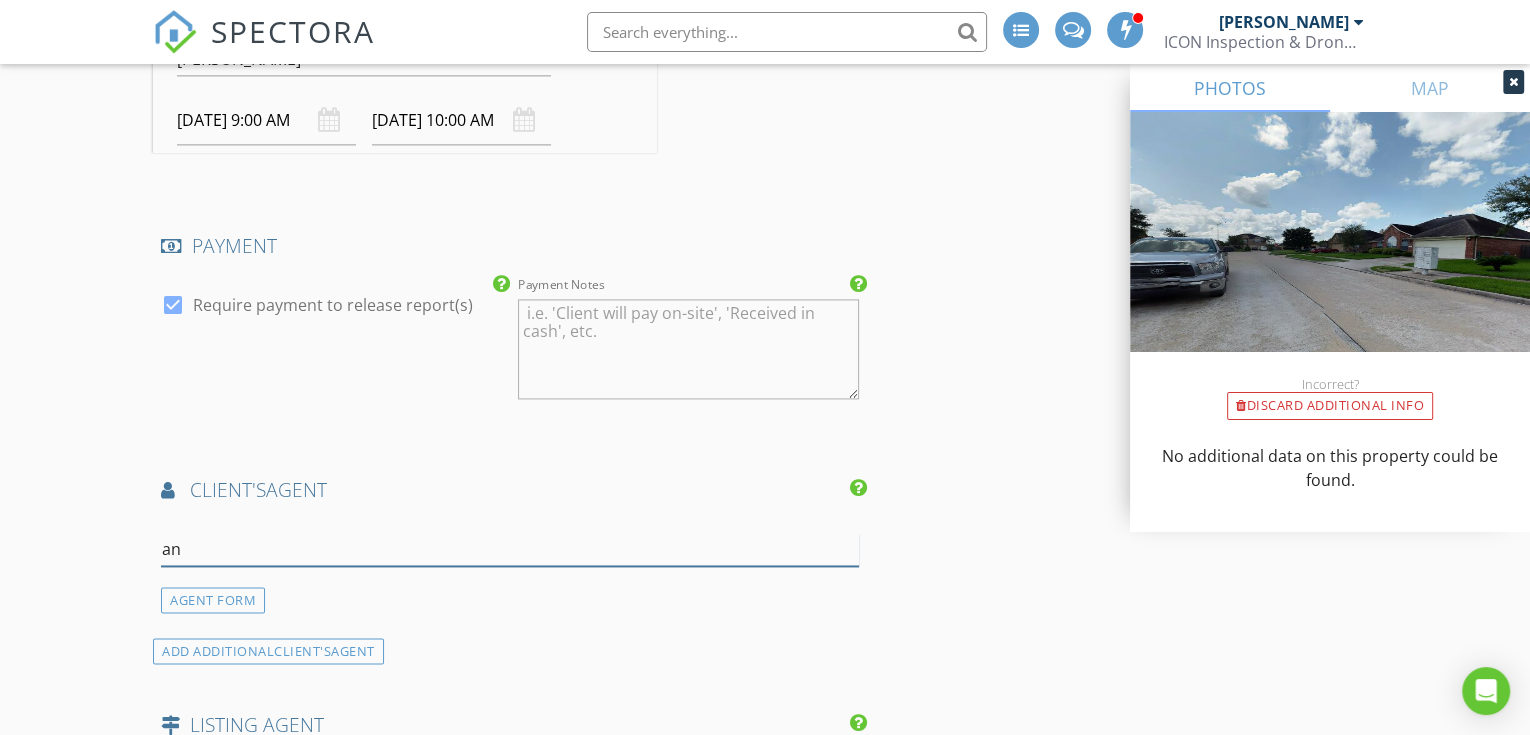 type on "a" 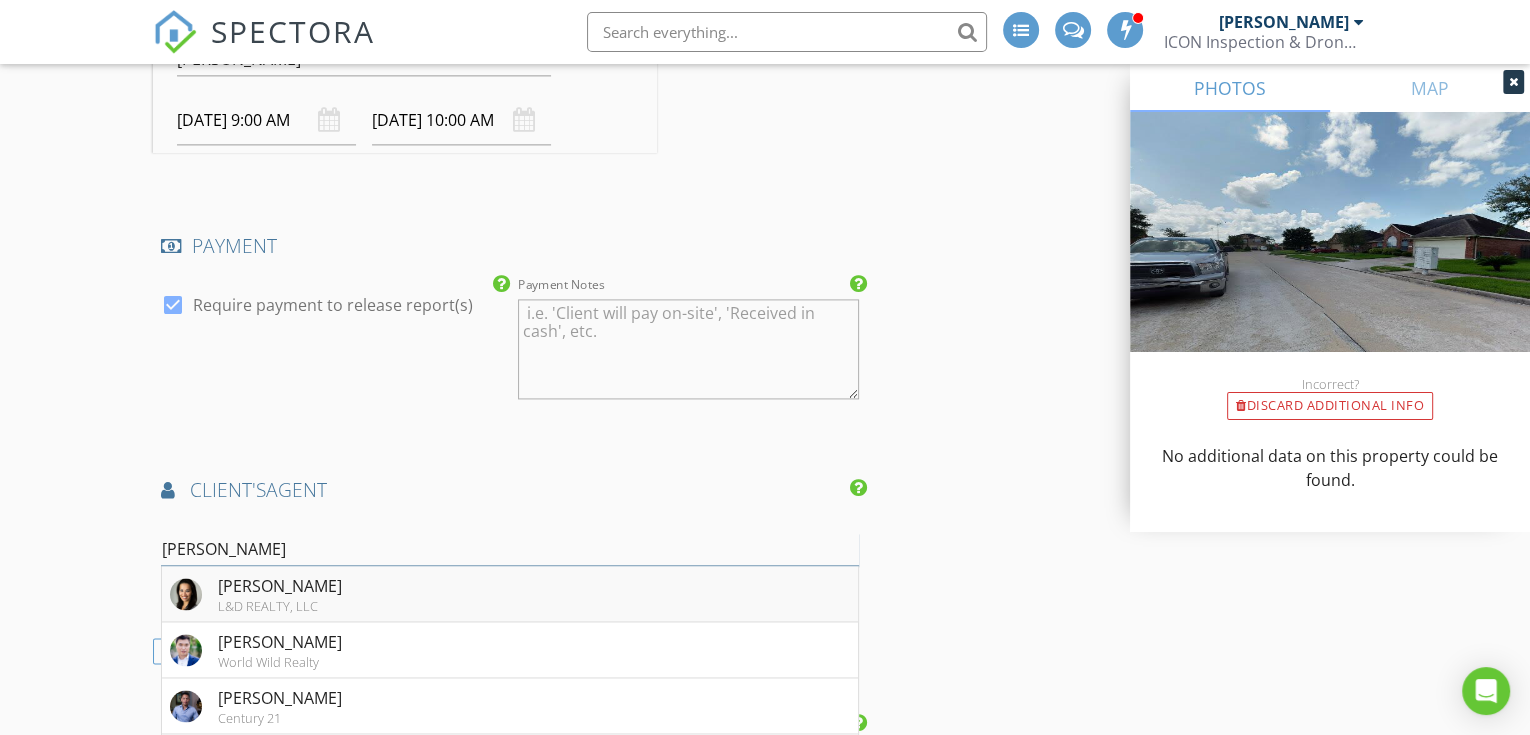 type on "nguy" 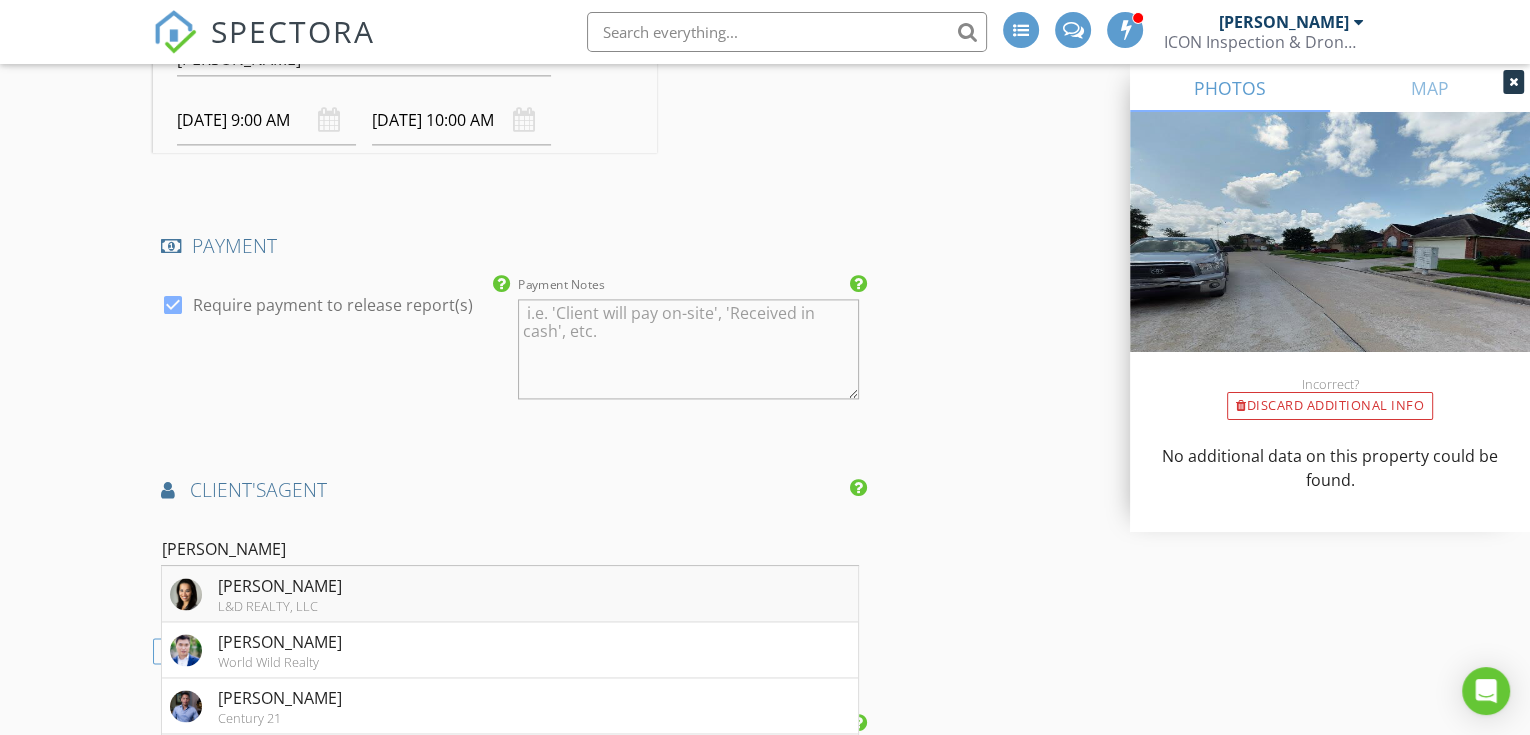 click on "L&D REALTY, LLC" at bounding box center [280, 606] 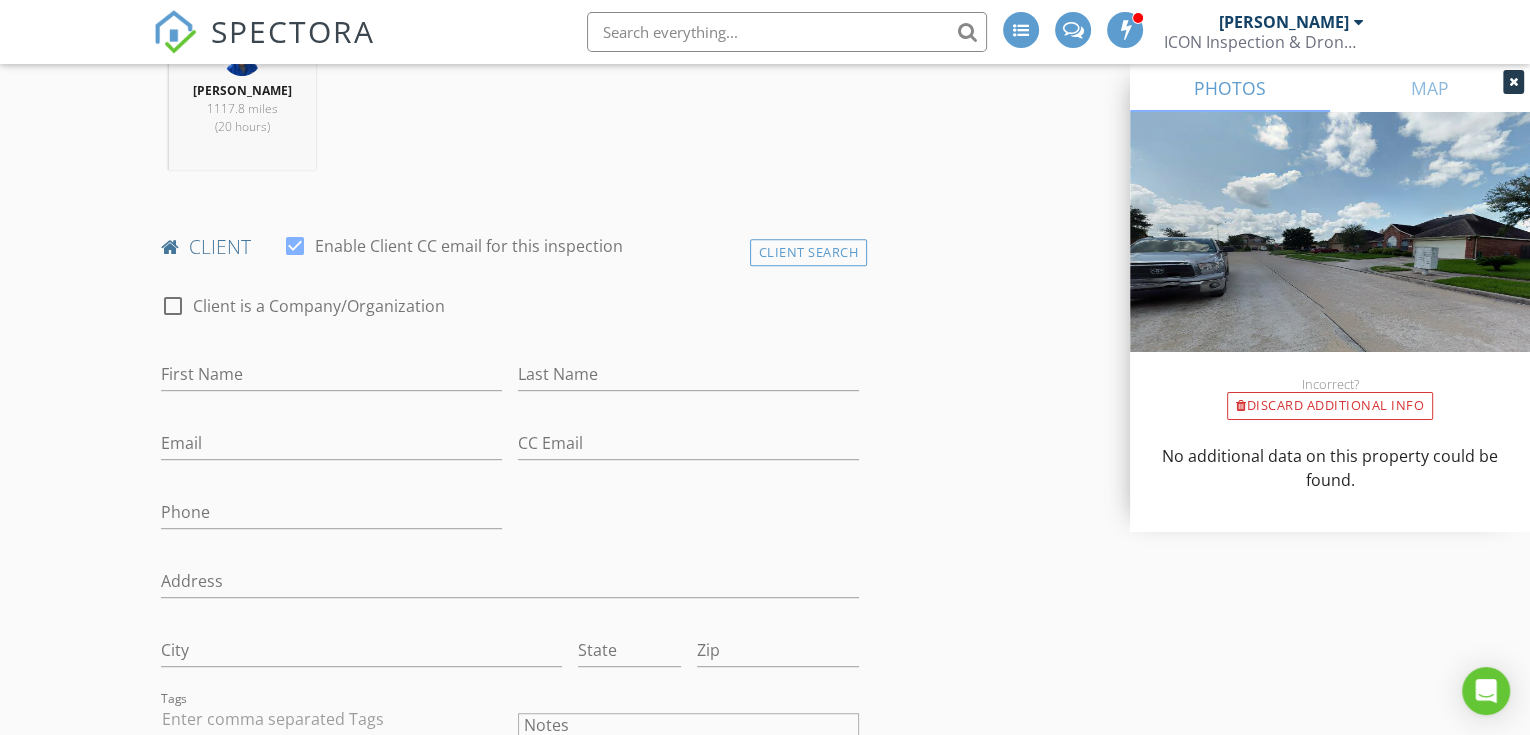 scroll, scrollTop: 888, scrollLeft: 0, axis: vertical 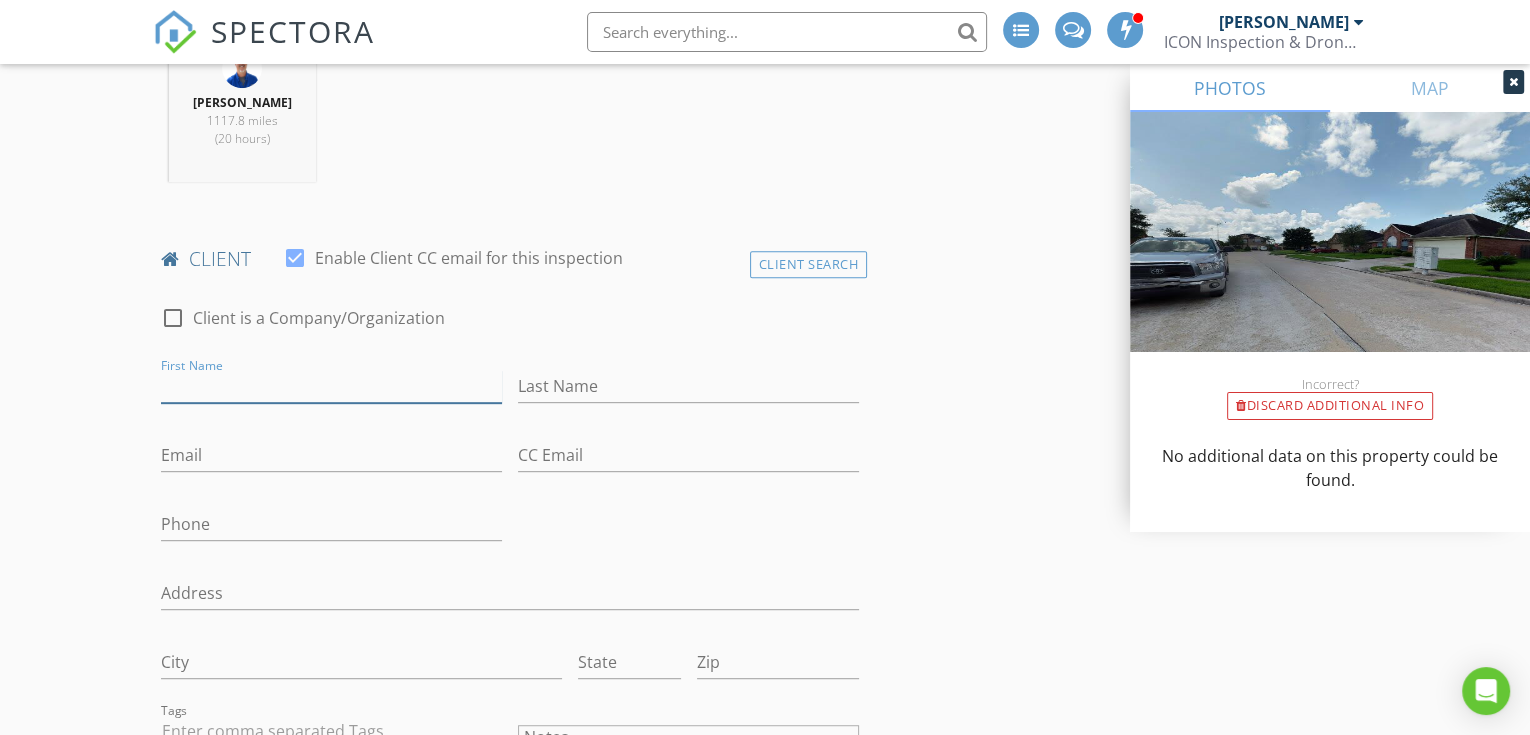 click on "First Name" at bounding box center (331, 386) 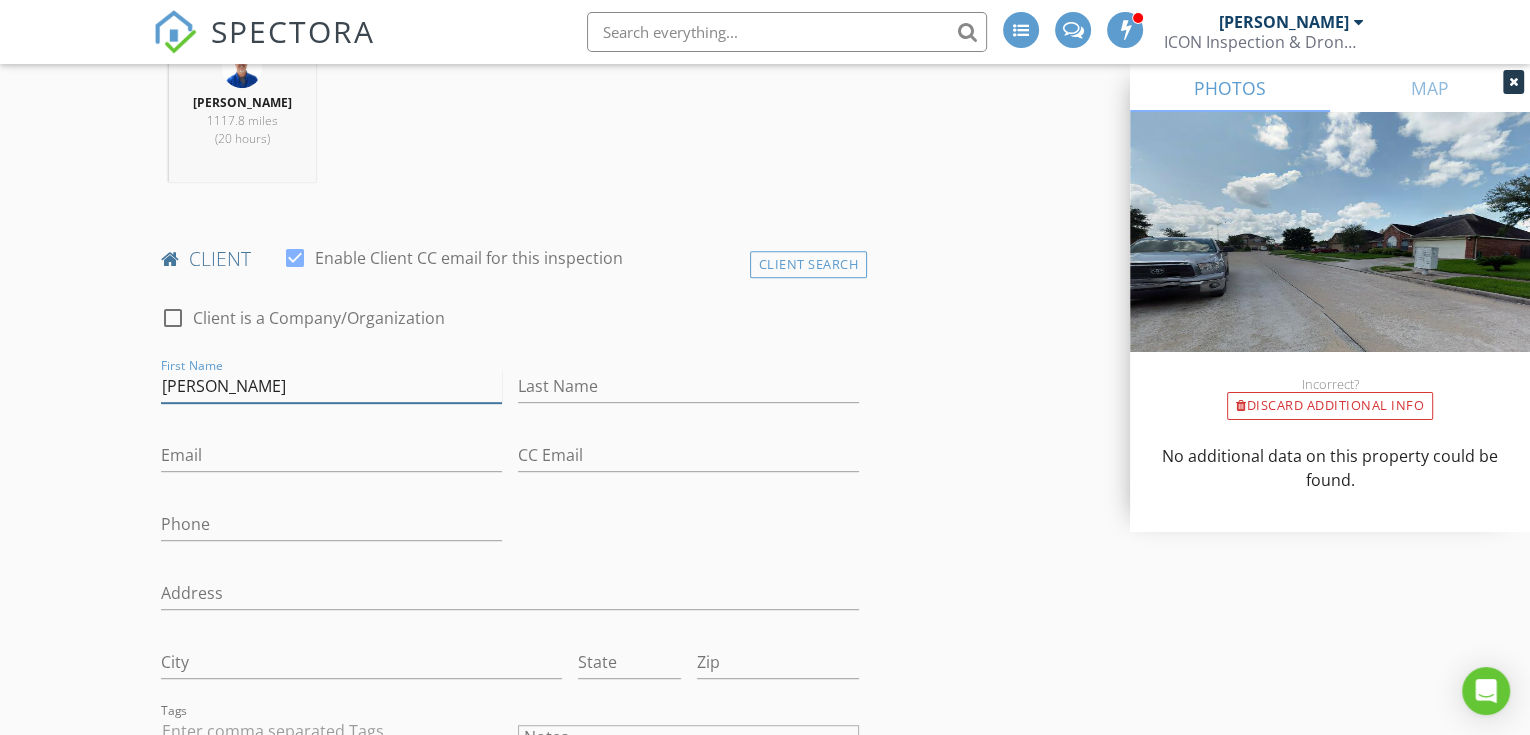 type on "[PERSON_NAME]" 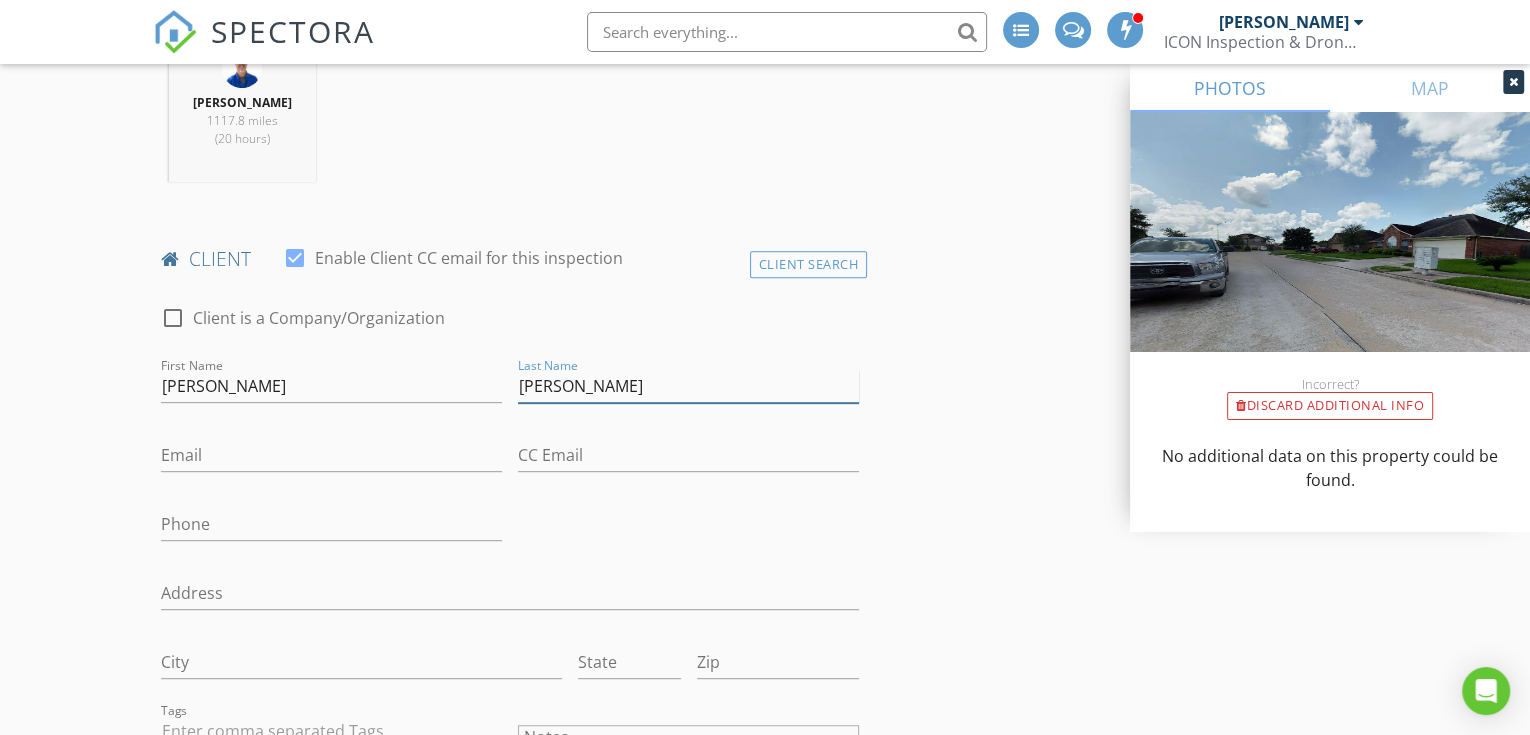 type on "[PERSON_NAME]" 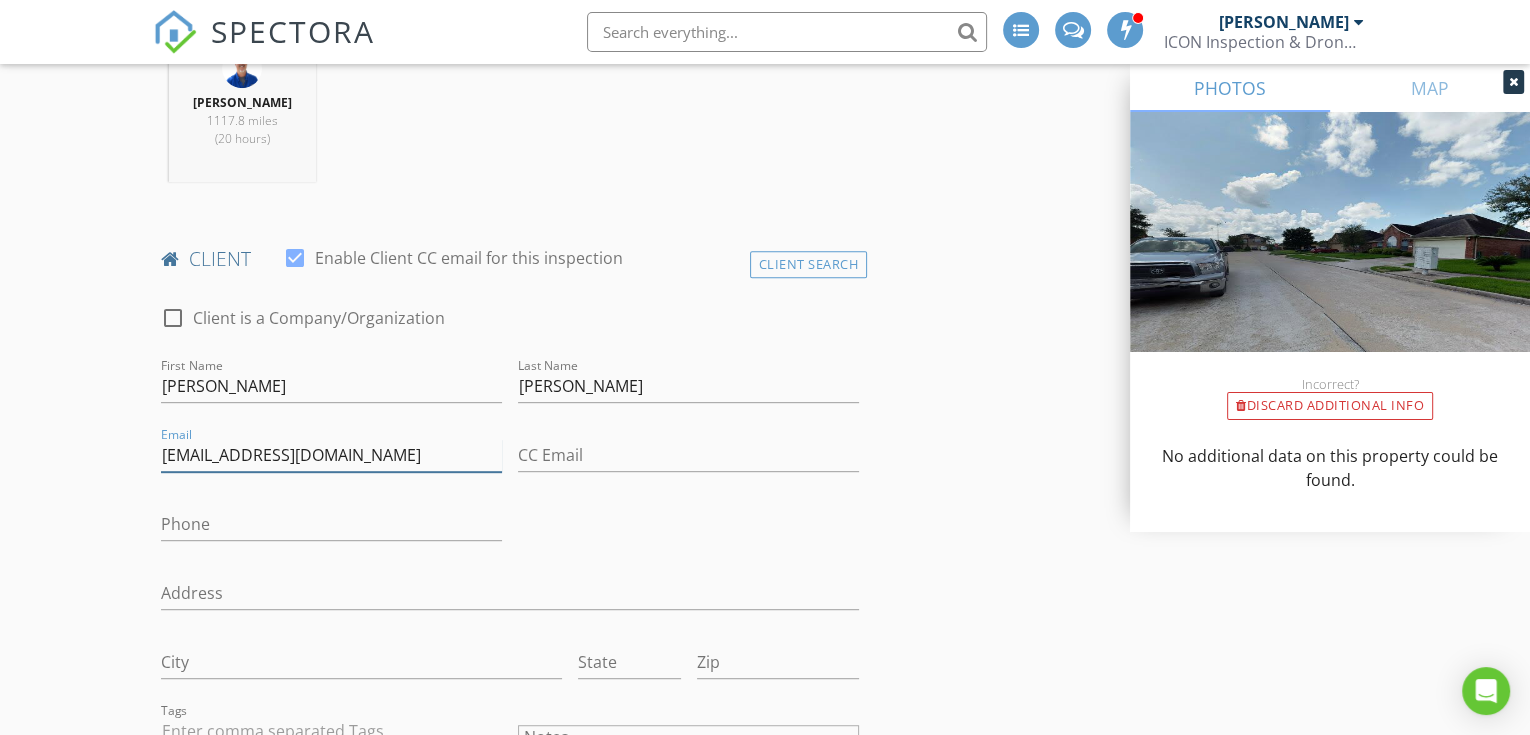 type on "[EMAIL_ADDRESS][DOMAIN_NAME]" 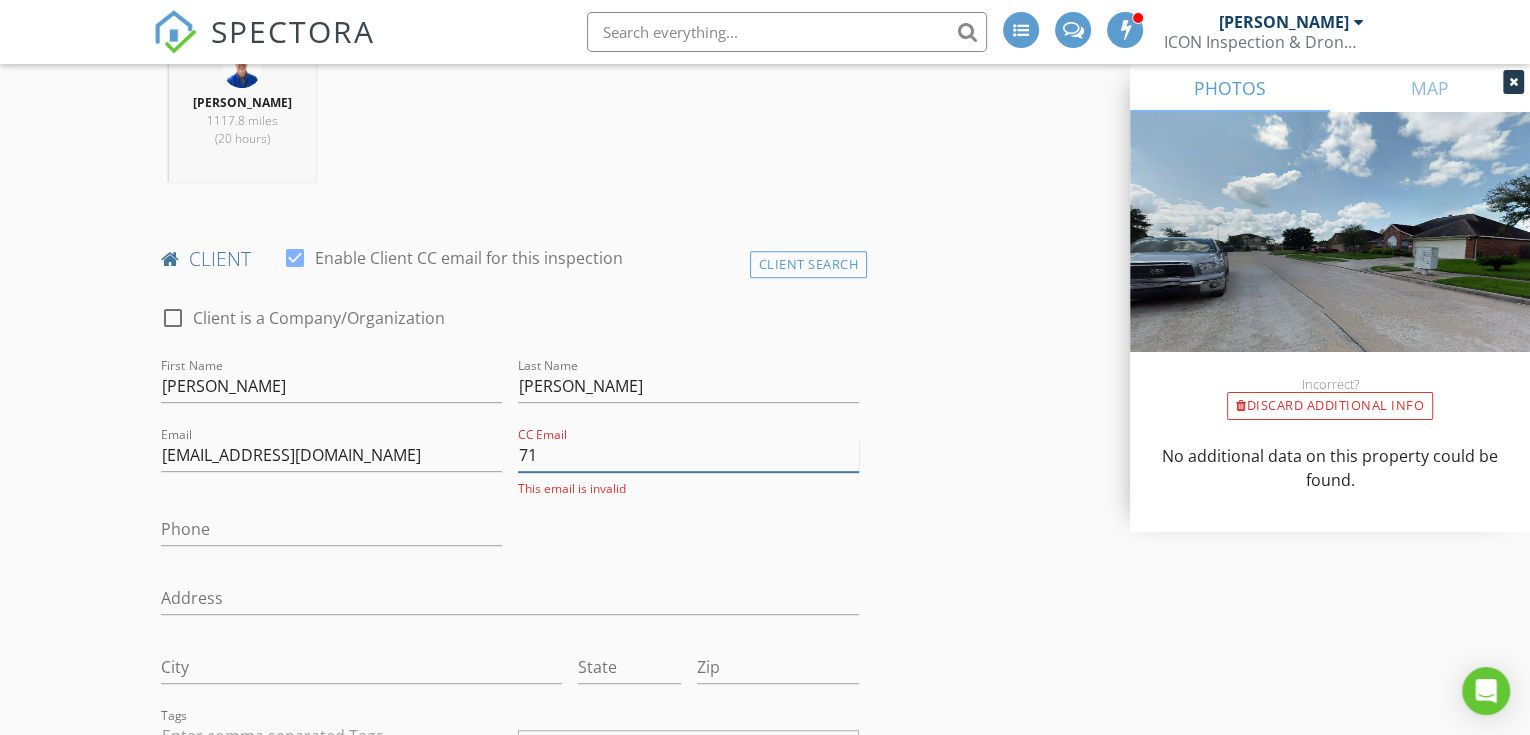 type on "7" 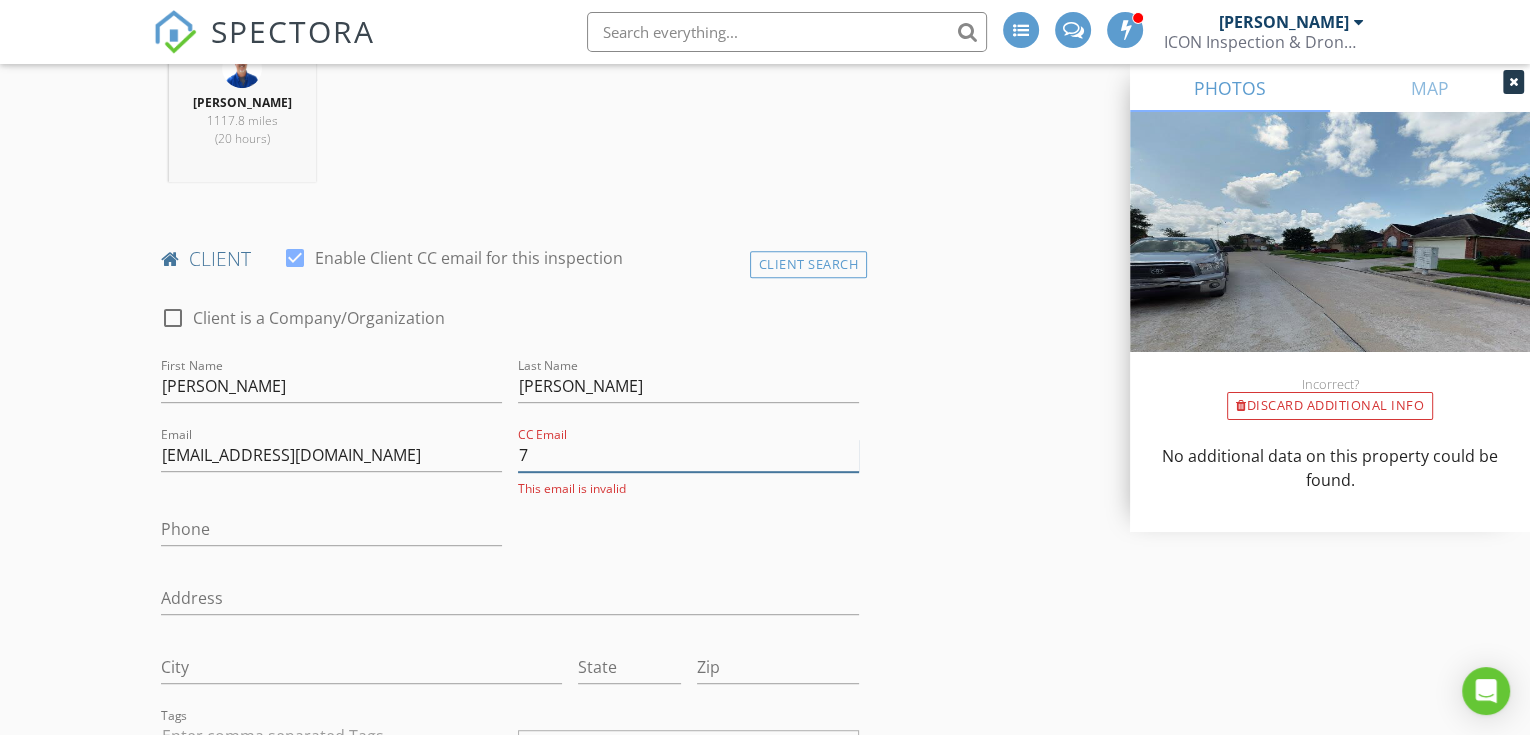 type 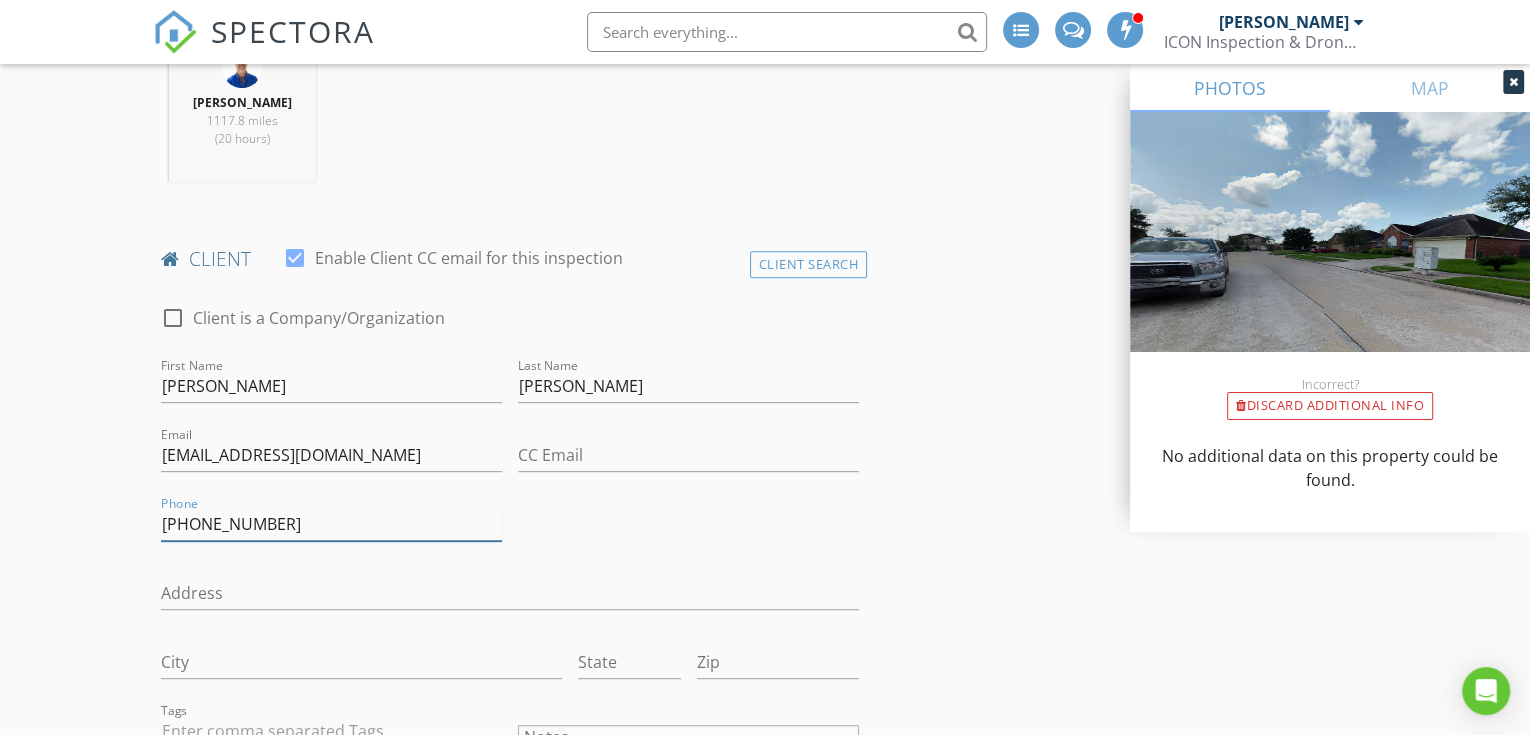 type on "[PHONE_NUMBER]" 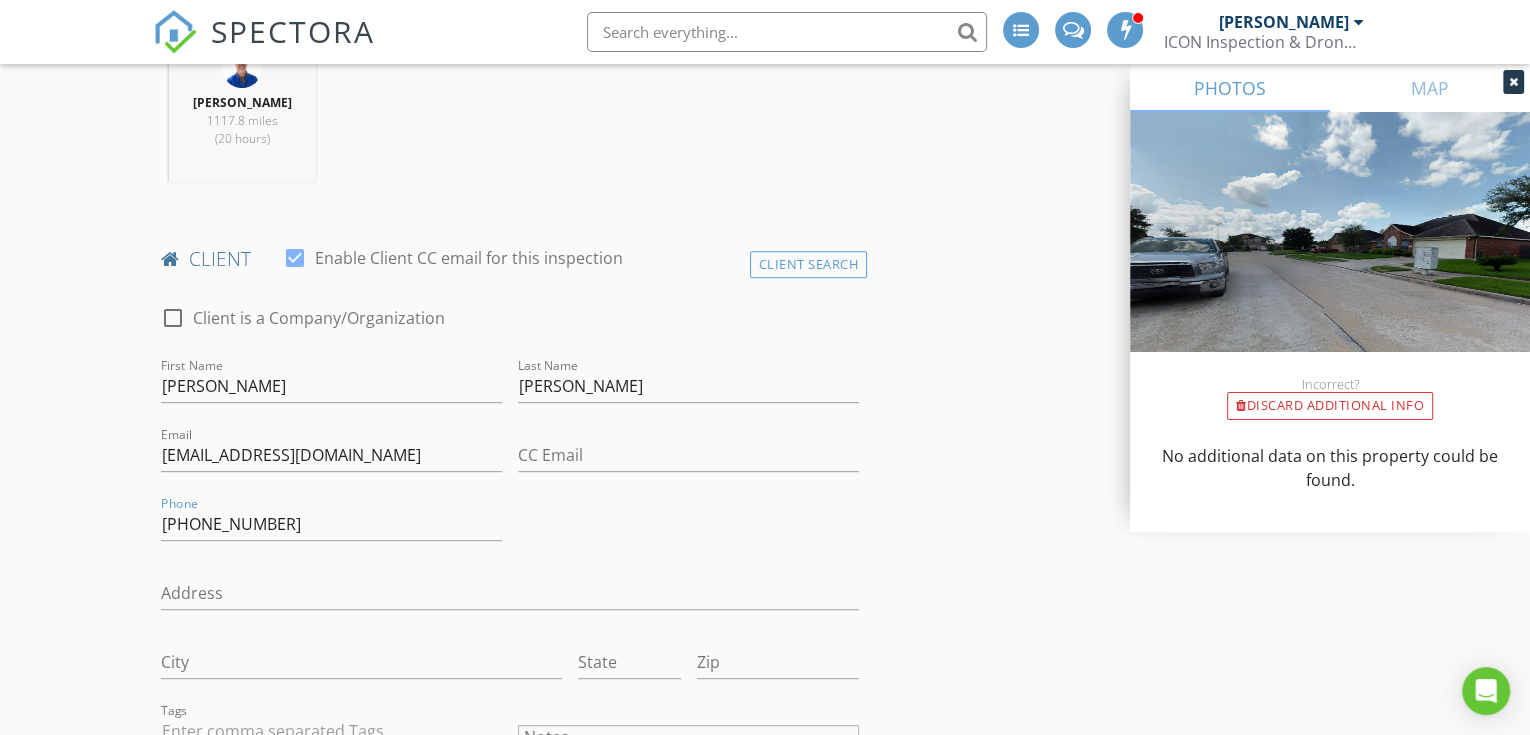 click on "New Inspection
INSPECTOR(S)
check_box   Trent Barnes   PRIMARY   Trent Barnes arrow_drop_down   check_box_outline_blank Trent Barnes specifically requested
Date/Time
07/15/2025 9:00 AM
Location
Address Search       Address 1310 Windom Court Way   Unit   City Fresno   State TX   Zip 77545   County     Square Feet 1778   Year Built 2025   Foundation Slab arrow_drop_down     Trent Barnes     1117.8 miles     (20 hours)
client
check_box Enable Client CC email for this inspection   Client Search     check_box_outline_blank Client is a Company/Organization     First Name Jonny   Last Name Tran   Email jonnytran0821@gmail.com   CC Email   Phone 713-367-7150   Address   City   State   Zip     Tags         Notes   Private Notes
ADD ADDITIONAL client
SERVICES" at bounding box center (765, 2098) 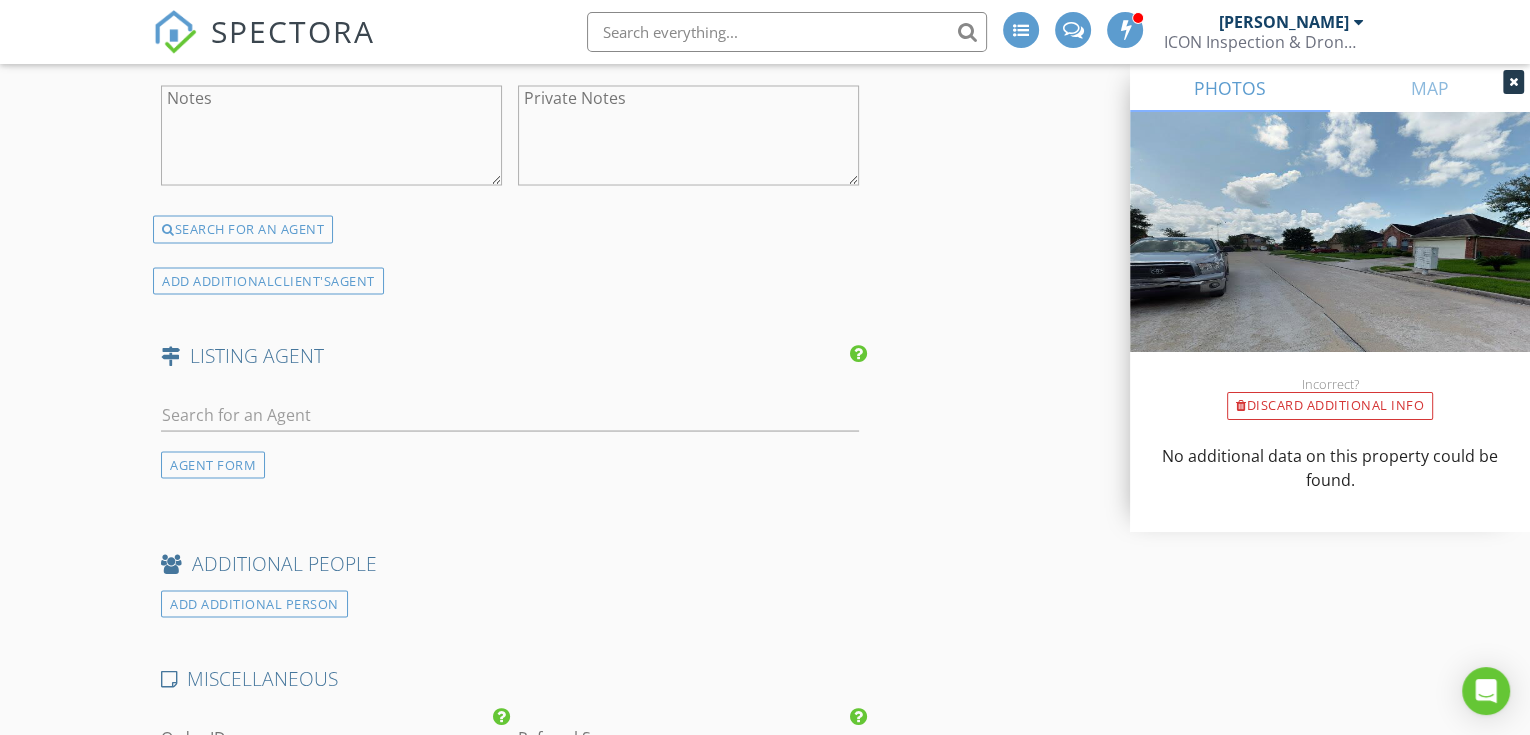 scroll, scrollTop: 3851, scrollLeft: 0, axis: vertical 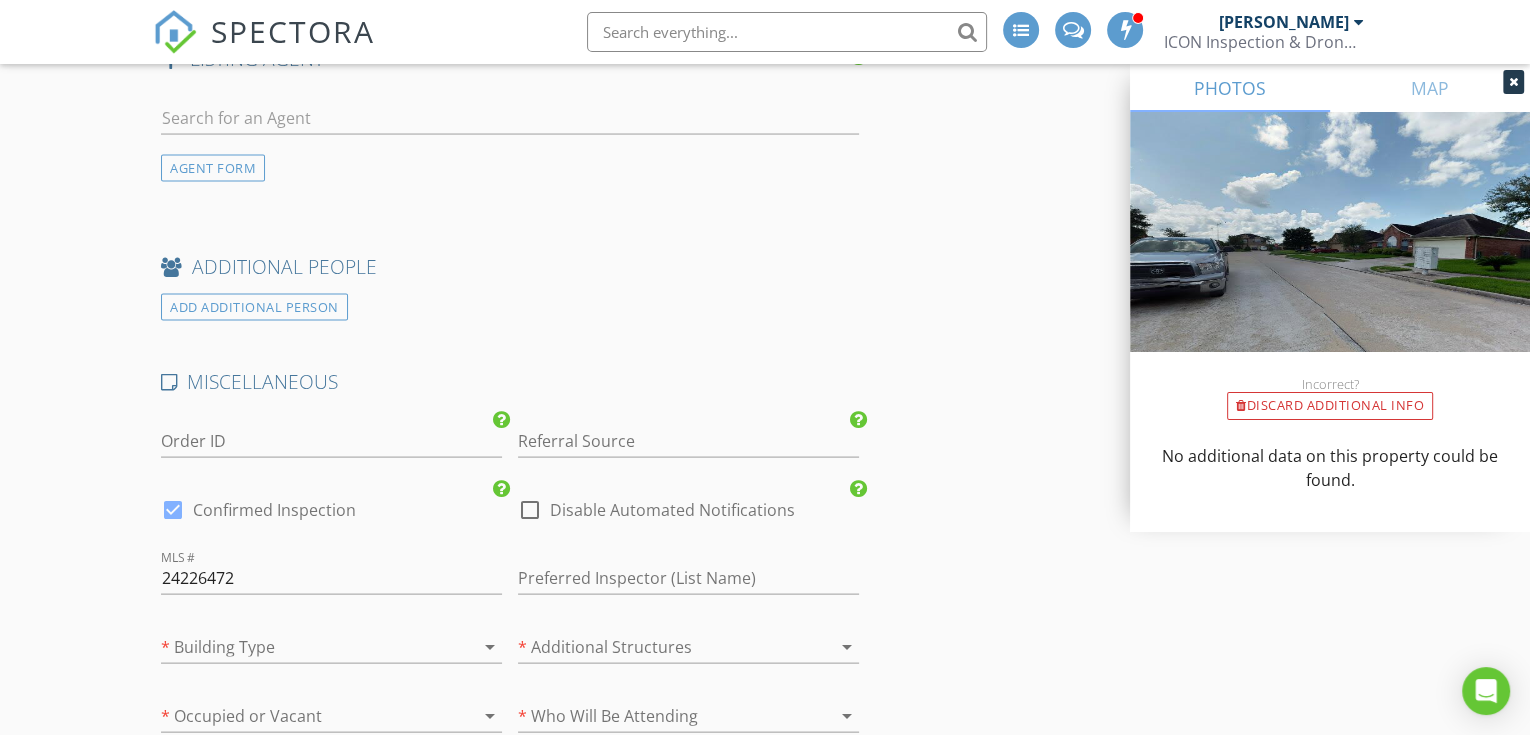 click at bounding box center (530, 510) 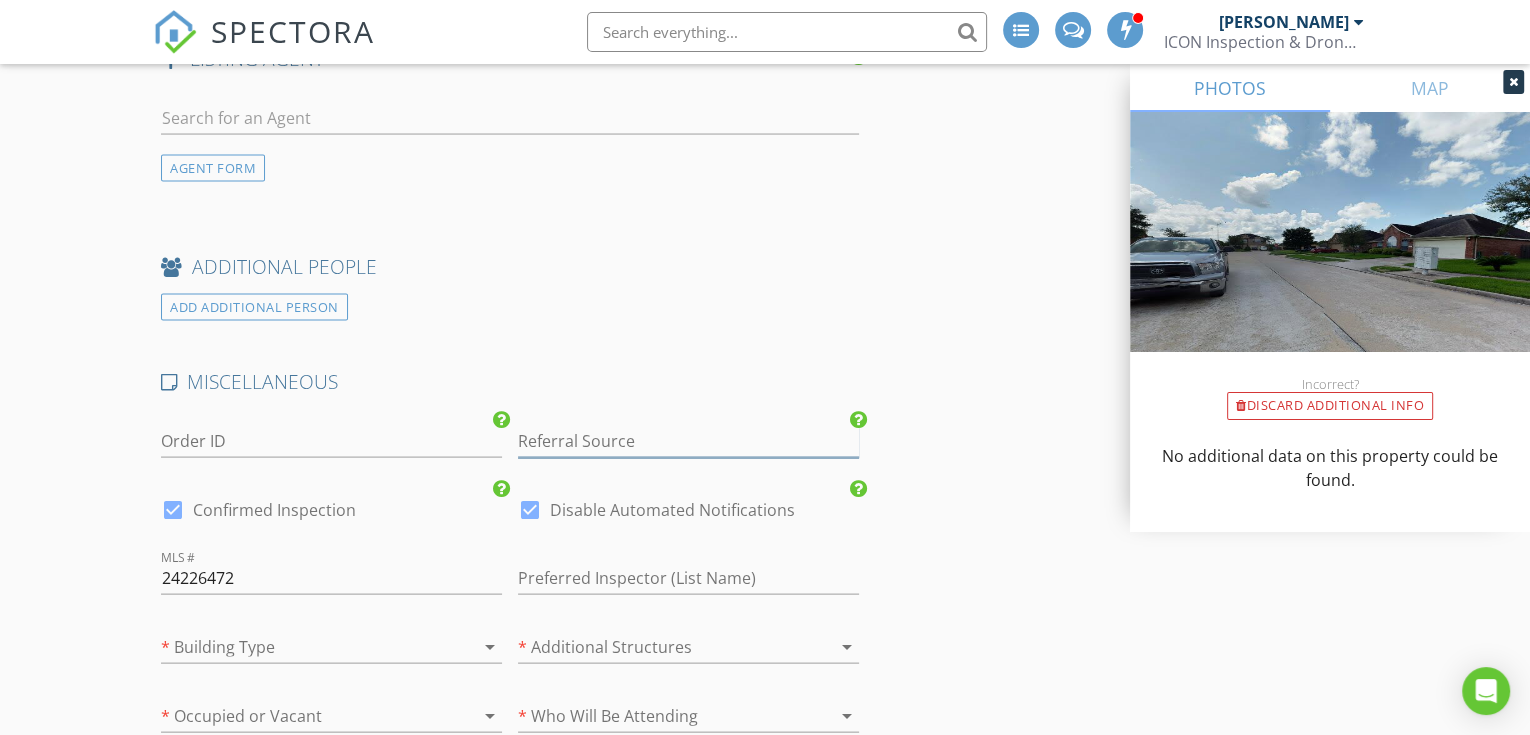 click at bounding box center (688, 441) 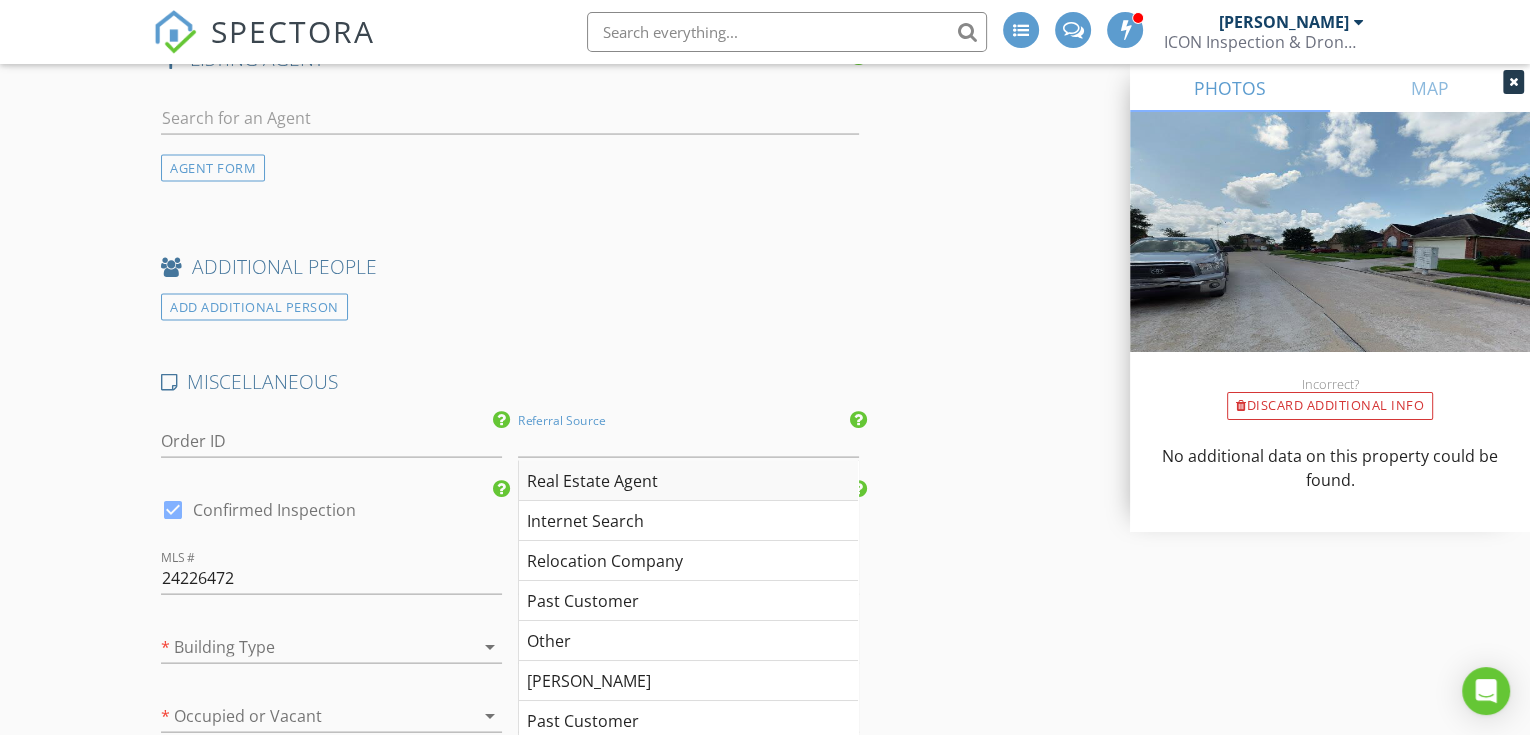 click on "Real Estate Agent" at bounding box center [688, 481] 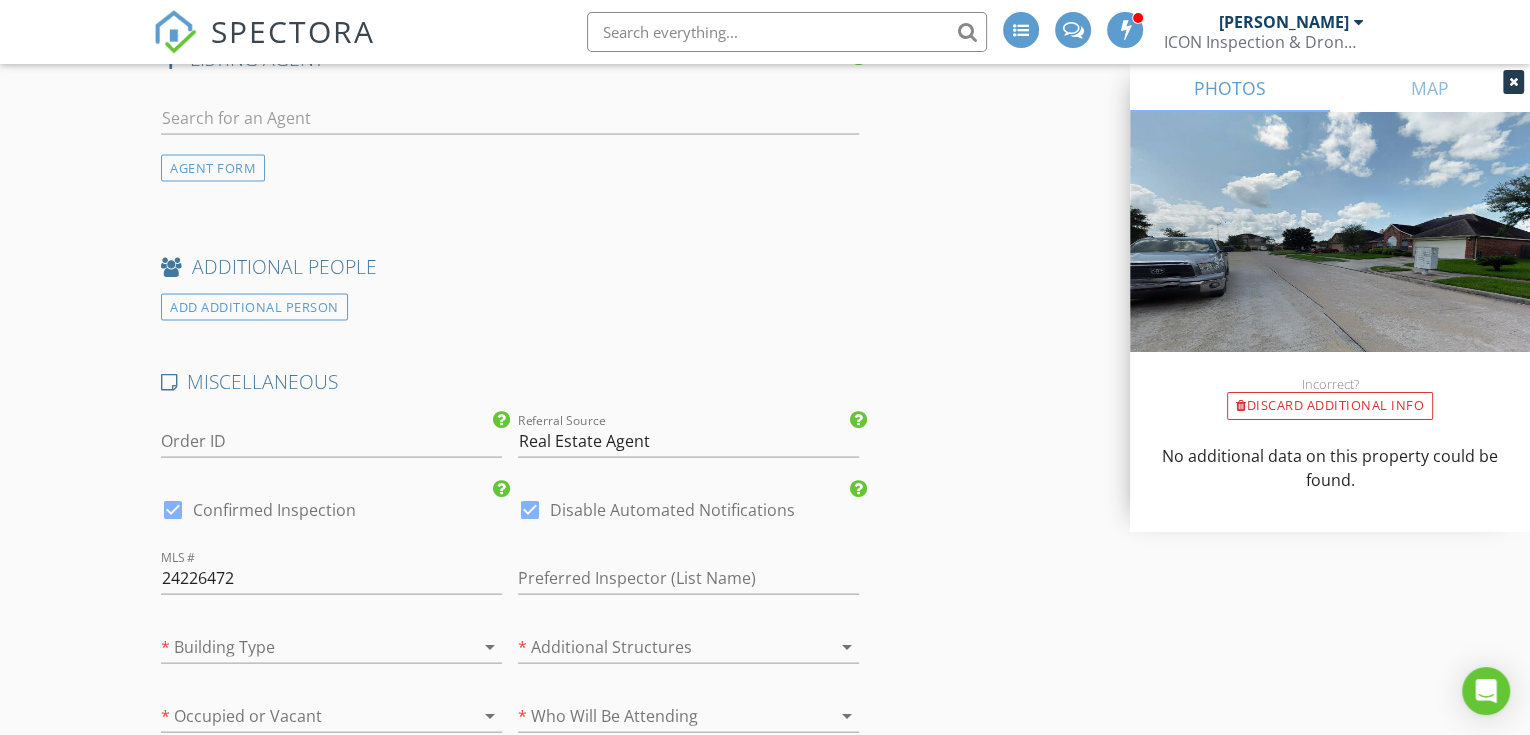 click at bounding box center [303, 647] 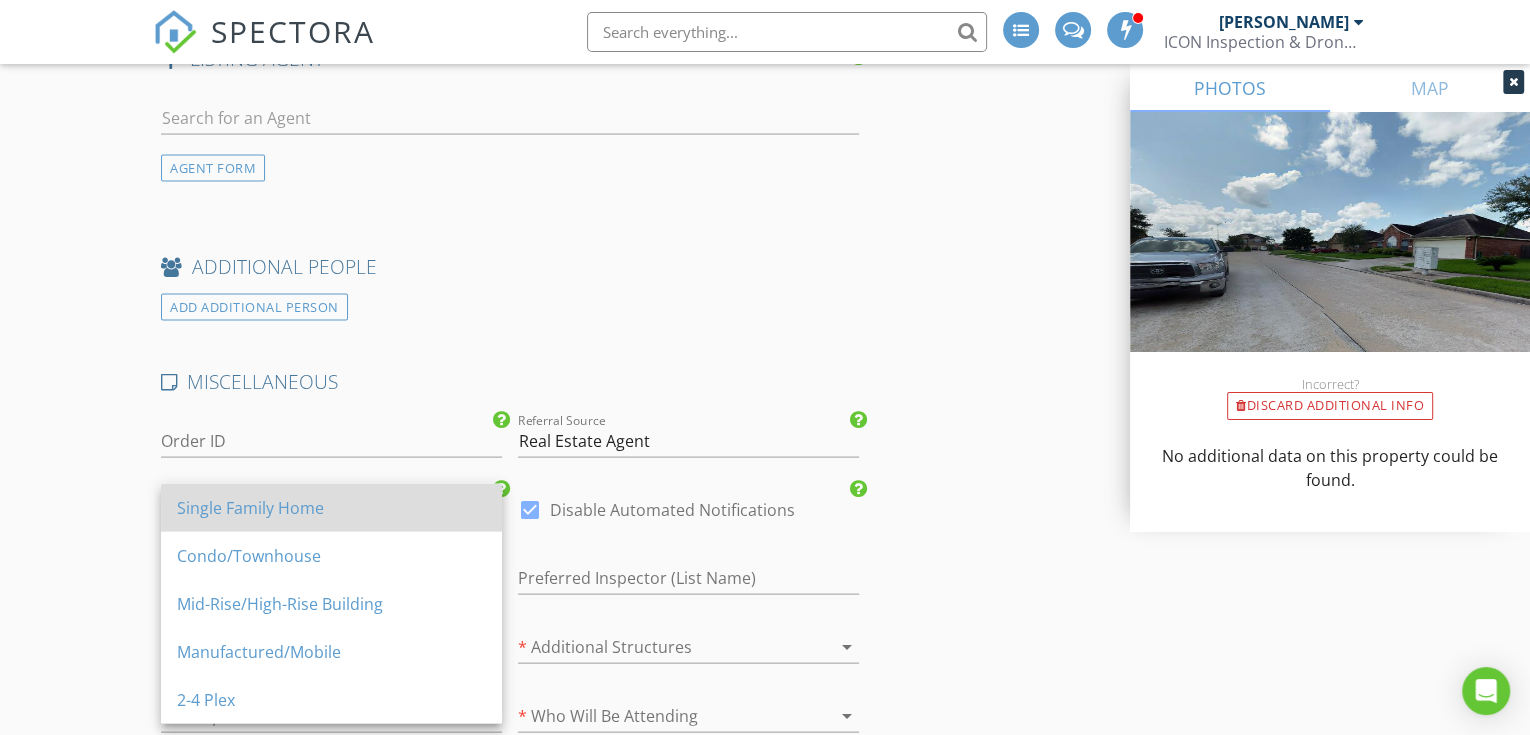 click on "Single Family Home" at bounding box center (331, 508) 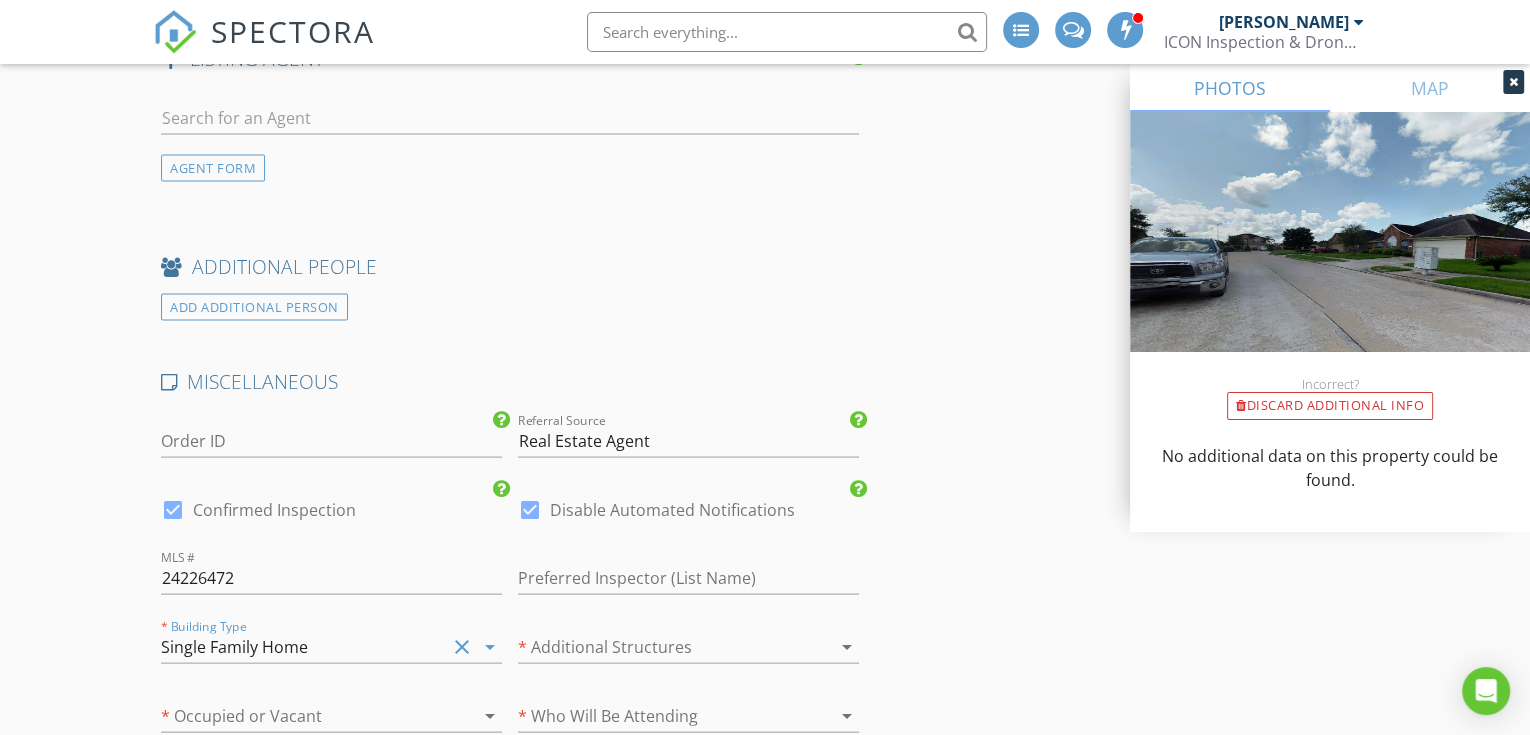 click at bounding box center (660, 647) 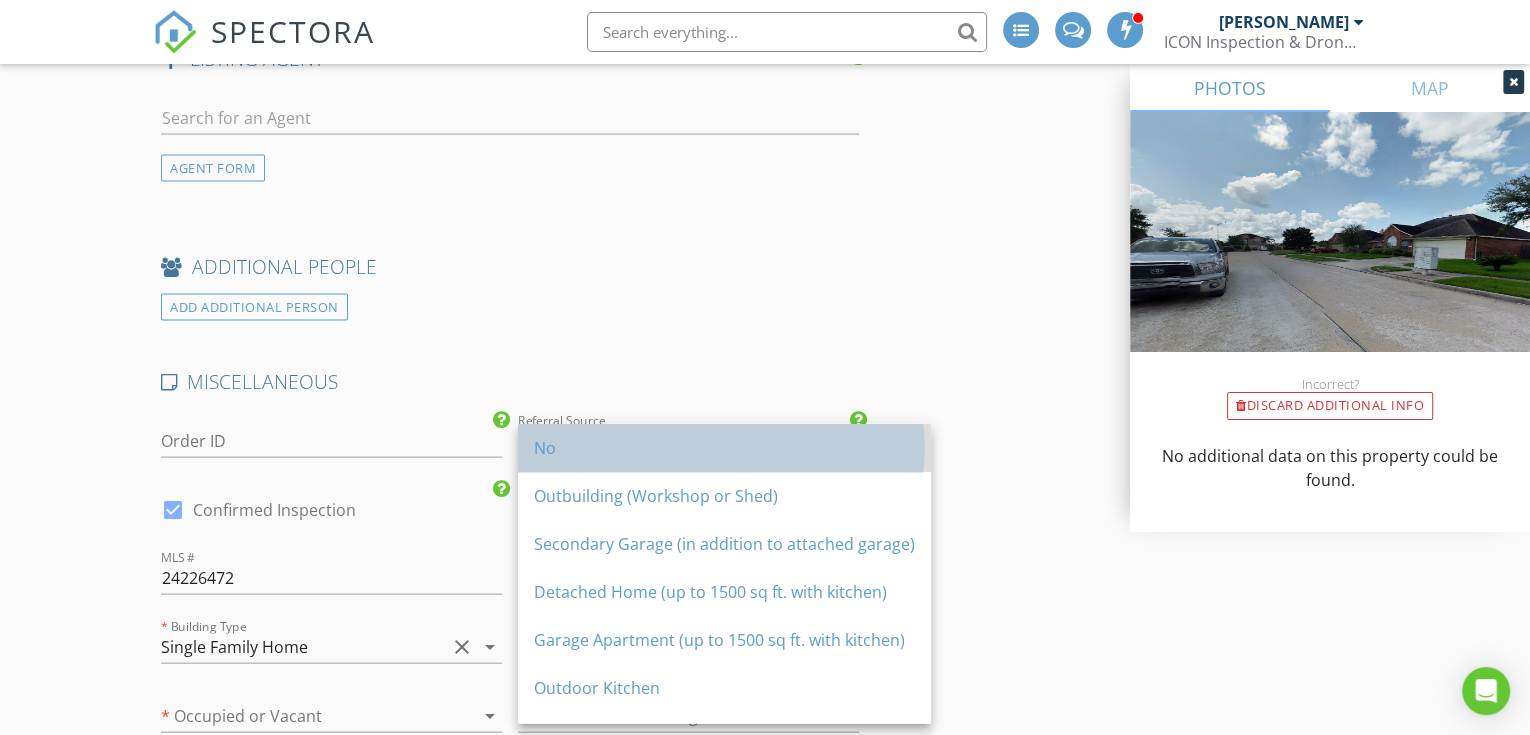 click on "No" at bounding box center [724, 448] 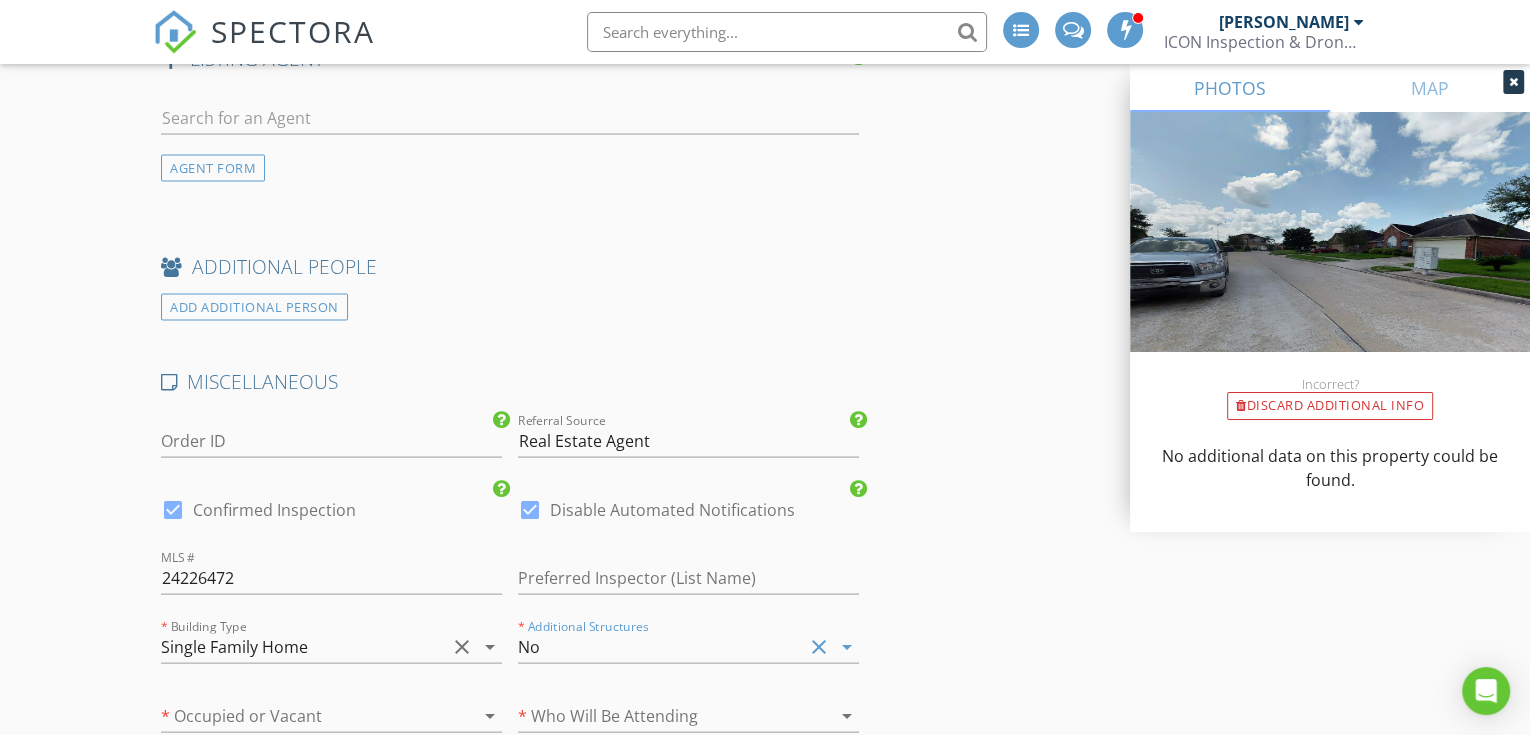 click at bounding box center (303, 716) 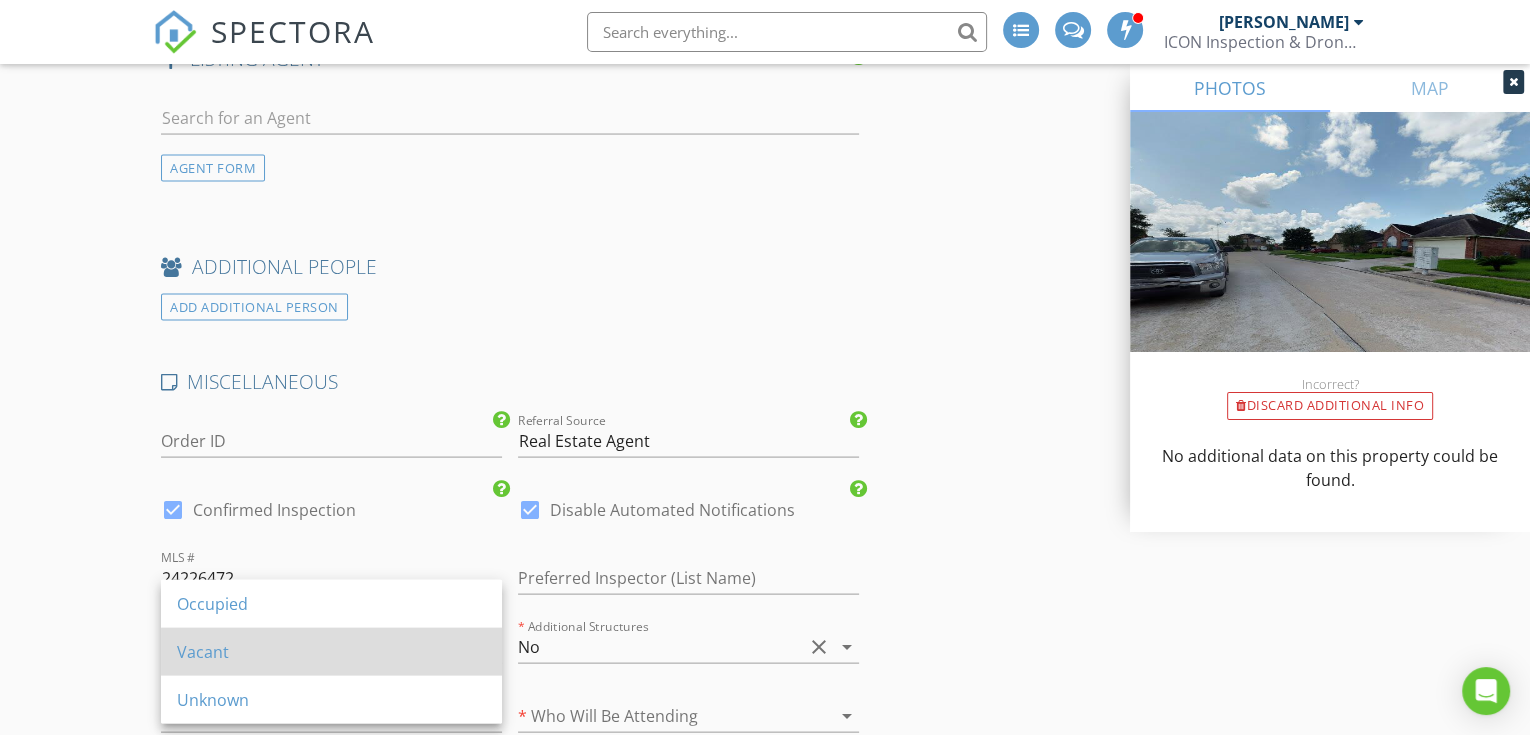 click on "Vacant" at bounding box center (331, 652) 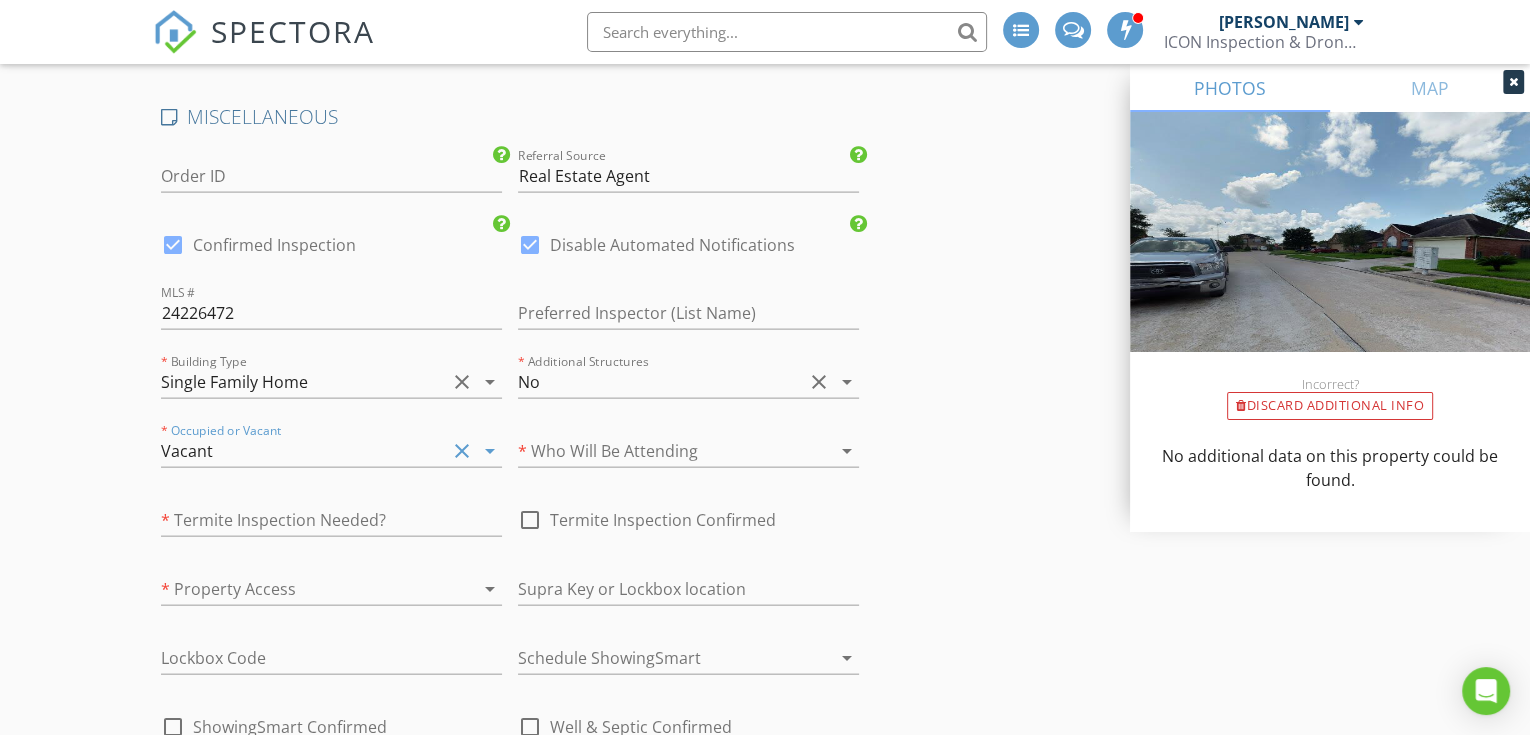 scroll, scrollTop: 4148, scrollLeft: 0, axis: vertical 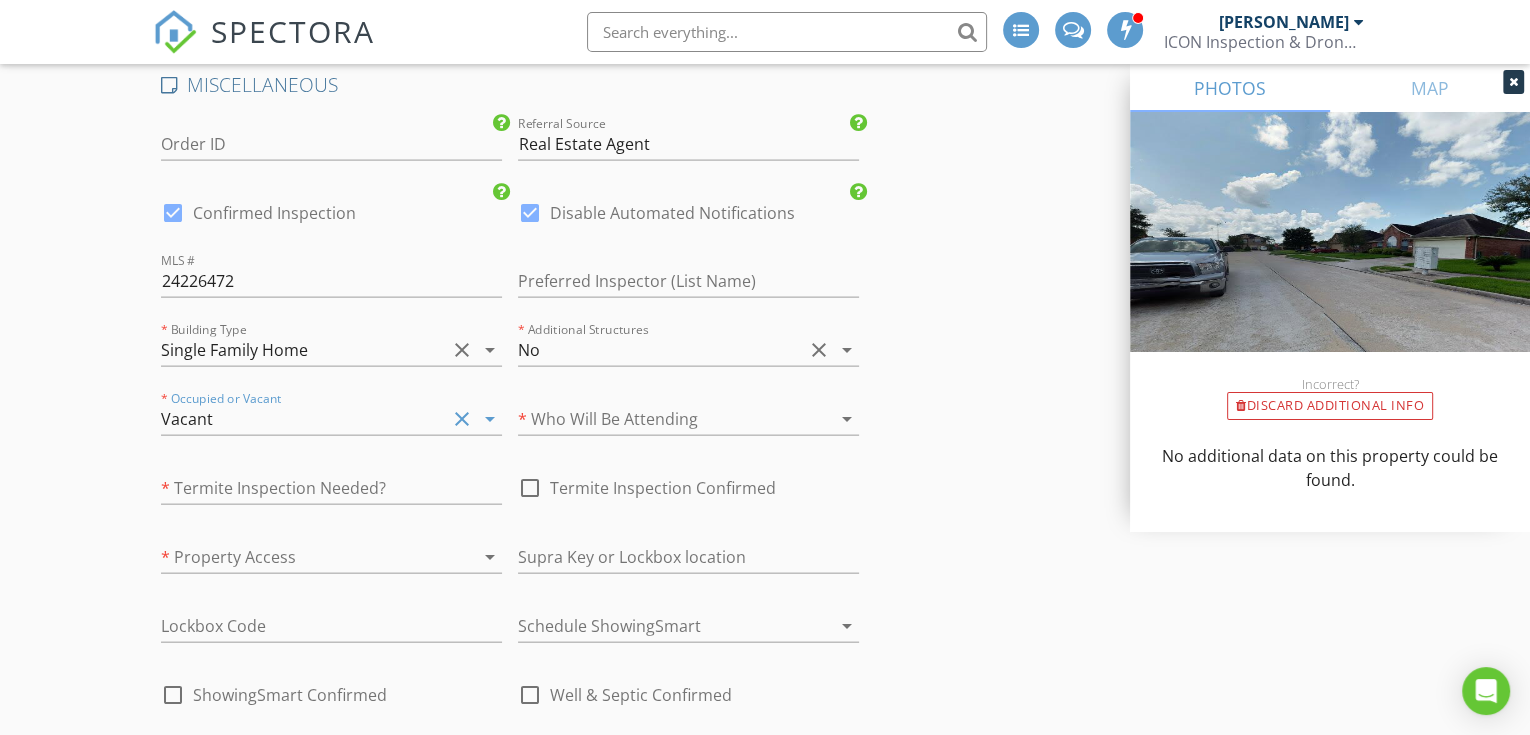 click at bounding box center (660, 419) 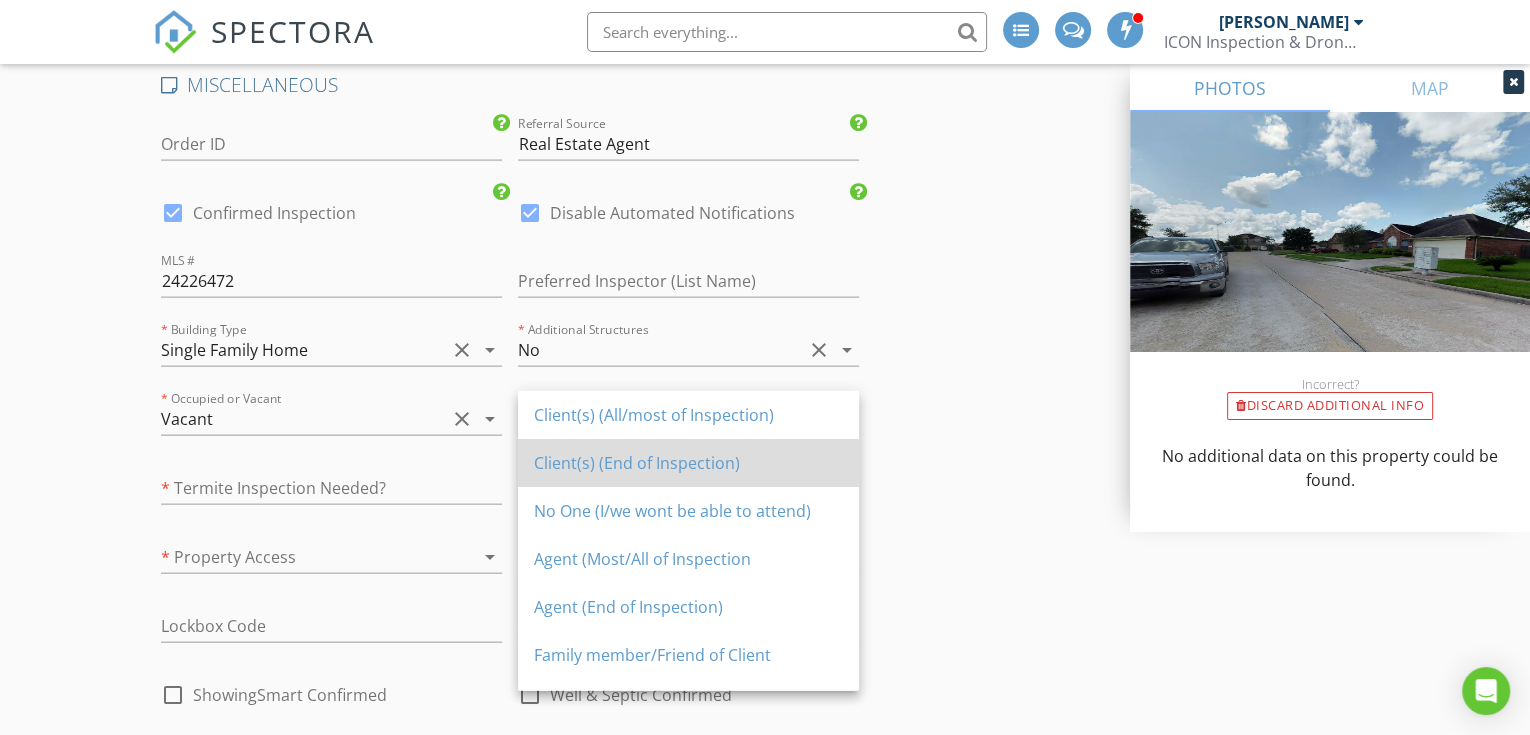click on "Client(s) (End of Inspection)" at bounding box center [688, 463] 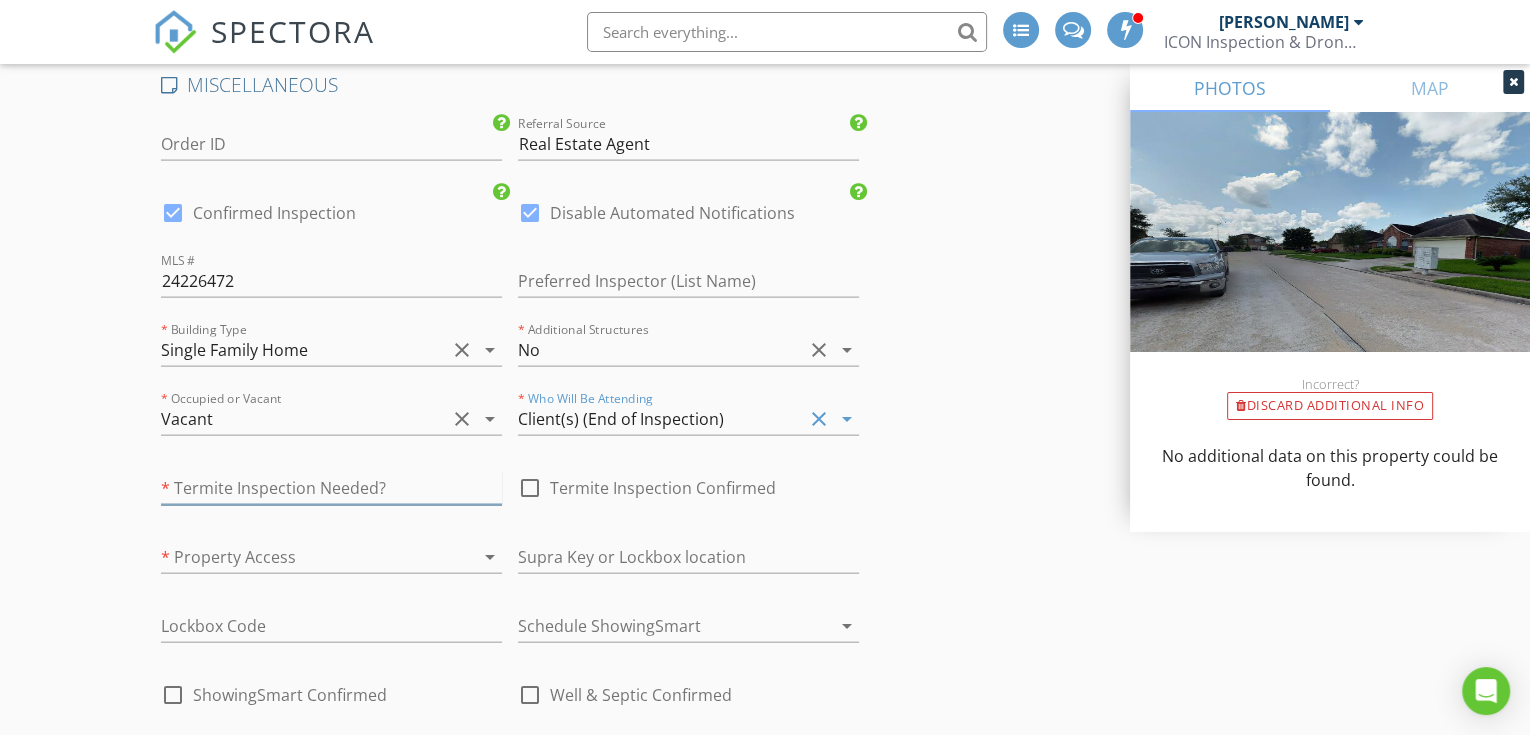 click at bounding box center (331, 488) 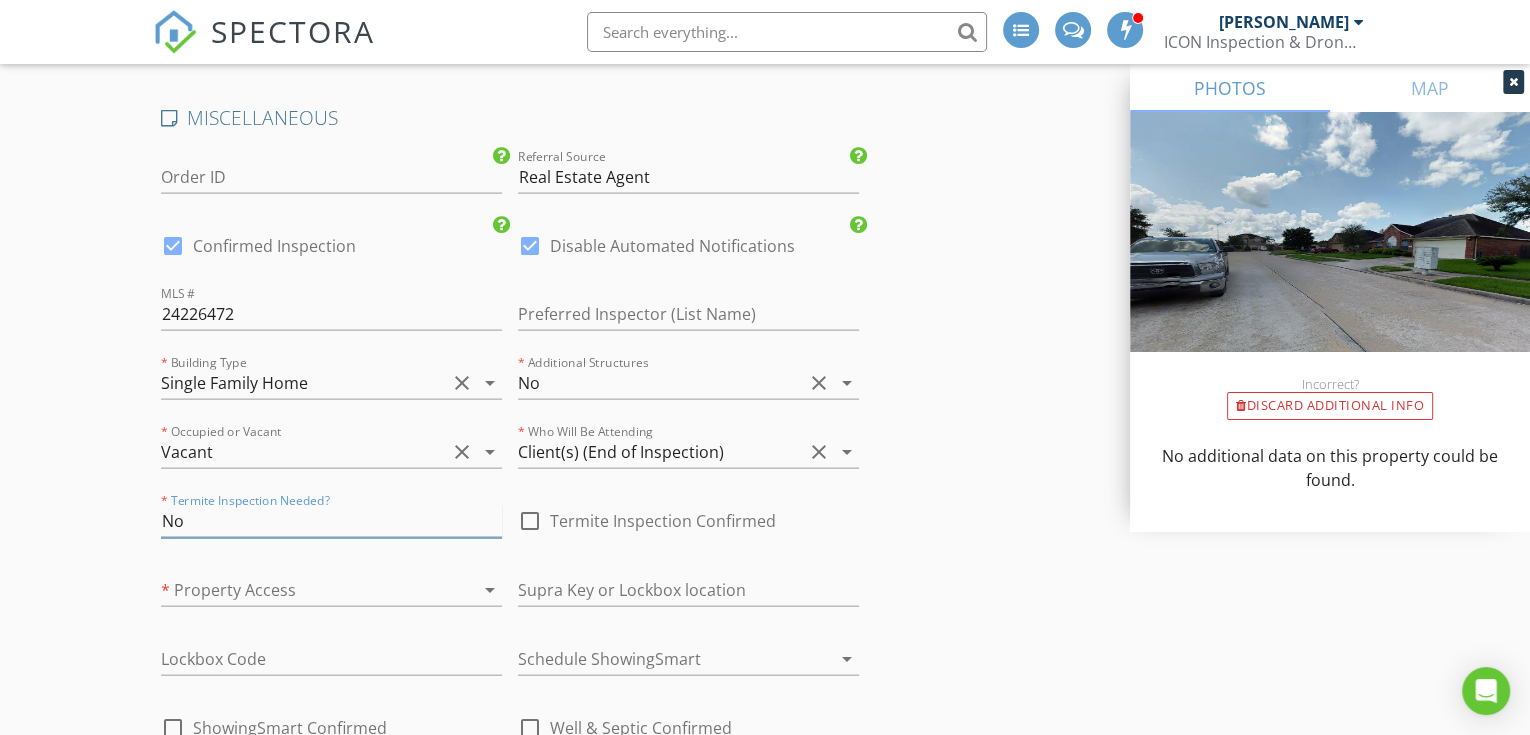 scroll, scrollTop: 4148, scrollLeft: 0, axis: vertical 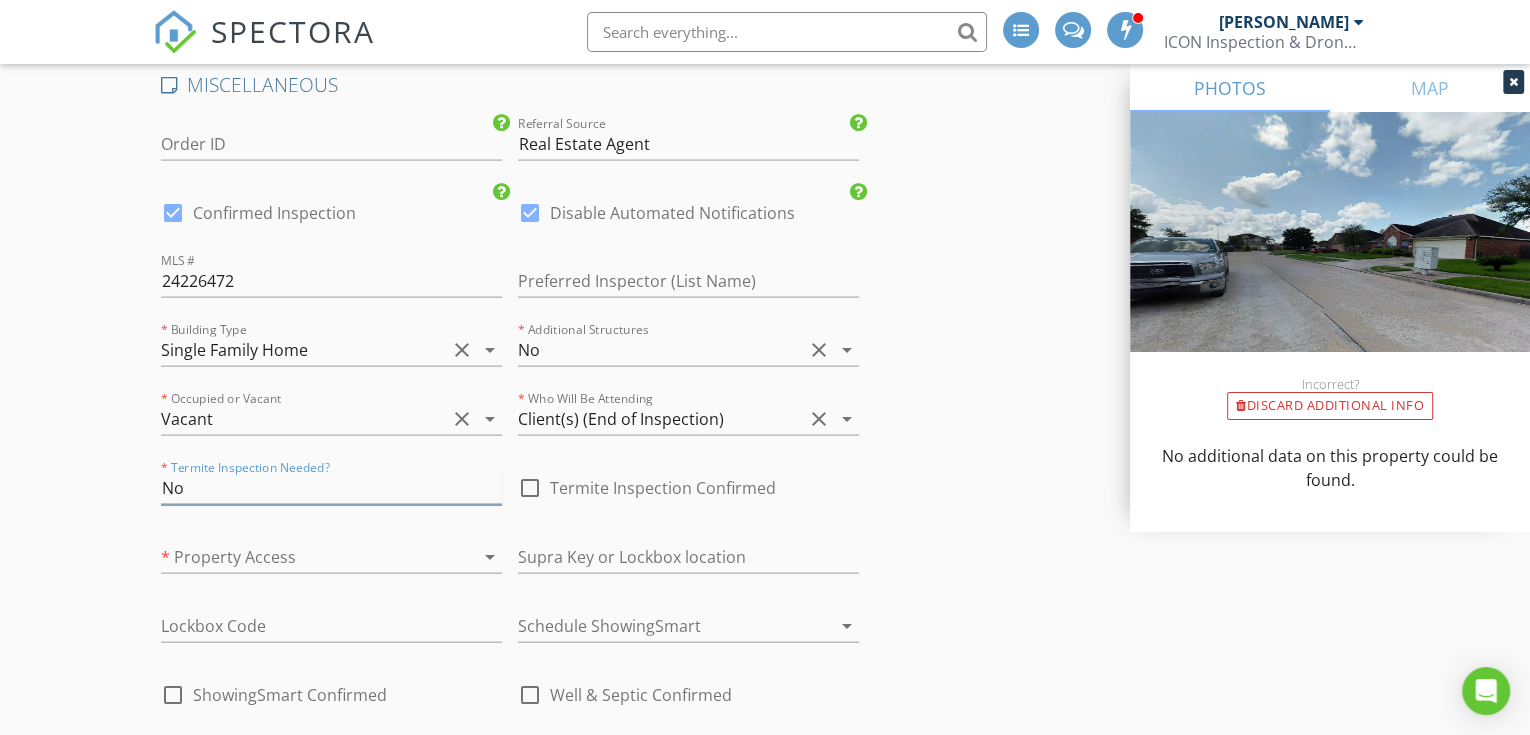 type on "No" 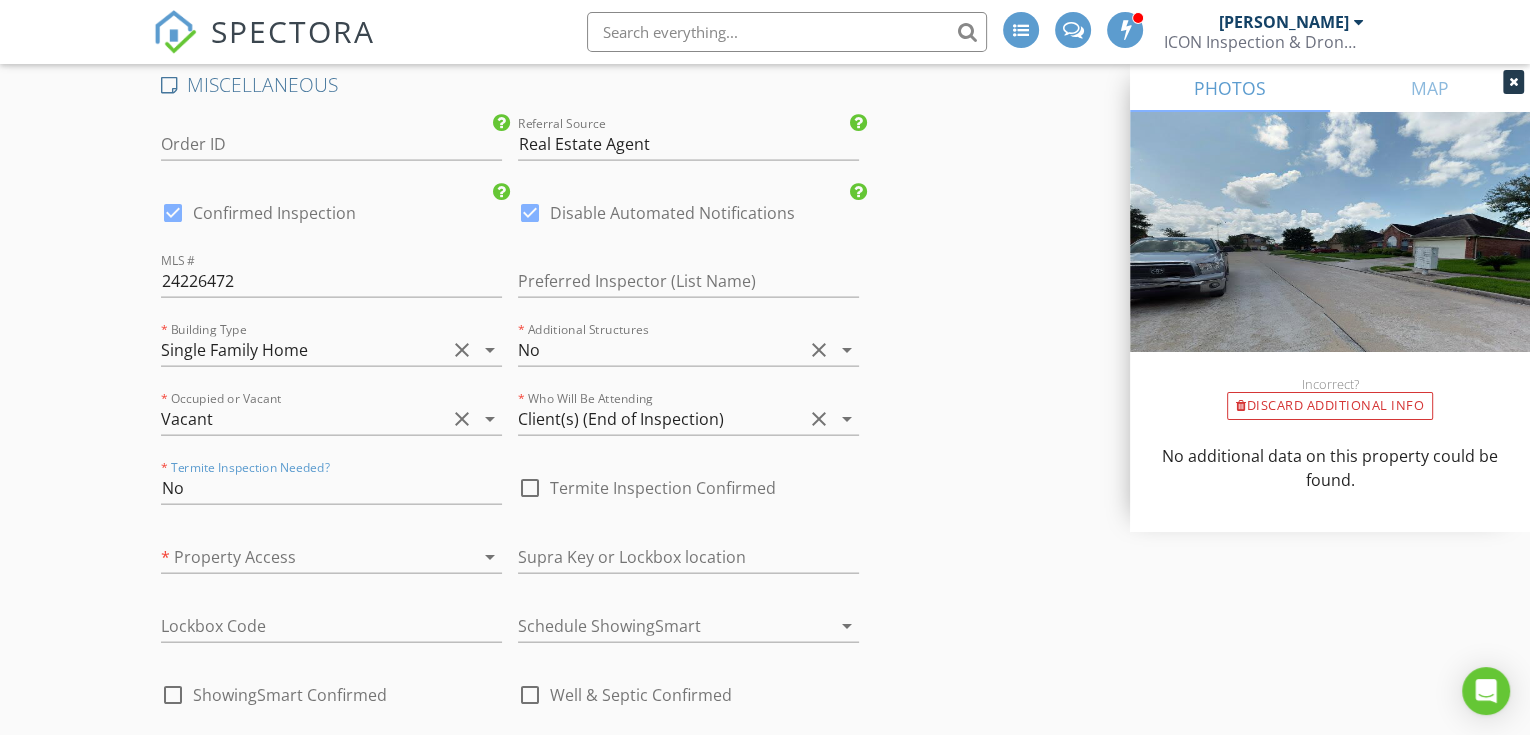 click at bounding box center [303, 557] 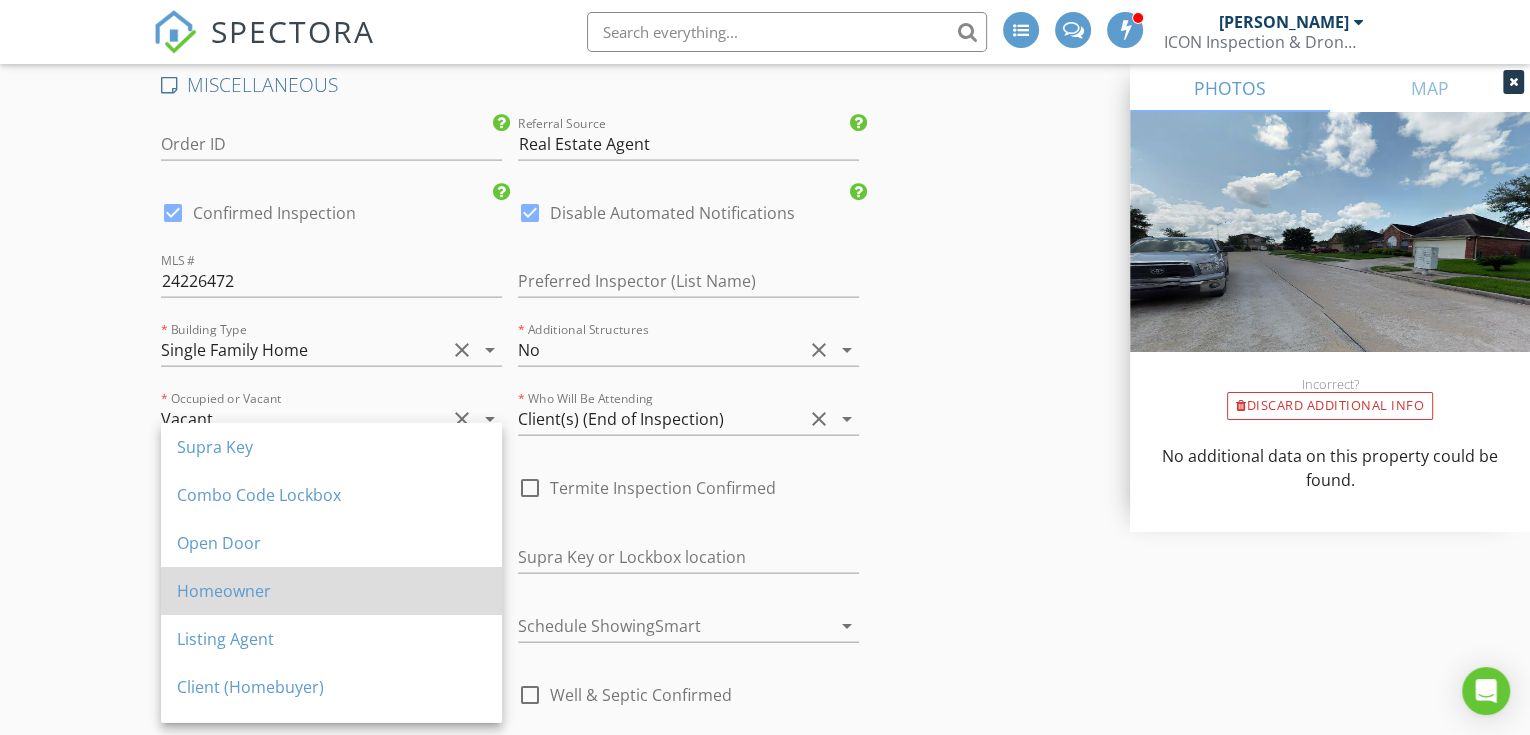 scroll, scrollTop: 179, scrollLeft: 0, axis: vertical 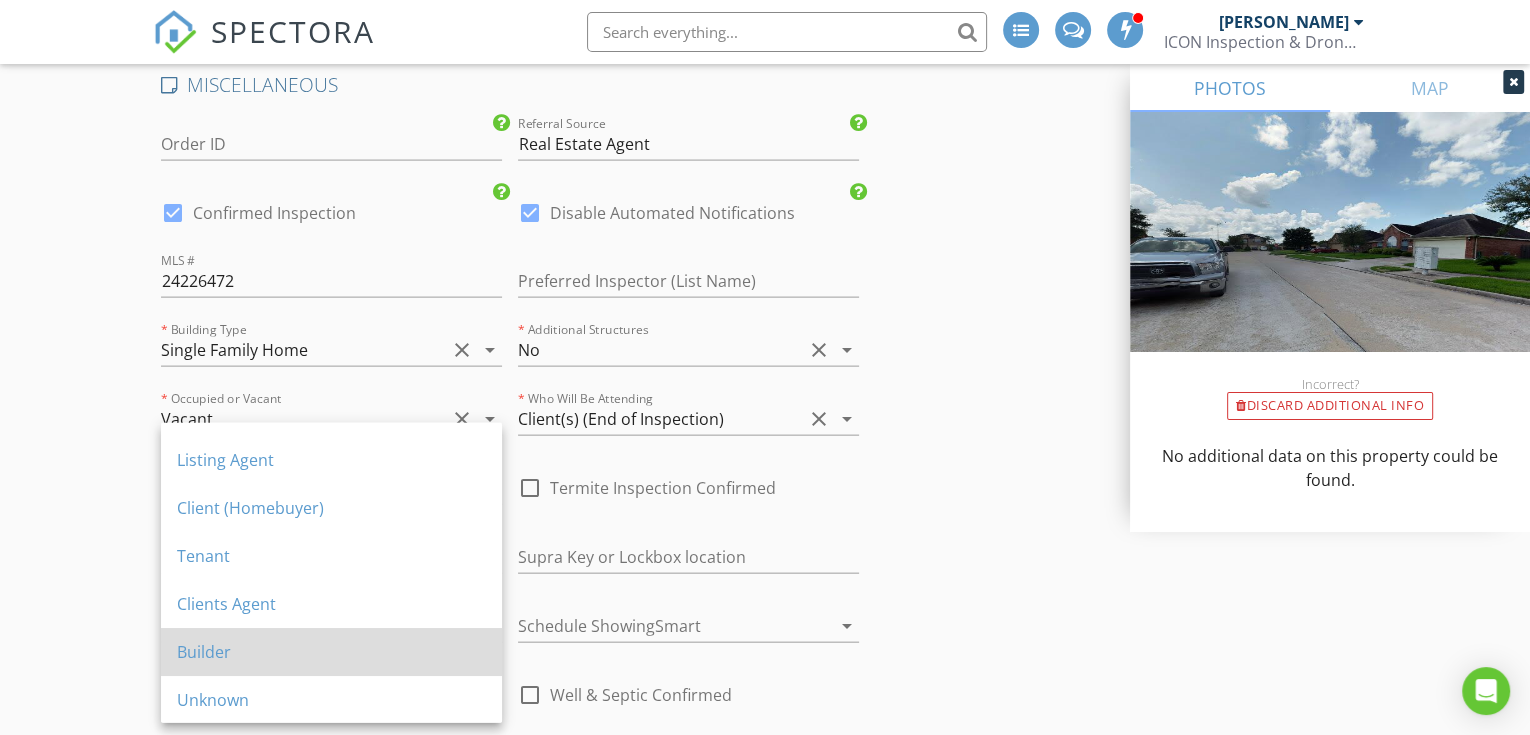 click on "Builder" at bounding box center [331, 652] 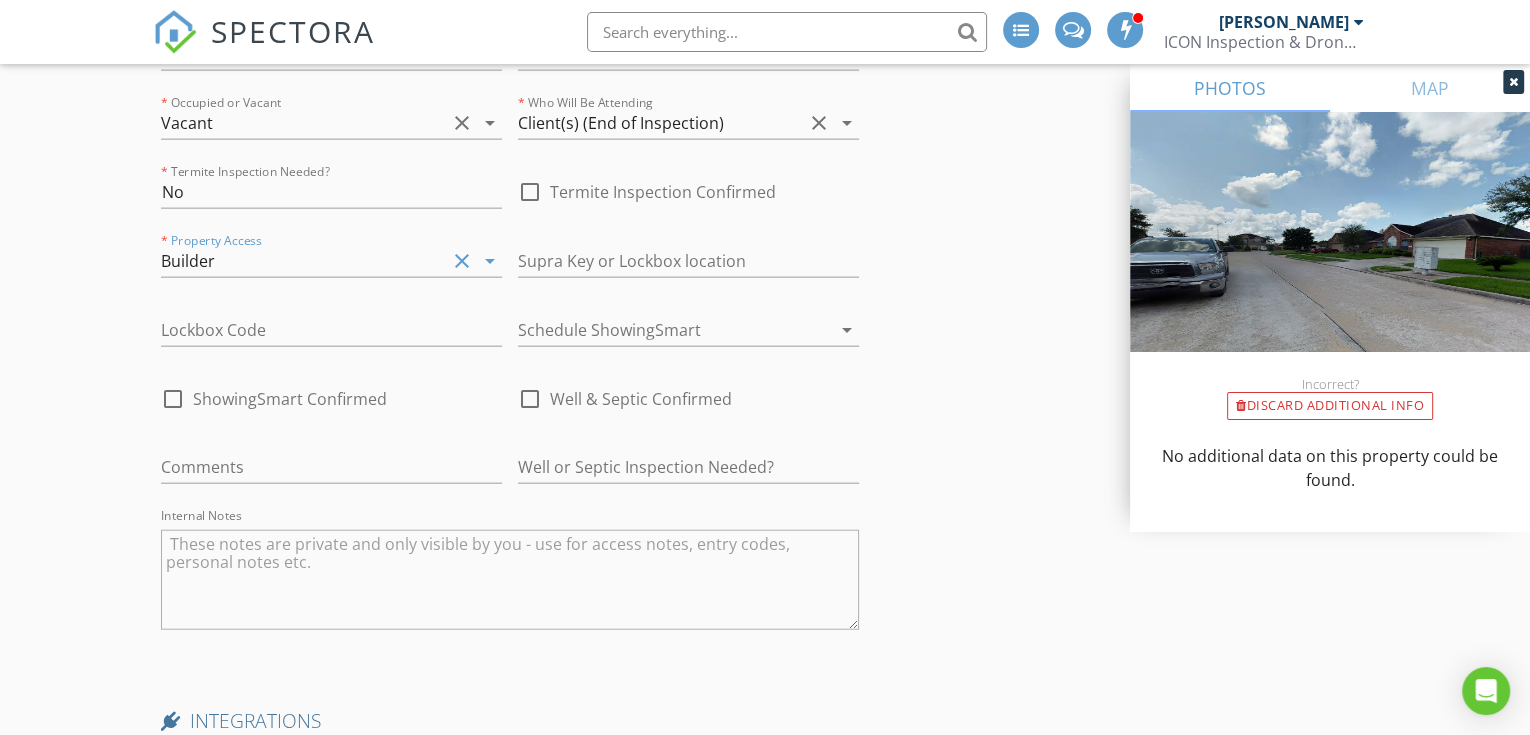 scroll, scrollTop: 5037, scrollLeft: 0, axis: vertical 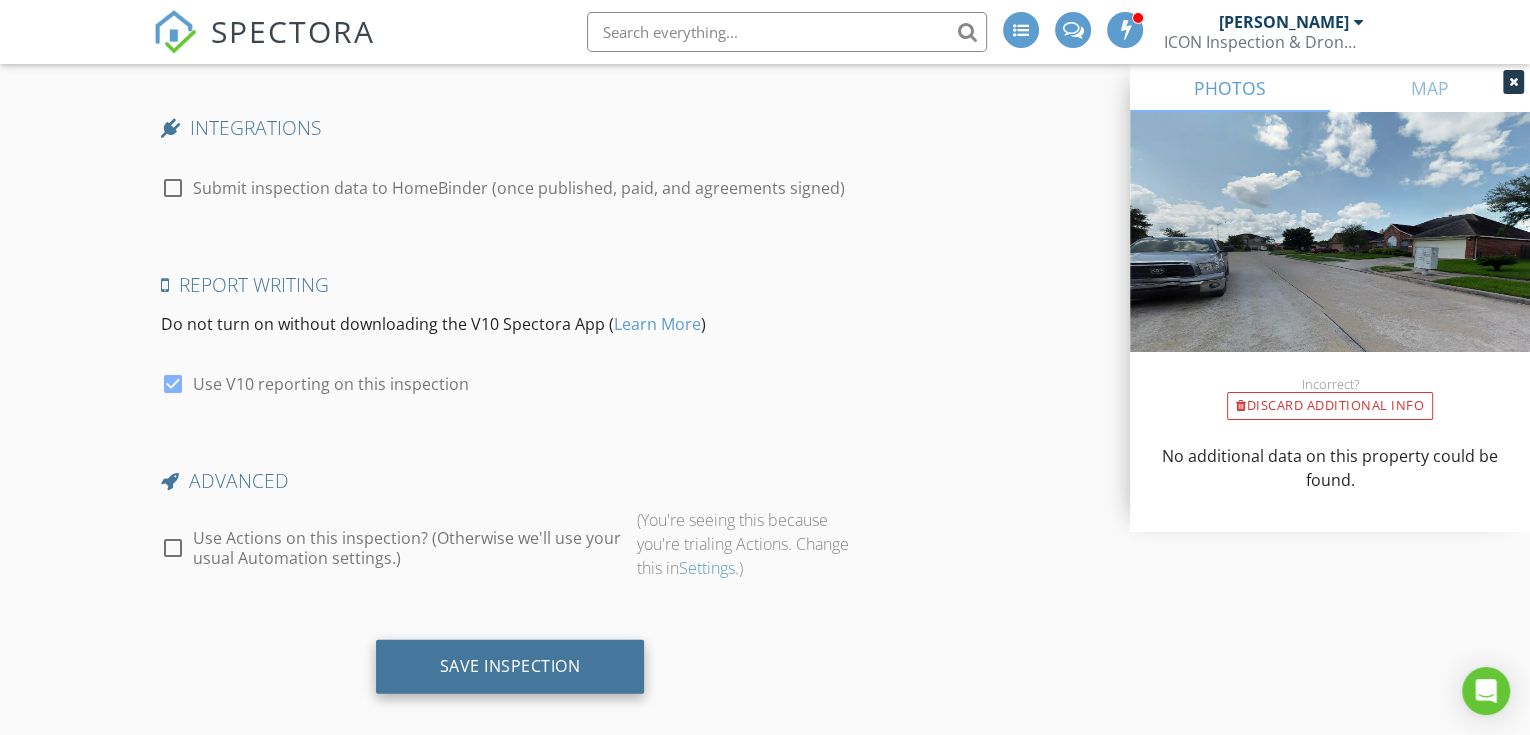 click on "Save Inspection" at bounding box center [510, 666] 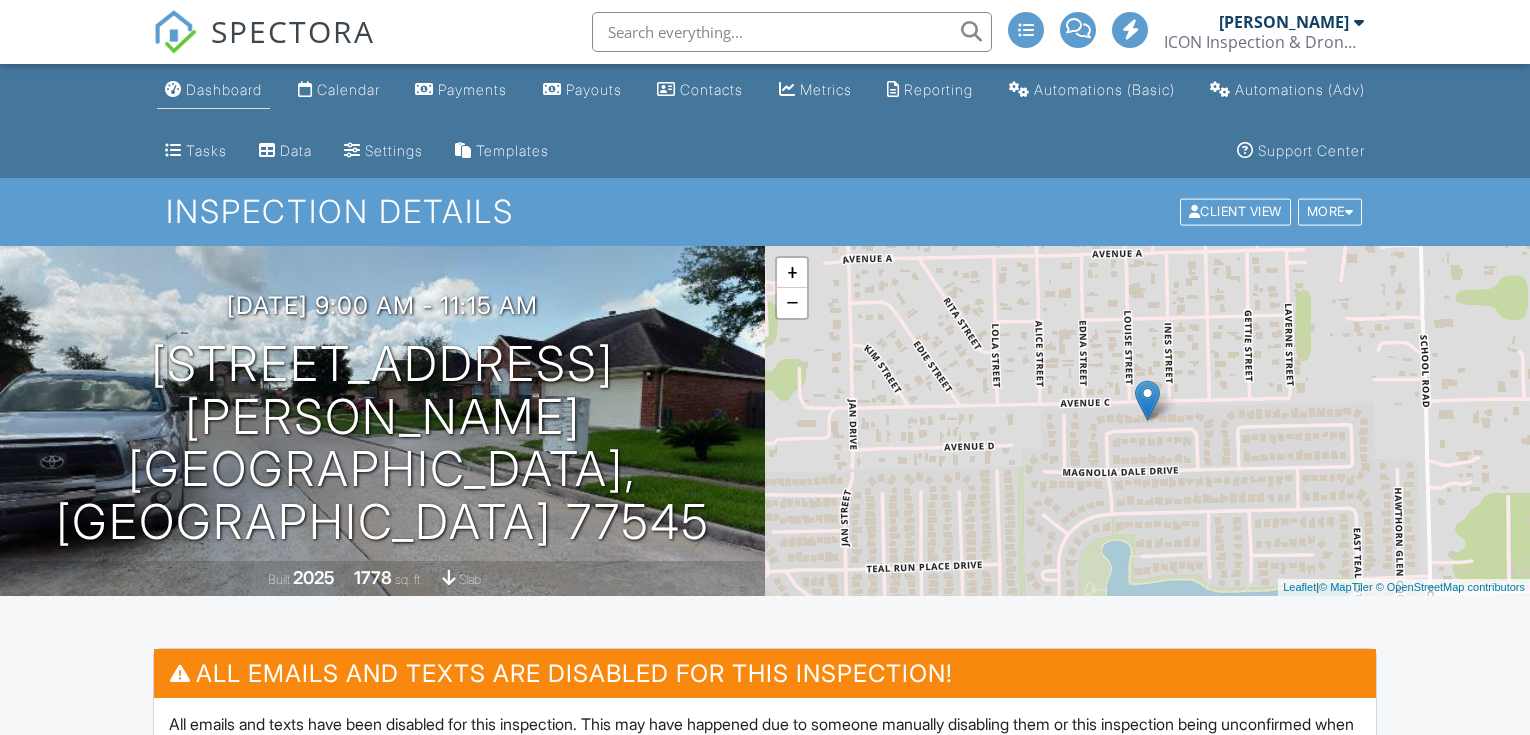 click on "Dashboard" at bounding box center (224, 89) 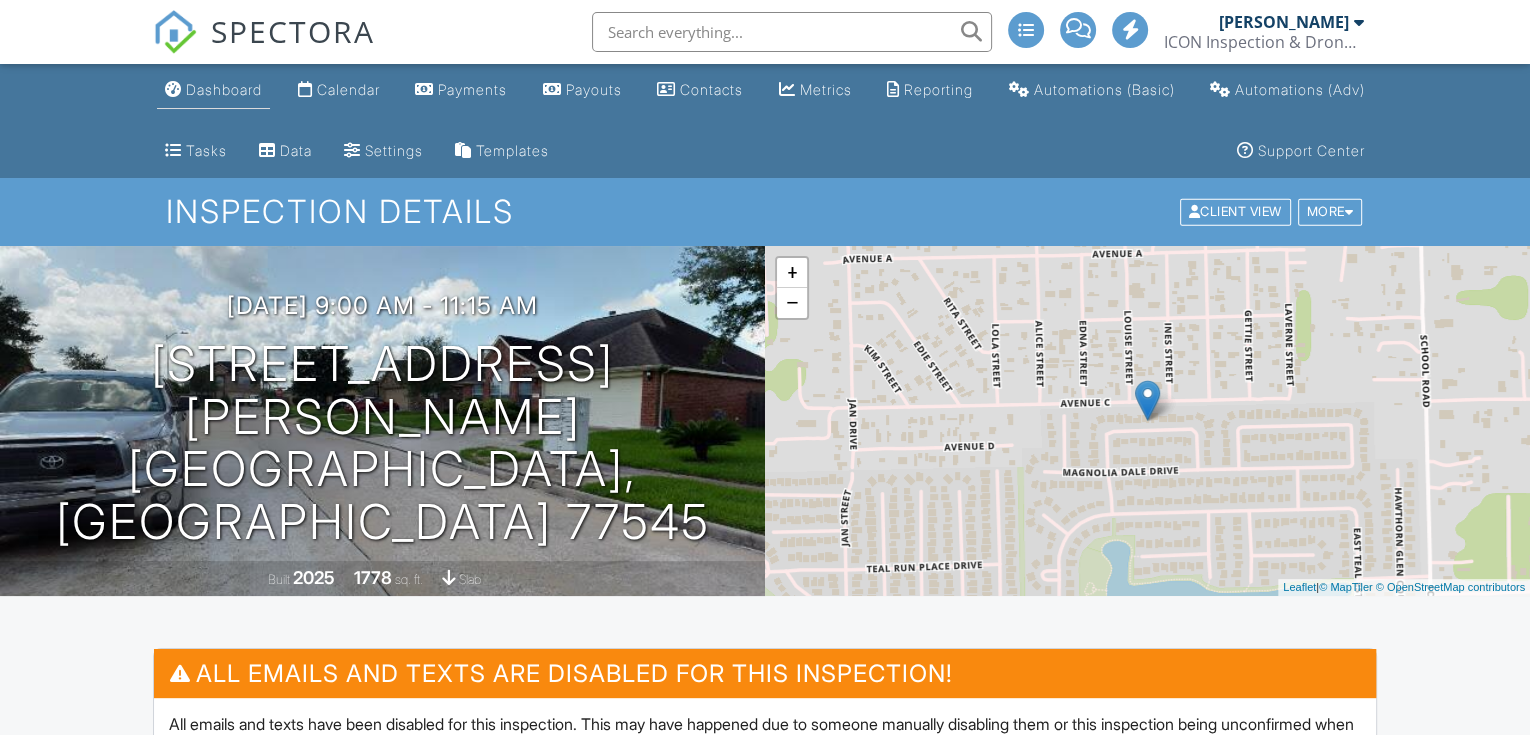 scroll, scrollTop: 0, scrollLeft: 0, axis: both 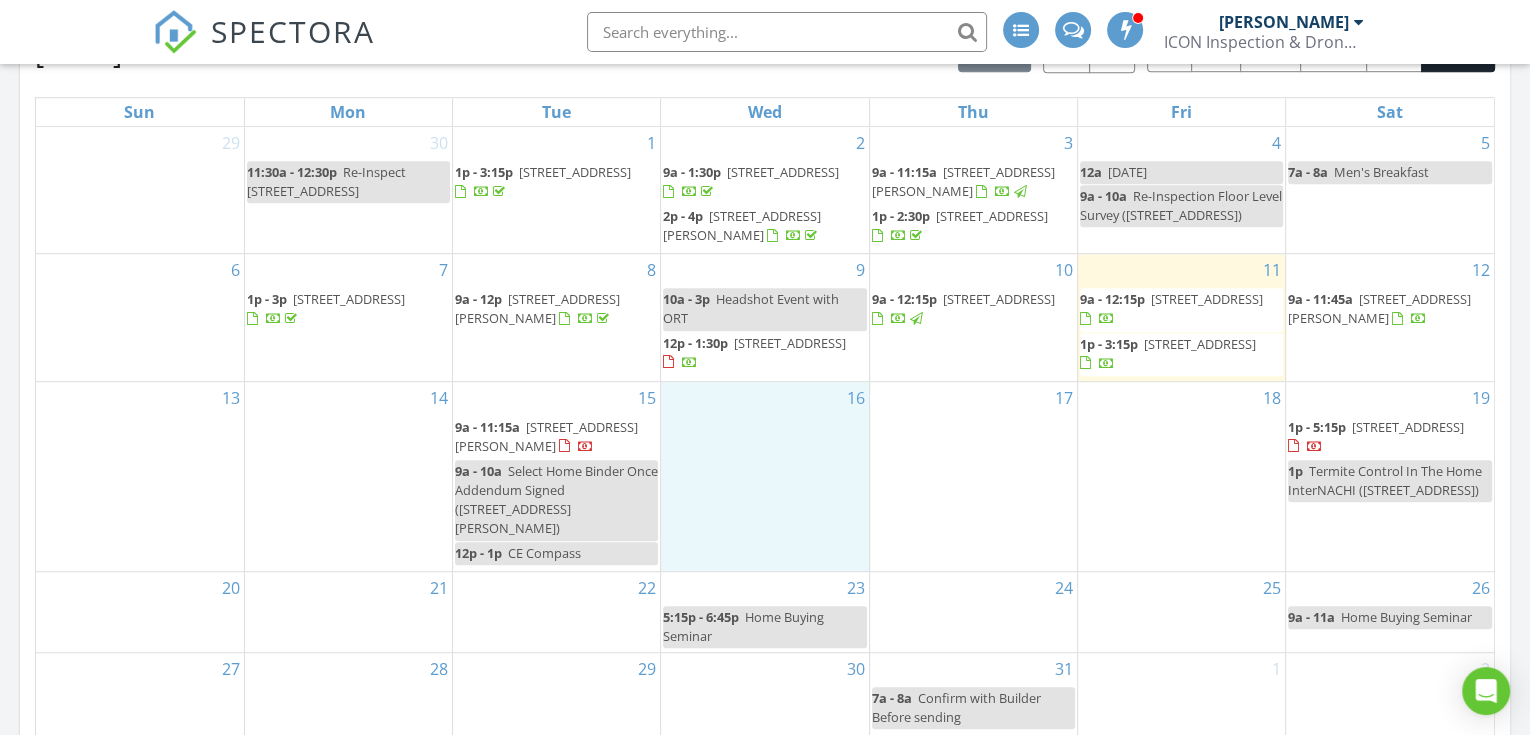click on "16" at bounding box center (764, 476) 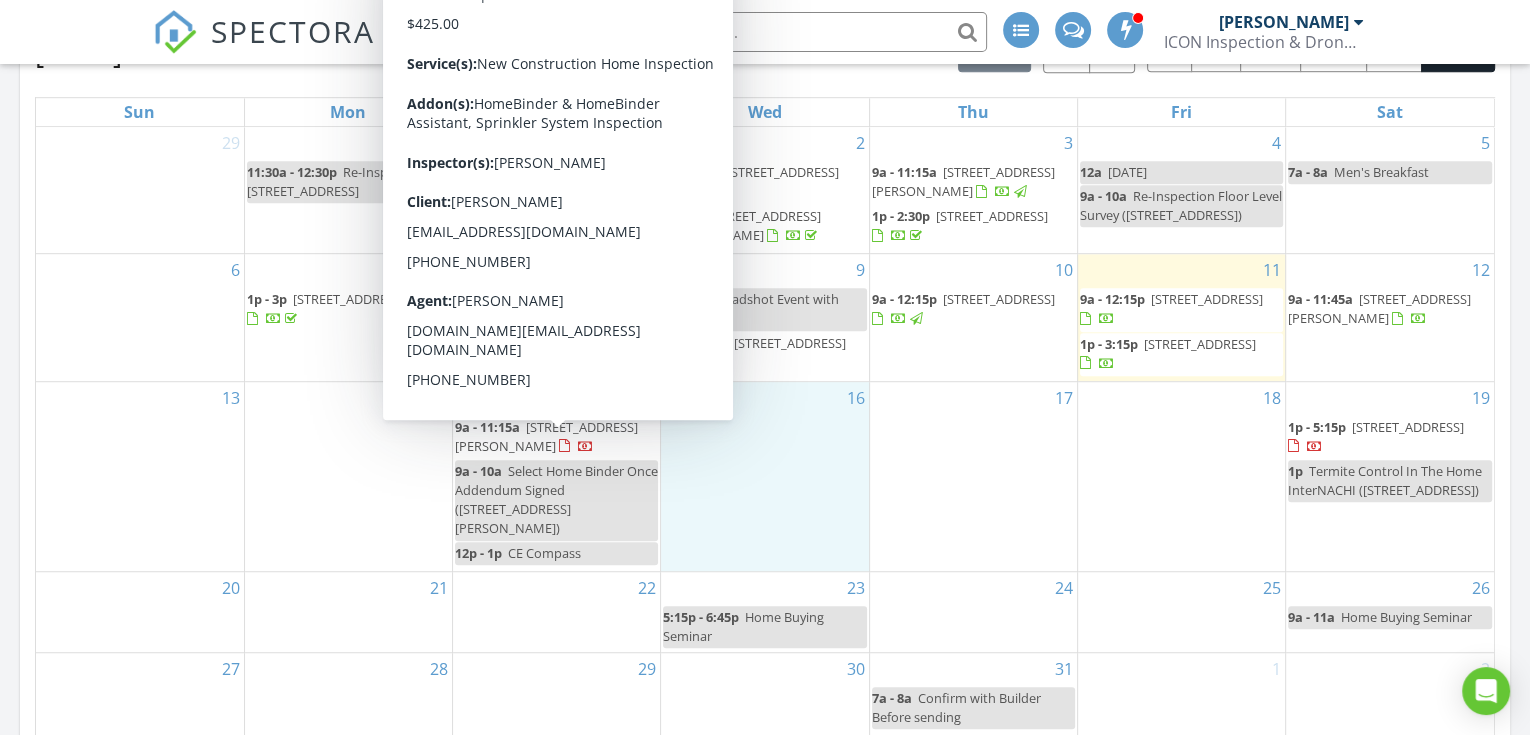 click on "1310 Windom Court Way, Fresno 77545" at bounding box center [546, 436] 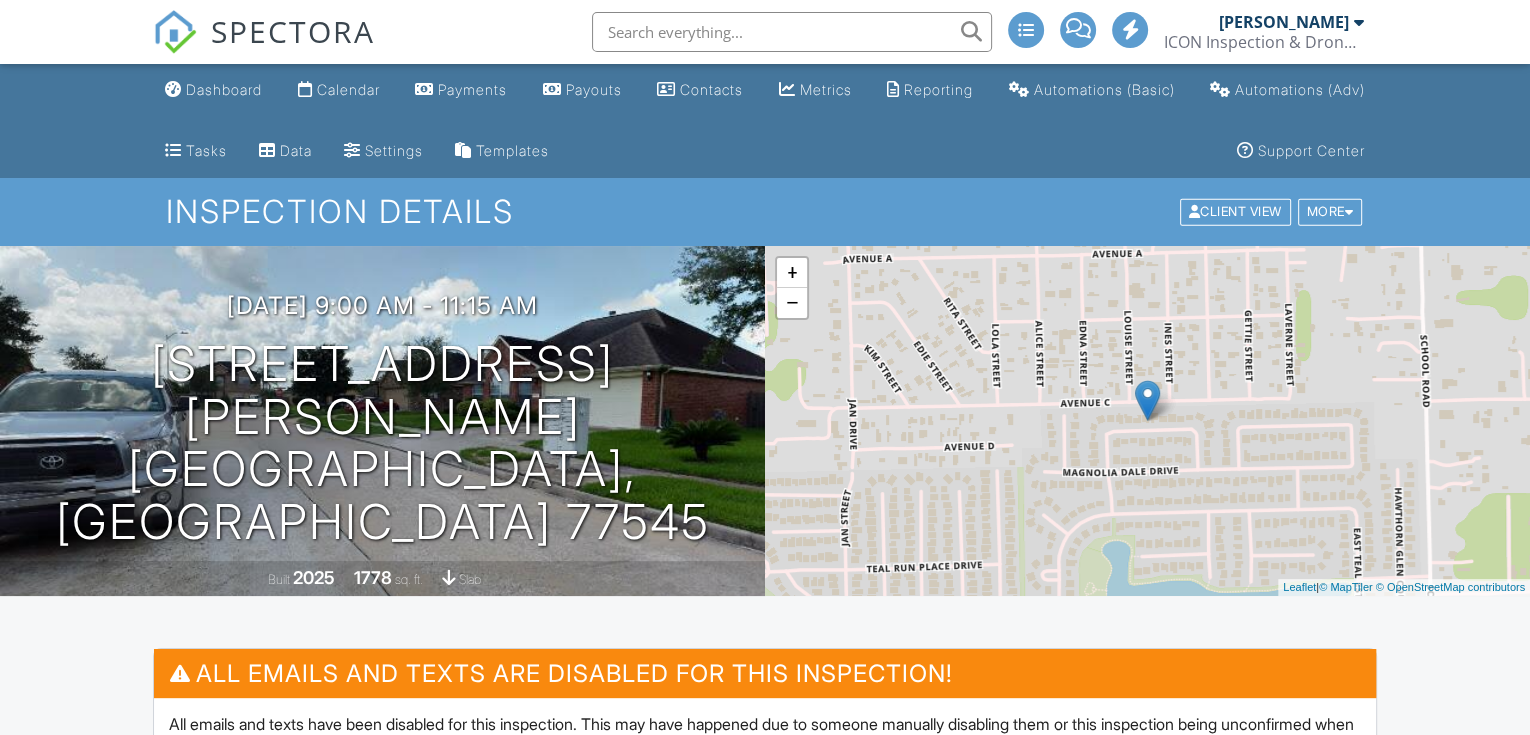 scroll, scrollTop: 296, scrollLeft: 0, axis: vertical 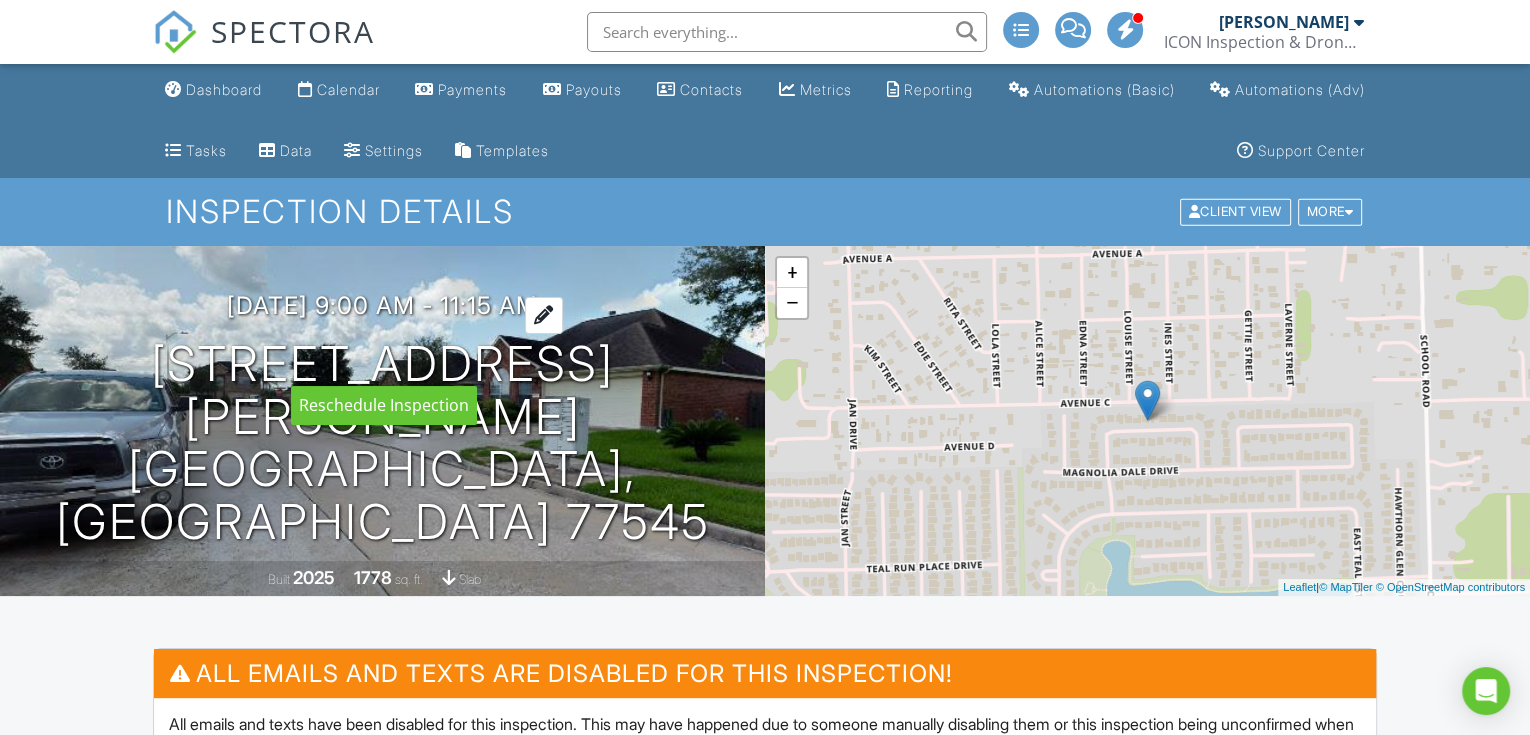 click at bounding box center [544, 315] 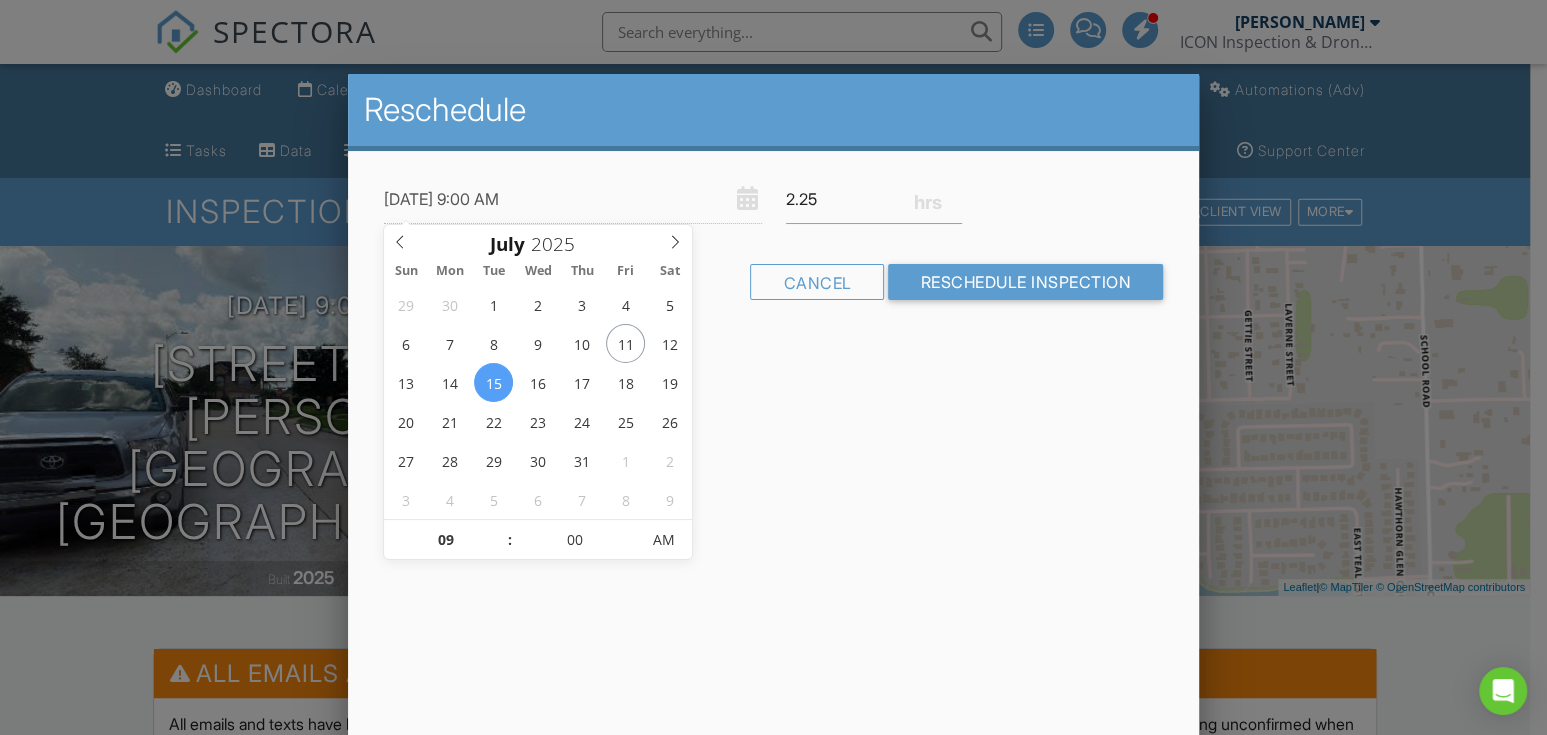 click on ":" at bounding box center [510, 540] 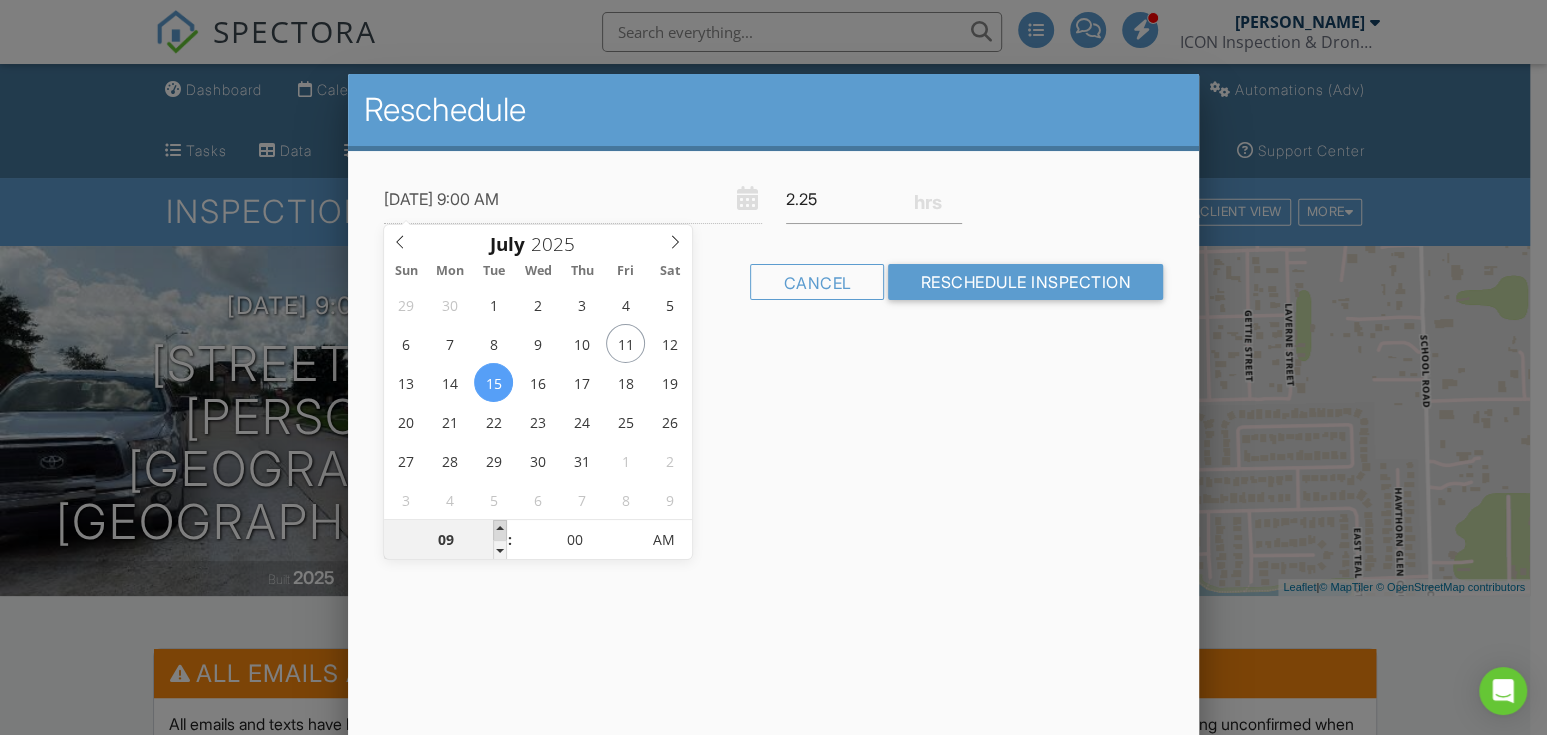 click at bounding box center (500, 530) 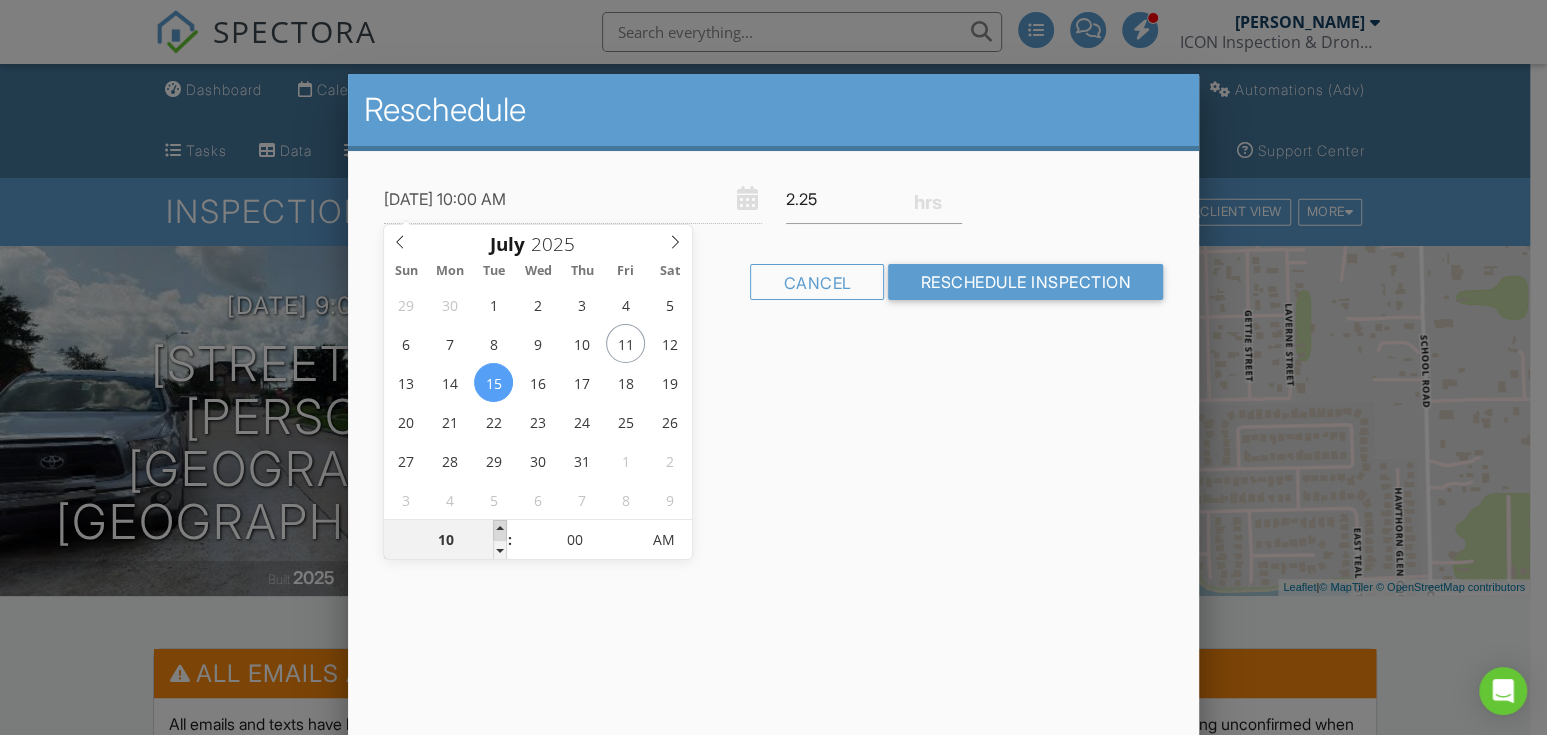 type on "07/15/2025 11:00 AM" 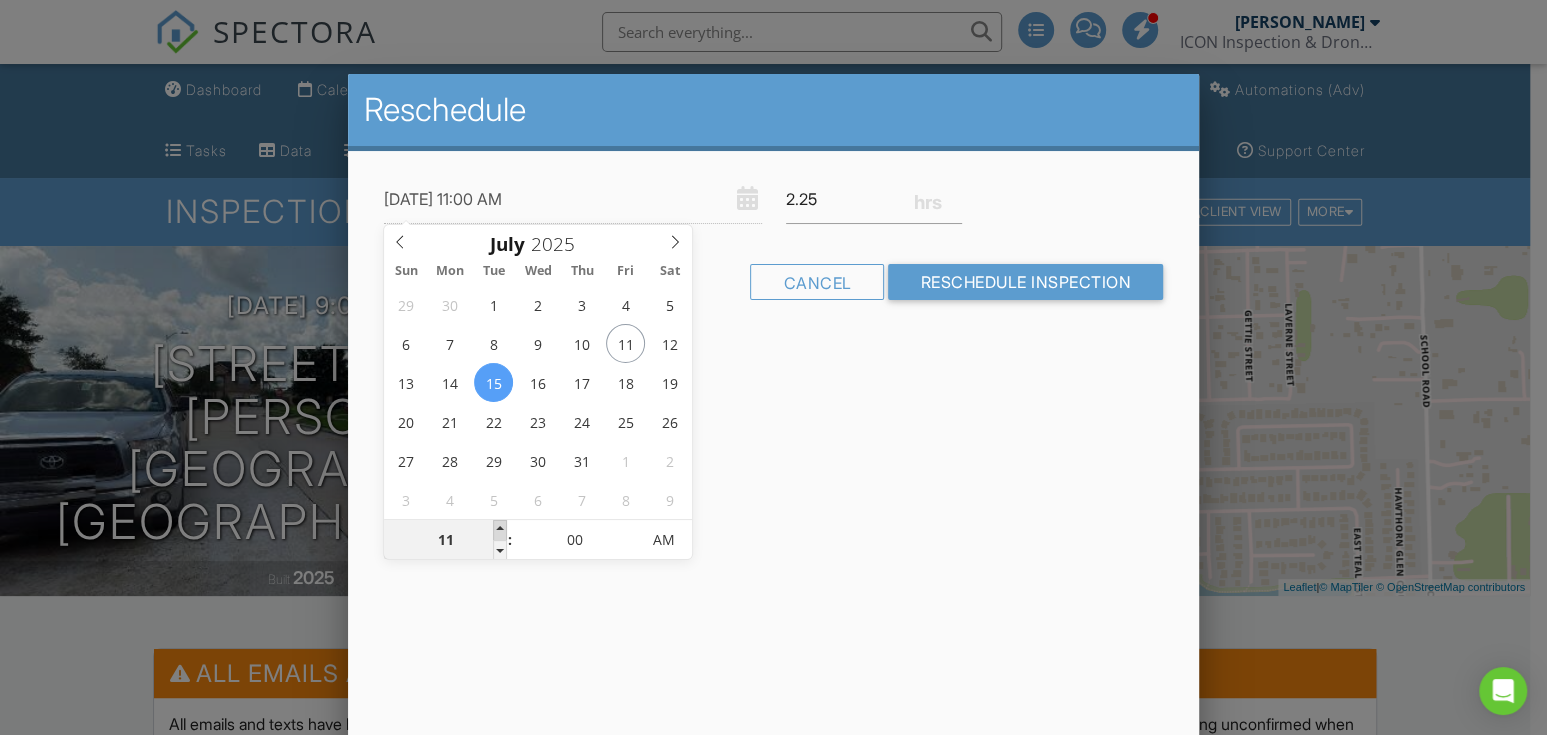 click at bounding box center [500, 530] 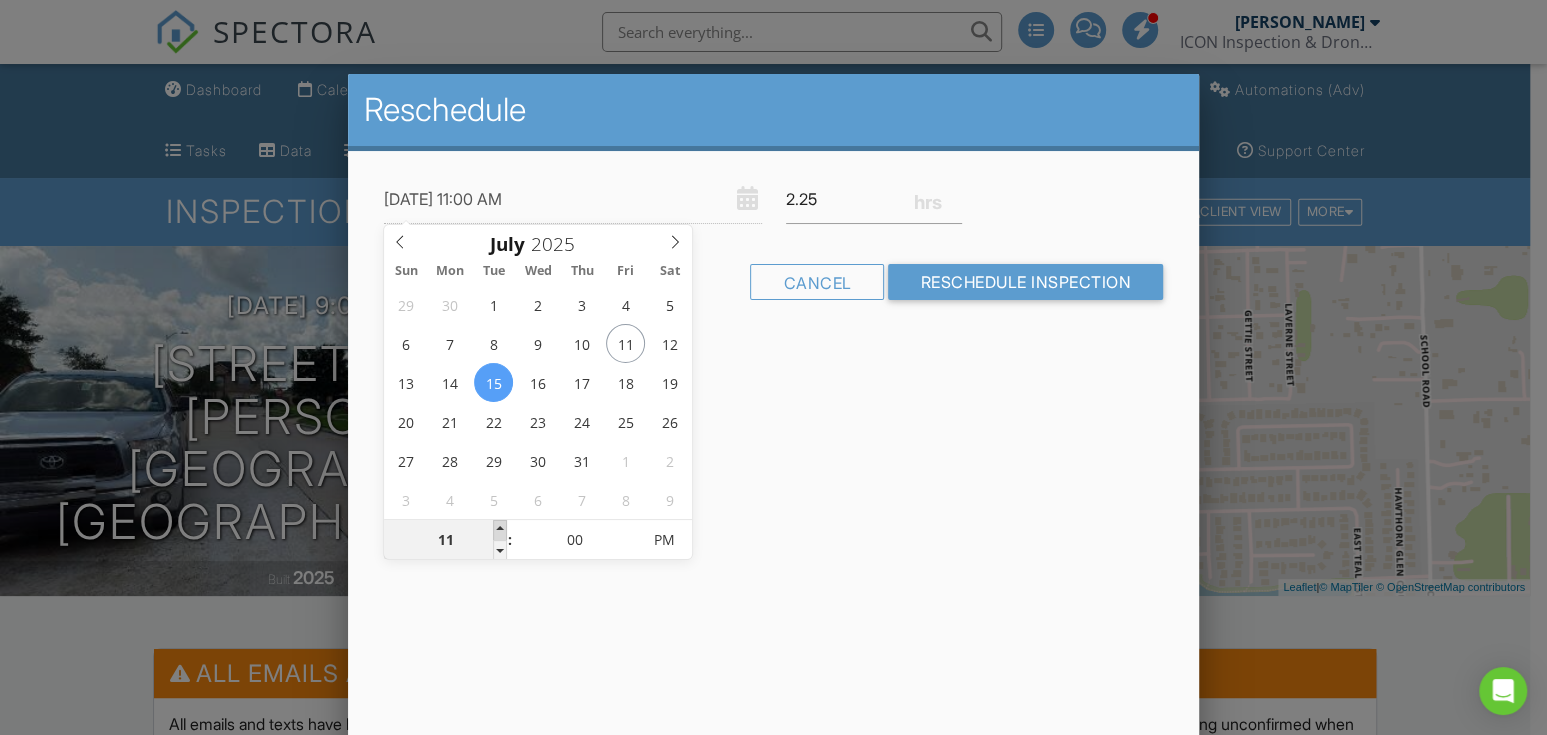 type on "07/15/2025 12:00 PM" 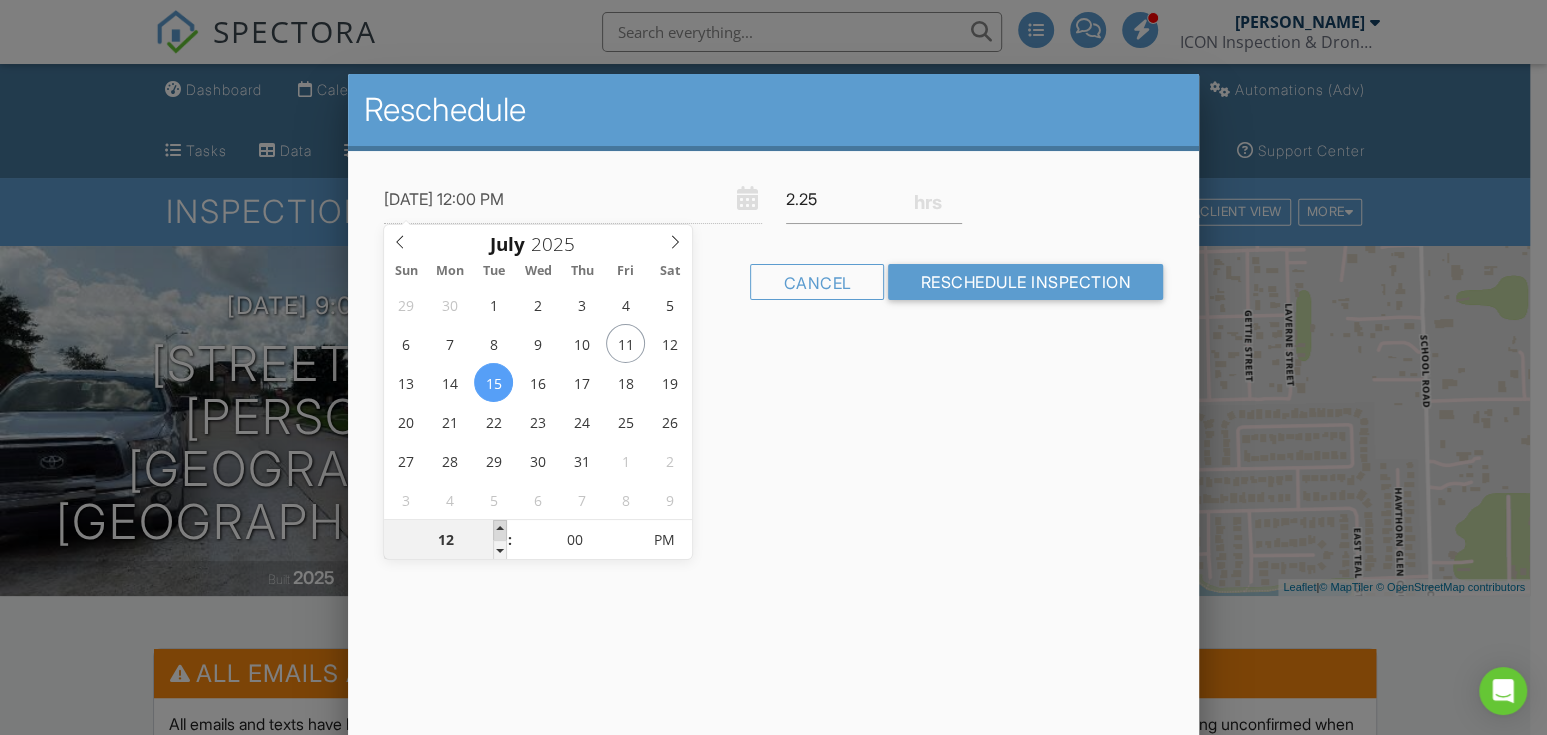 click at bounding box center [500, 530] 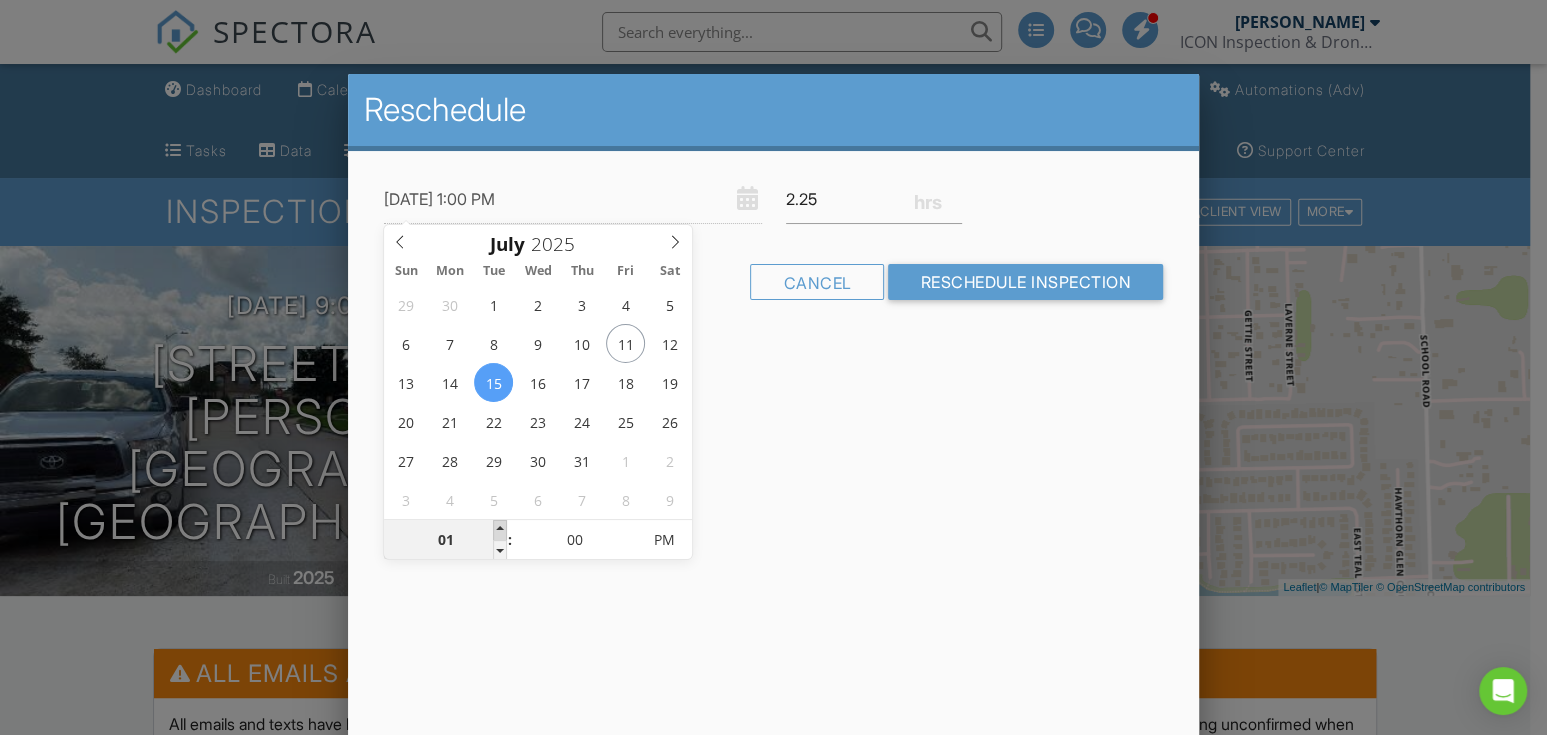 click at bounding box center [500, 530] 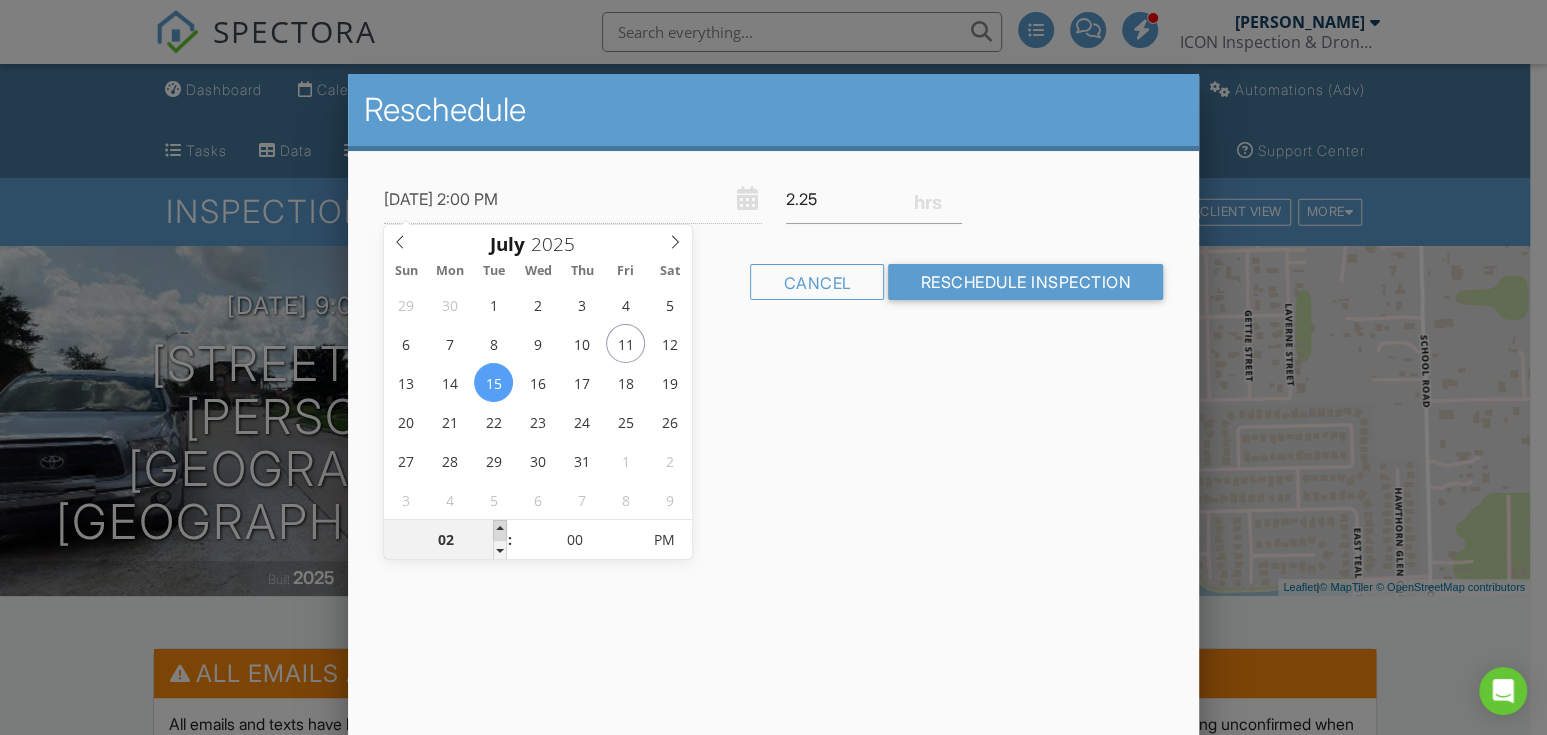 click at bounding box center [500, 530] 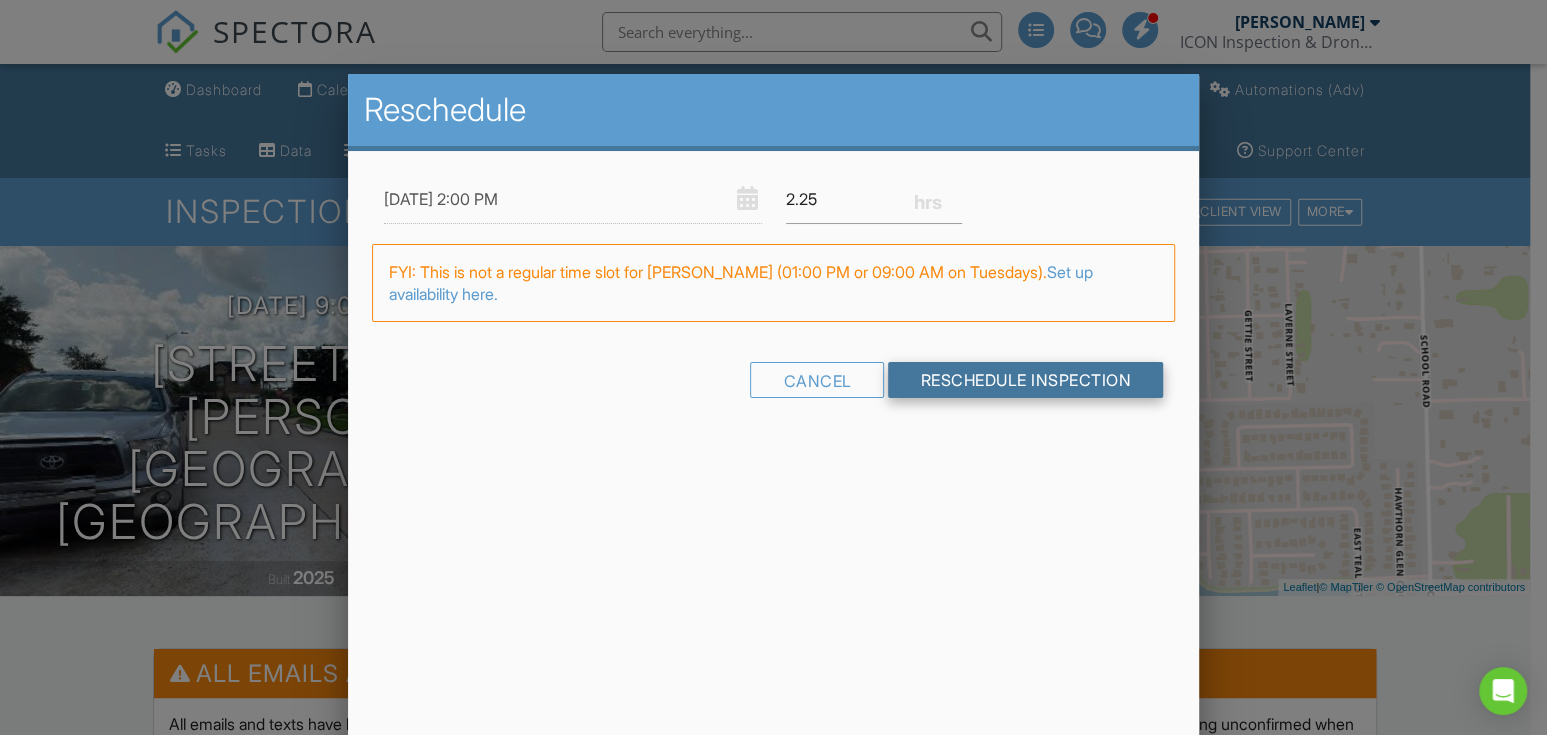 click on "Reschedule Inspection" at bounding box center [1025, 380] 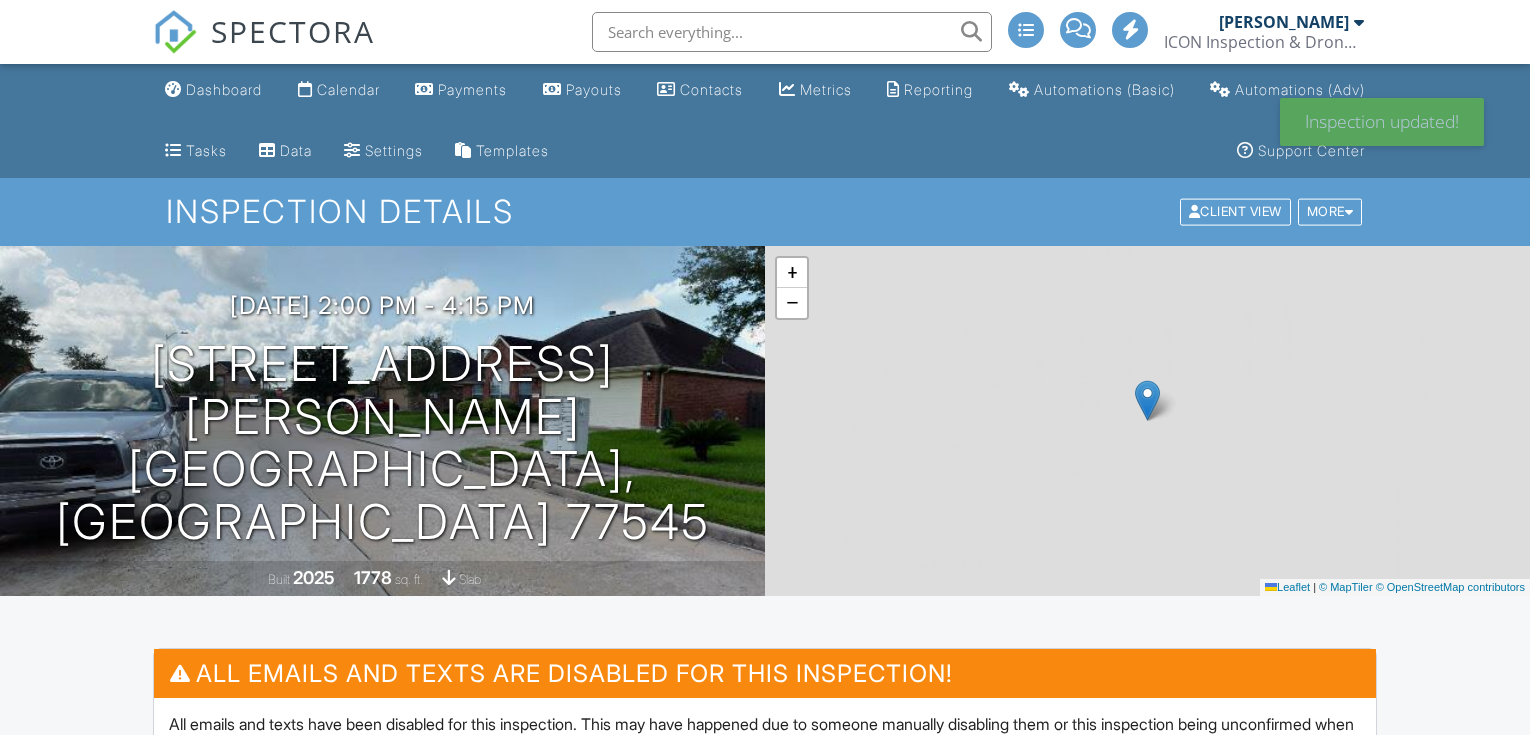 scroll, scrollTop: 0, scrollLeft: 0, axis: both 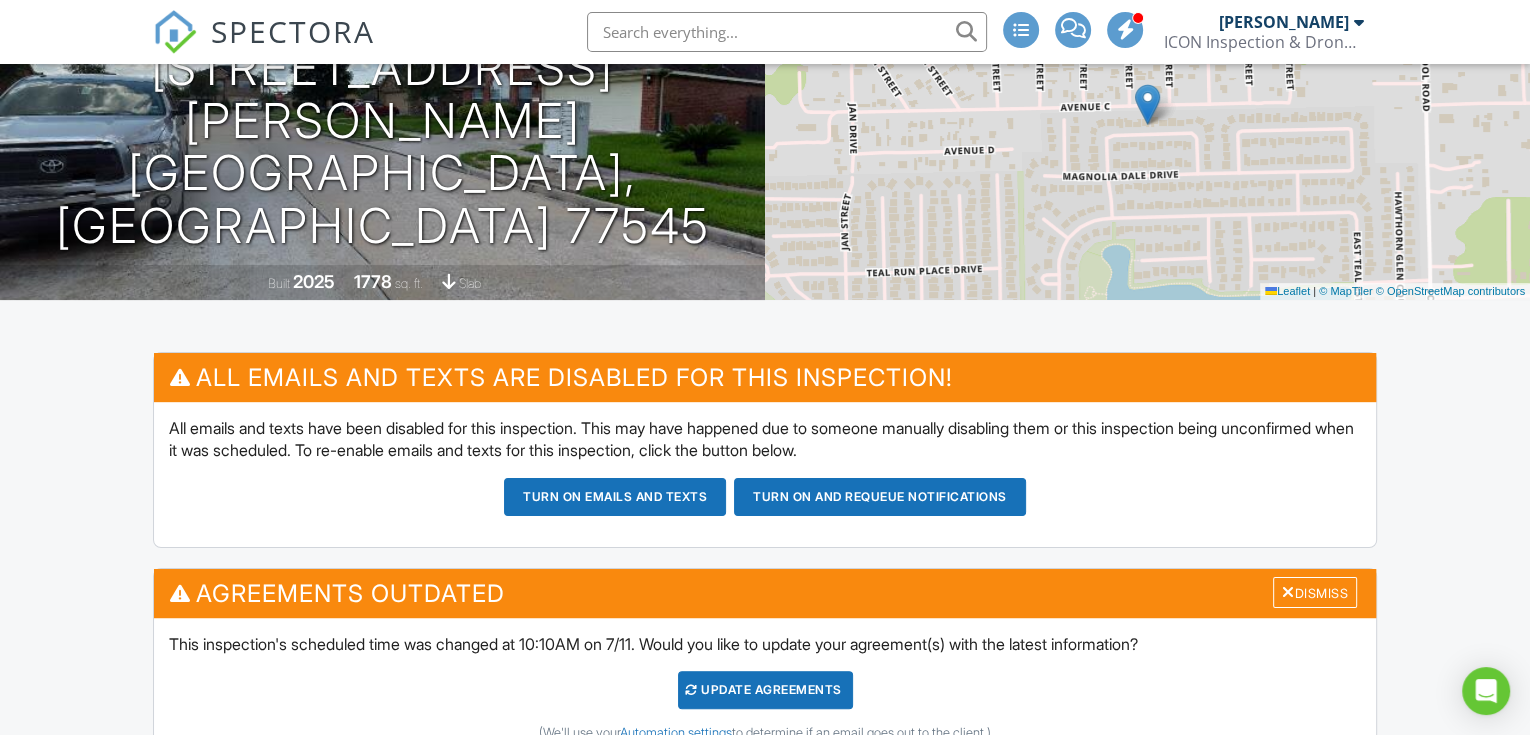 click on "Update Agreements" at bounding box center (765, 690) 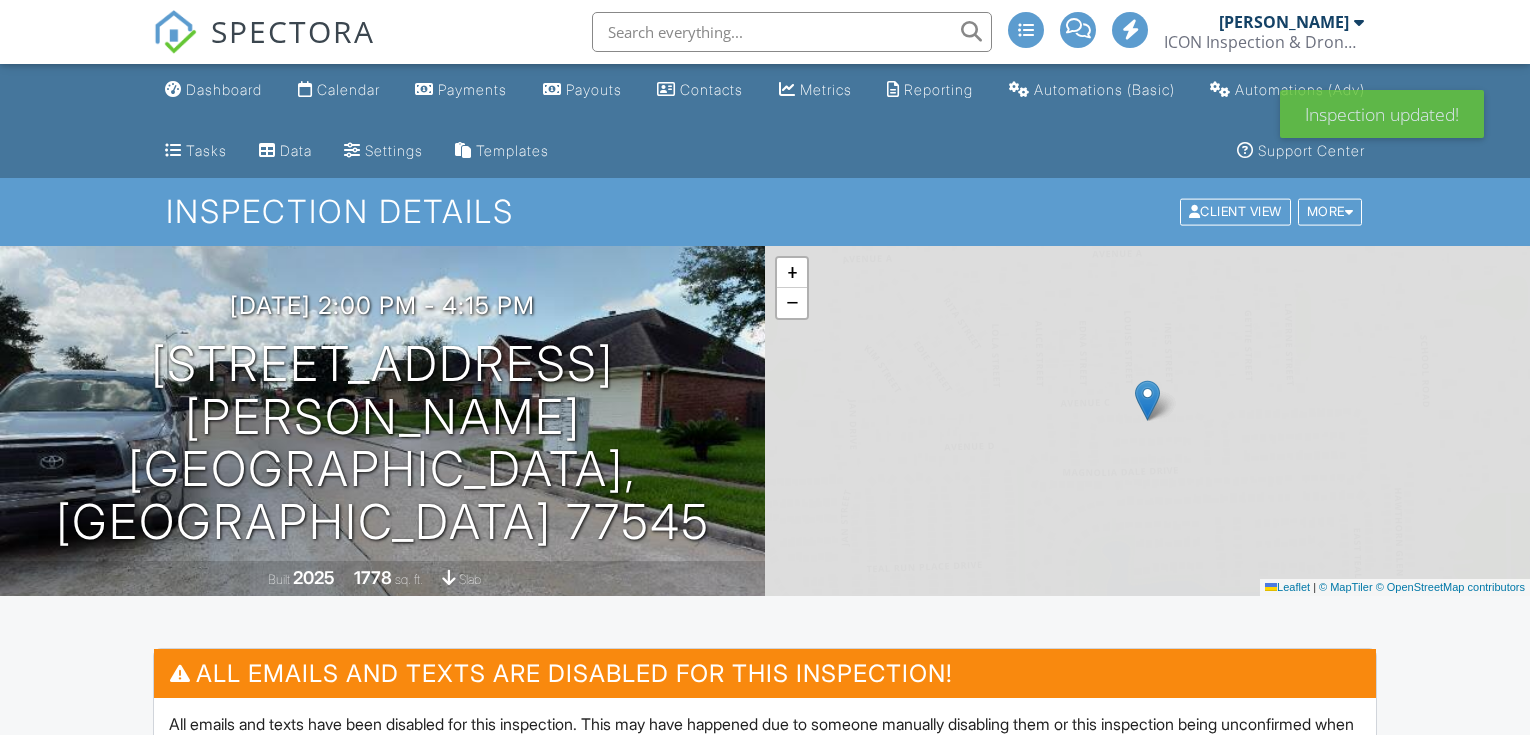 scroll, scrollTop: 0, scrollLeft: 0, axis: both 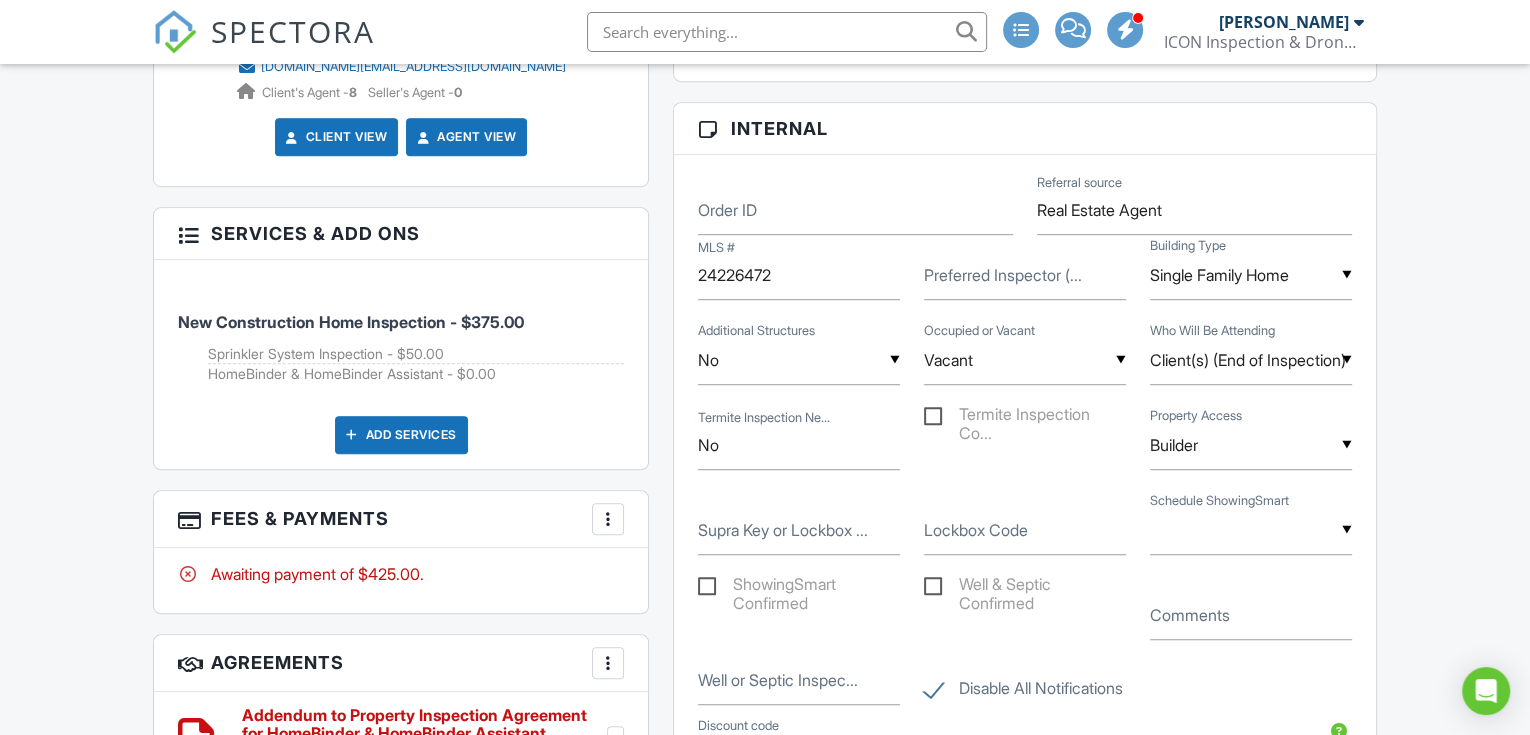 click on "Add Services" at bounding box center [401, 435] 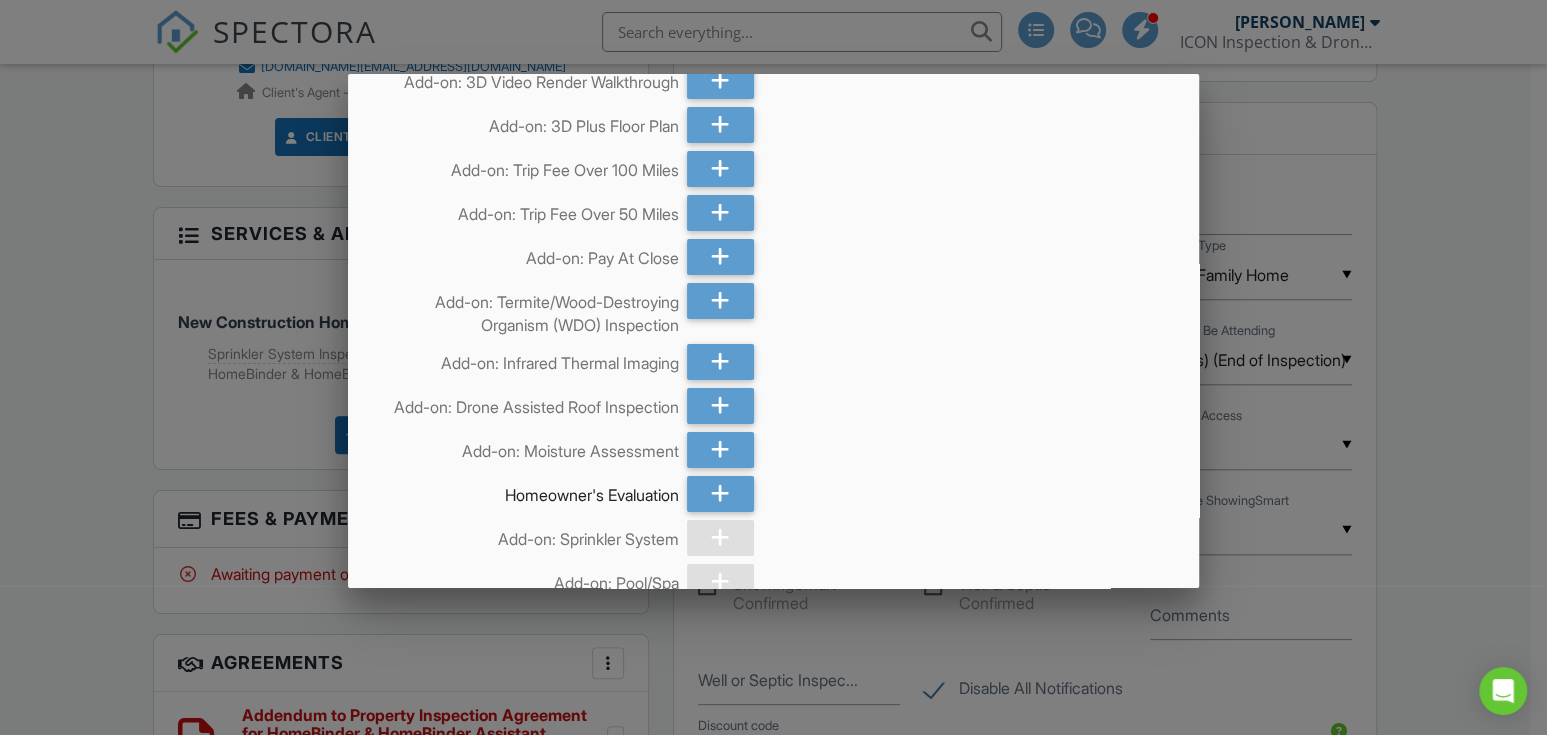 scroll, scrollTop: 4740, scrollLeft: 0, axis: vertical 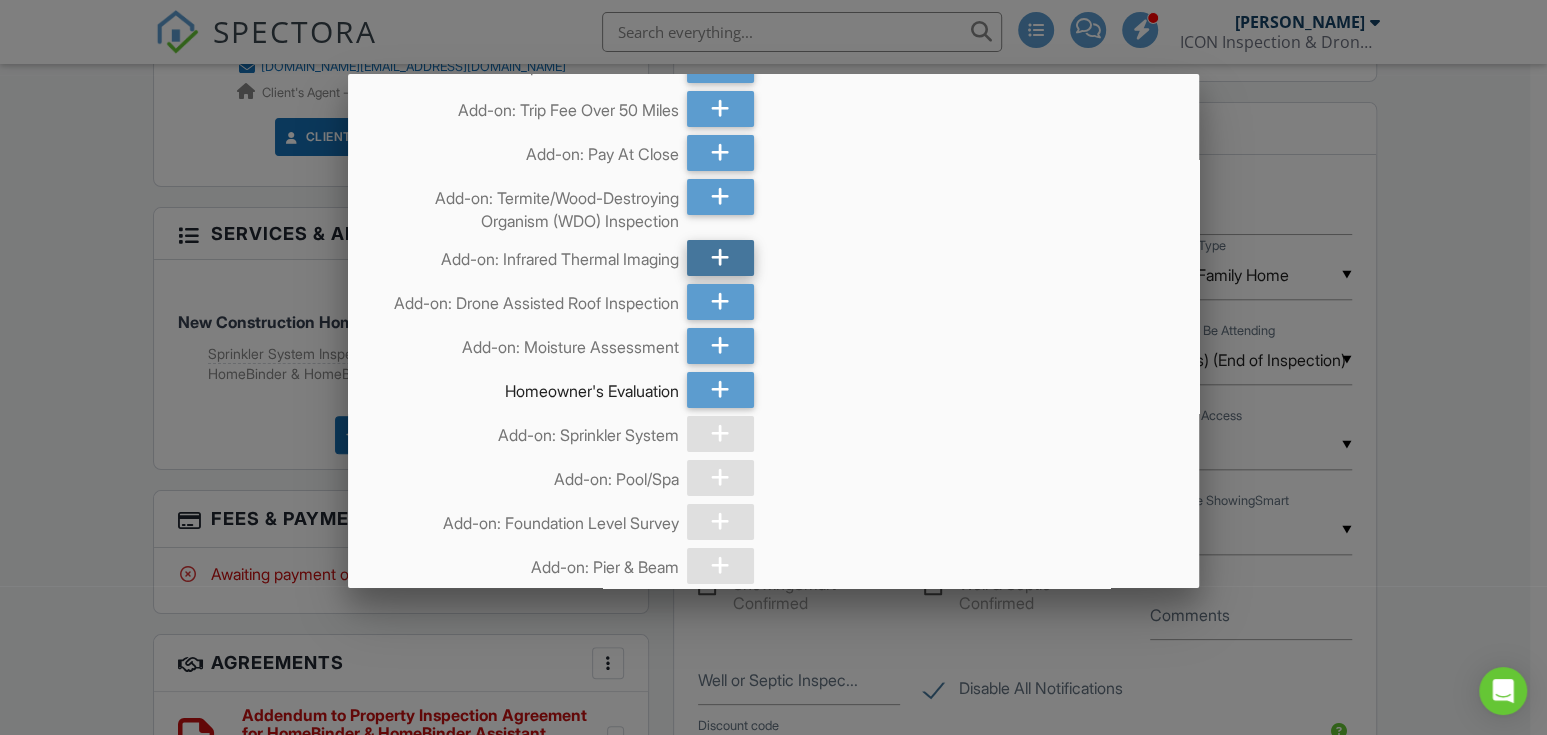 click at bounding box center (720, 258) 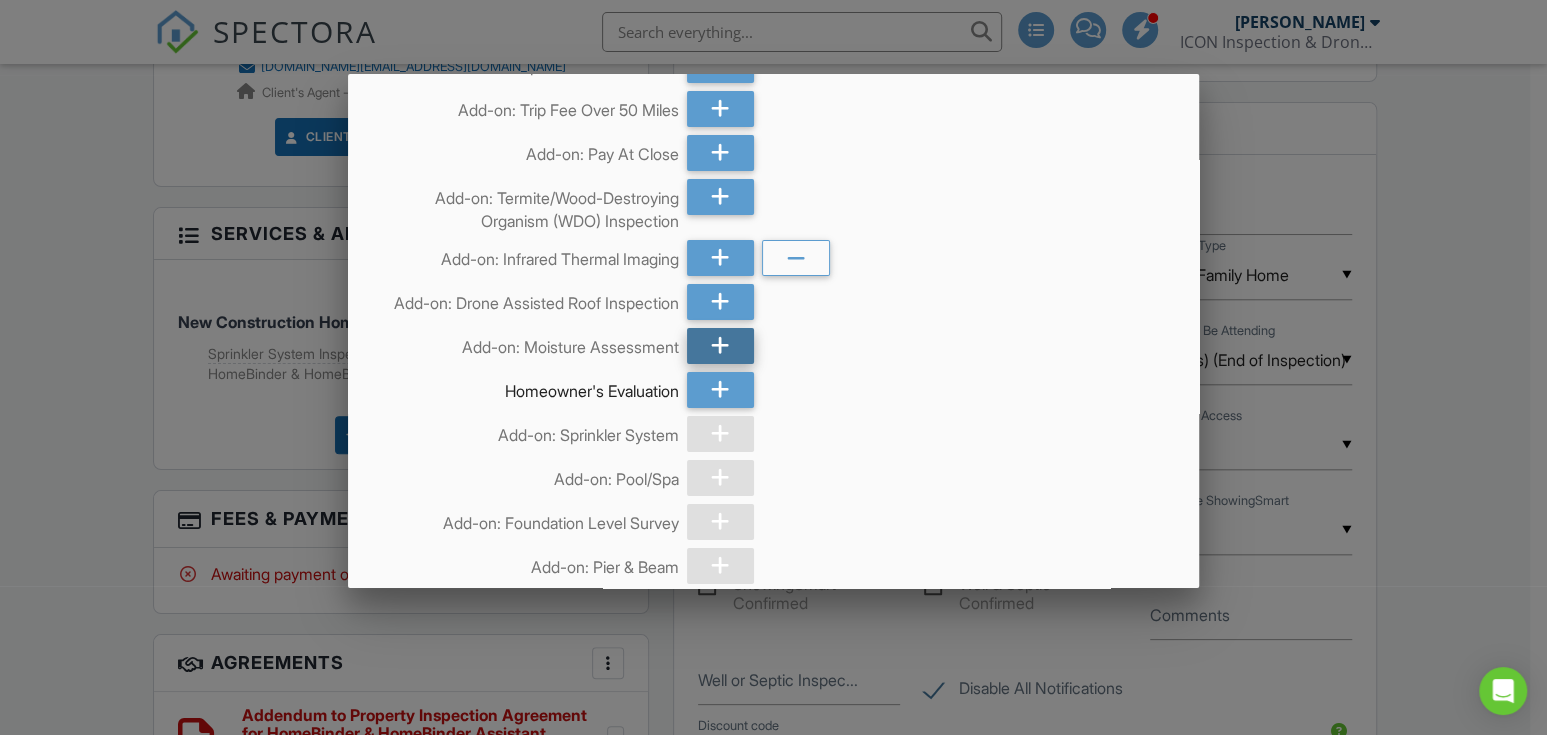 click at bounding box center [720, 346] 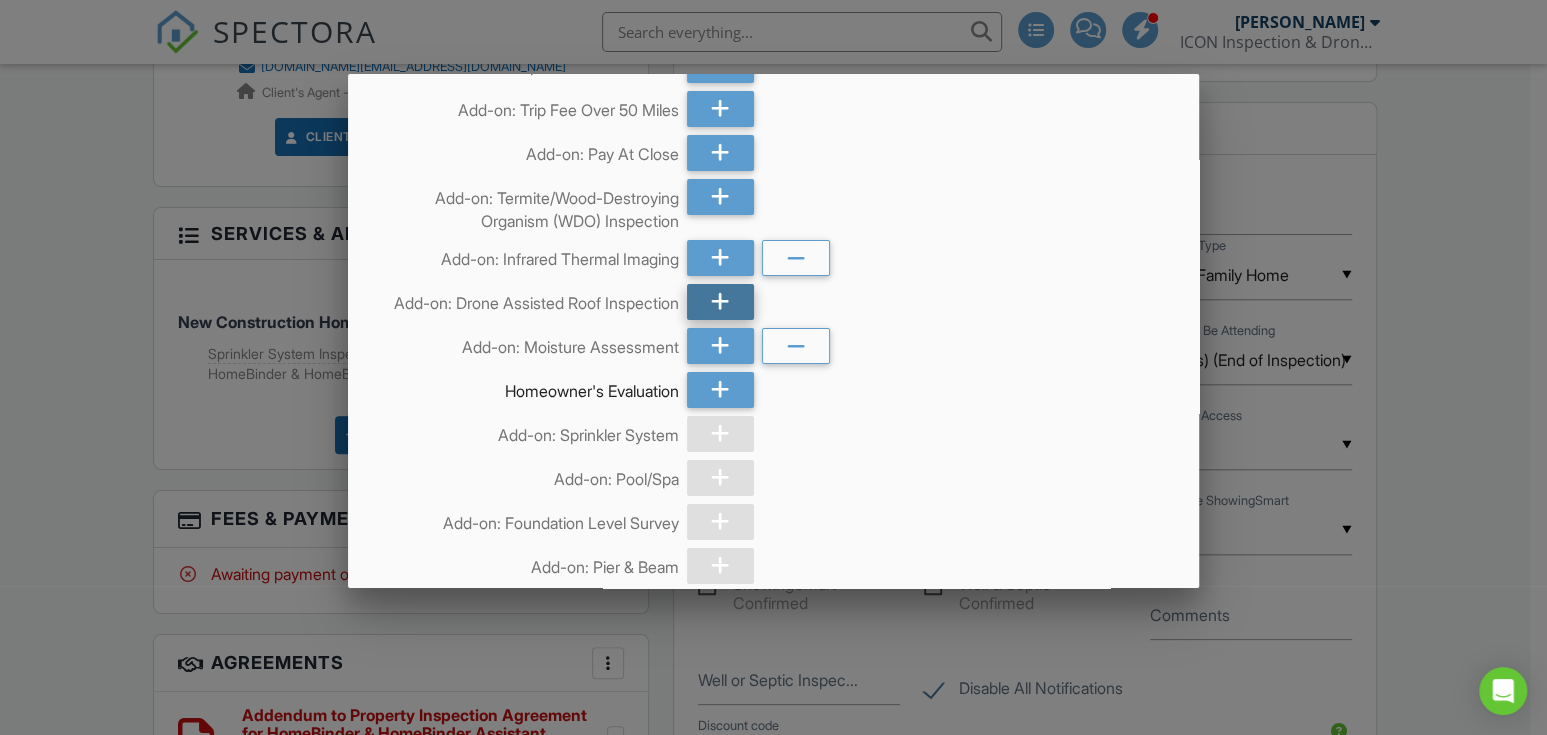 click at bounding box center (721, 302) 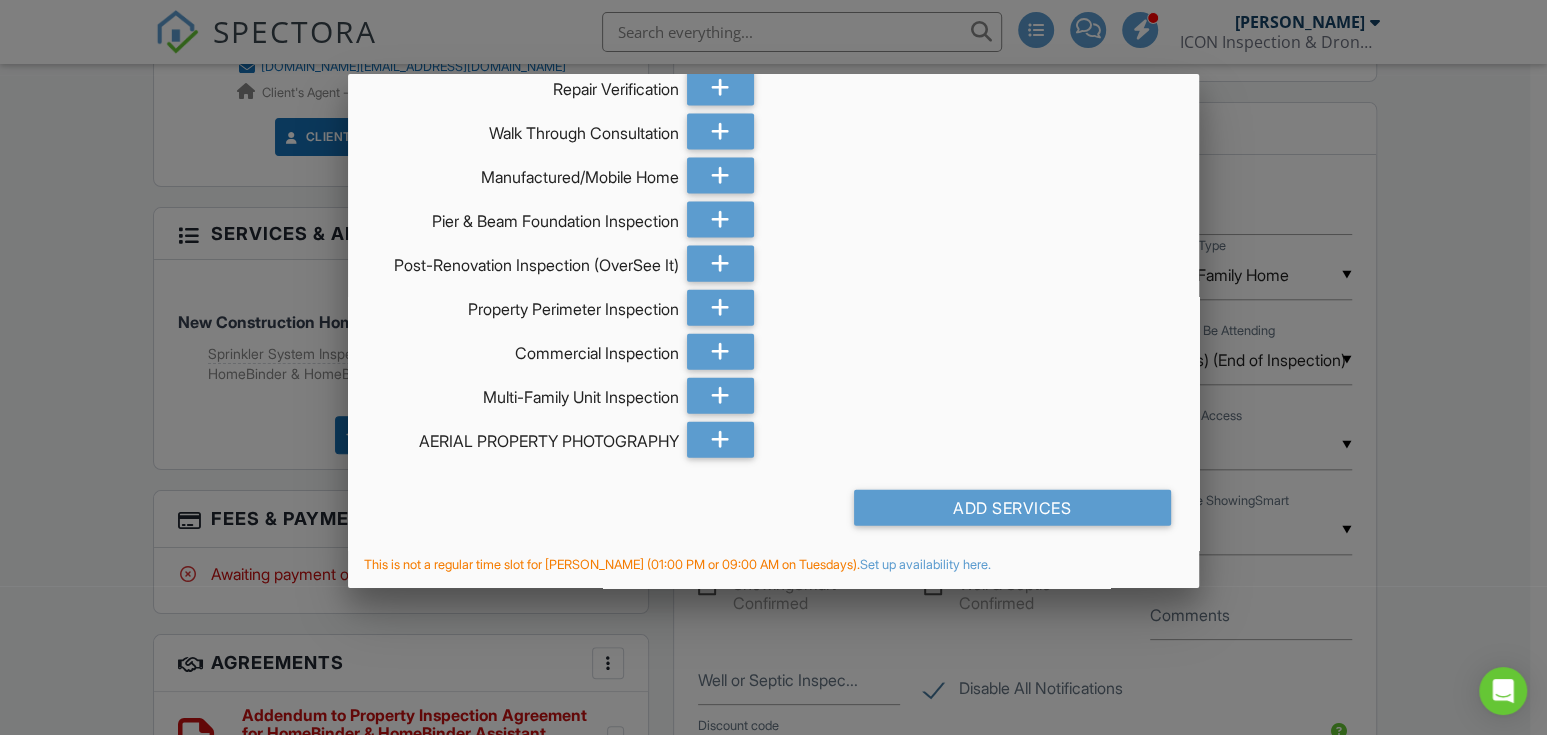 scroll, scrollTop: 8305, scrollLeft: 0, axis: vertical 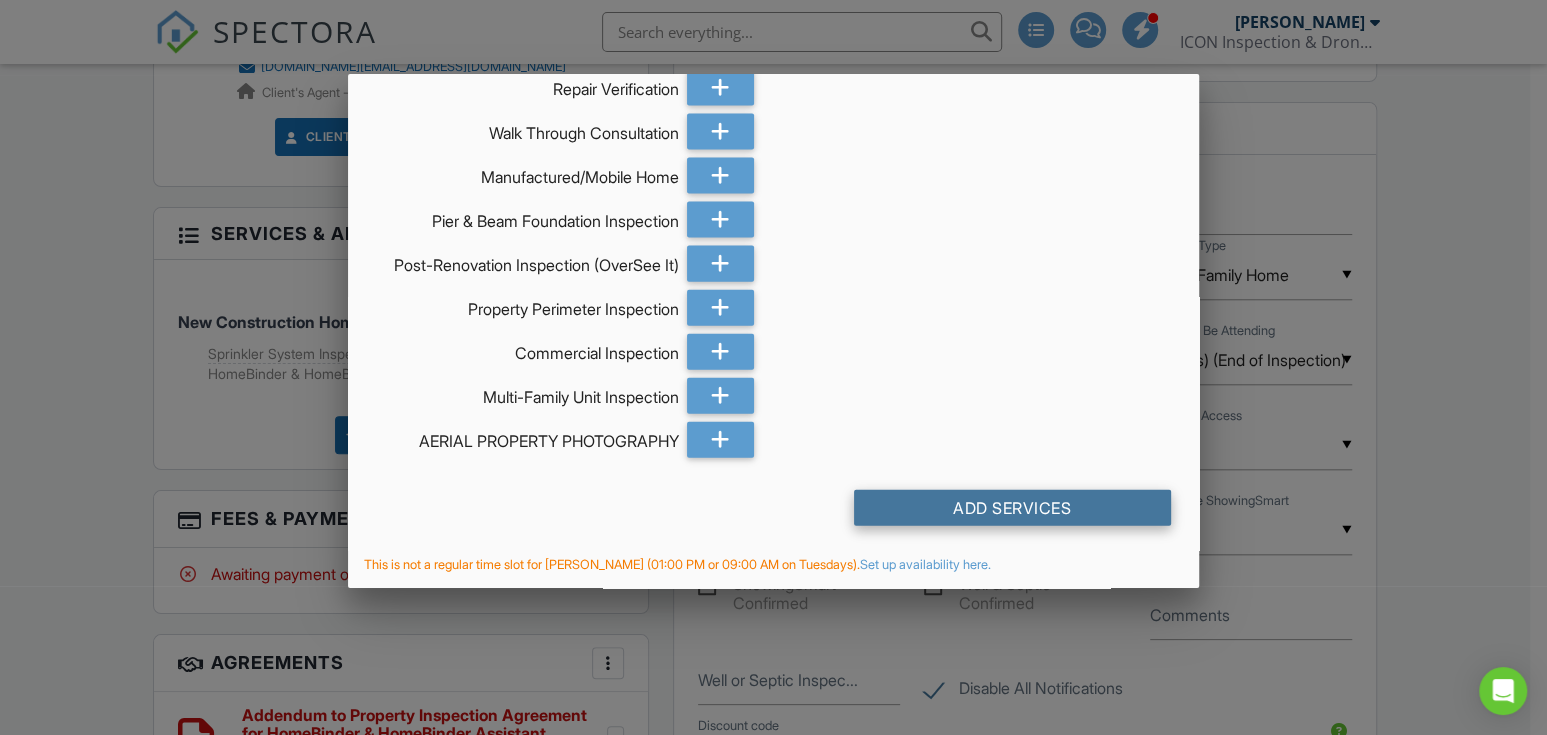 click on "Add Services" at bounding box center [1012, 508] 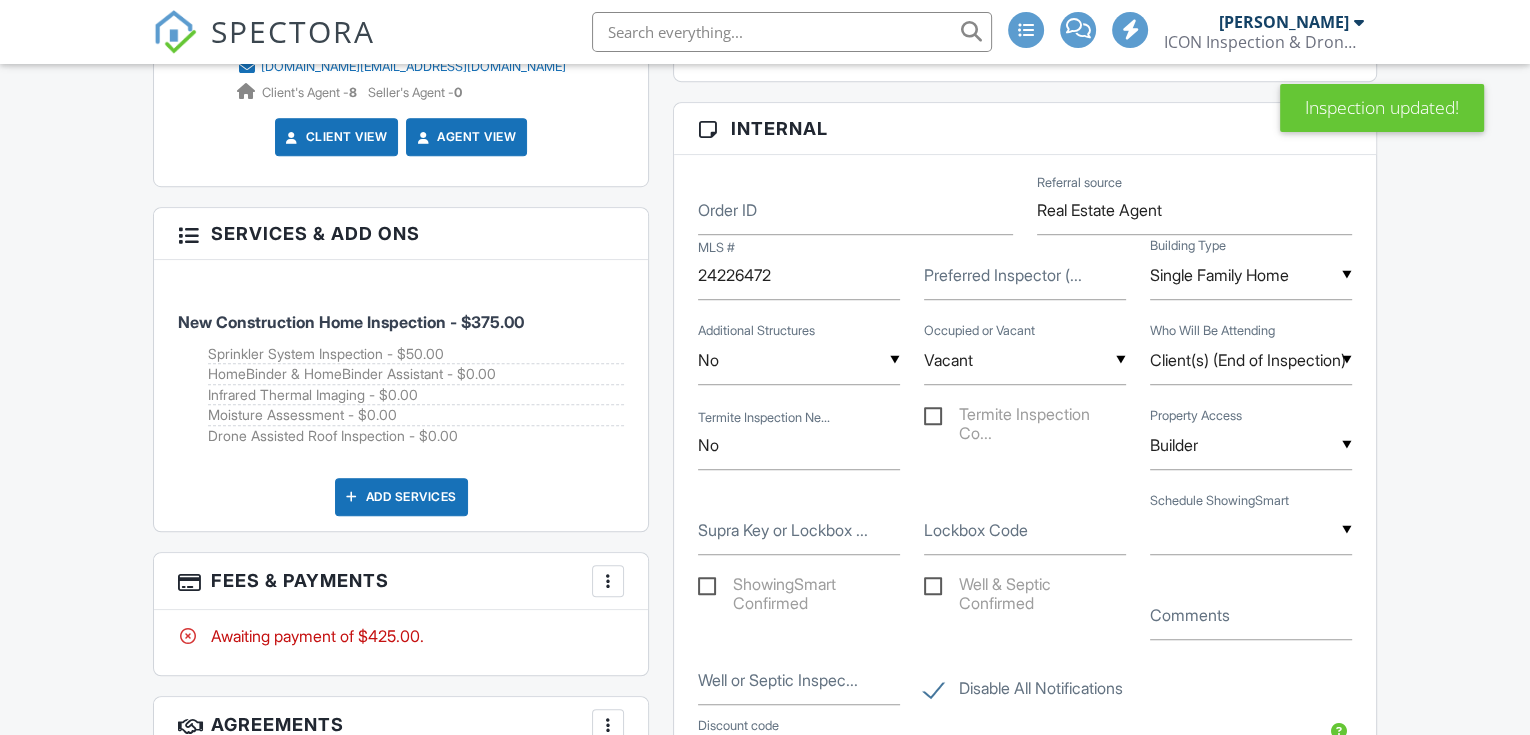 scroll, scrollTop: 1185, scrollLeft: 0, axis: vertical 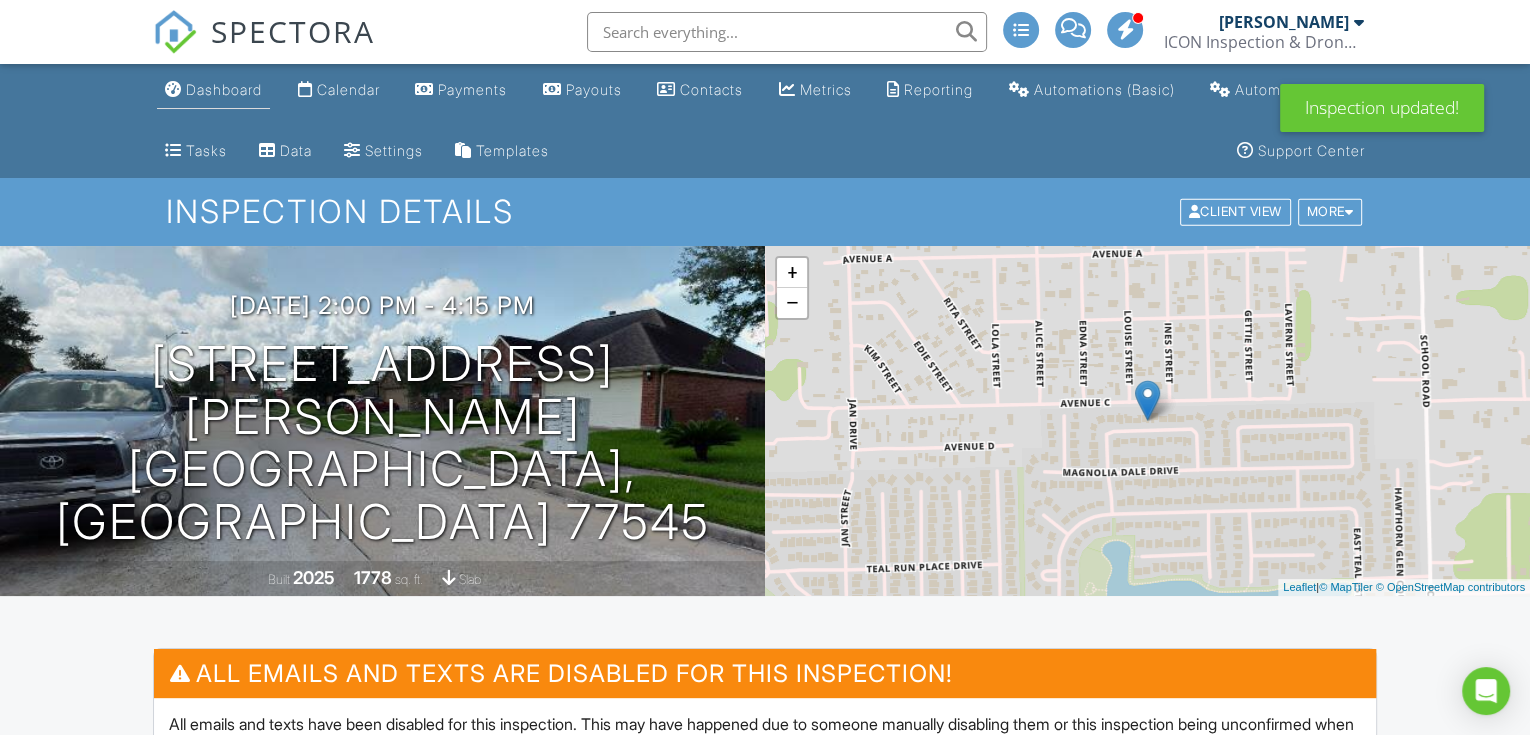 click on "Dashboard" at bounding box center (224, 89) 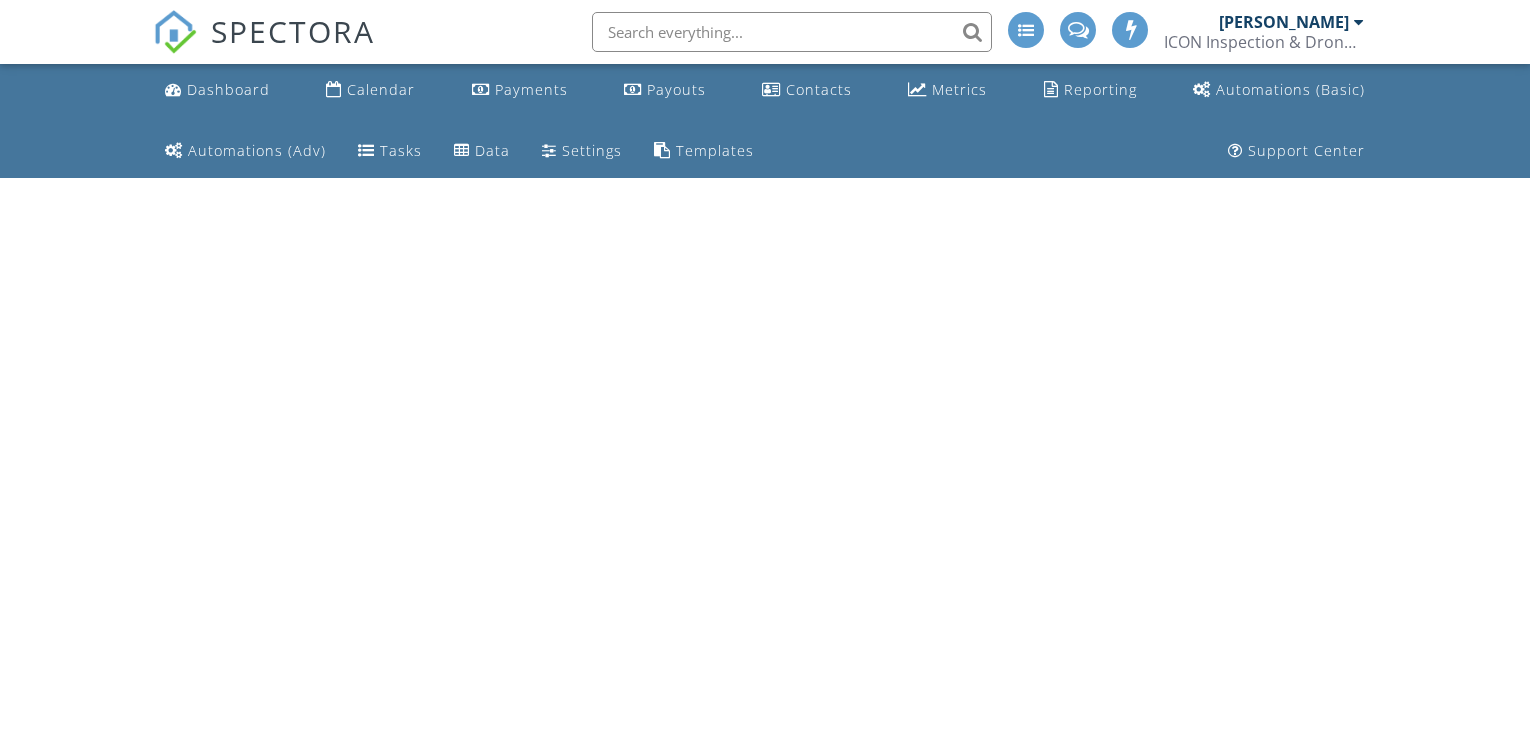 scroll, scrollTop: 0, scrollLeft: 0, axis: both 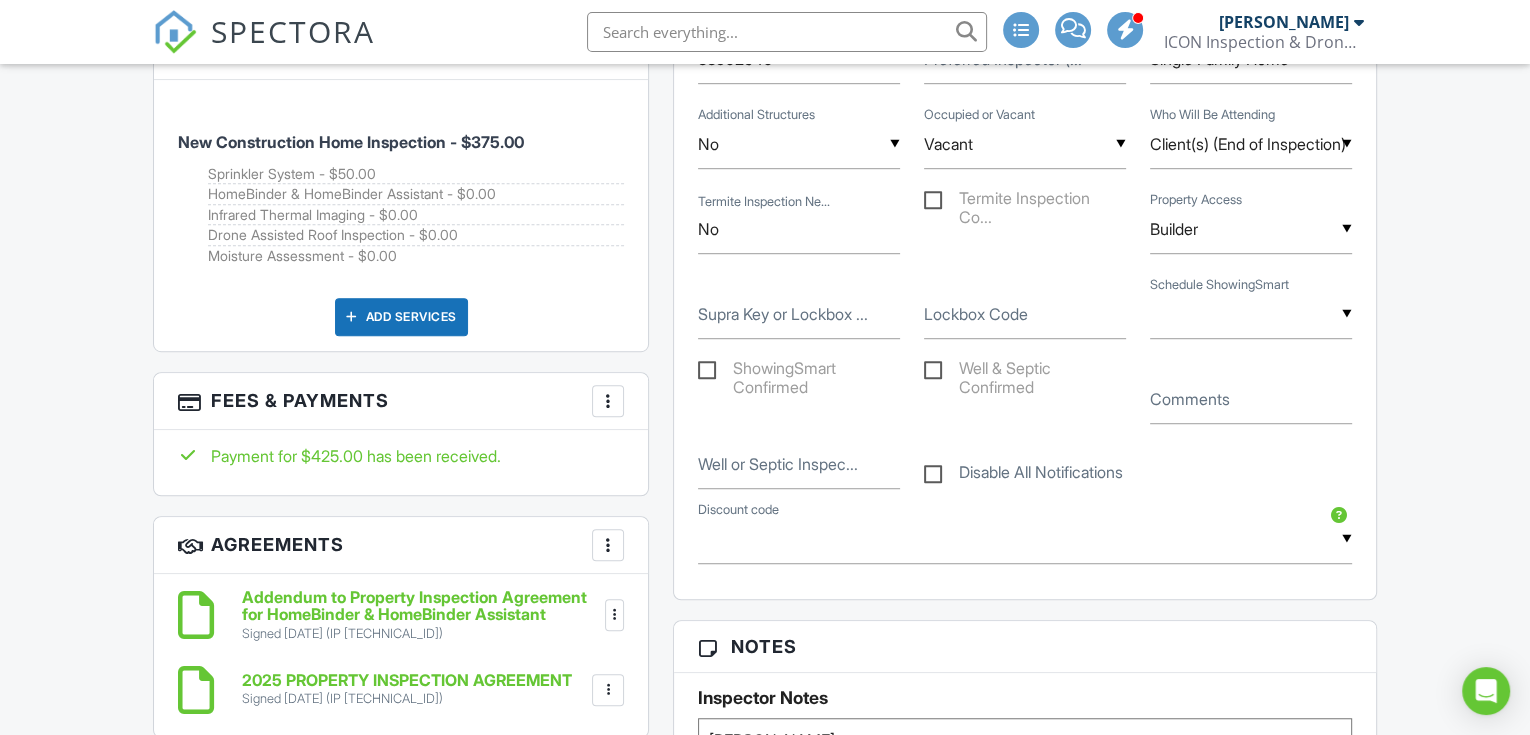 click on "More" at bounding box center (608, 401) 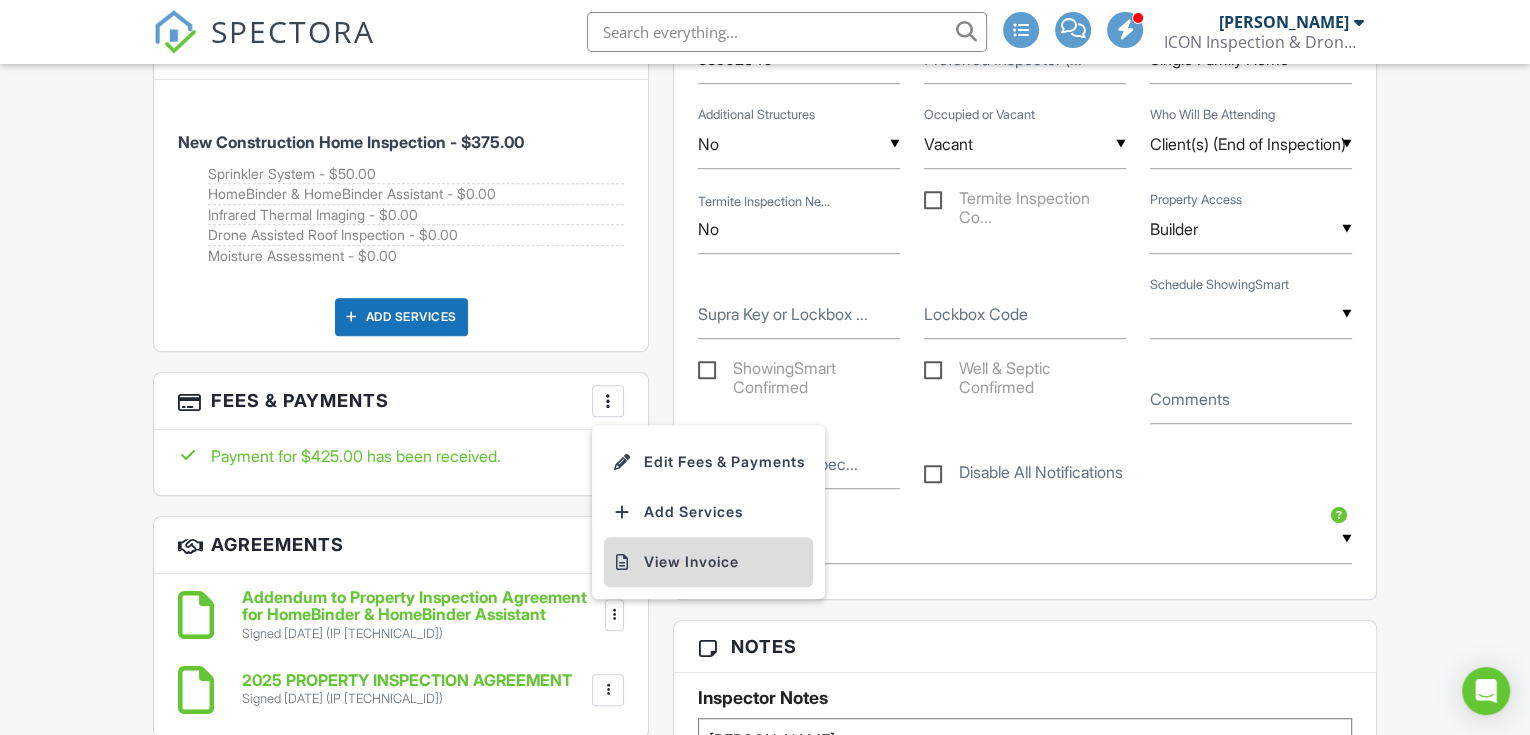click on "View Invoice" at bounding box center (708, 562) 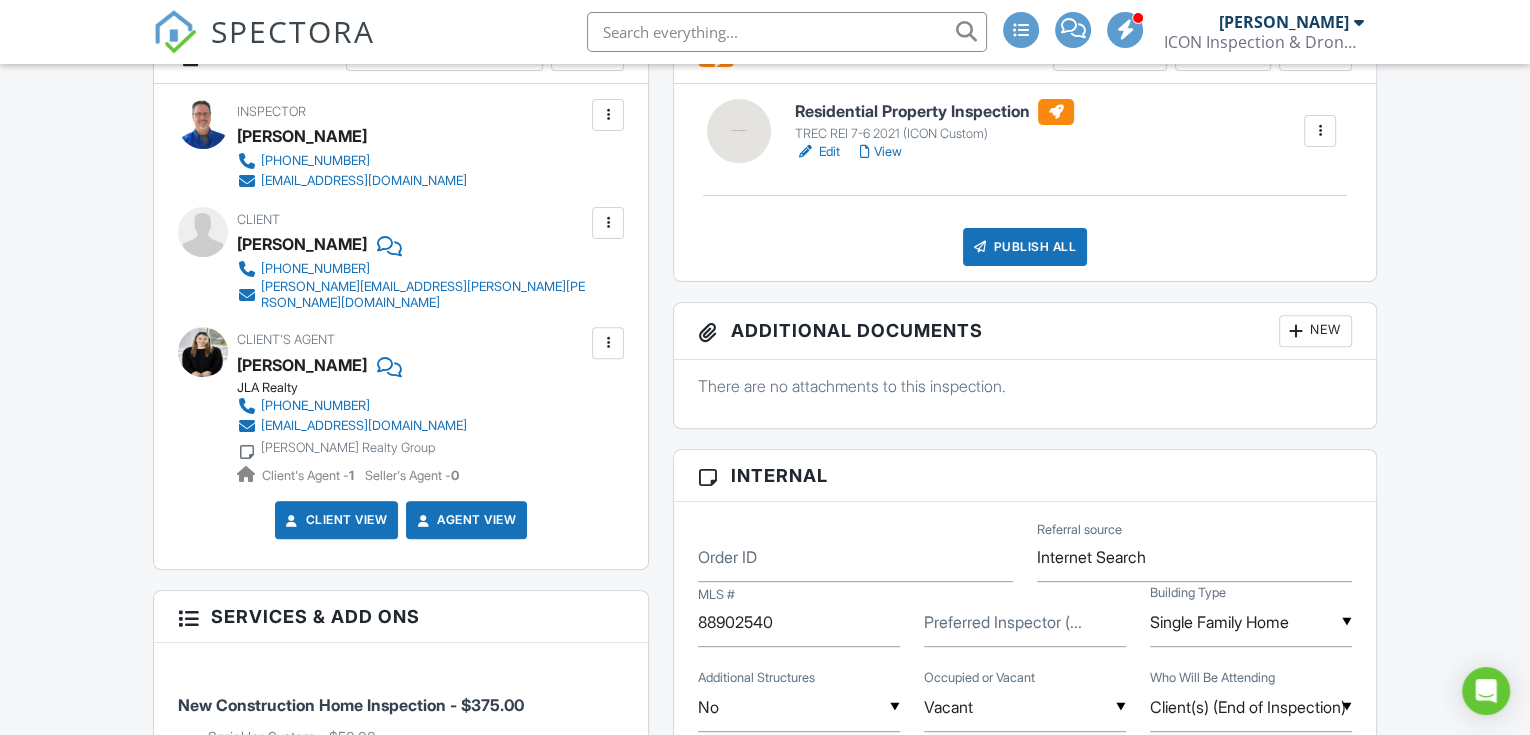 scroll, scrollTop: 0, scrollLeft: 0, axis: both 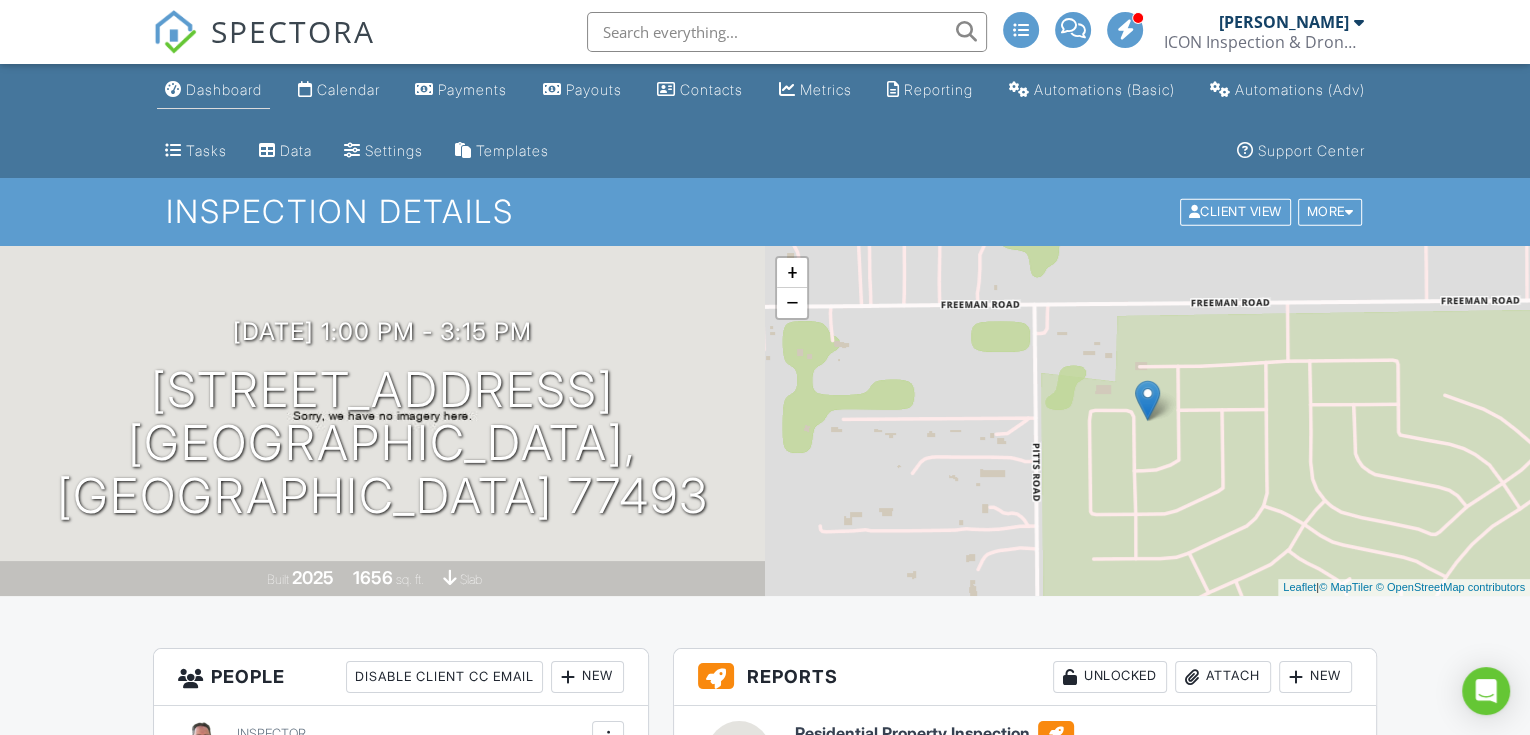 click on "Dashboard" at bounding box center [224, 89] 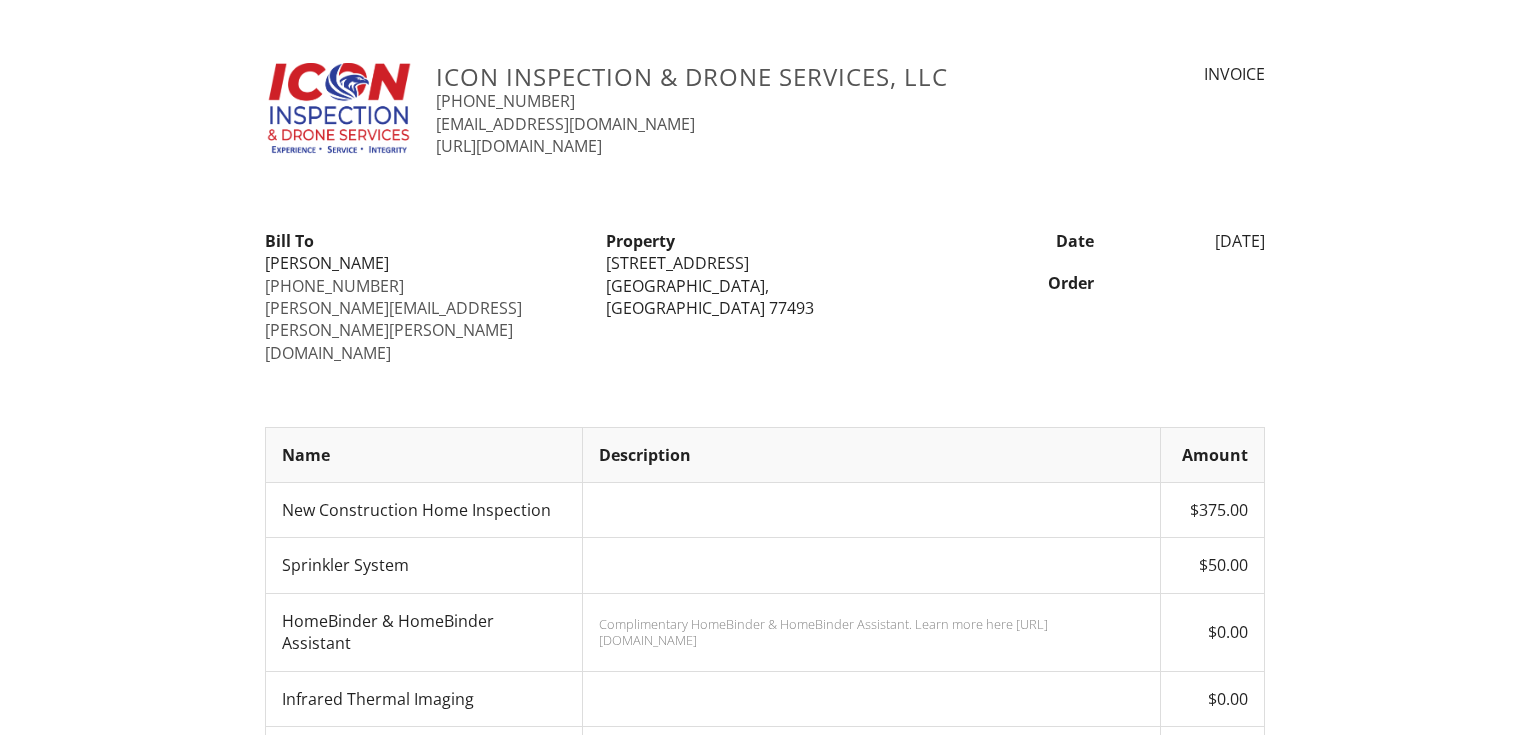 scroll, scrollTop: 0, scrollLeft: 0, axis: both 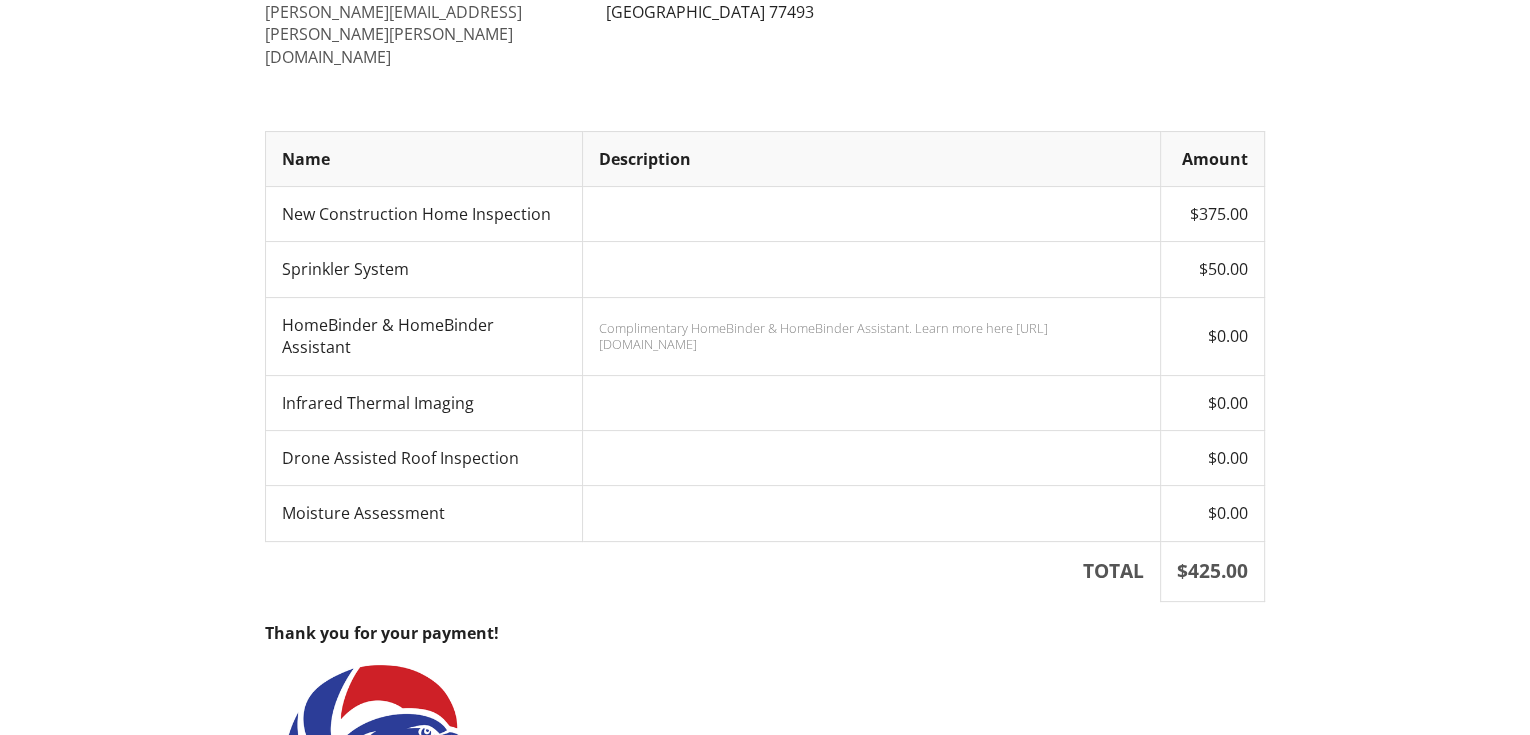 drag, startPoint x: 847, startPoint y: 318, endPoint x: 544, endPoint y: 308, distance: 303.16498 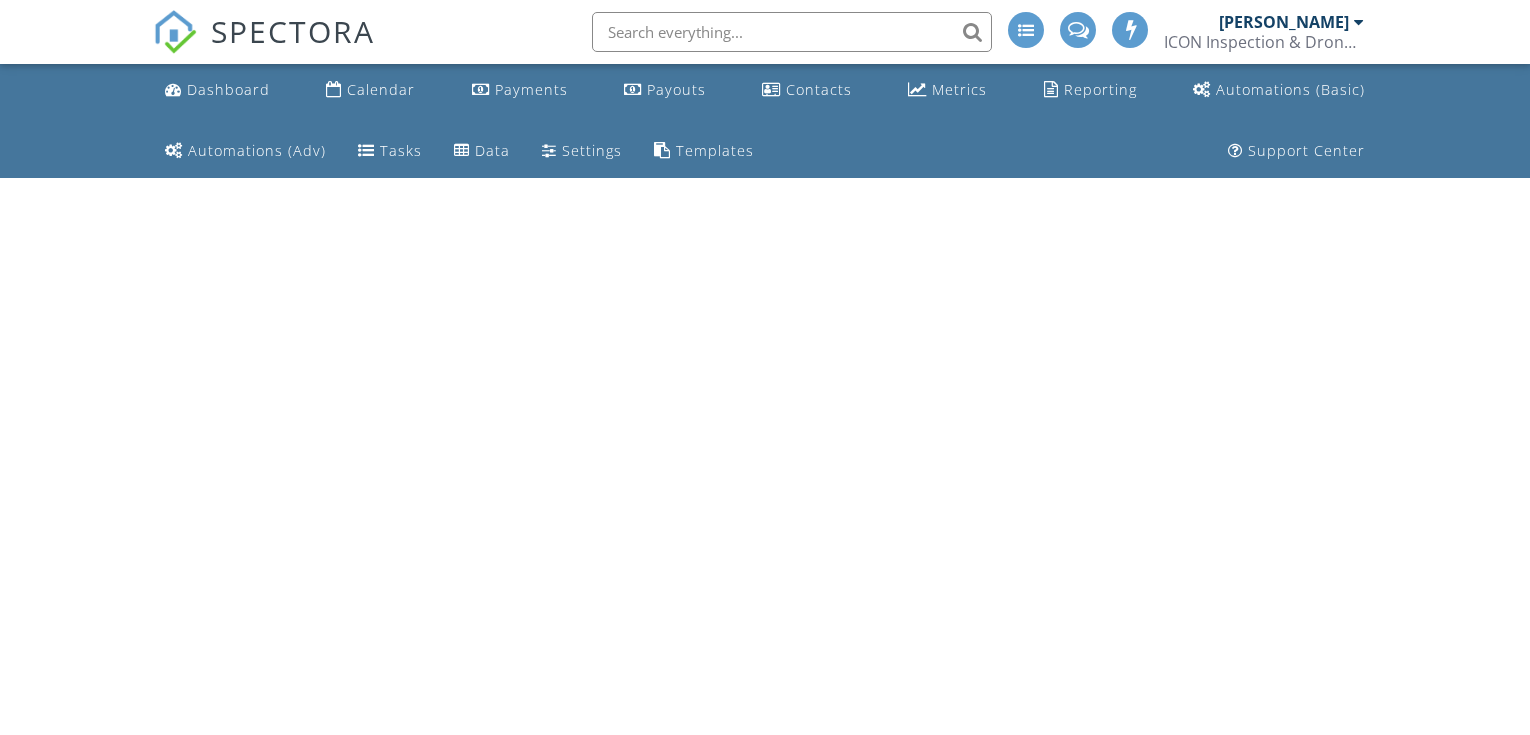 scroll, scrollTop: 0, scrollLeft: 0, axis: both 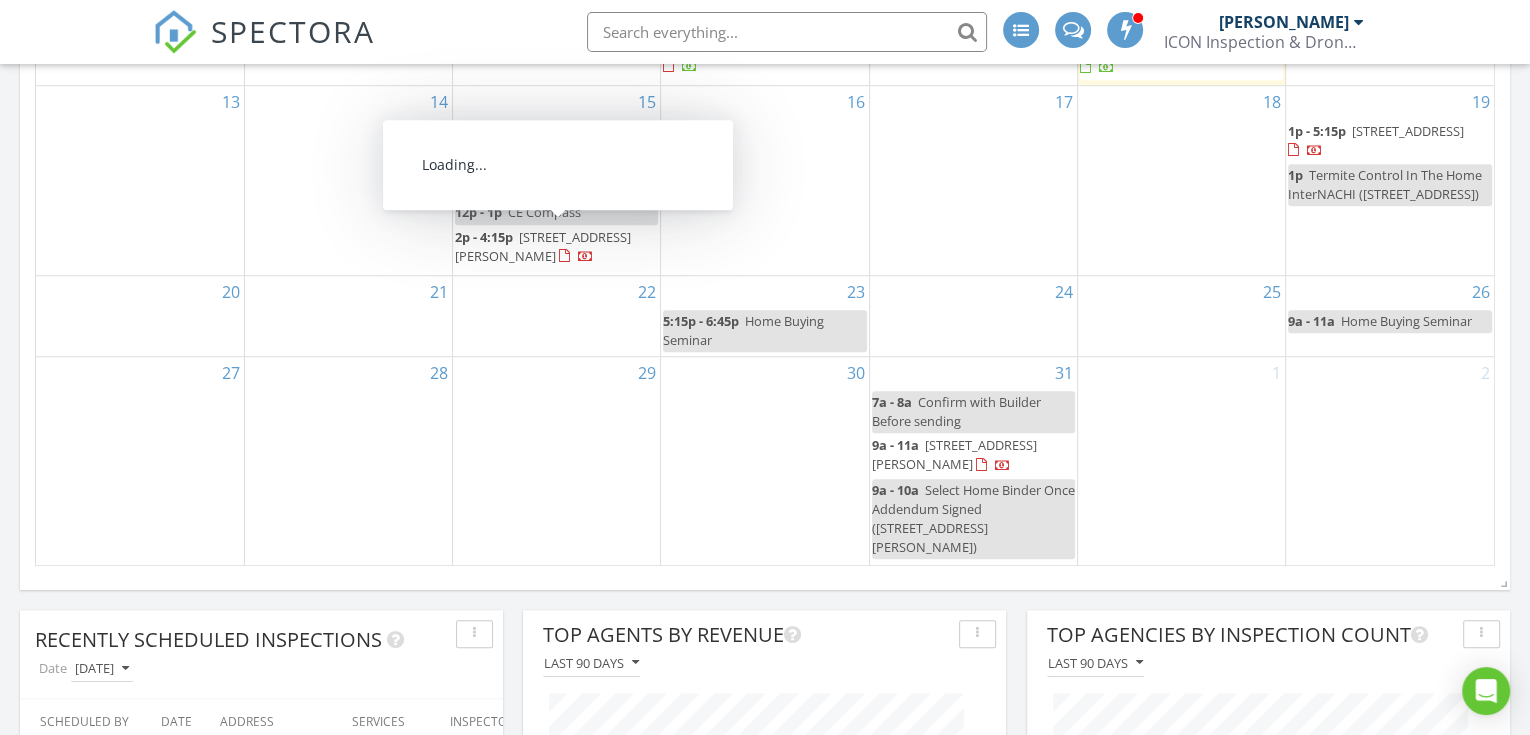 click on "2p - 4:15p
[STREET_ADDRESS][PERSON_NAME]" at bounding box center [556, 247] 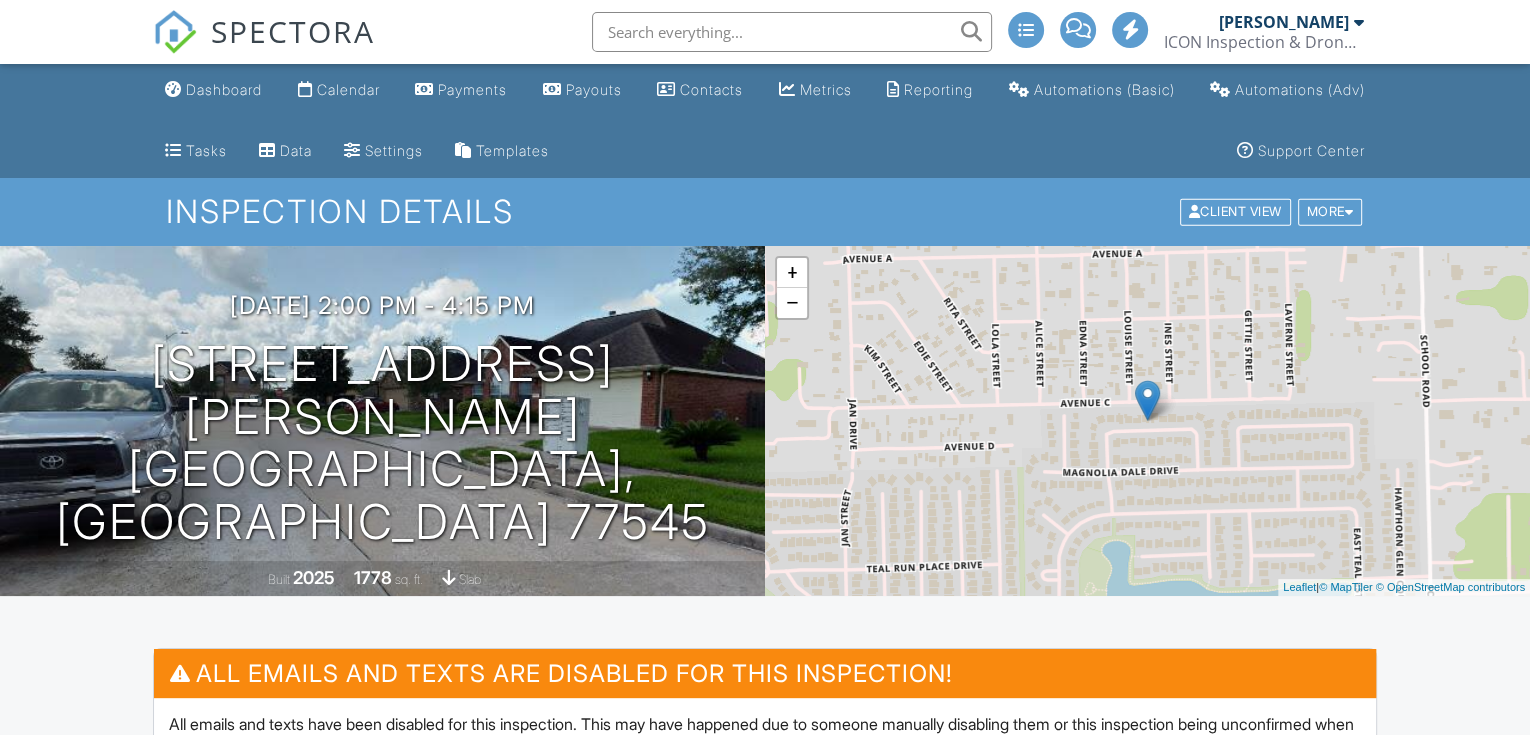 scroll, scrollTop: 888, scrollLeft: 0, axis: vertical 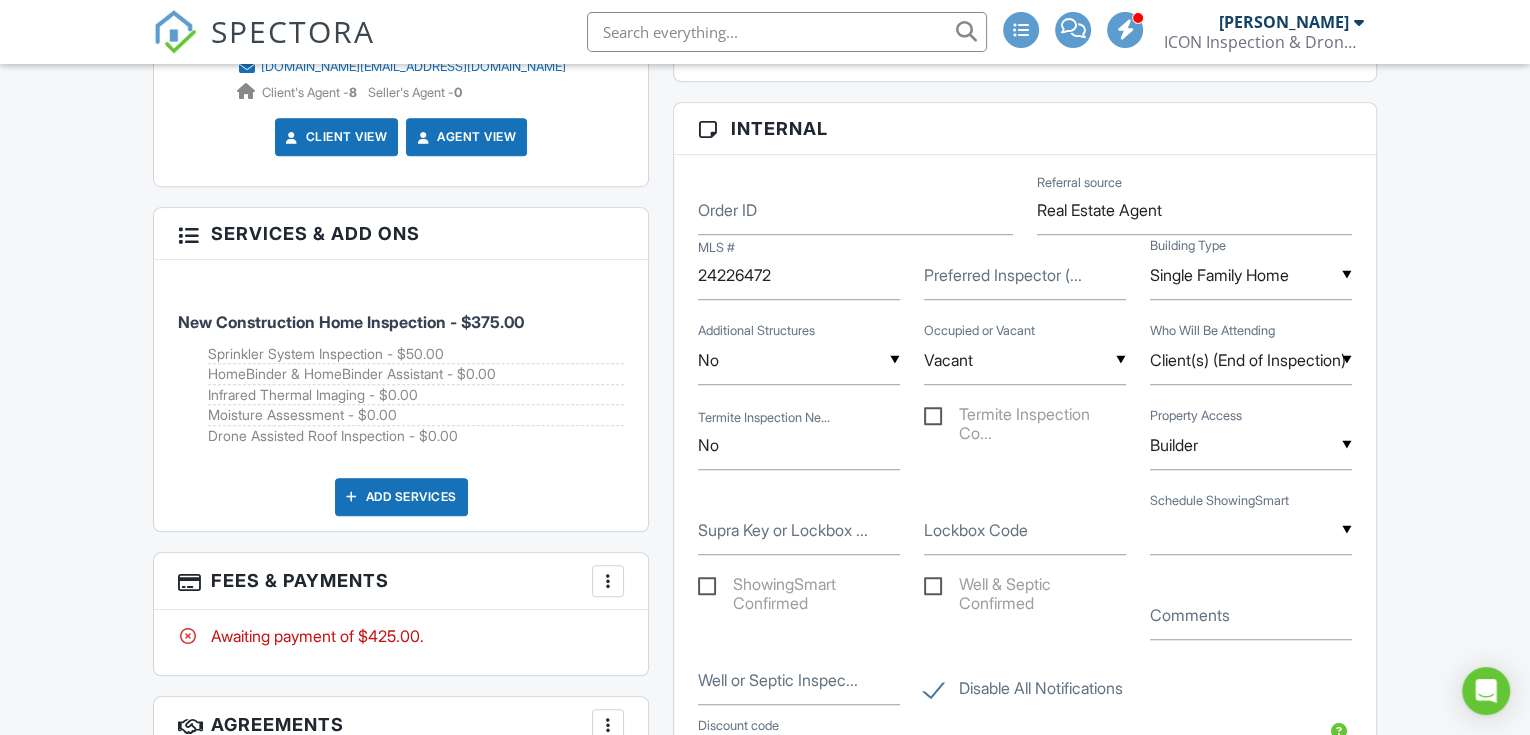 click at bounding box center [608, 581] 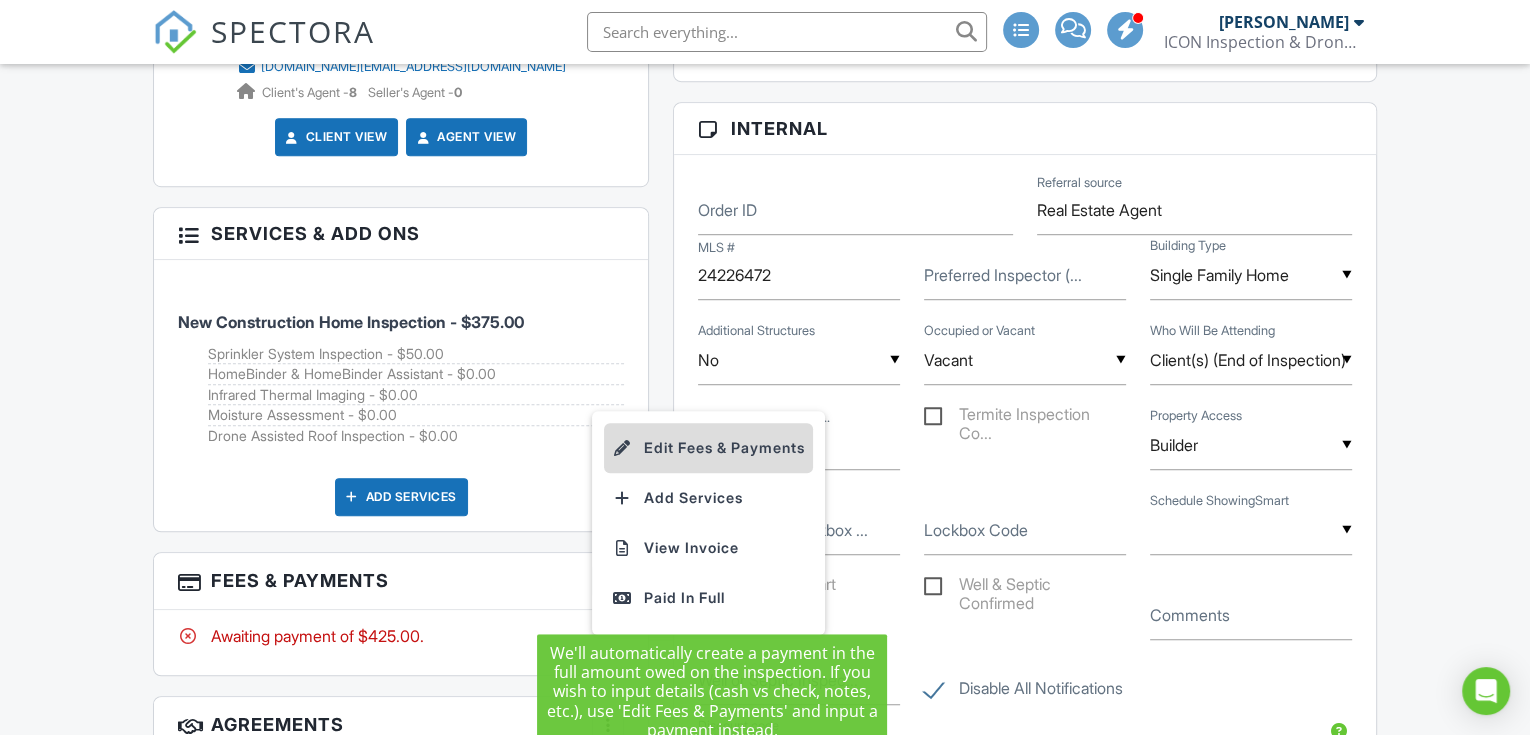 click on "Edit Fees & Payments" at bounding box center (708, 448) 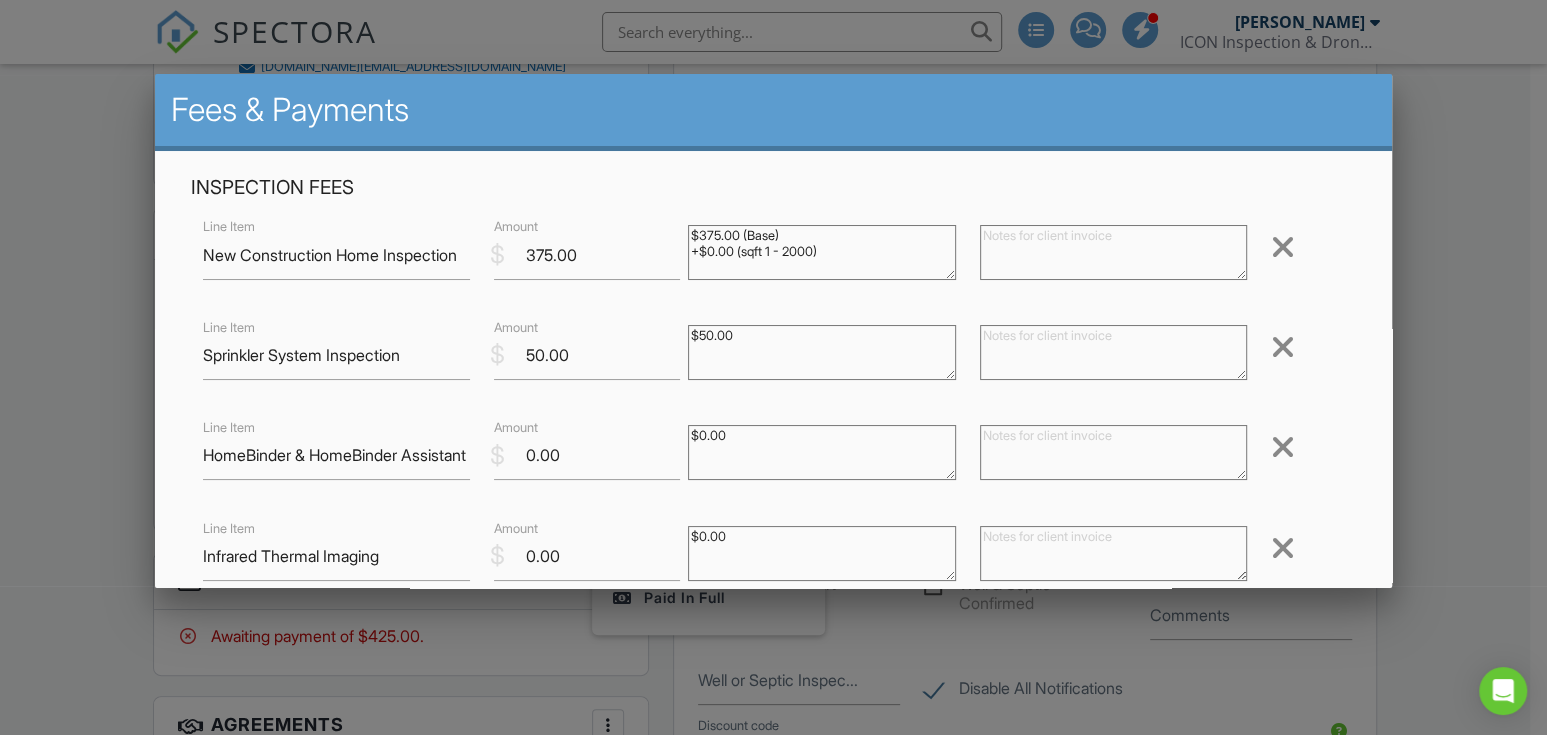 click at bounding box center (1113, 452) 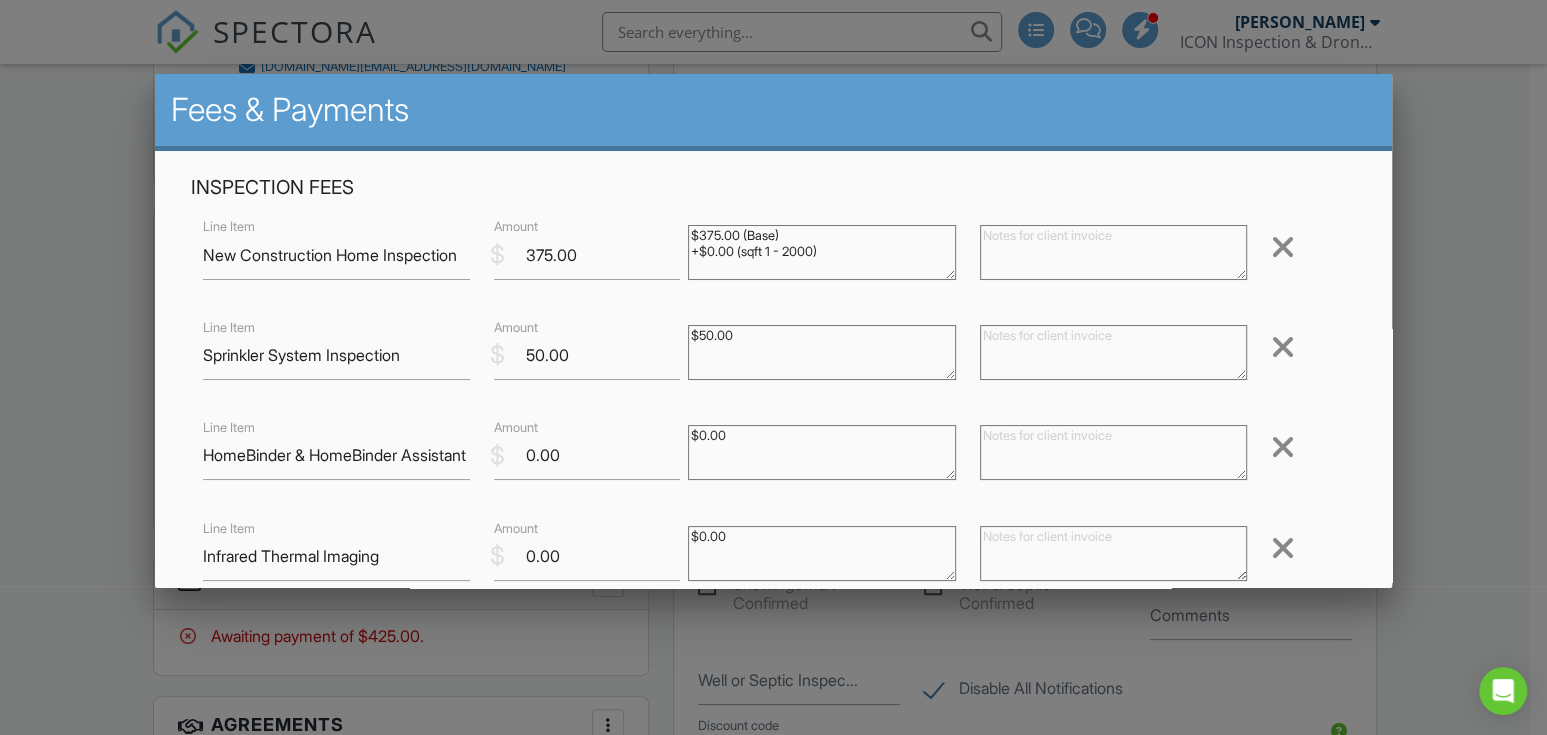 paste on "Complimentary HomeBinder & HomeBinder Assistant. Learn more here [URL][DOMAIN_NAME]" 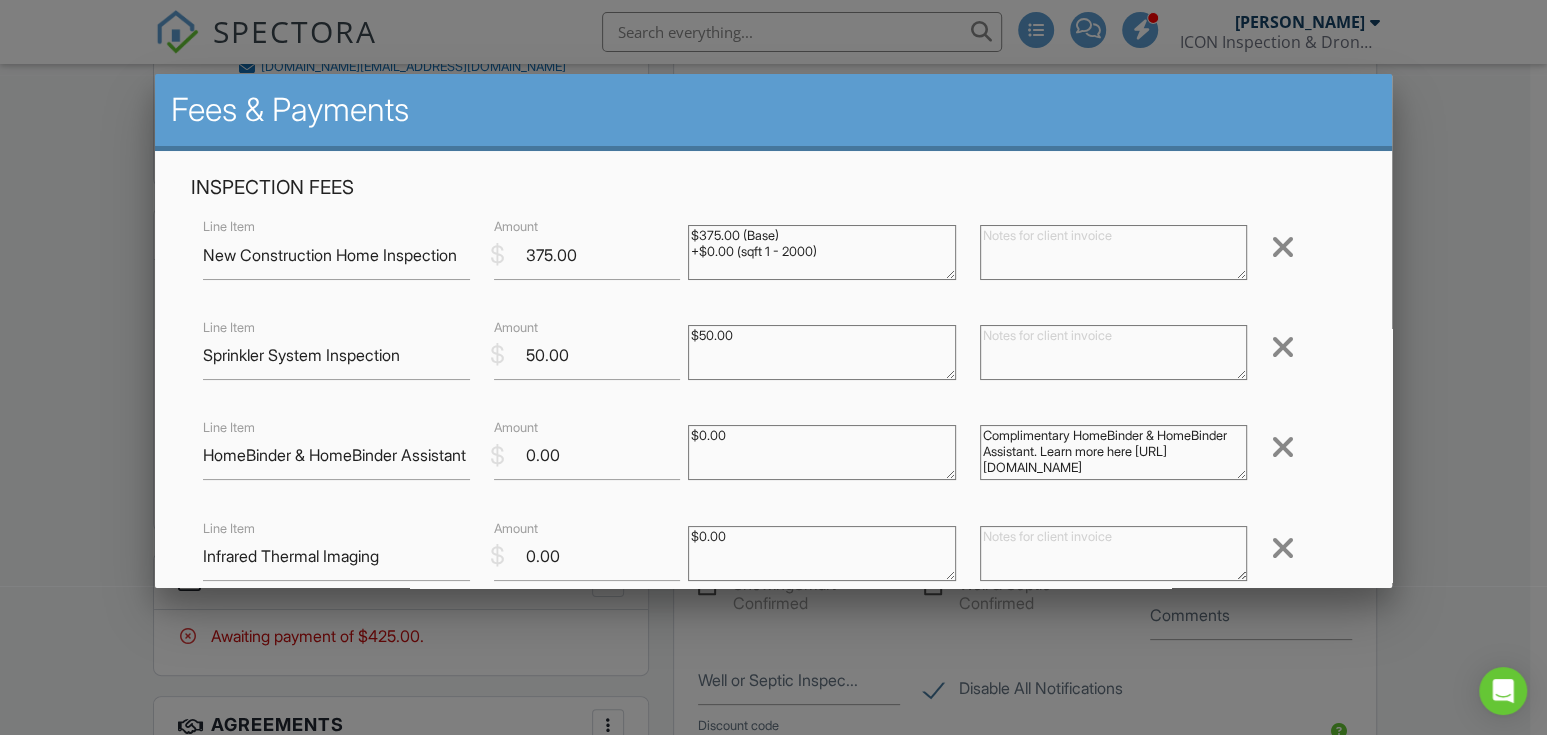 scroll, scrollTop: 28, scrollLeft: 0, axis: vertical 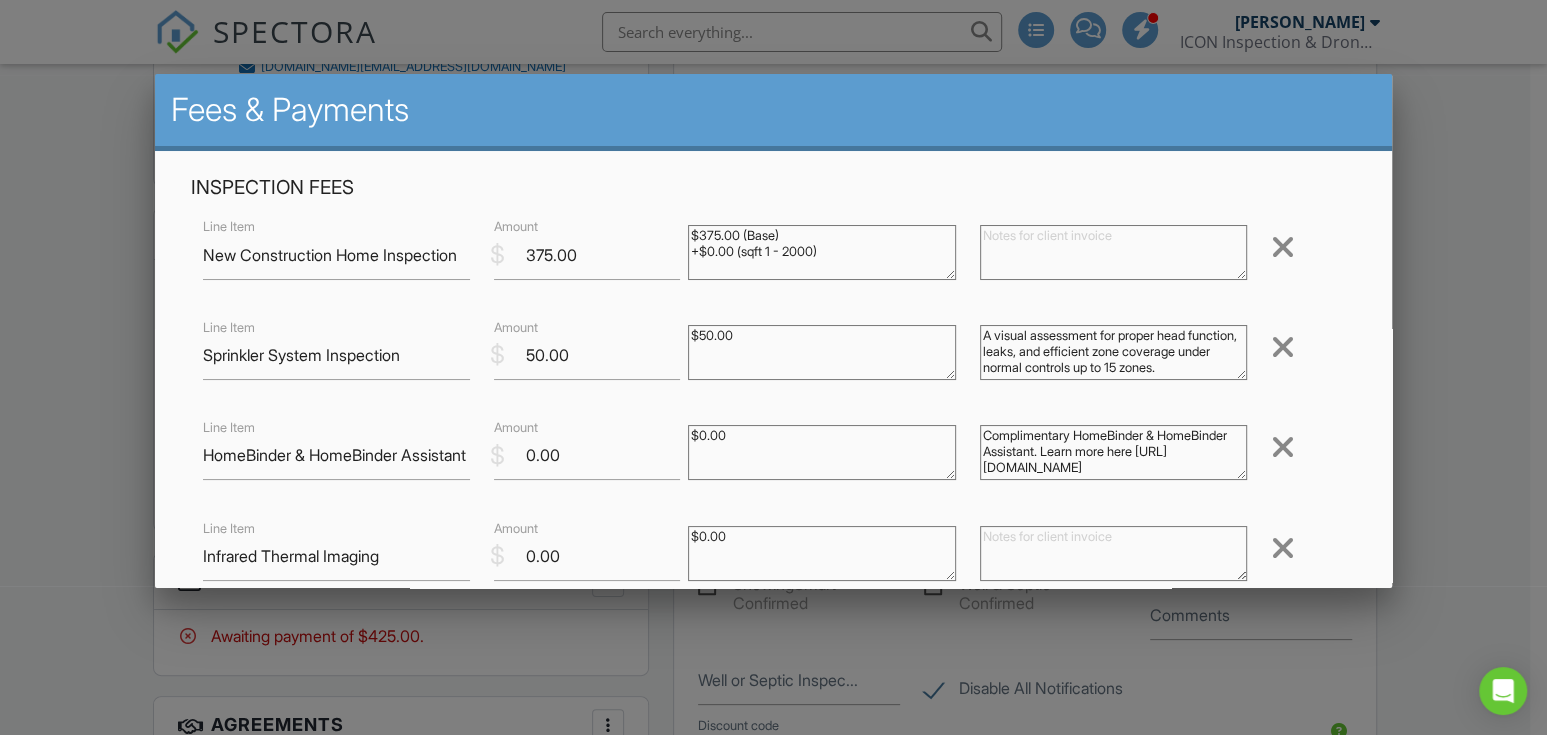 type on "A visual assessment for proper head function, leaks, and efficient zone coverage under normal controls up to 15 zones." 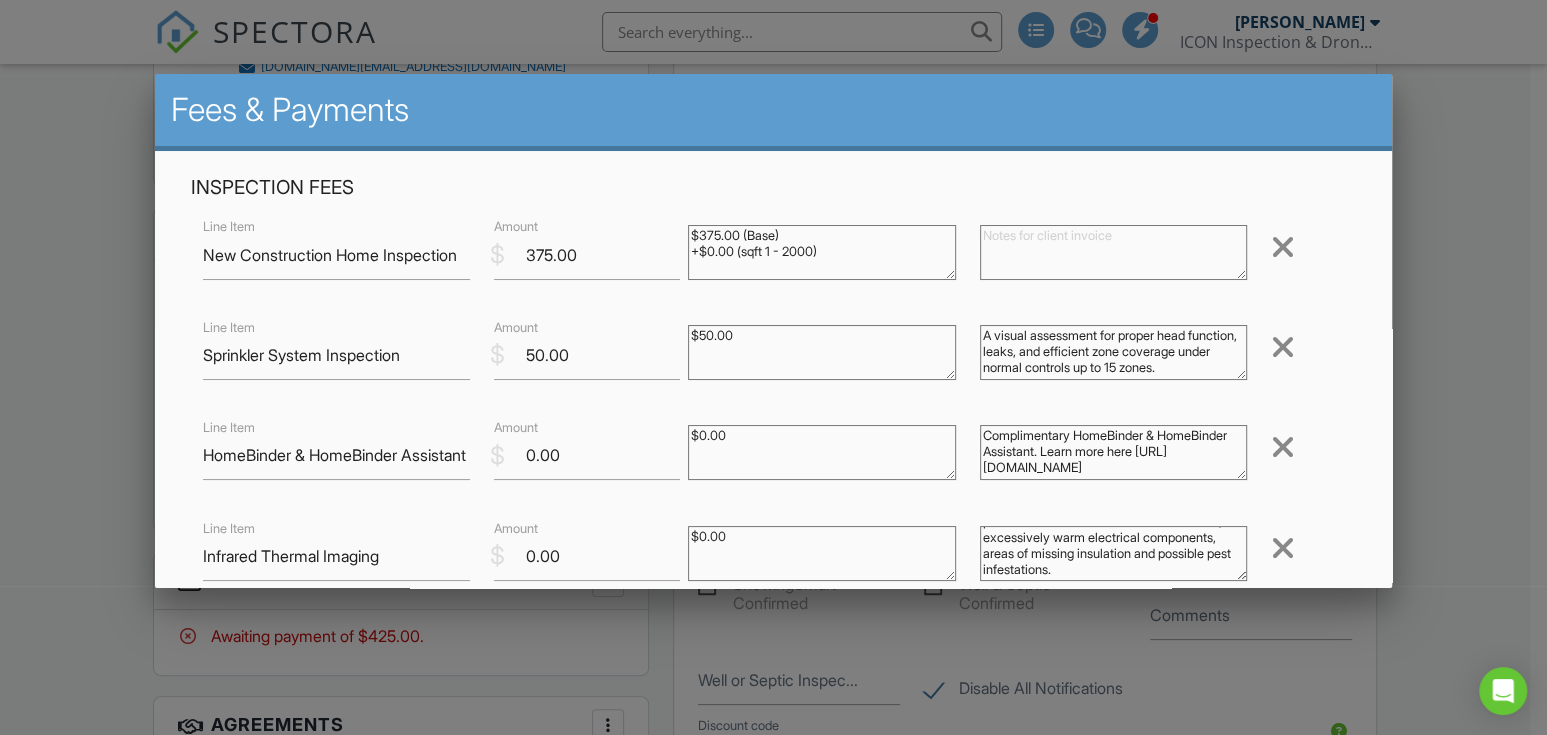 scroll, scrollTop: 296, scrollLeft: 0, axis: vertical 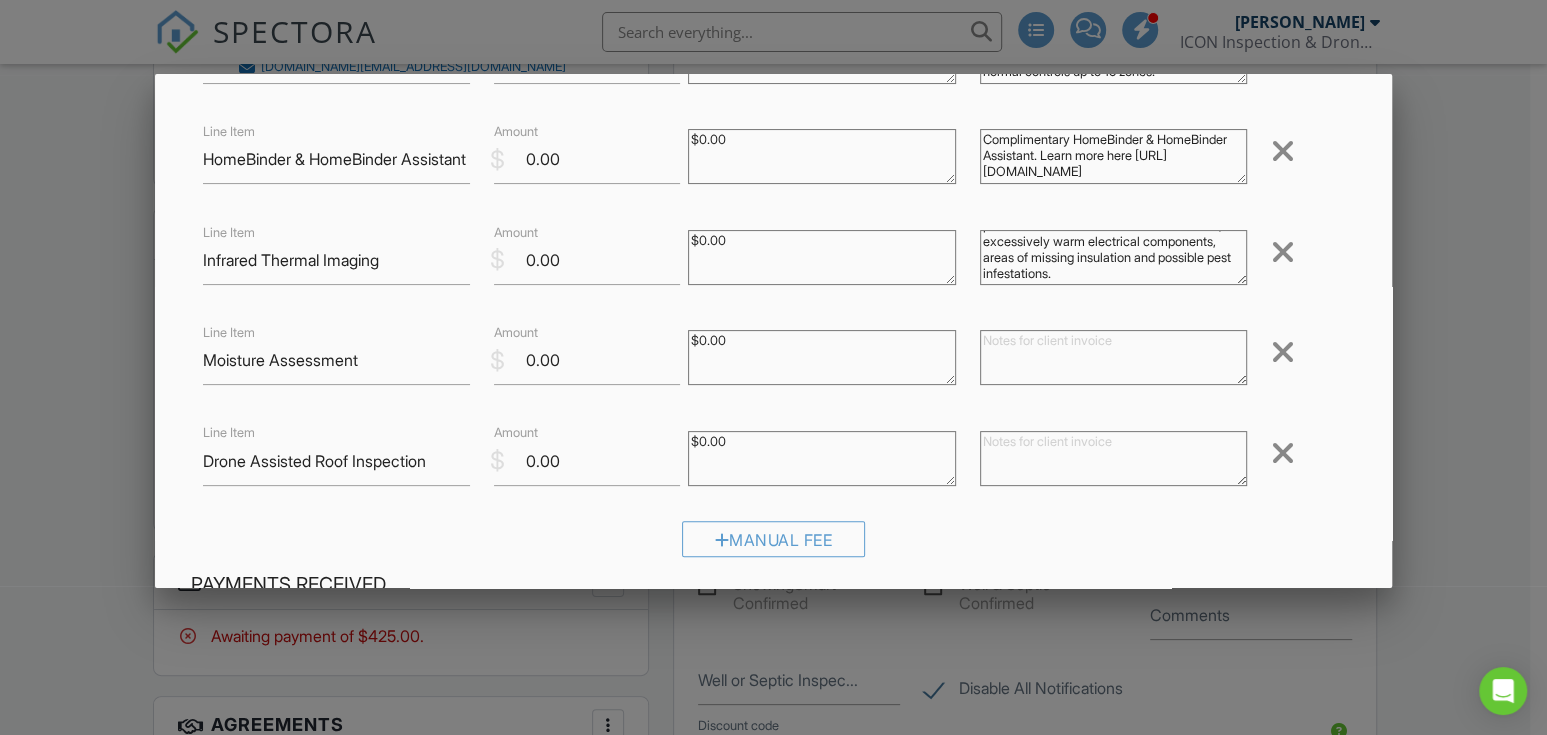 type on "Complimentary infrared scan to help identify potential concerns like hidden water leaks, excessively warm electrical components, areas of missing insulation and possible pest infestations." 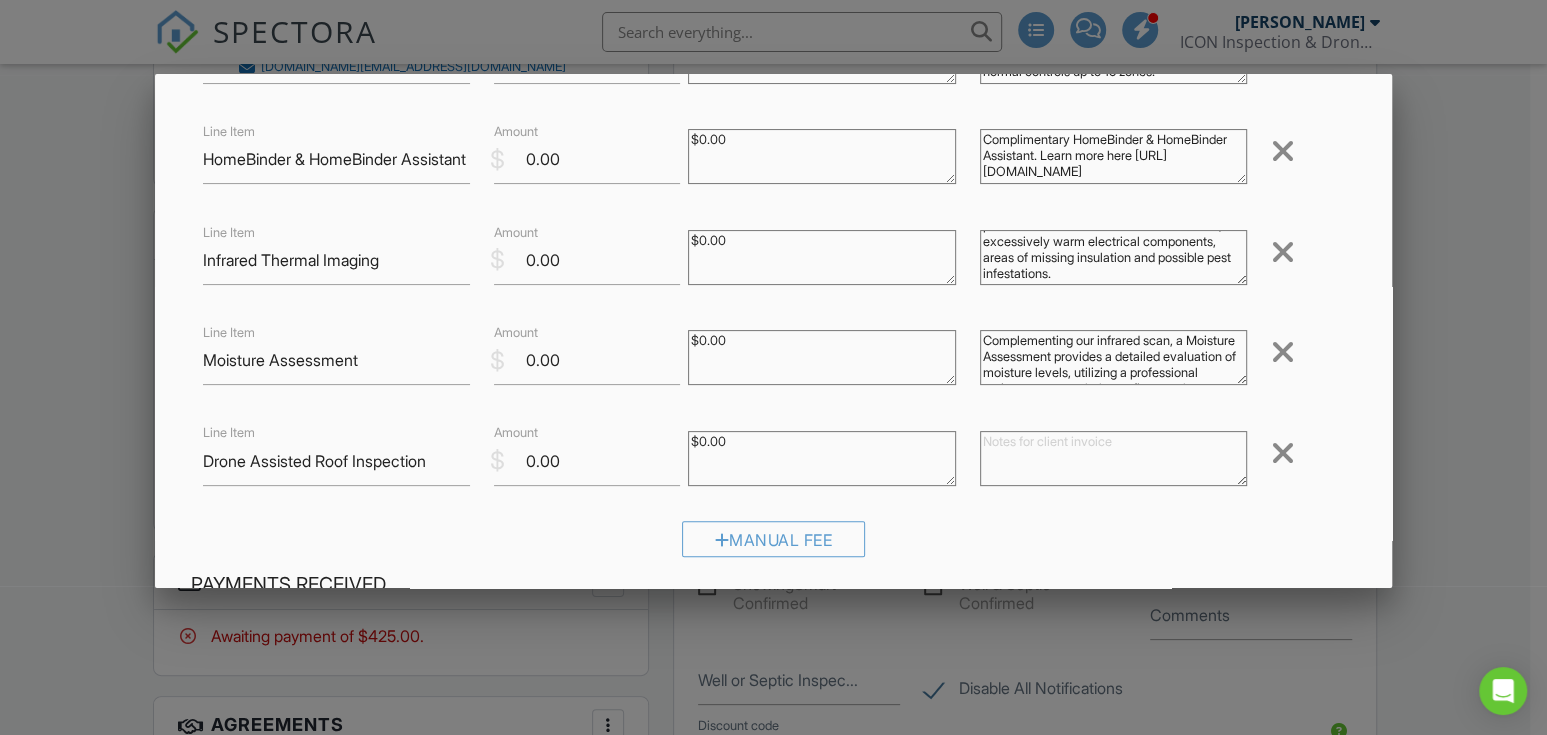 scroll, scrollTop: 44, scrollLeft: 0, axis: vertical 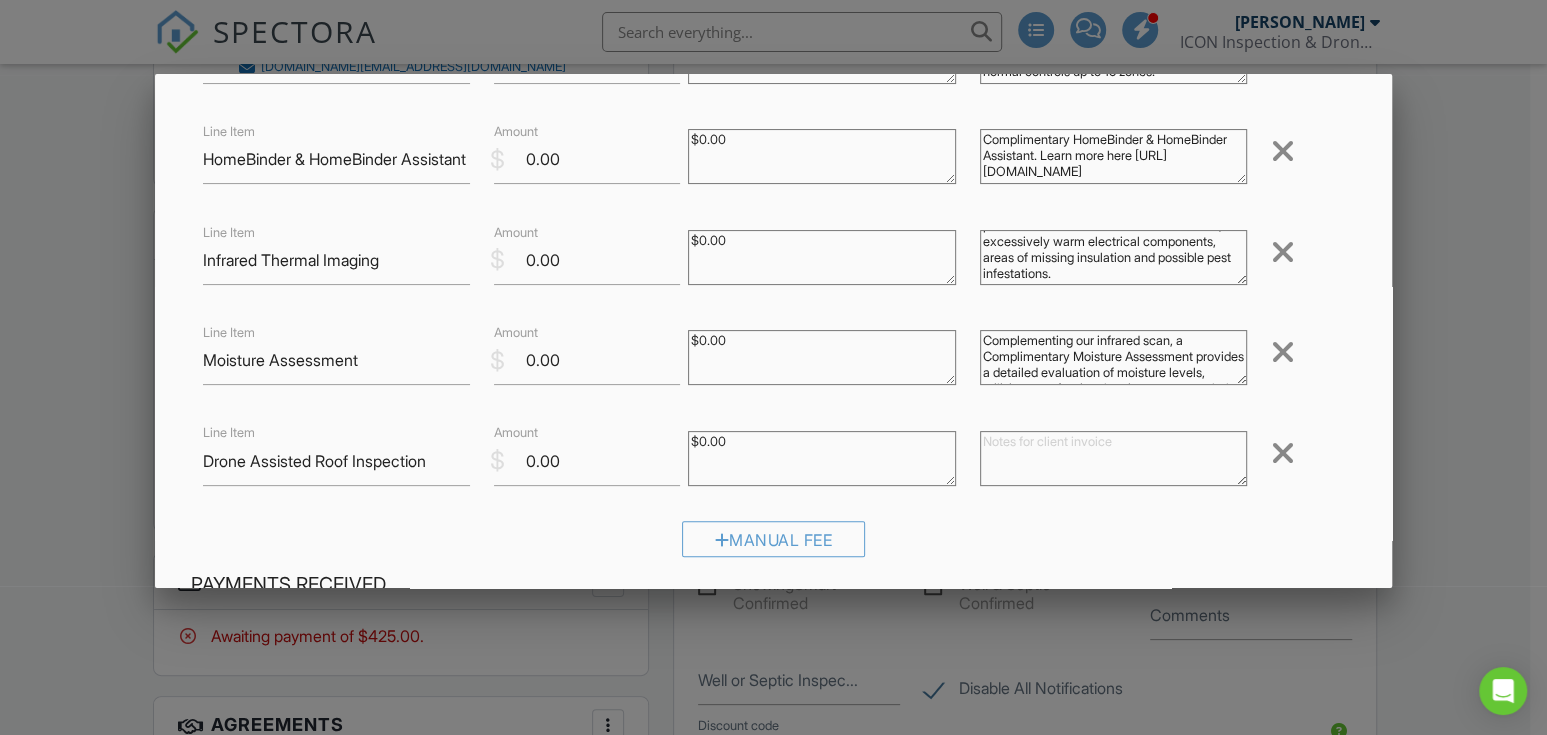 click on "Complementing our infrared scan, a Complimentary Moisture Assessment provides a detailed evaluation of moisture levels, utilizing a professional moisture meter to help confirm or rule out water-related concerns." at bounding box center [1113, 357] 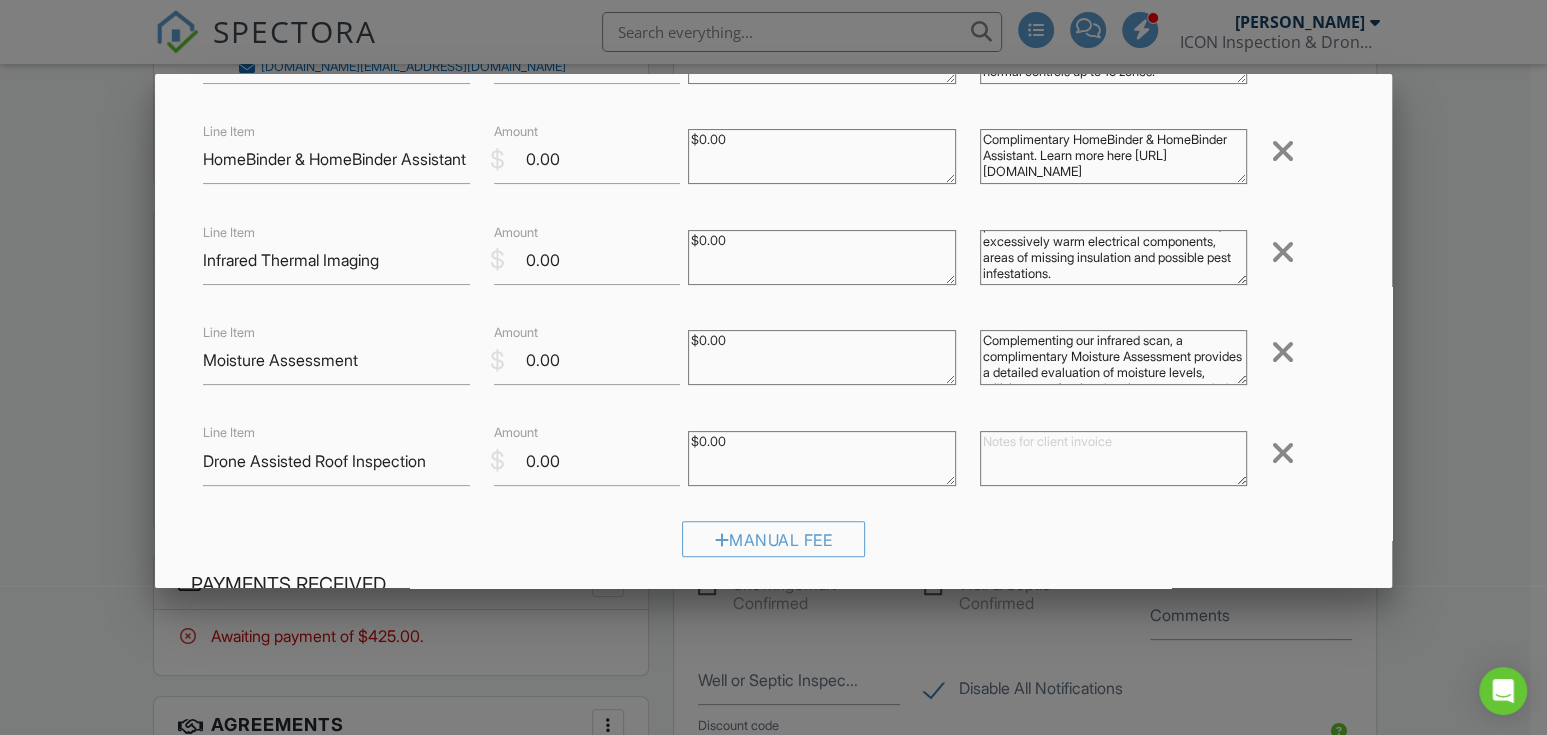 type on "Complementing our infrared scan, a complimentary Moisture Assessment provides a detailed evaluation of moisture levels, utilizing a professional moisture meter to help confirm or rule out water-related concerns." 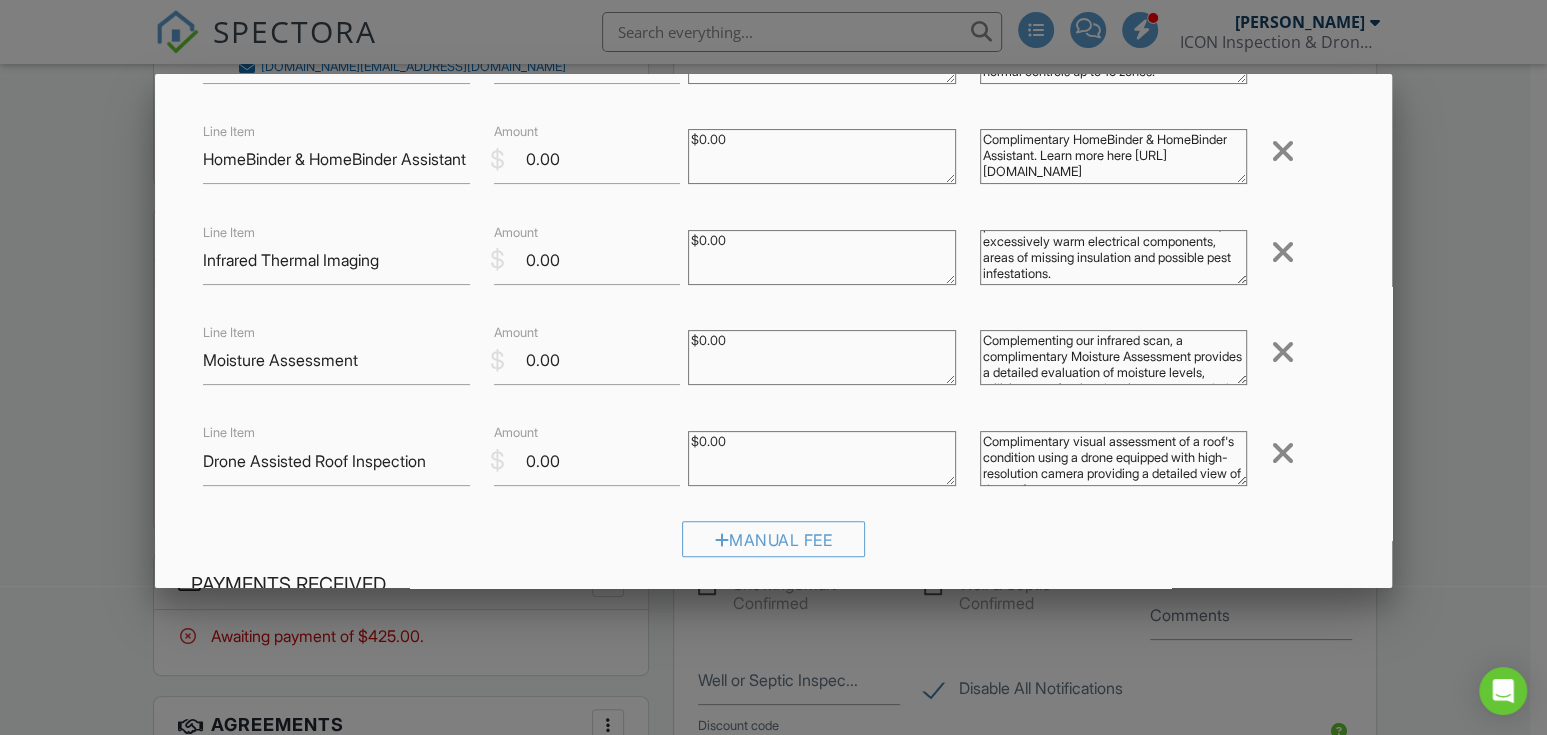 scroll, scrollTop: 12, scrollLeft: 0, axis: vertical 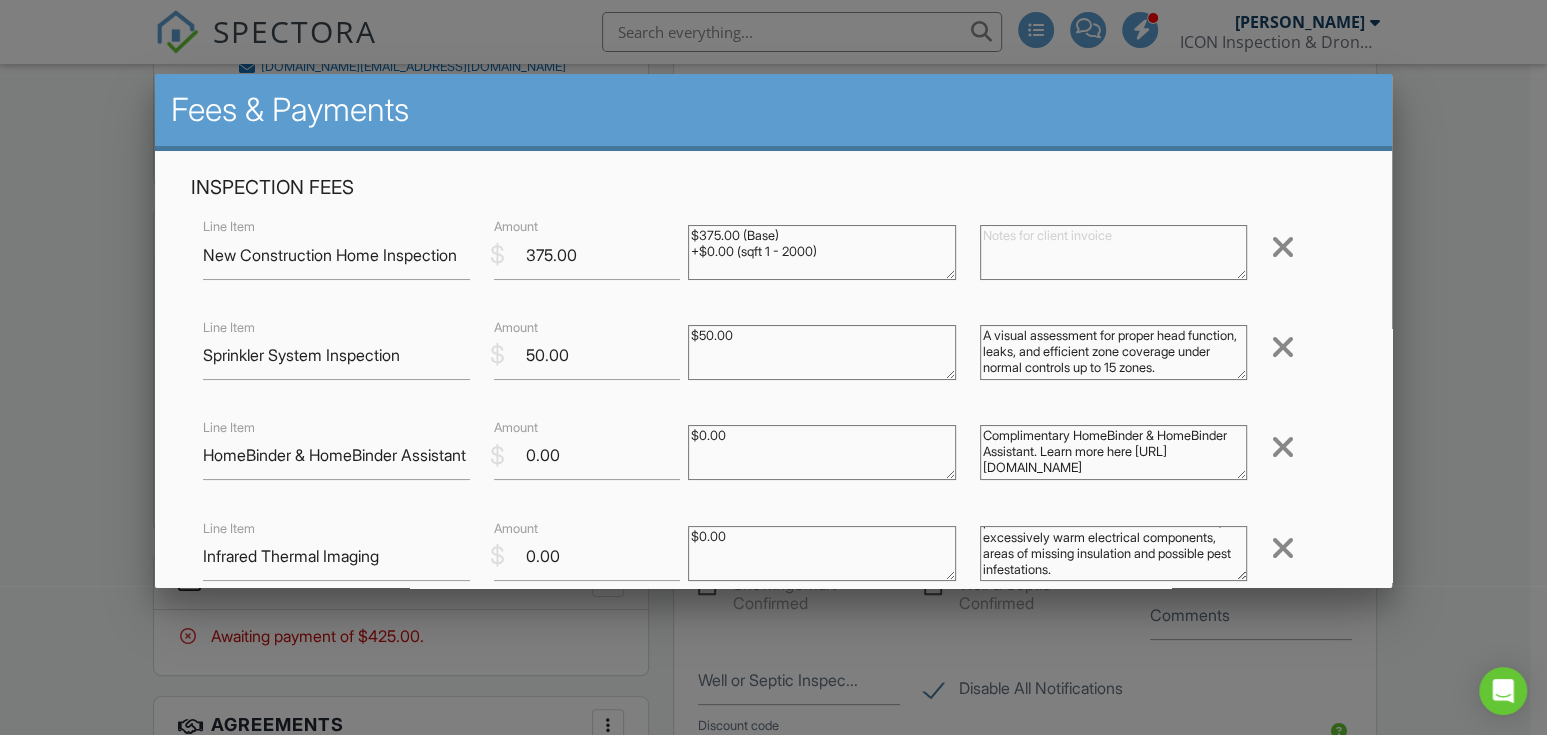 type on "Complimentary visual assessment of a roof's condition using a drone equipped with high-resolution camera providing a detailed view of the roof." 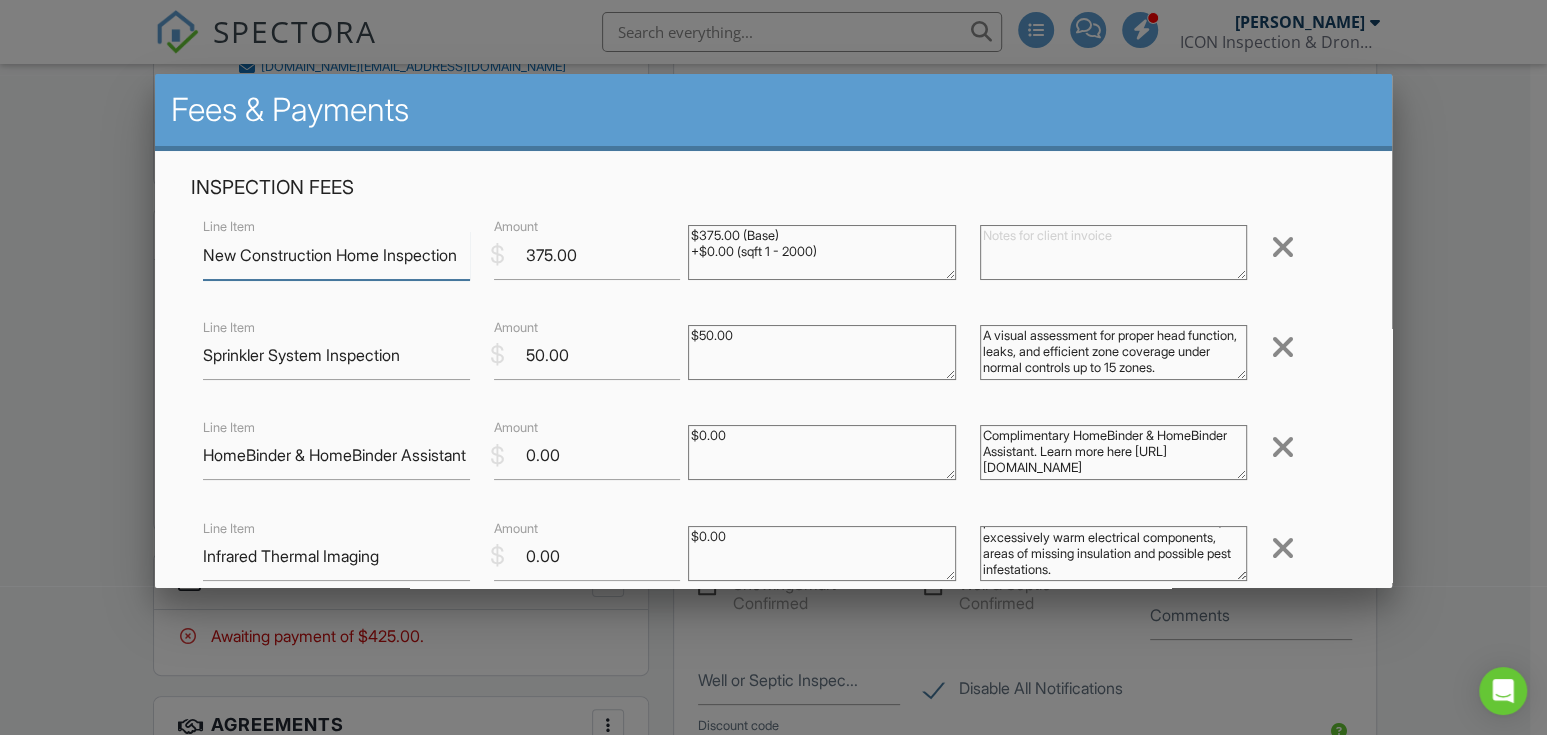 click on "New Construction Home Inspection" at bounding box center [336, 255] 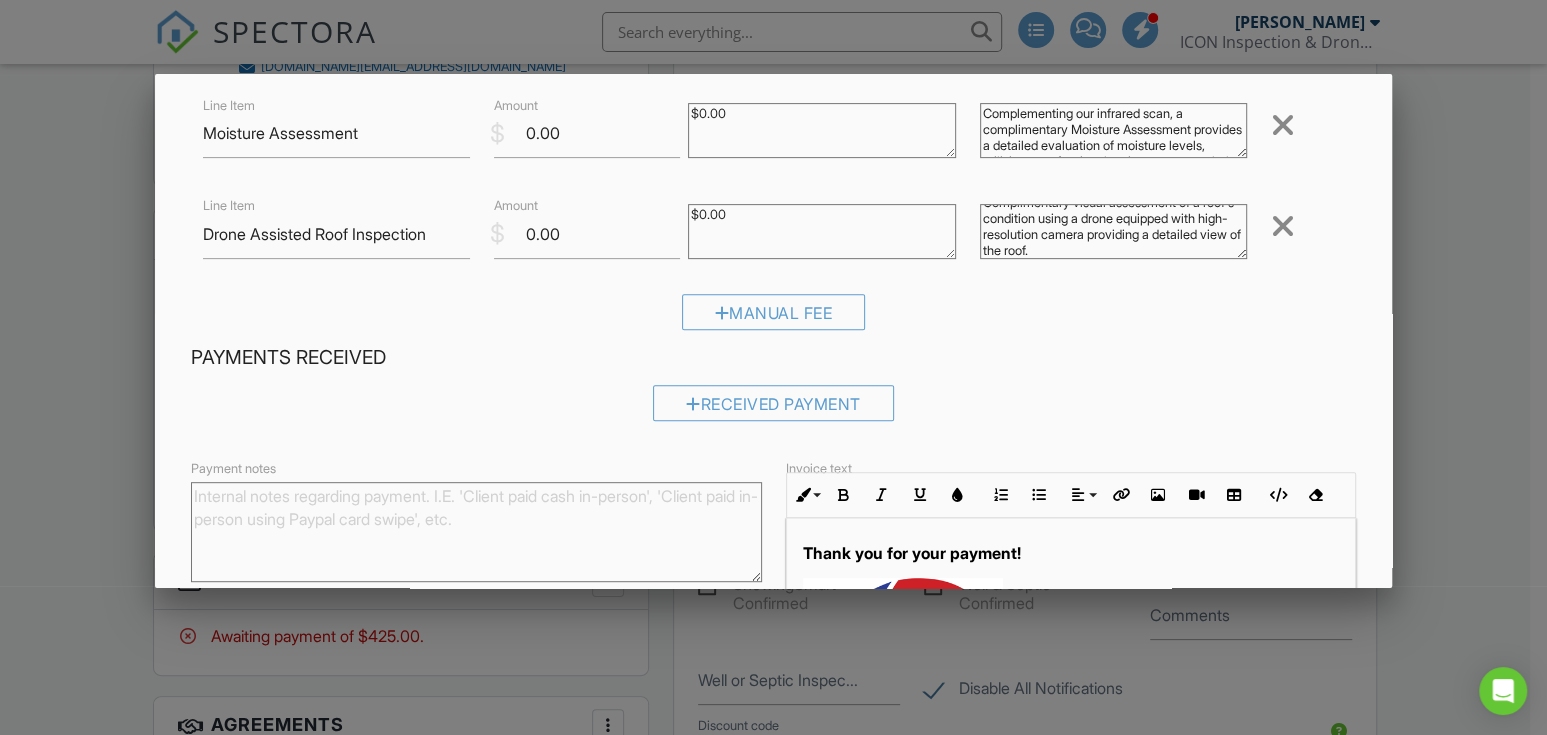 scroll, scrollTop: 702, scrollLeft: 0, axis: vertical 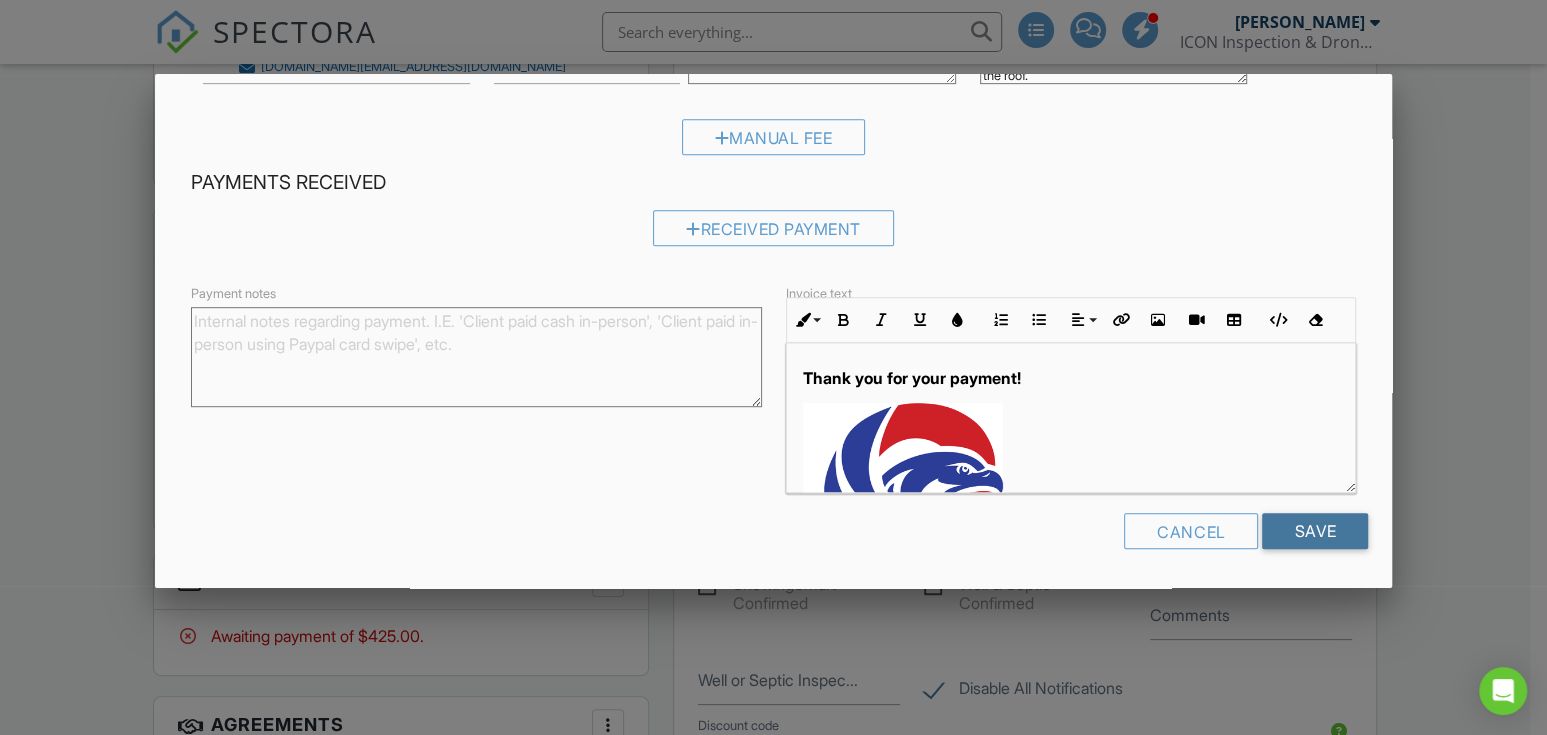 click on "Save" at bounding box center (1315, 531) 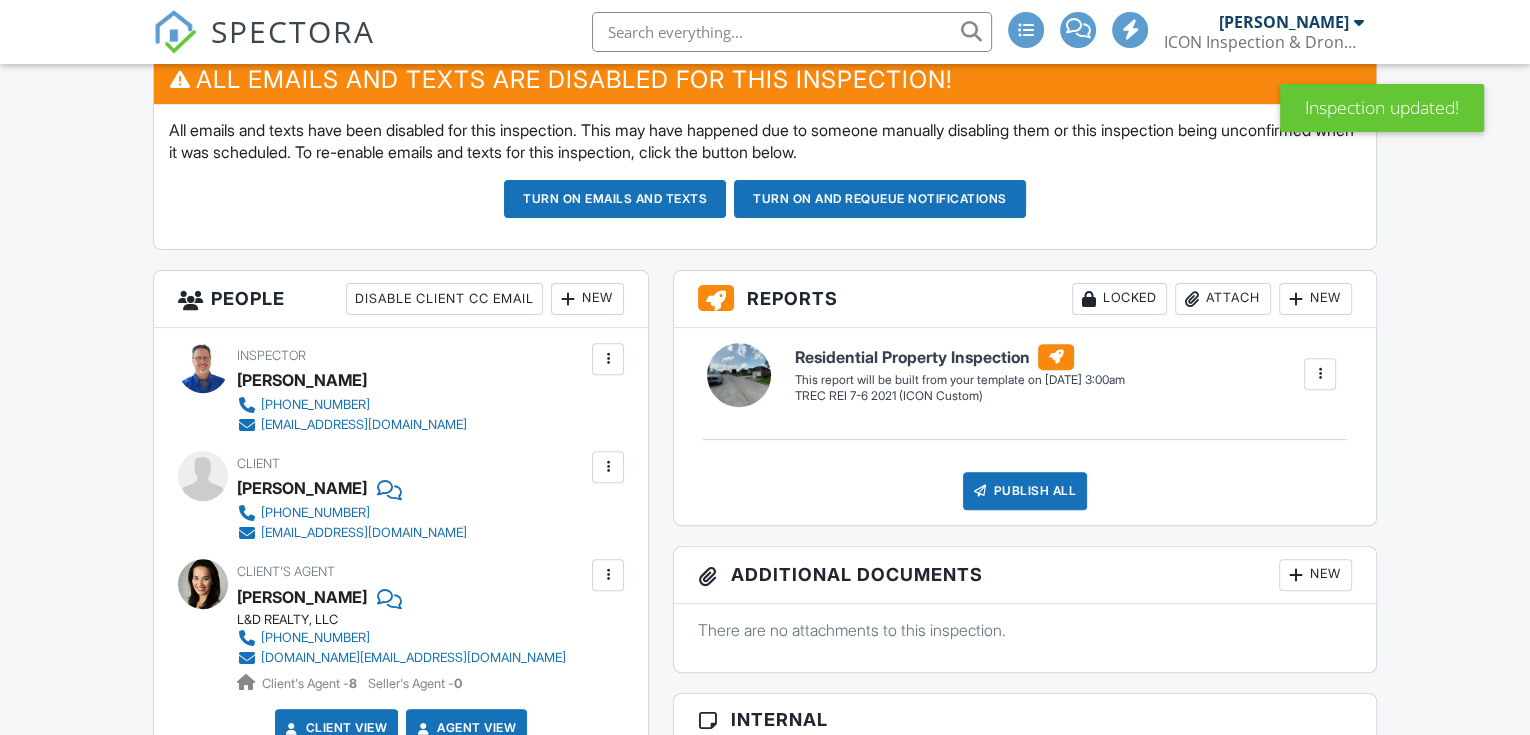scroll, scrollTop: 1185, scrollLeft: 0, axis: vertical 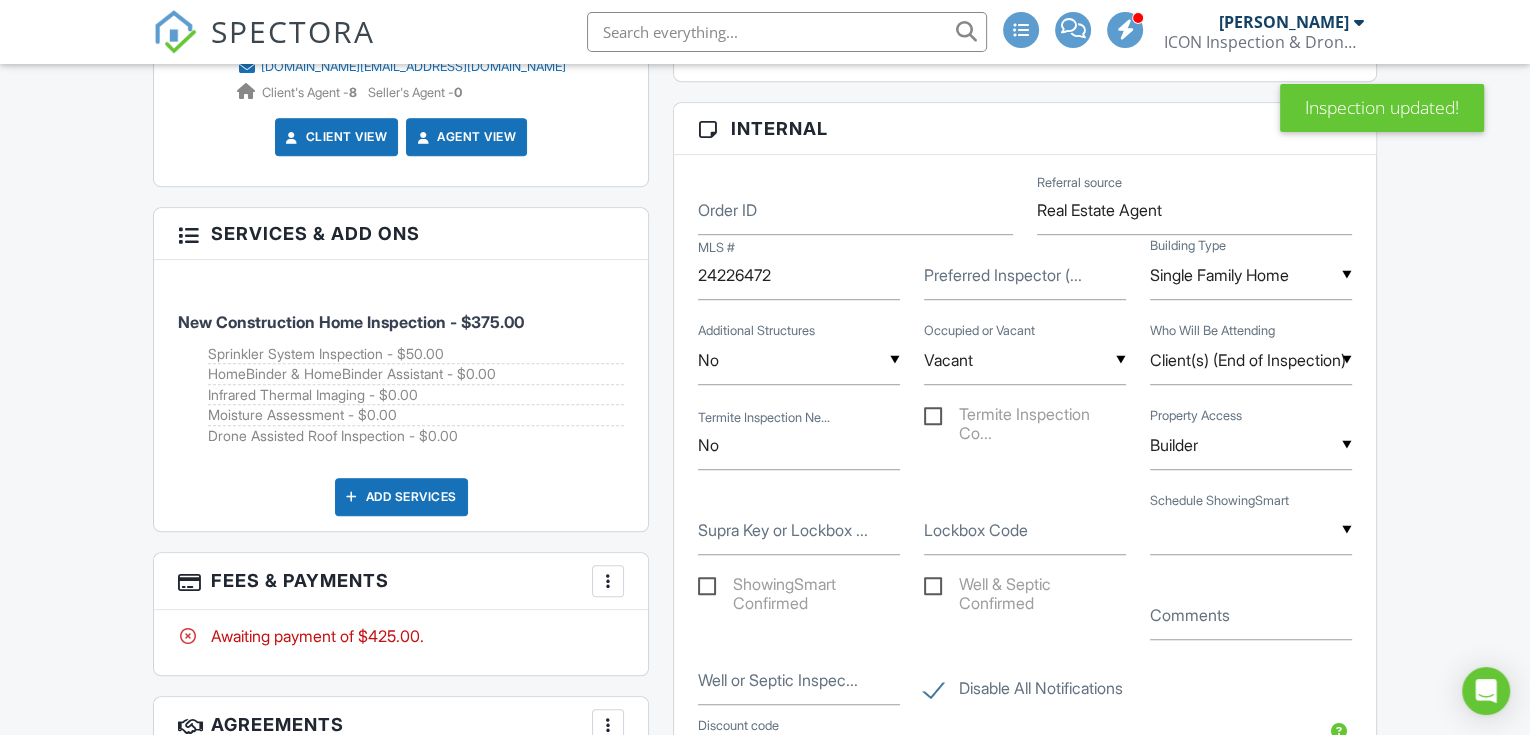 click on "New Construction Home Inspection - $375.00" at bounding box center (401, 311) 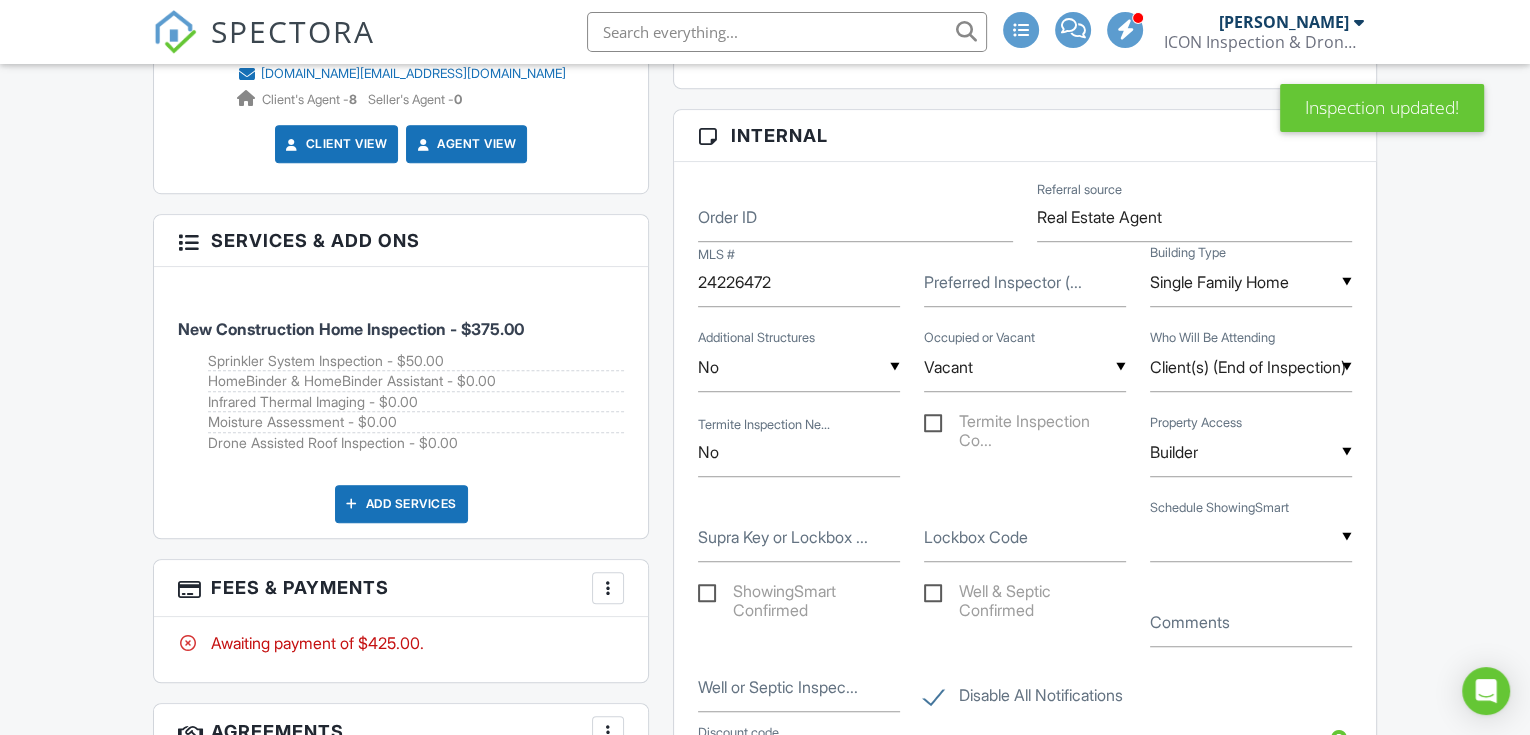 scroll, scrollTop: 0, scrollLeft: 0, axis: both 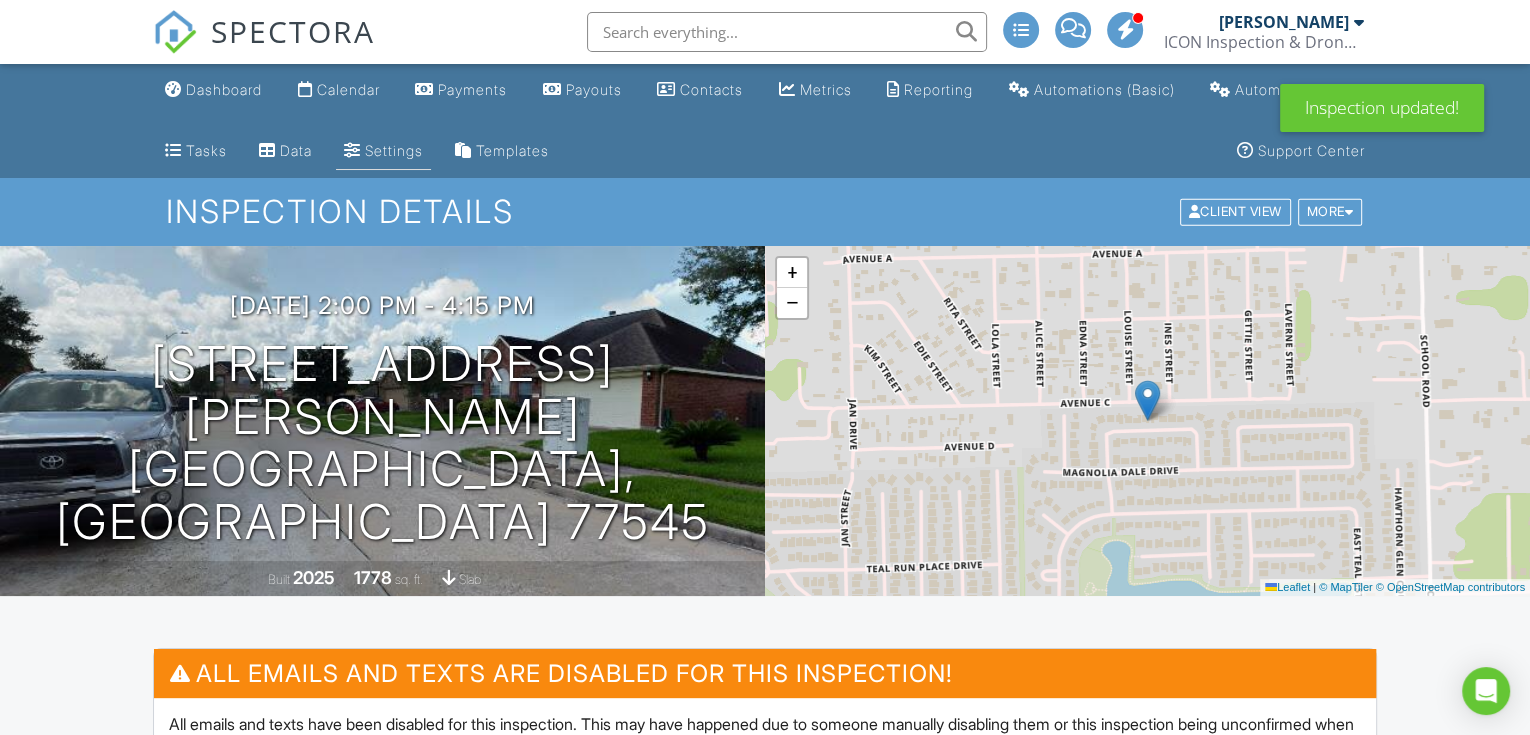 click on "Settings" at bounding box center (394, 150) 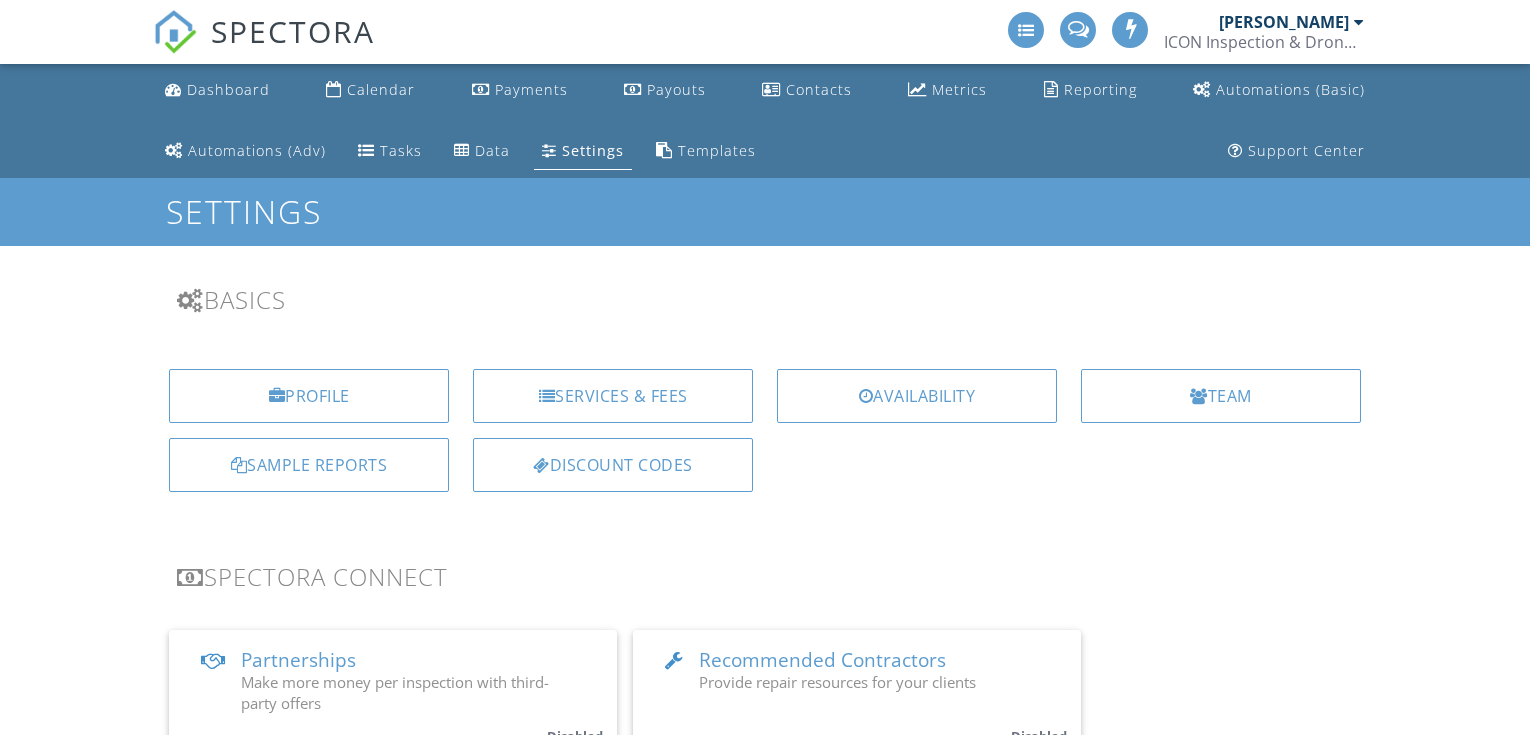 scroll, scrollTop: 0, scrollLeft: 0, axis: both 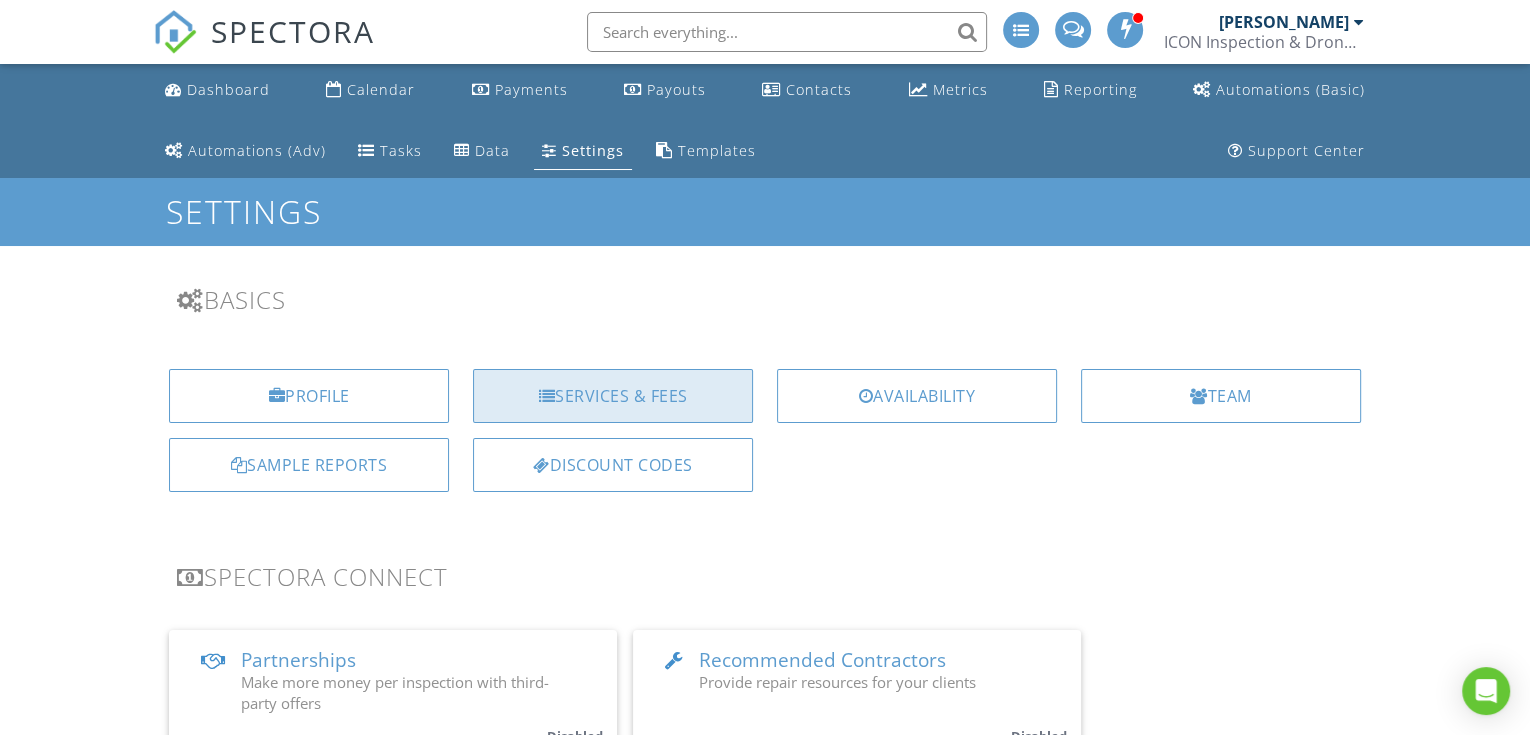 click on "Services & Fees" at bounding box center [613, 396] 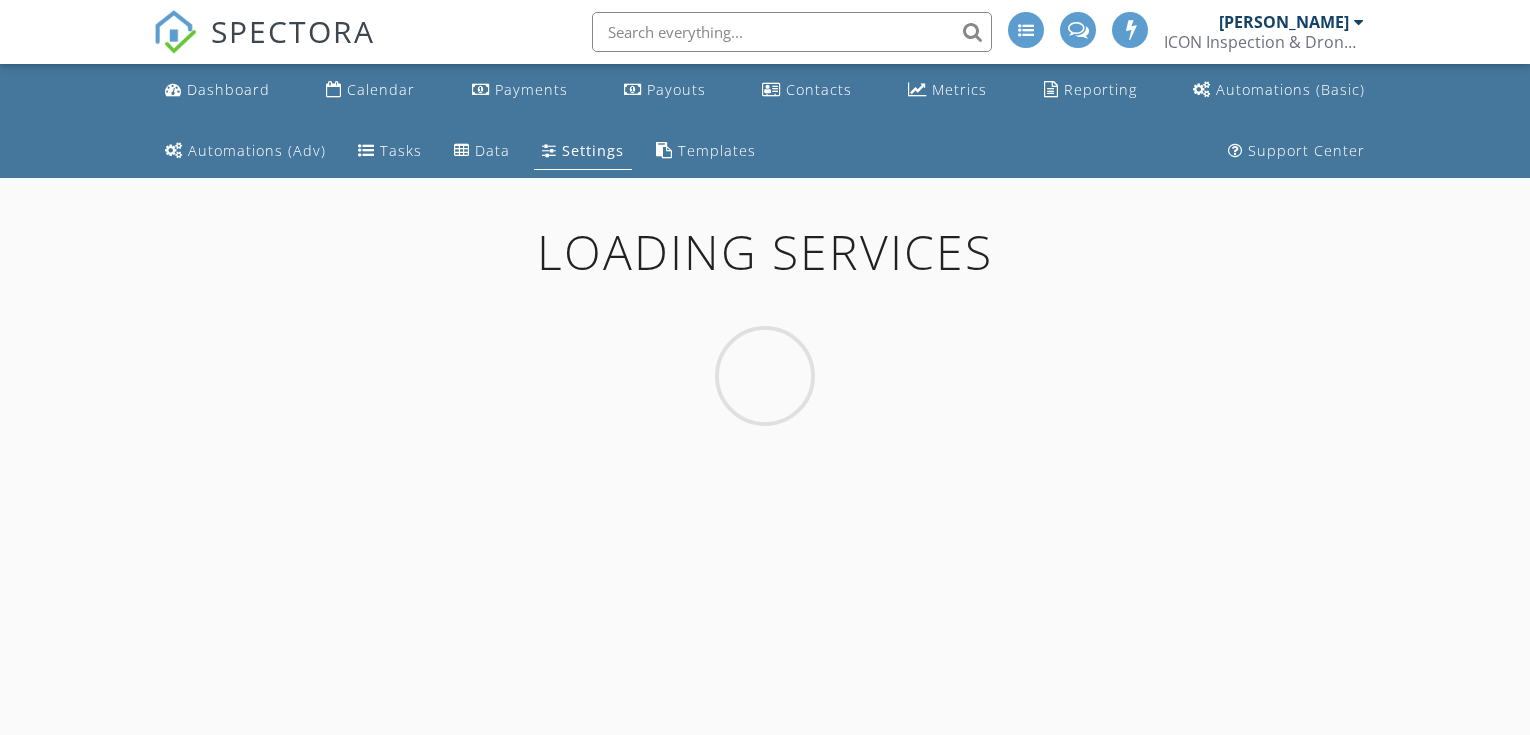 scroll, scrollTop: 0, scrollLeft: 0, axis: both 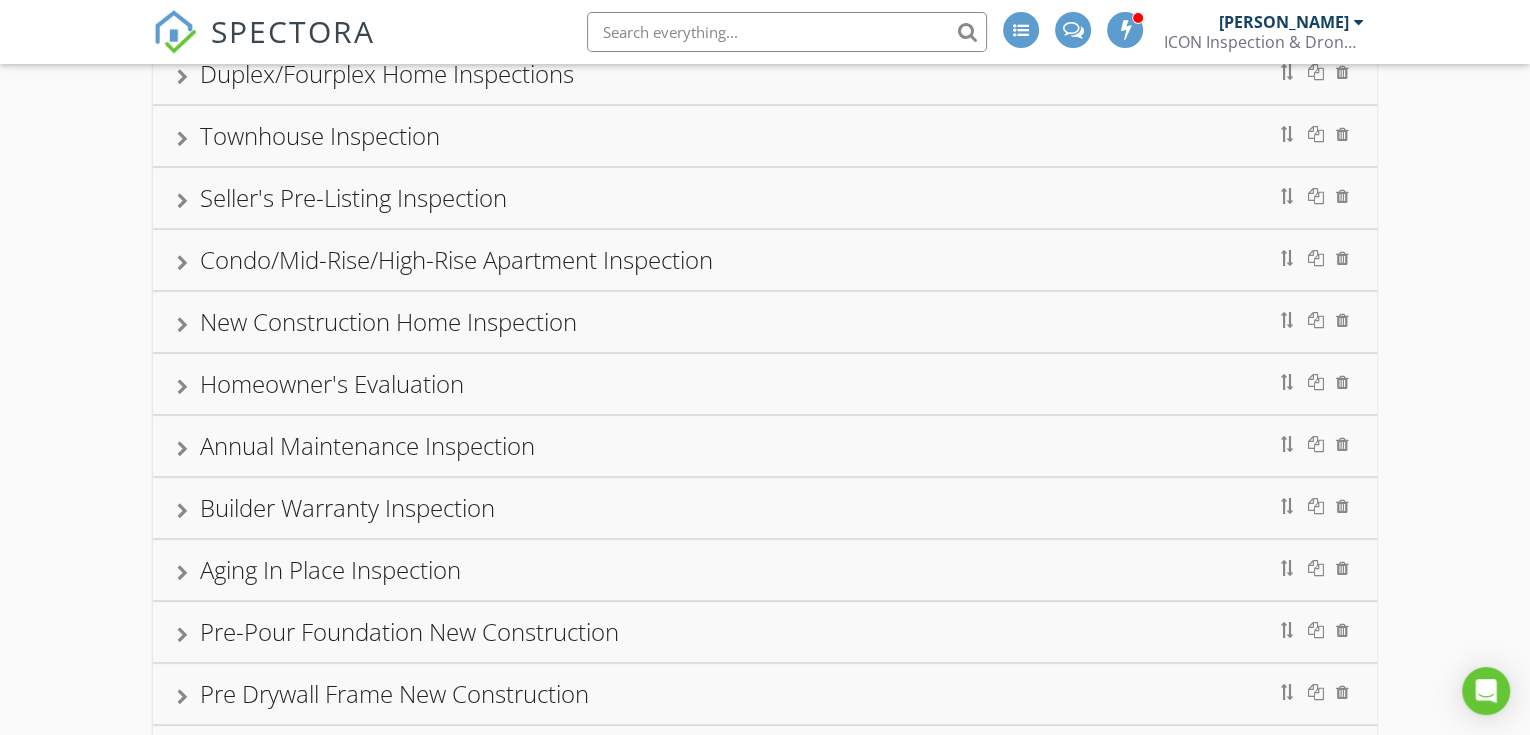 click on "New Construction Home Inspection" at bounding box center [388, 321] 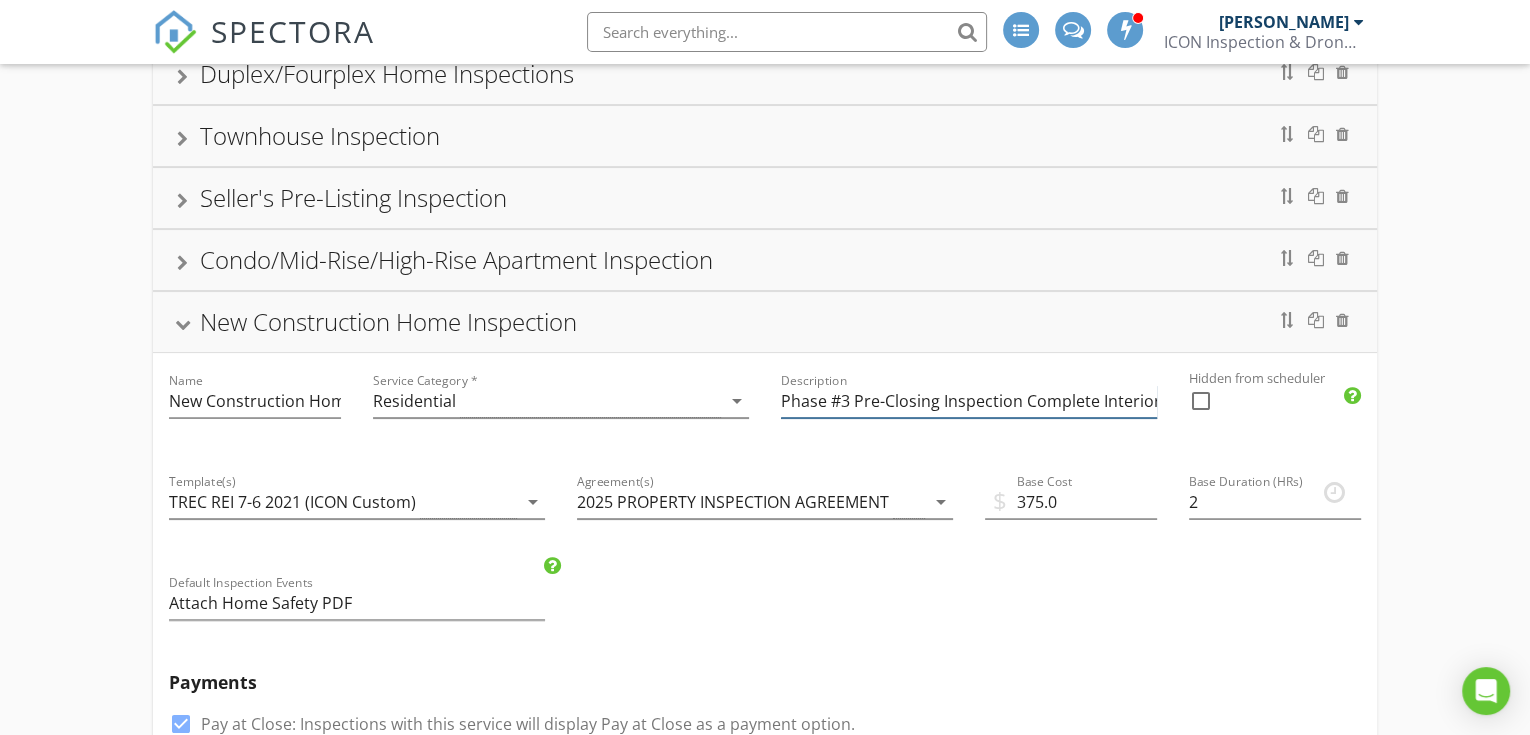 click on "Phase #3 Pre-Closing Inspection Complete Interior/Exterior Visual Analysis of the home at the time of purchase during a real estate transaction. (includes Targeted Thermal Imaging, Drone Assistance for Roof Inspection, Targeted Moisture Assessment & Evaluation of fences & Gates)" at bounding box center [969, 401] 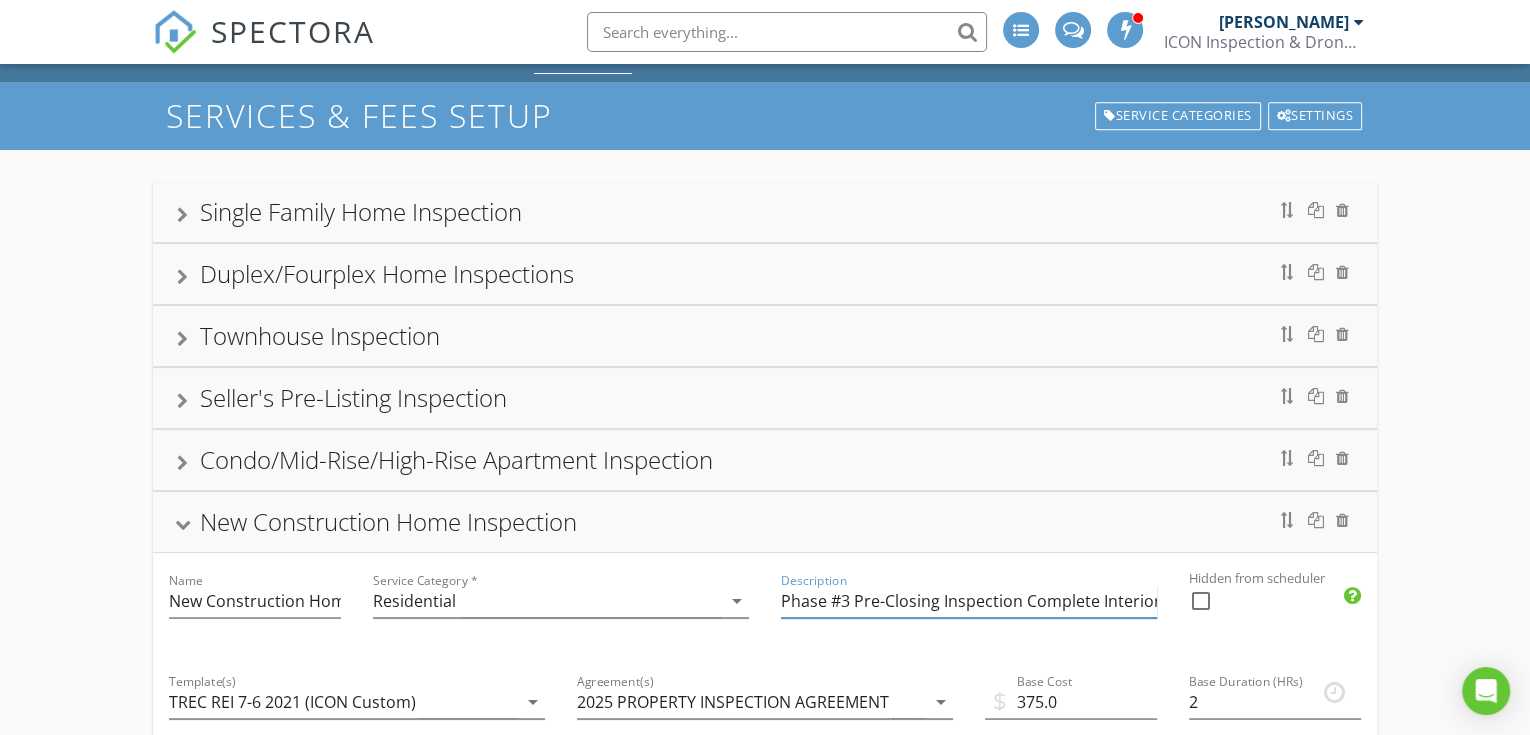 scroll, scrollTop: 0, scrollLeft: 0, axis: both 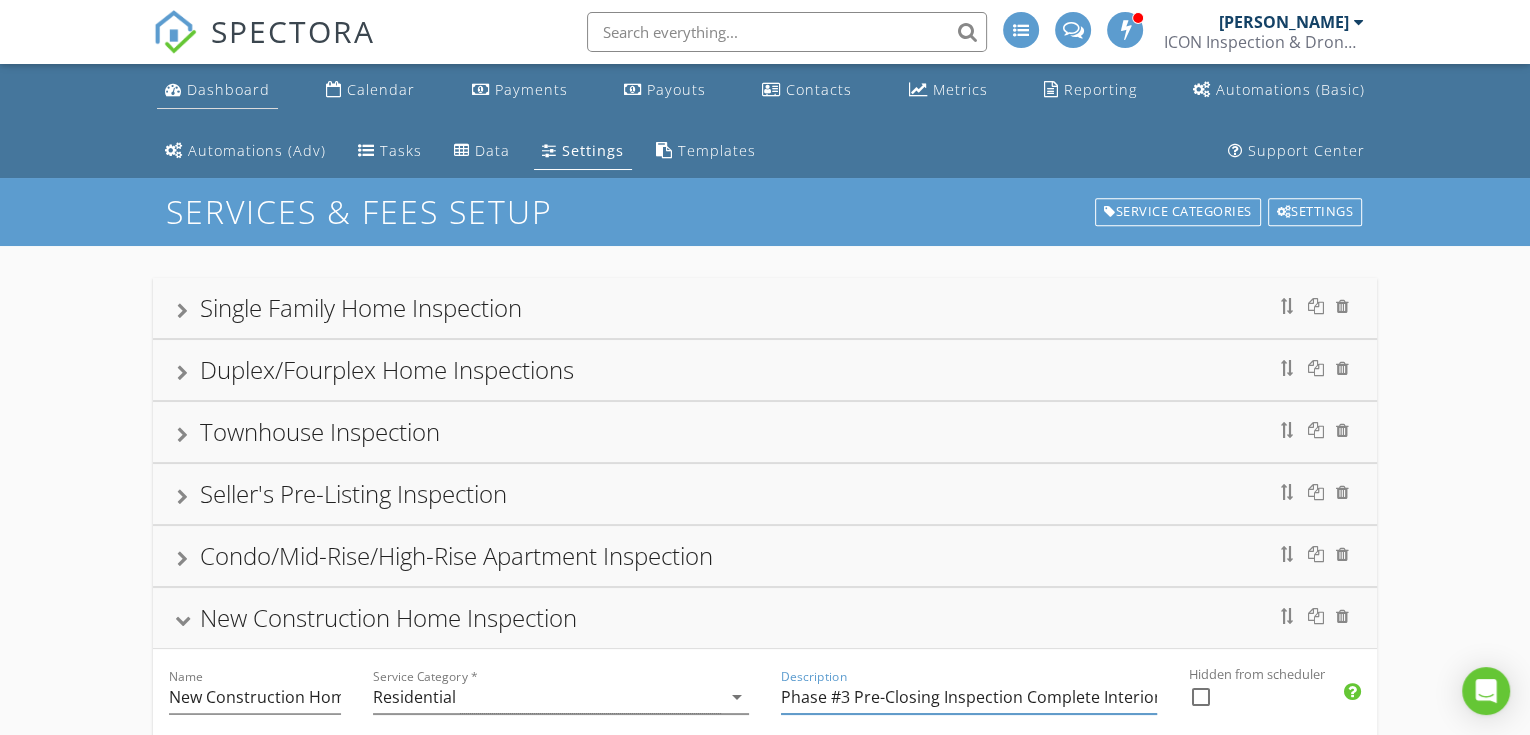 click on "Dashboard" at bounding box center [228, 89] 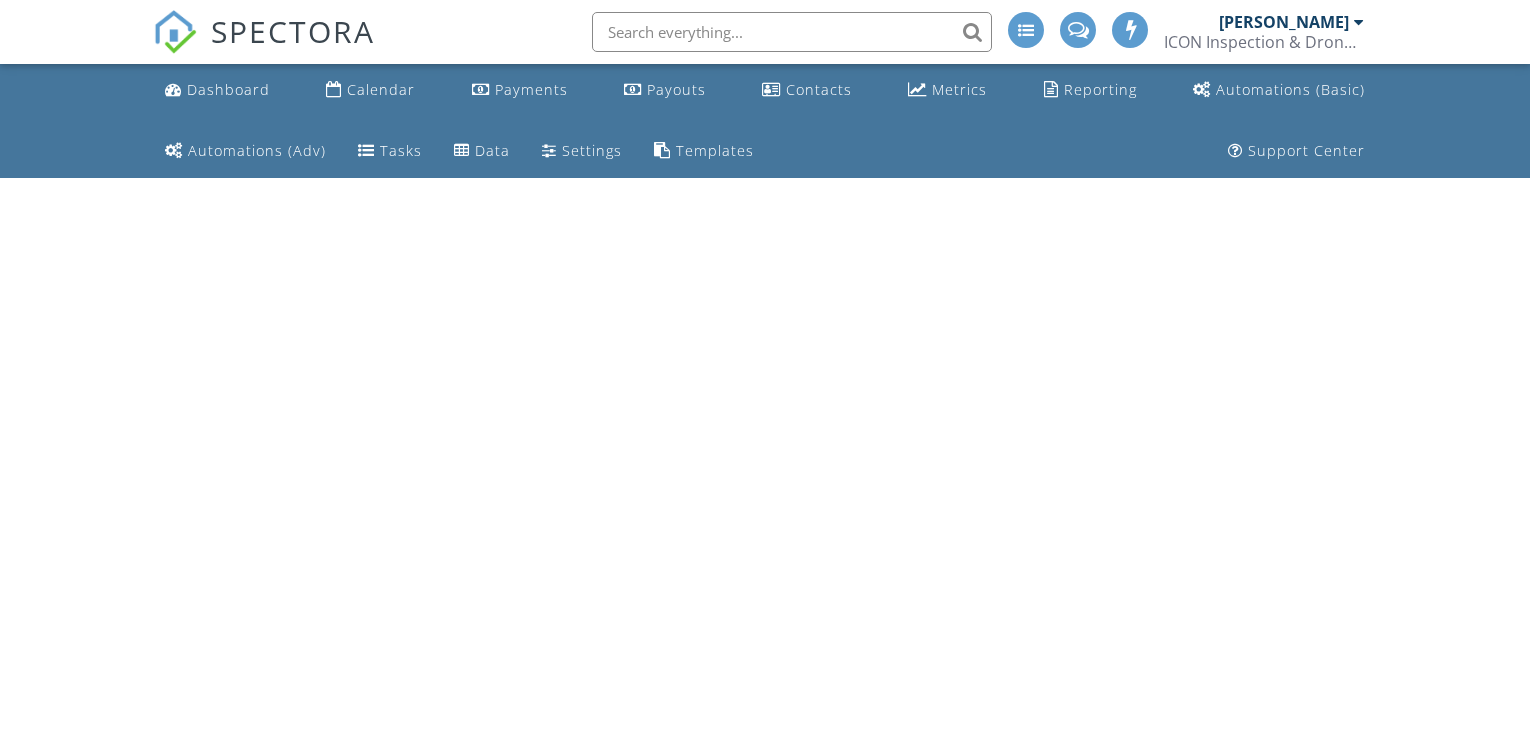 scroll, scrollTop: 0, scrollLeft: 0, axis: both 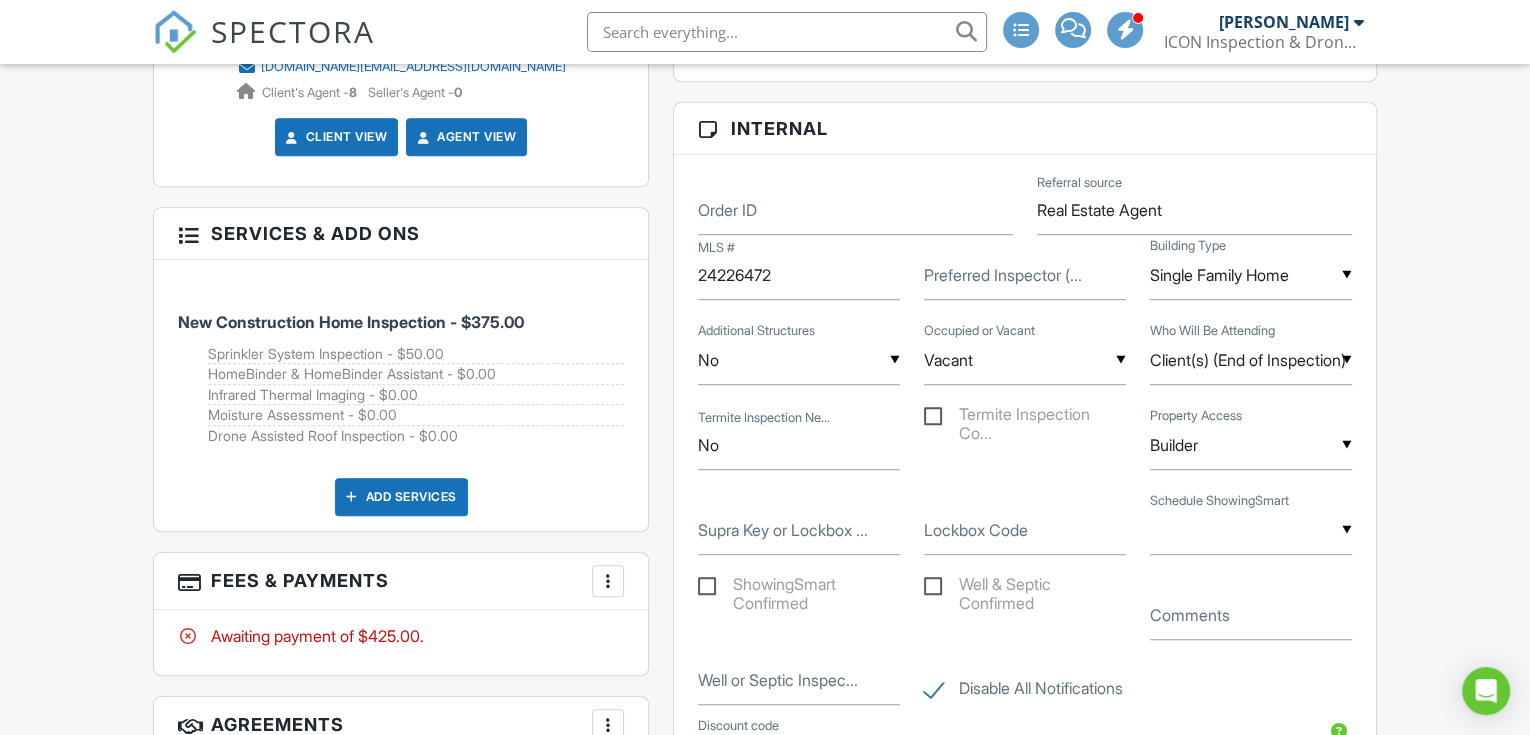 click at bounding box center (608, 581) 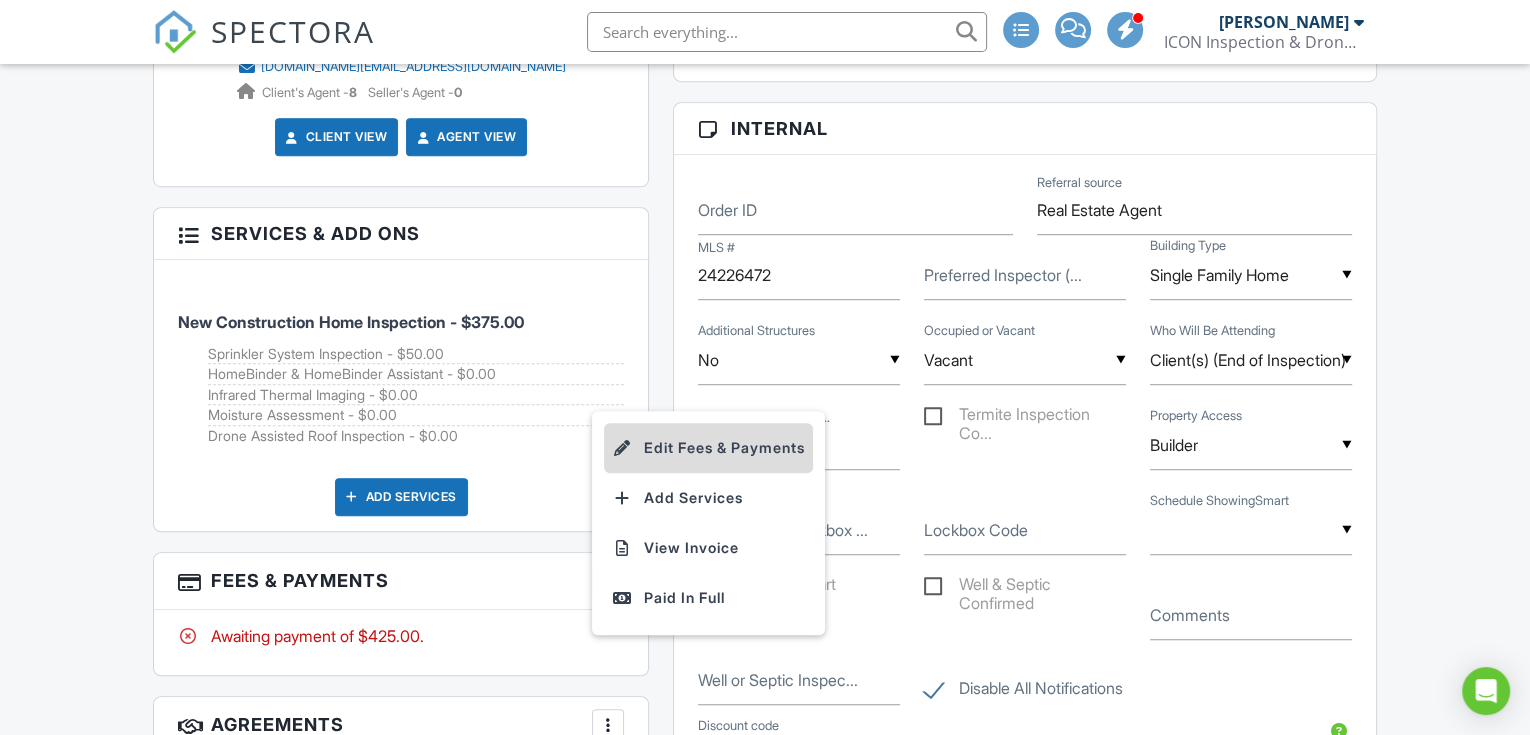 click on "Edit Fees & Payments" at bounding box center [708, 448] 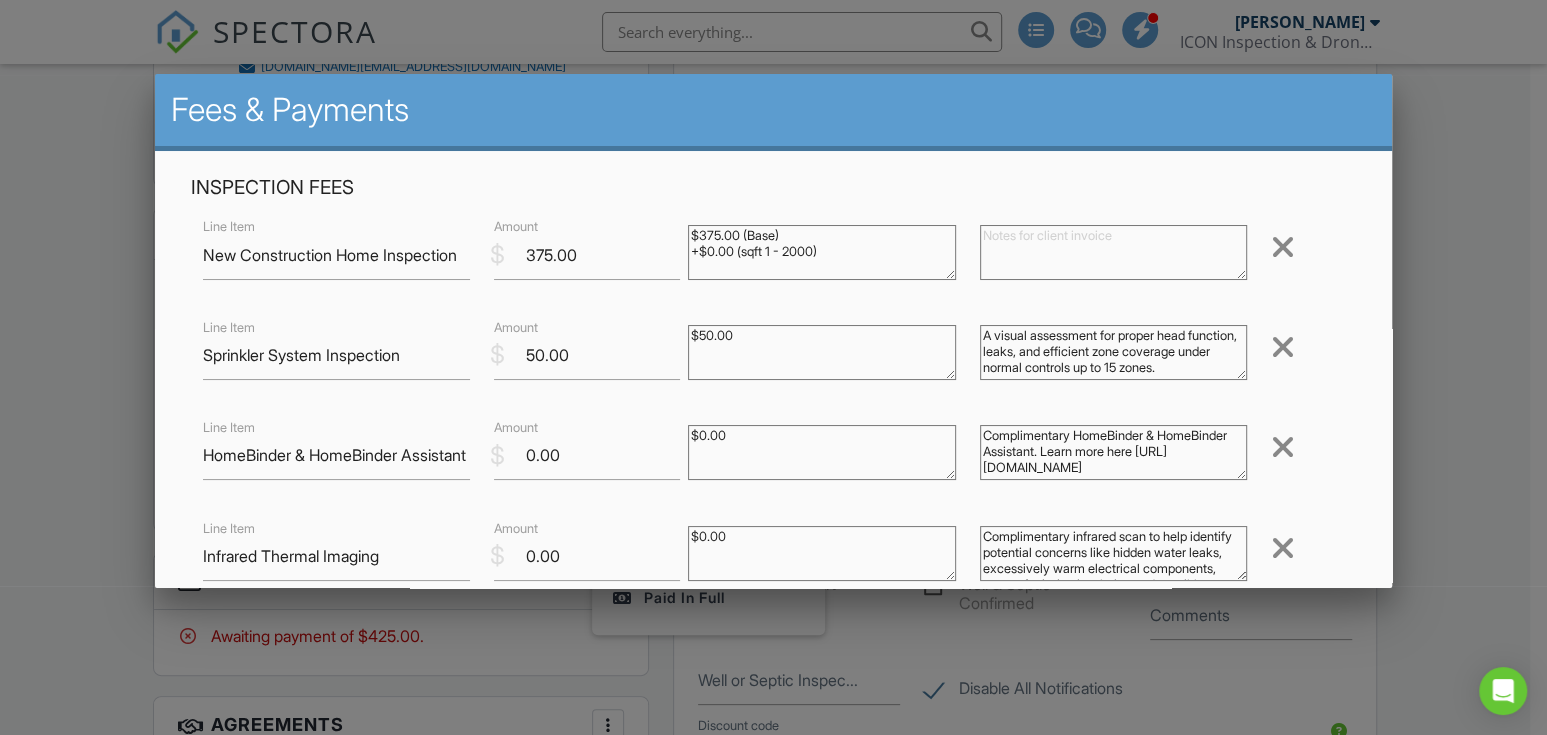 click at bounding box center [1113, 252] 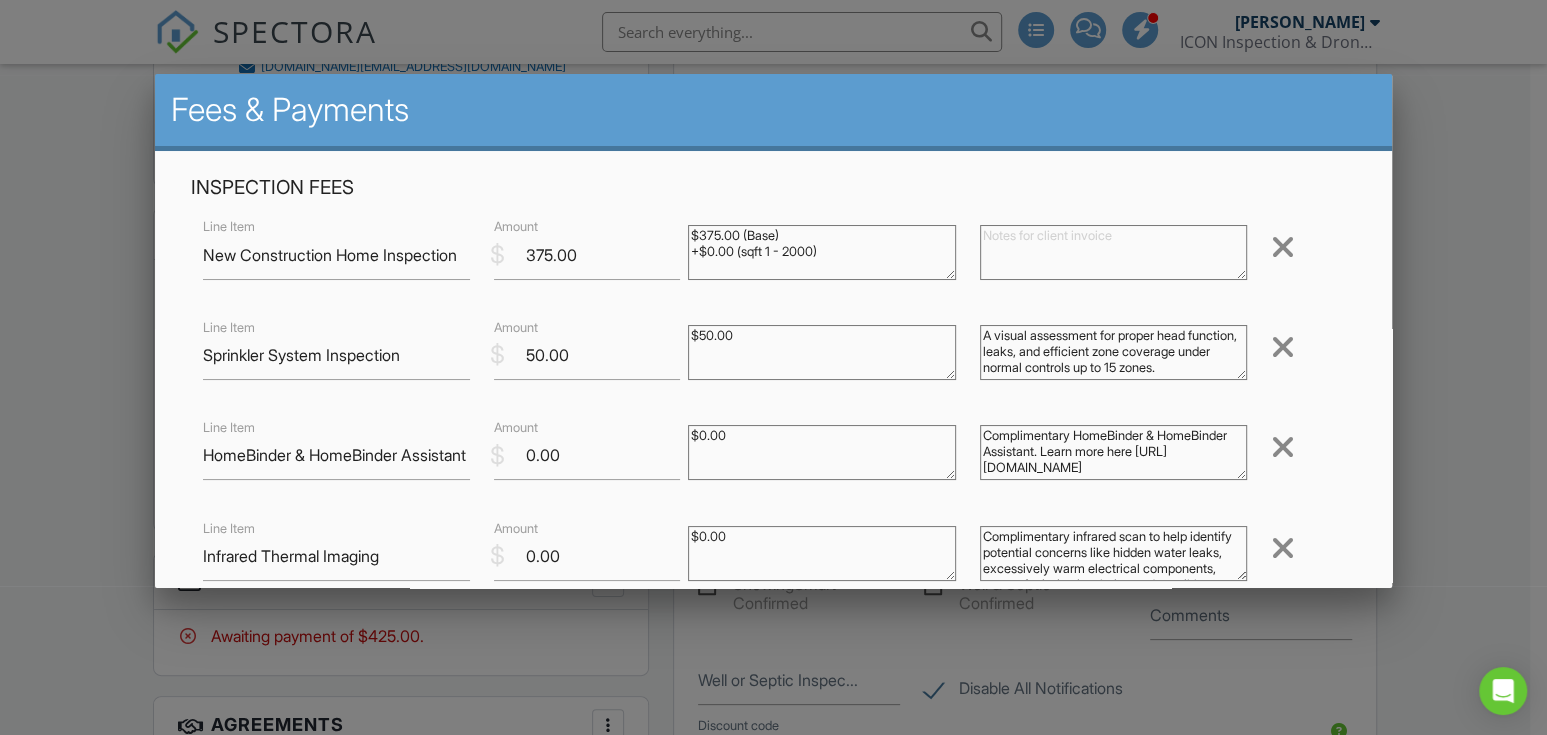 paste on "Phase #3 Pre-Closing Inspection Complete Interior/Exterior Visual Analysis of the home at the time of purchase during a real estate transaction. (includes Targeted Thermal Imaging, Drone Assistance for Roof Inspection, Targeted Moisture Assessment & Evaluation of fences & Gates)" 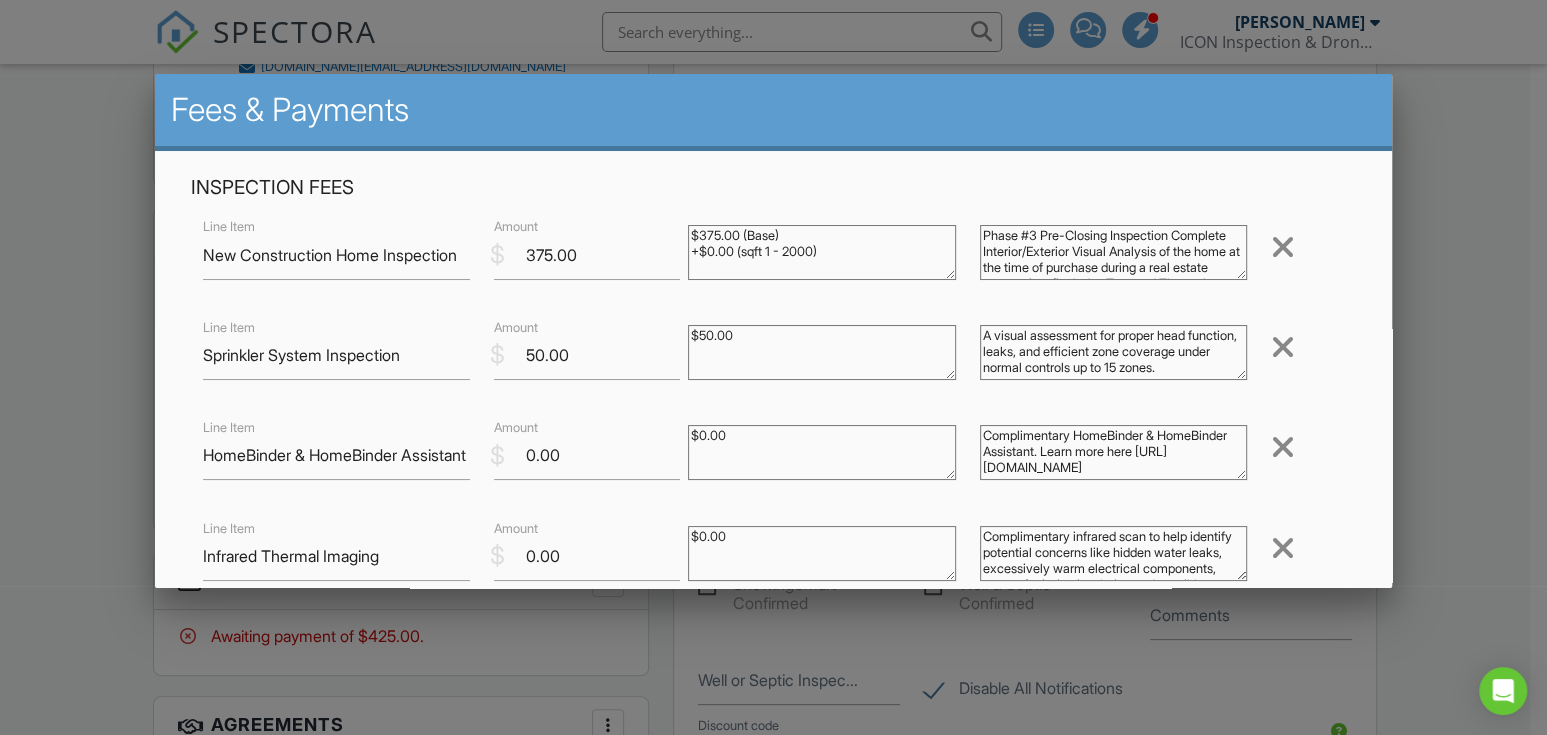 scroll, scrollTop: 92, scrollLeft: 0, axis: vertical 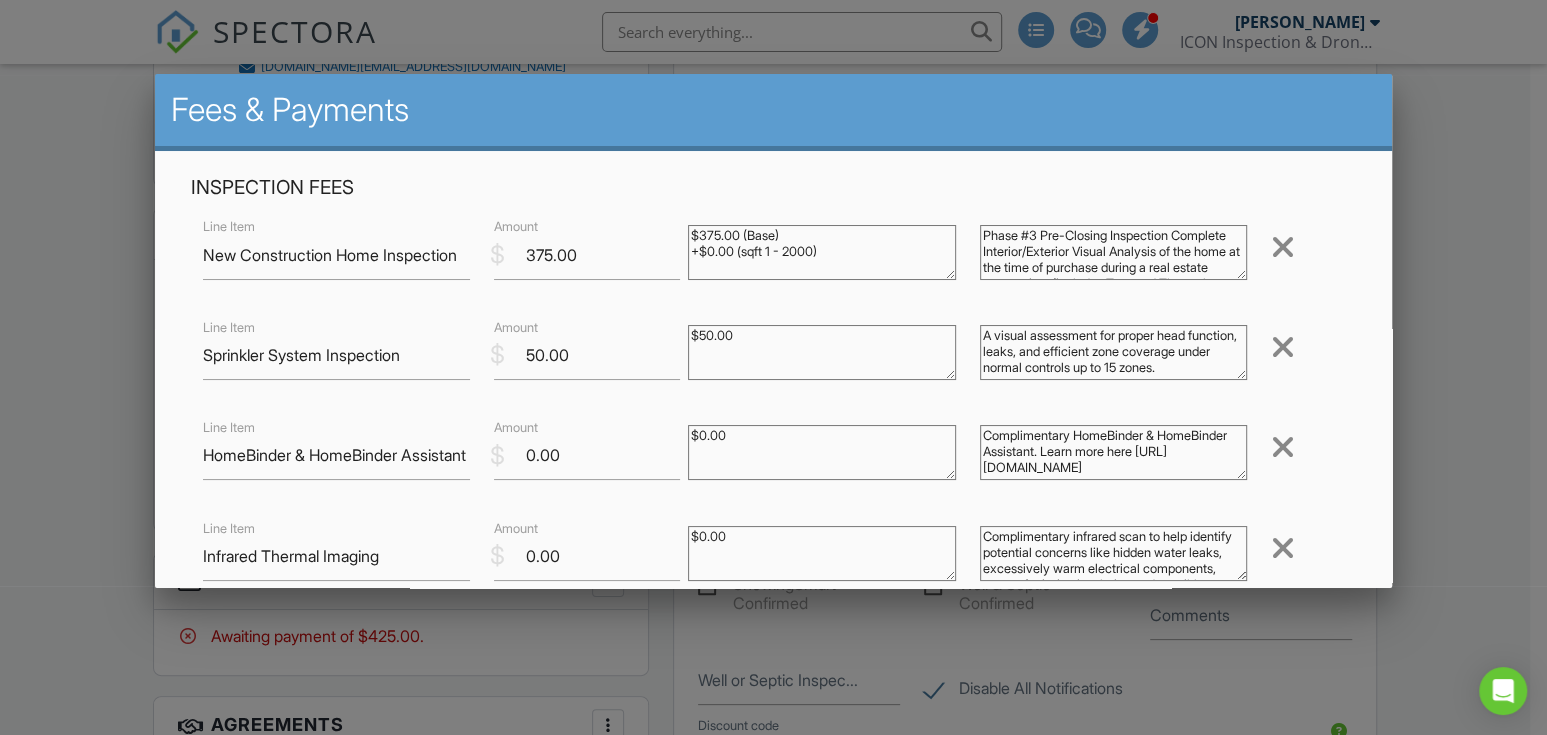 drag, startPoint x: 1033, startPoint y: 231, endPoint x: 973, endPoint y: 231, distance: 60 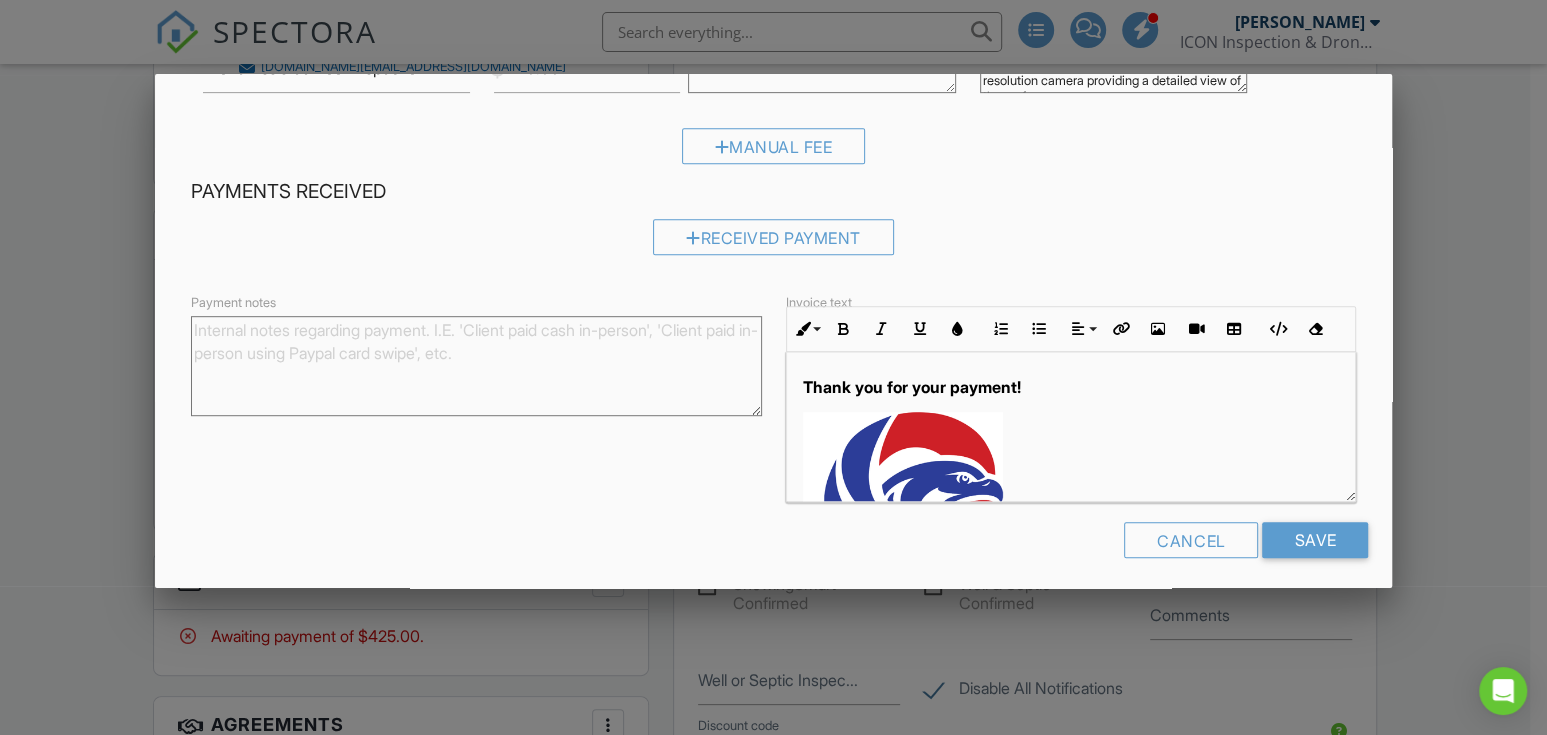 scroll, scrollTop: 702, scrollLeft: 0, axis: vertical 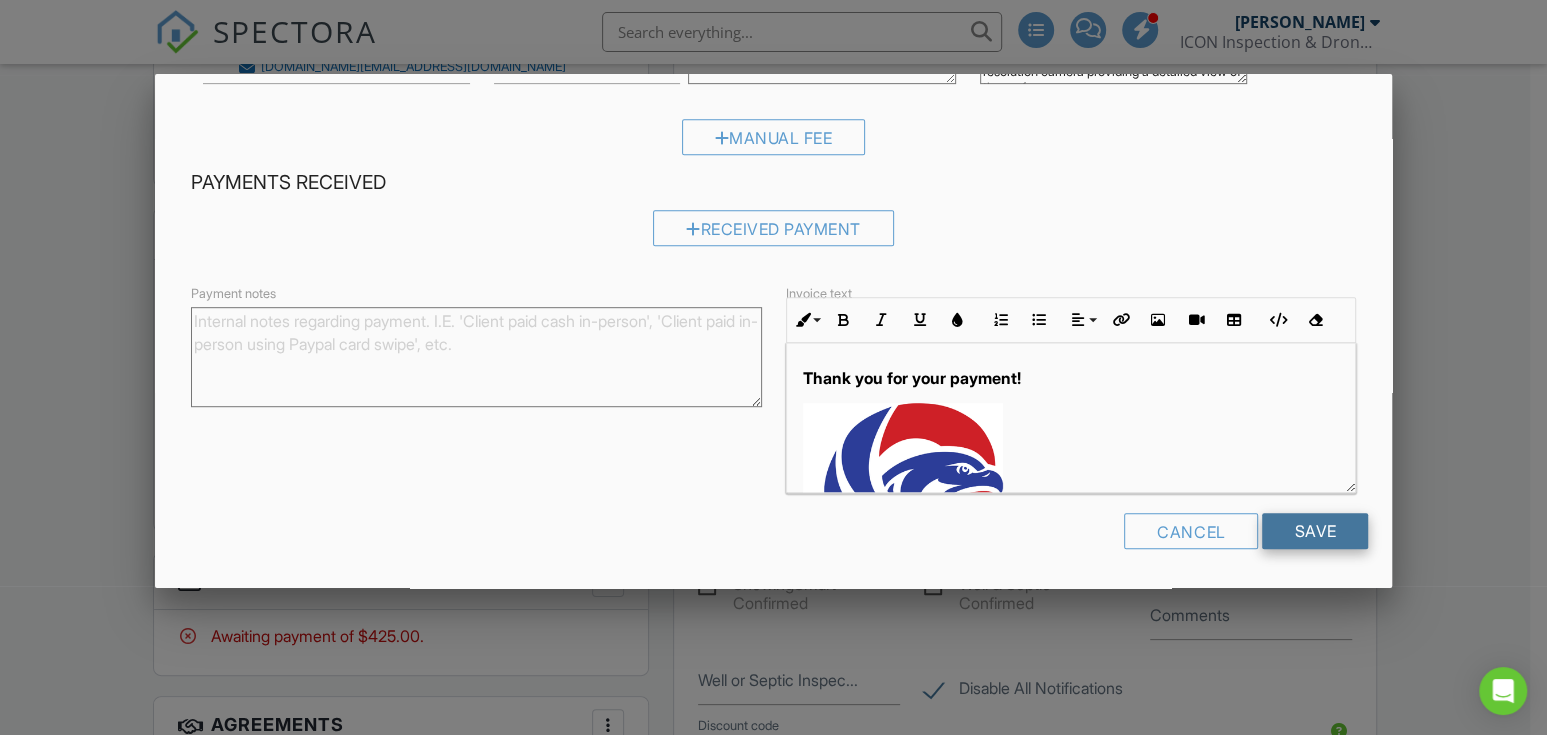 type on "Pre-Closing Inspection Complete Interior/Exterior Visual Analysis of the home at the time of purchase during a real estate transaction. (includes Targeted Thermal Imaging, Drone Assistance for Roof Inspection, Targeted Moisture Assessment & Evaluation of fences & Gates)" 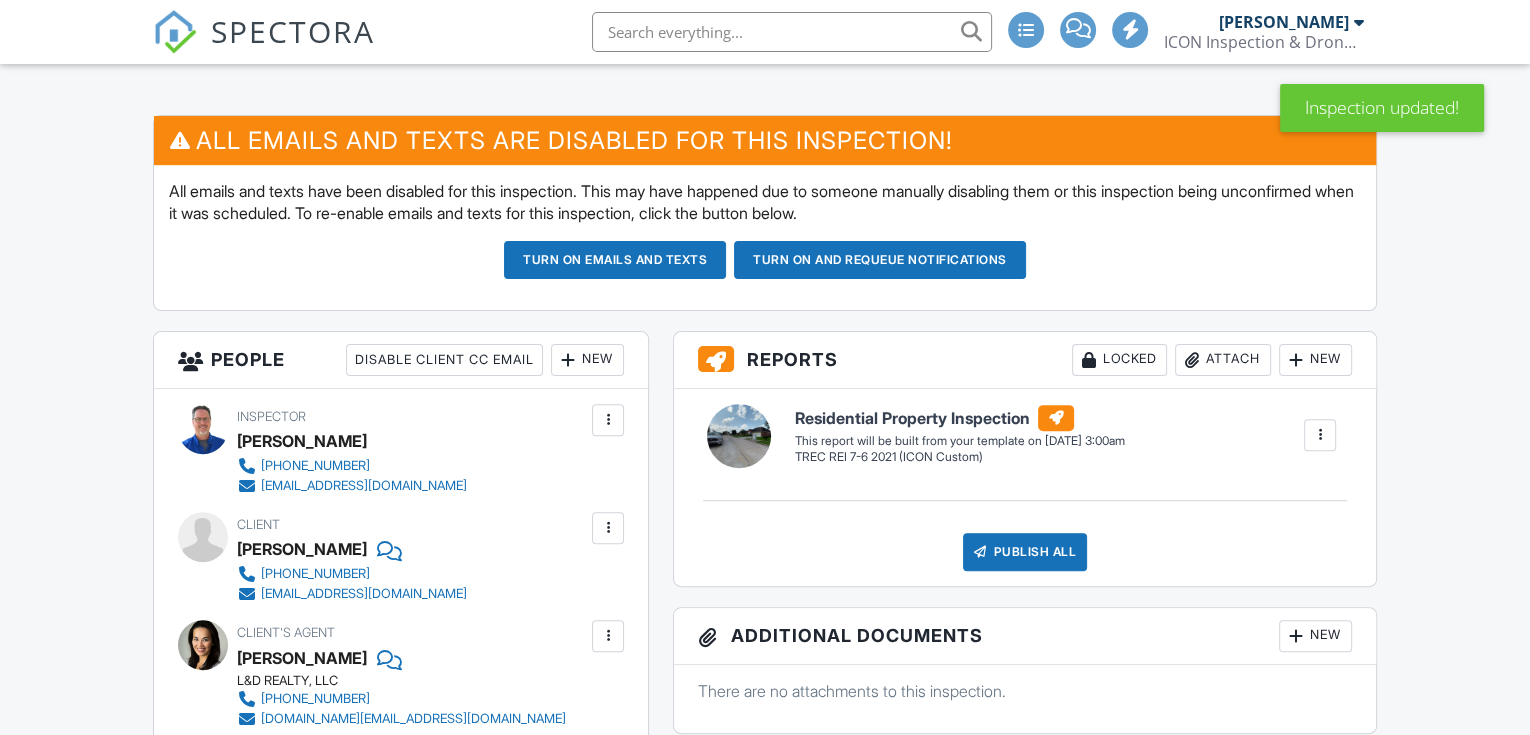 scroll, scrollTop: 1420, scrollLeft: 0, axis: vertical 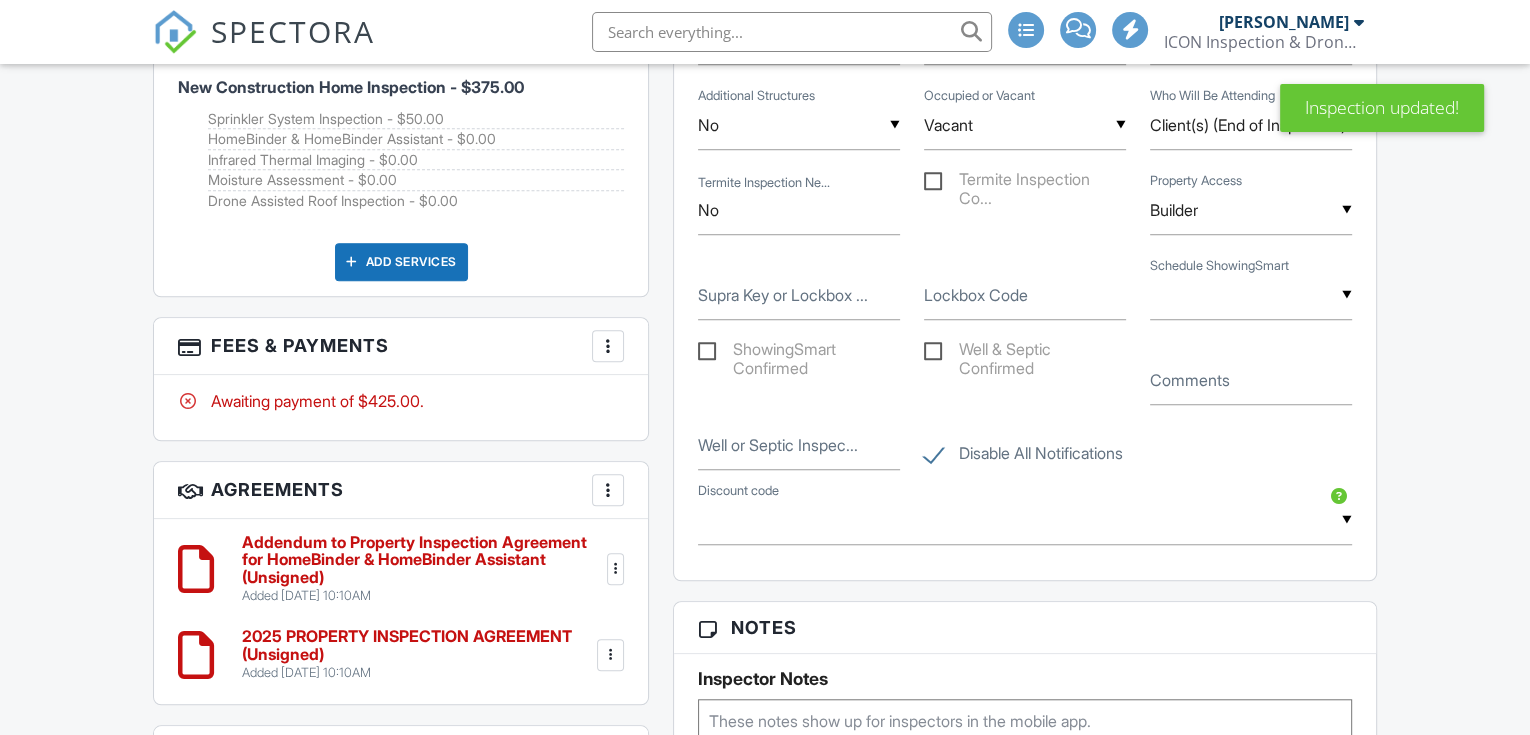 click at bounding box center (608, 346) 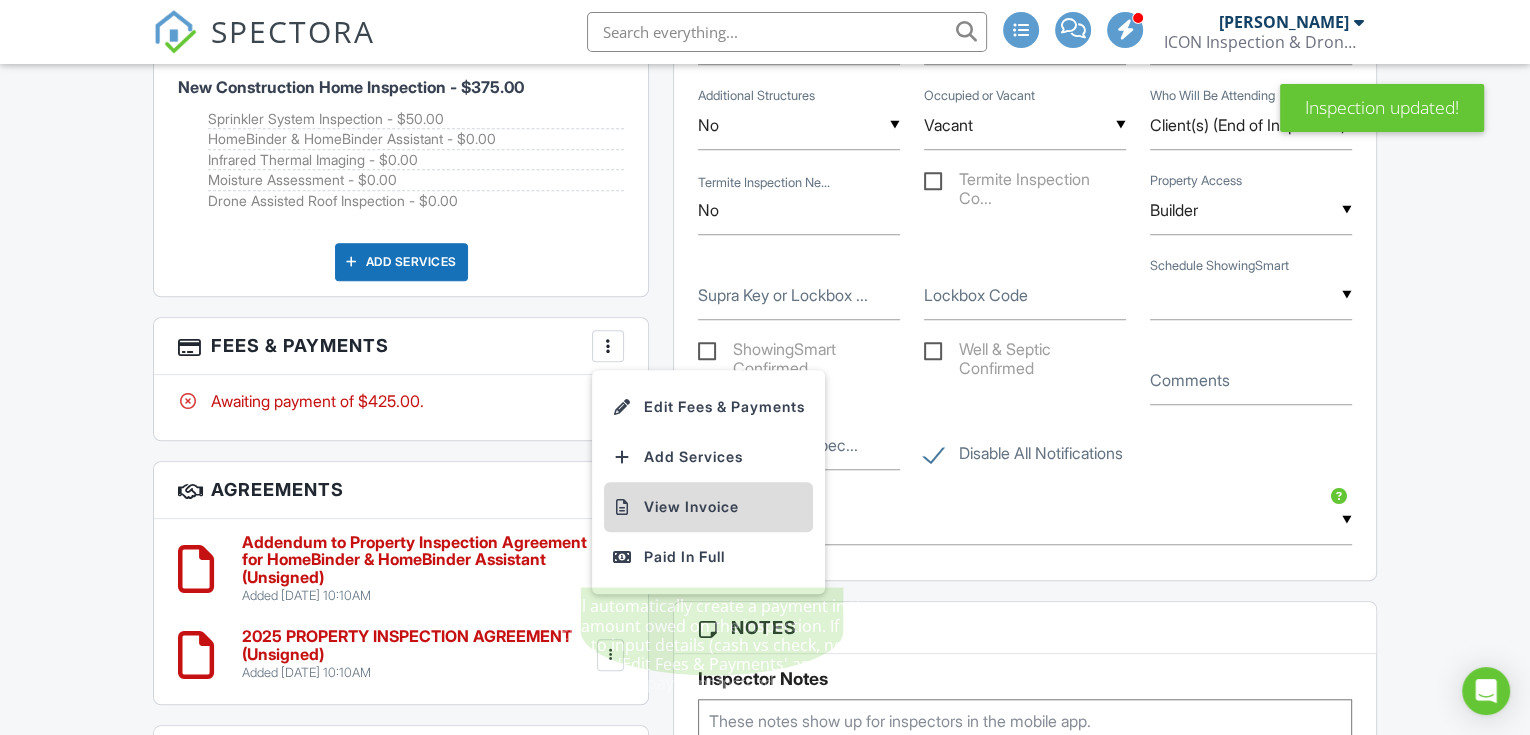 click on "View Invoice" at bounding box center (708, 507) 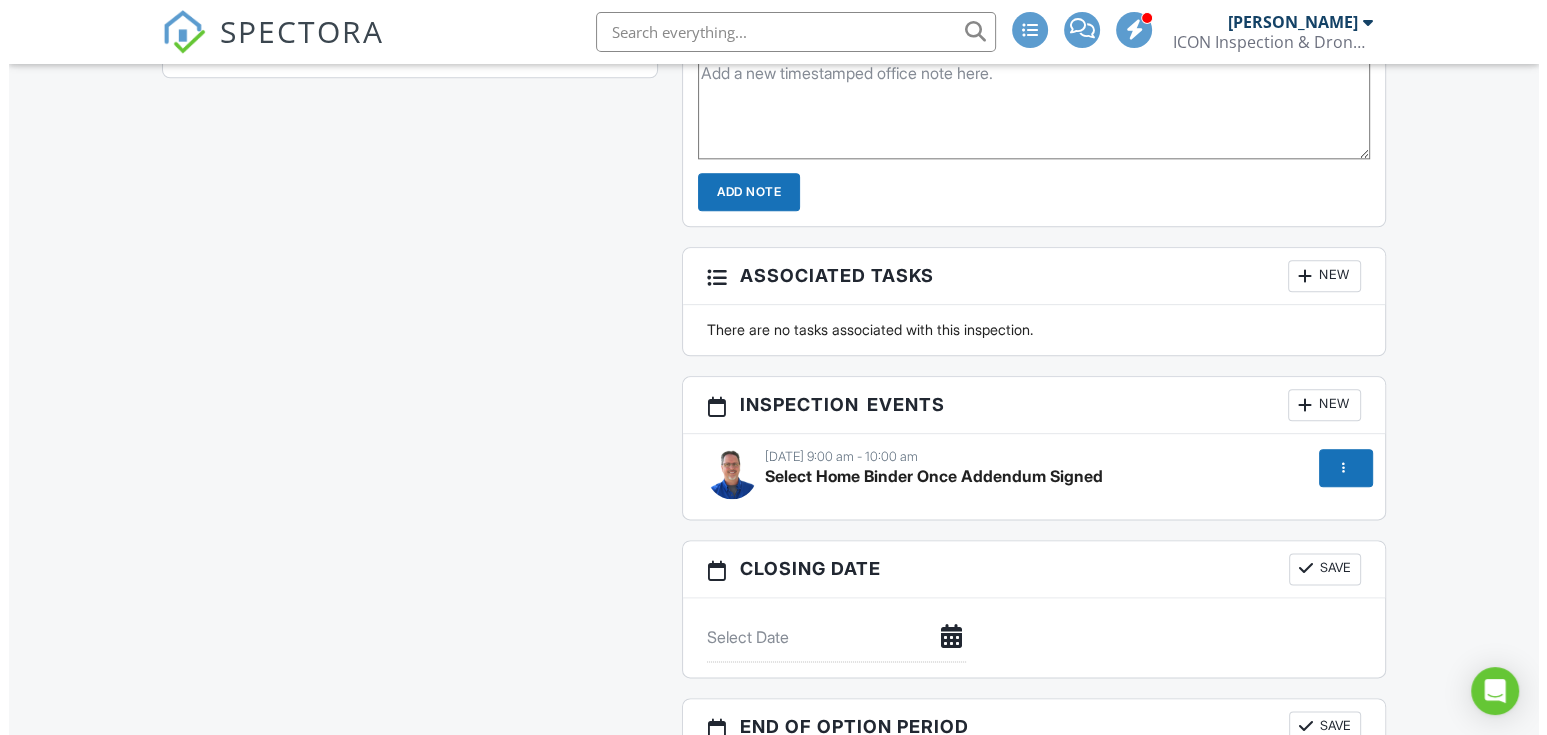 scroll, scrollTop: 2309, scrollLeft: 0, axis: vertical 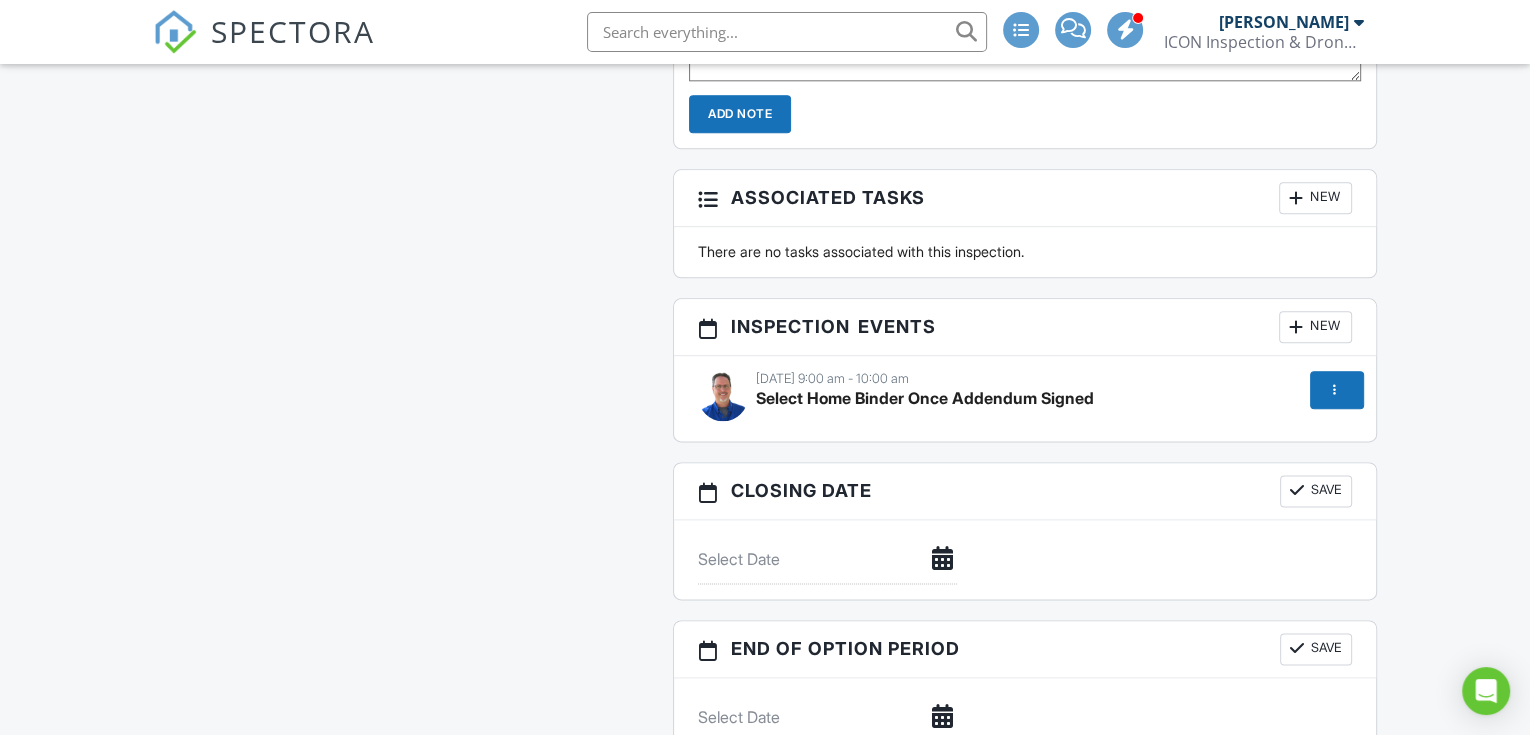 click on "New" at bounding box center [1315, 327] 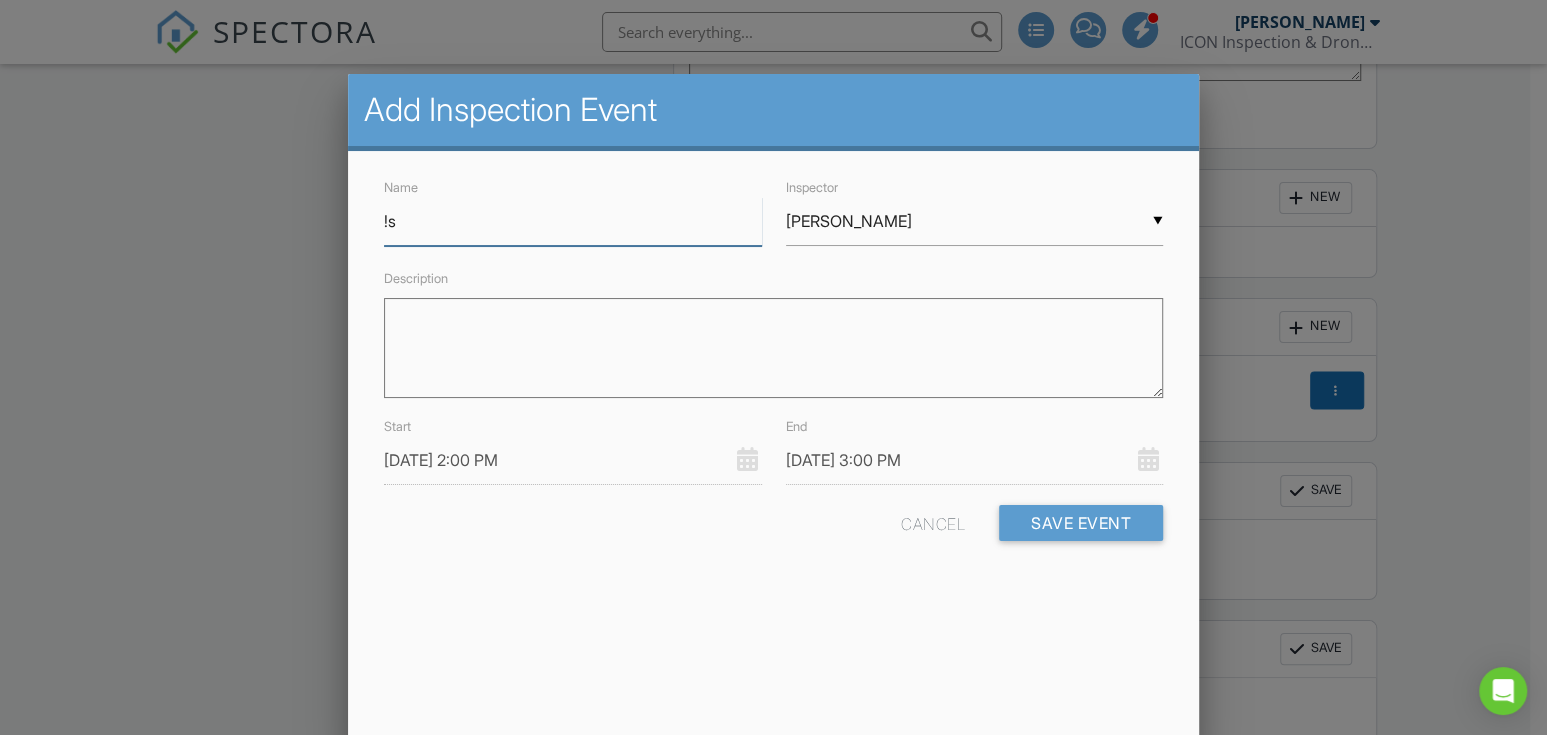type on "!" 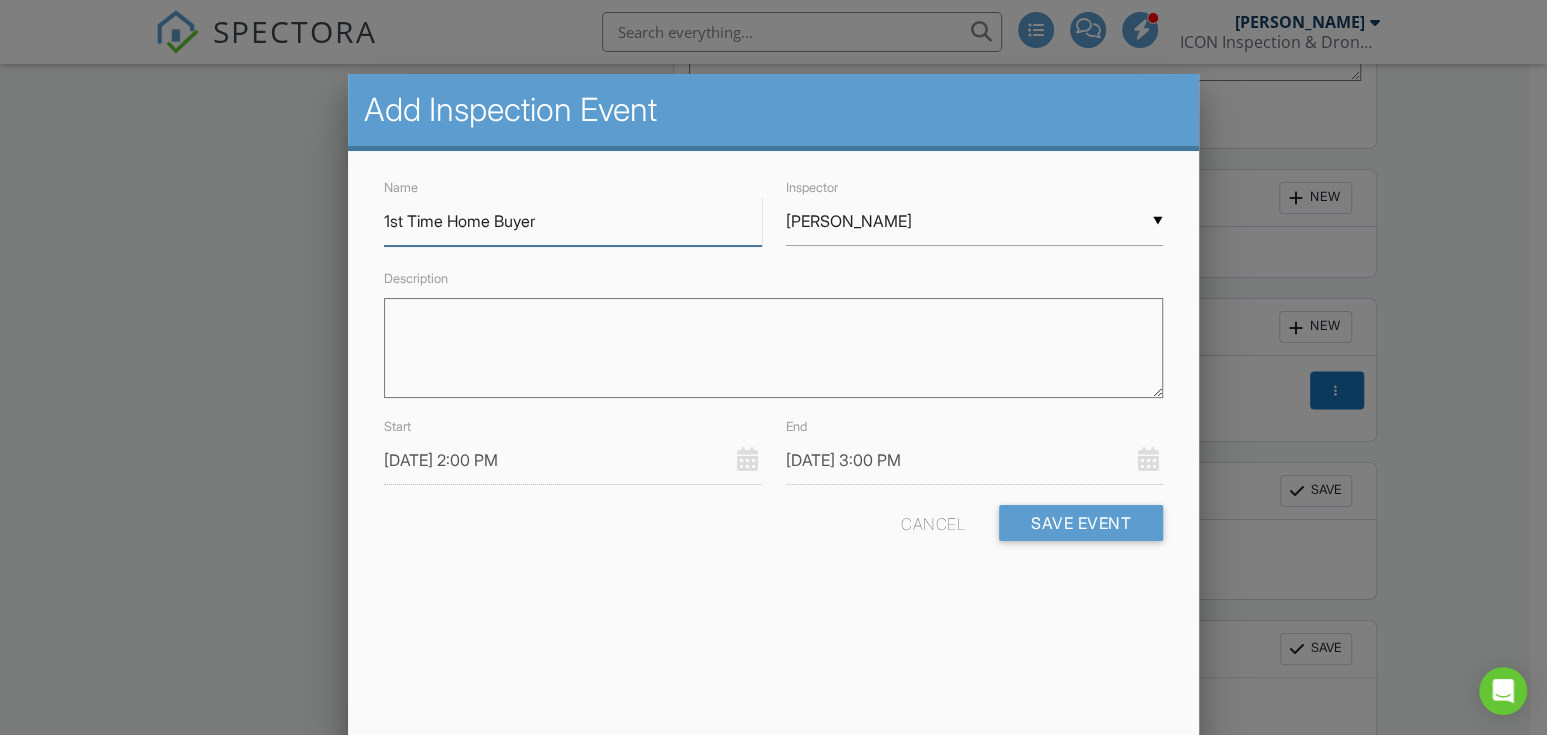 type on "1st Time Home Buyer" 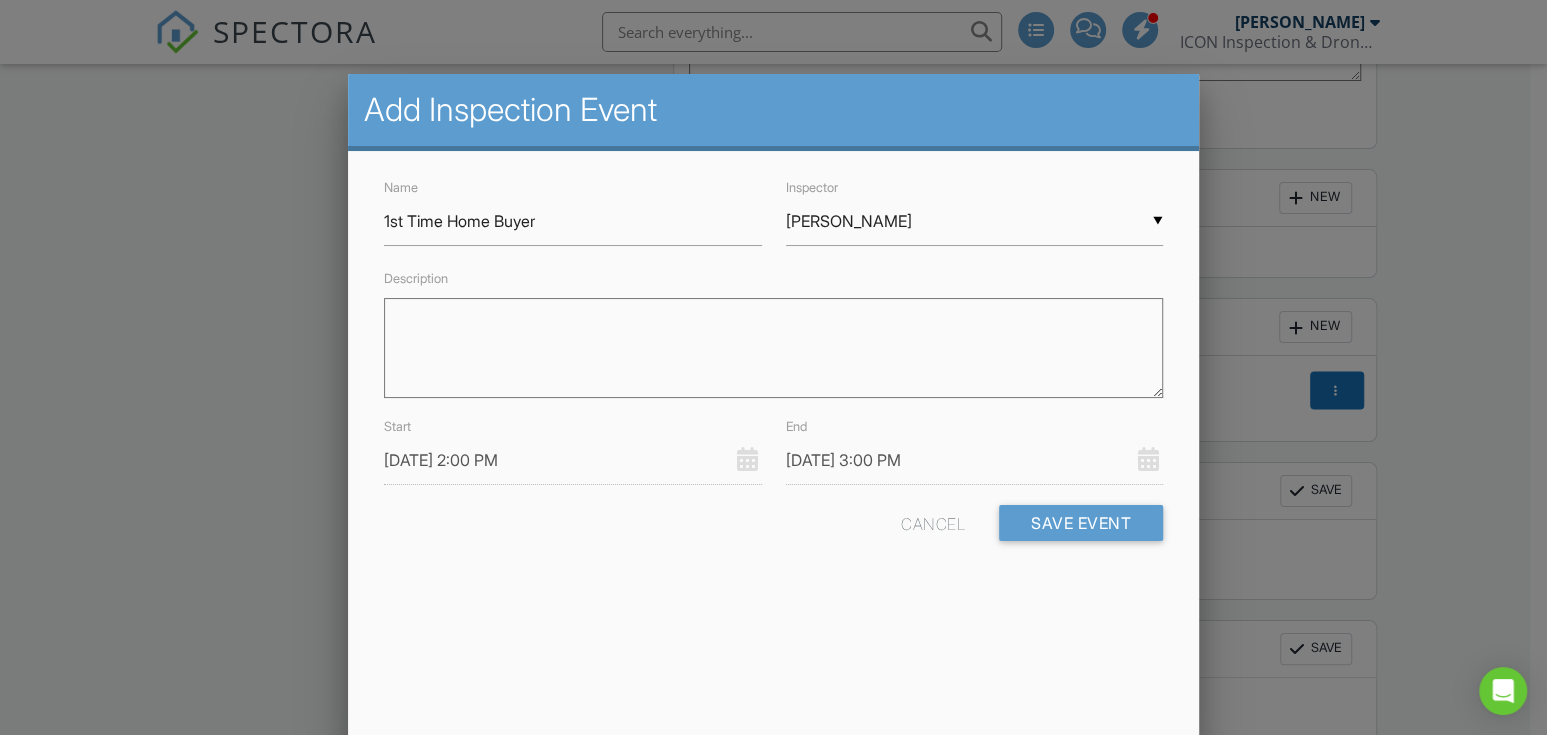 click on "Description" at bounding box center [773, 348] 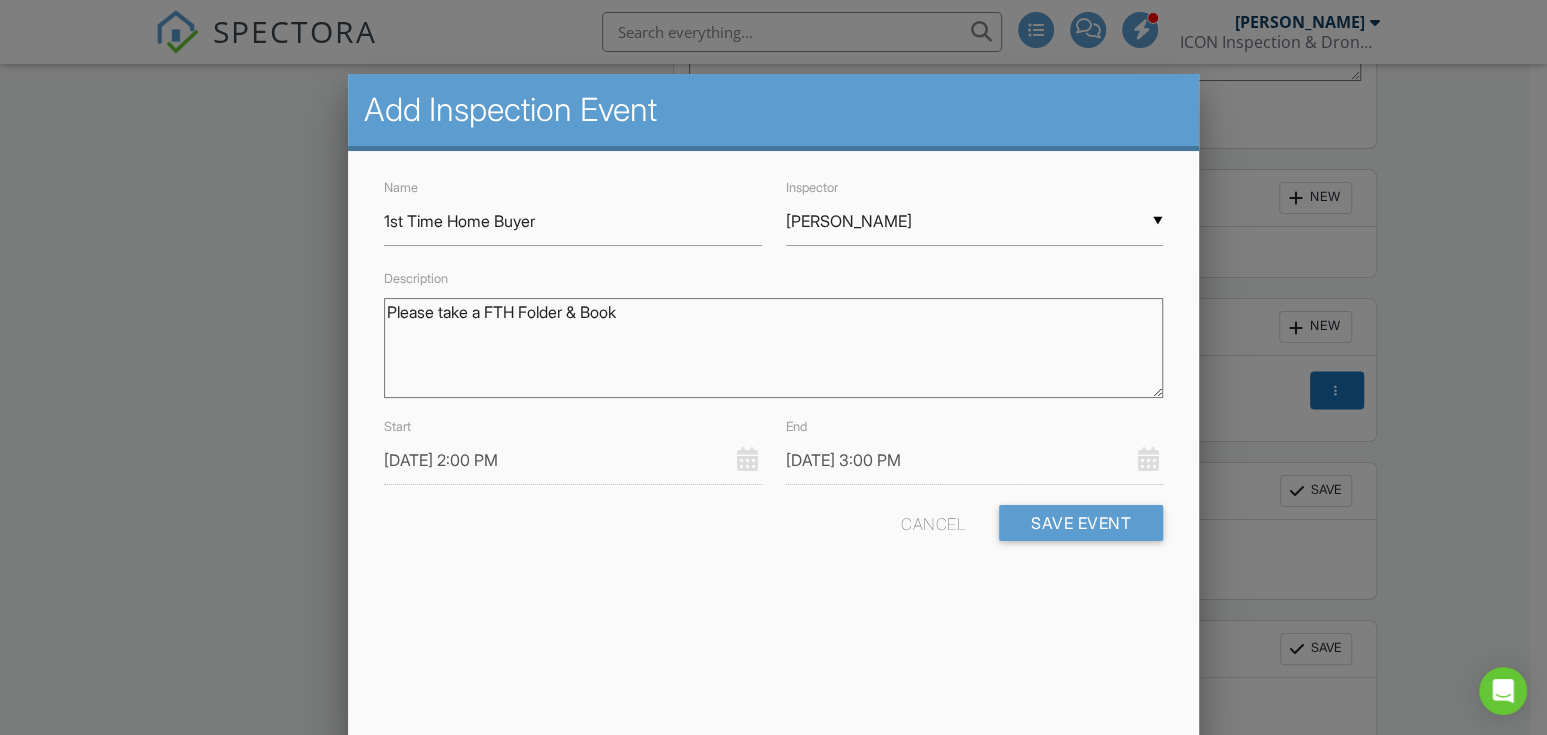 click on "Please take a FTH Folder & Book" at bounding box center (773, 348) 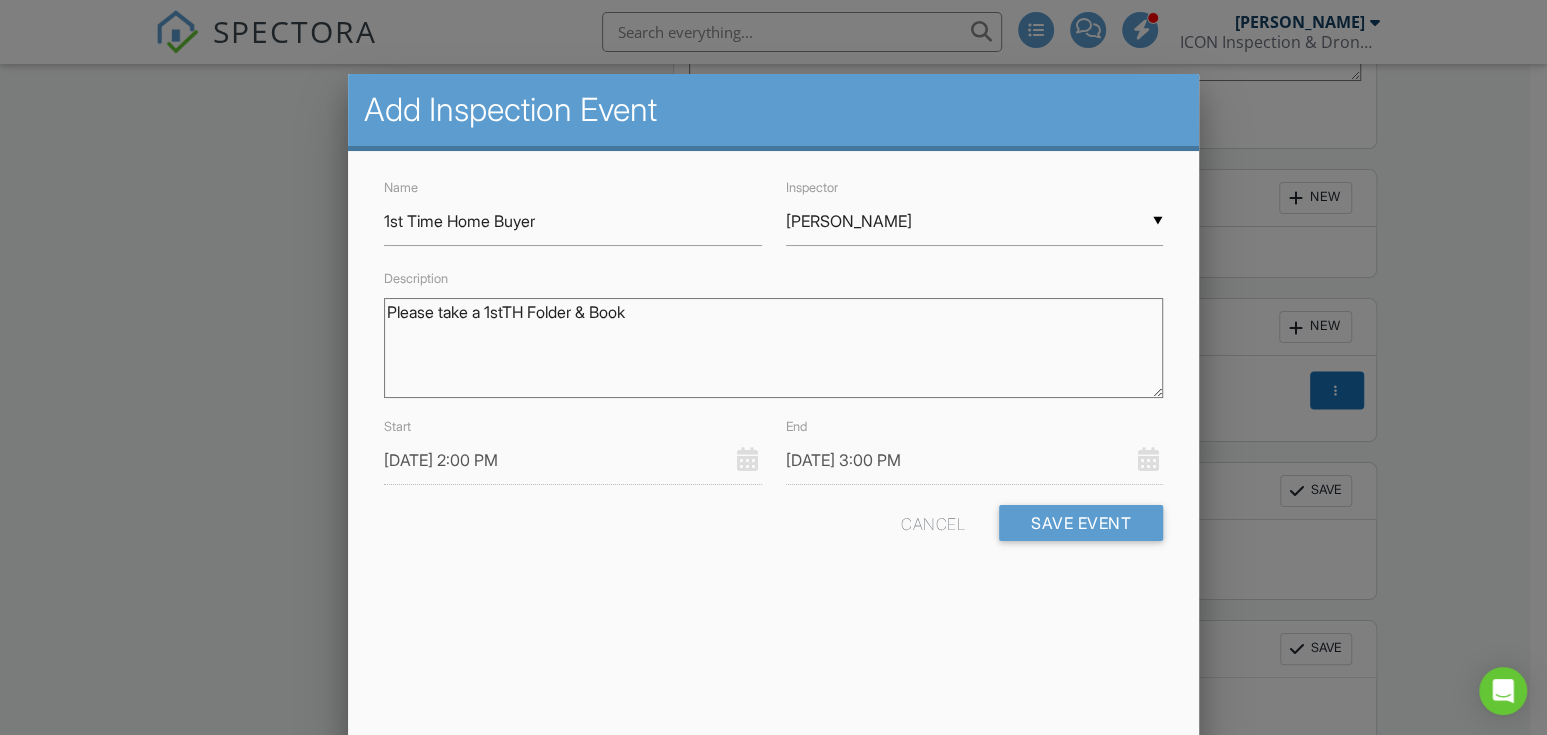 click on "Please take a 1stTH Folder & Book" at bounding box center (773, 348) 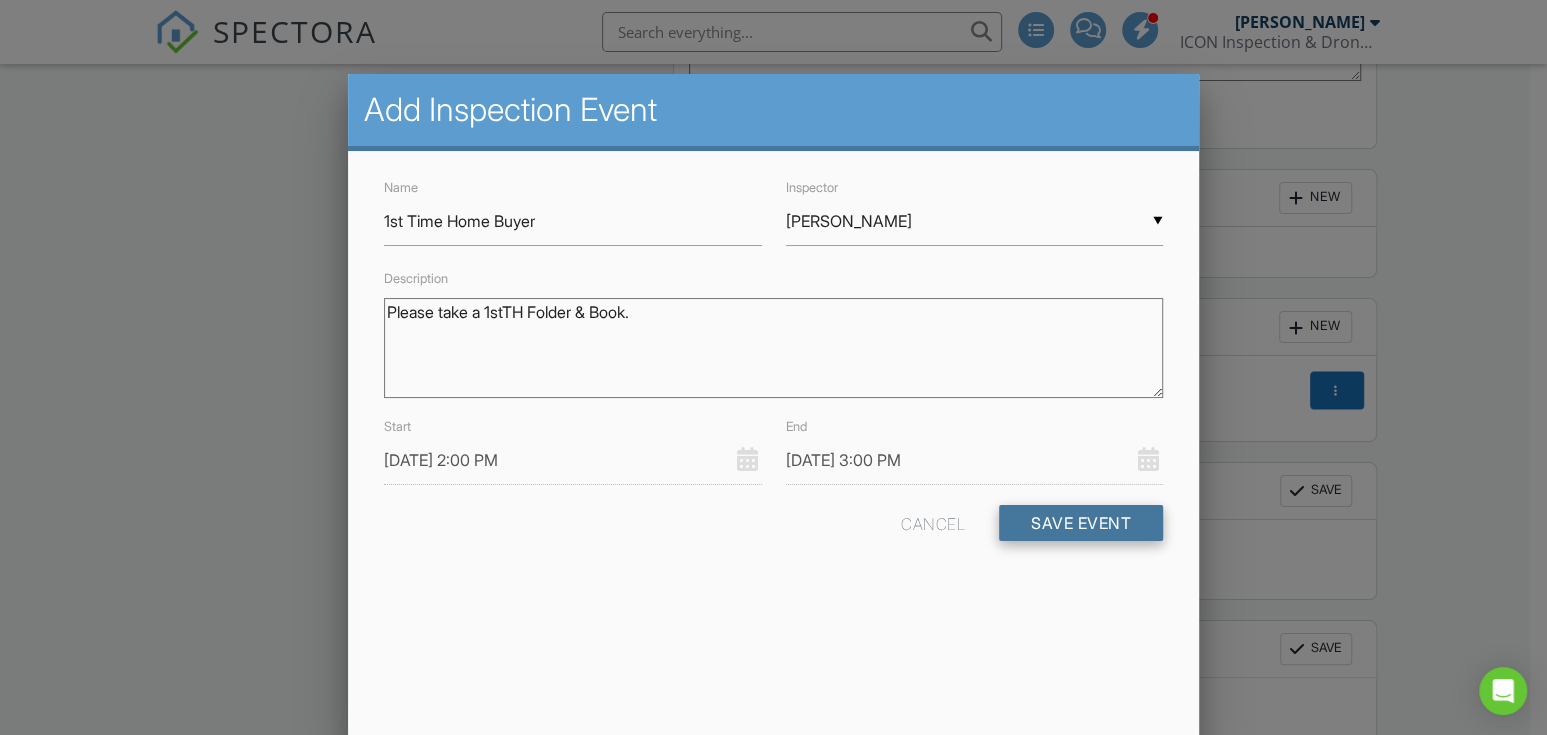type on "Please take a 1stTH Folder & Book." 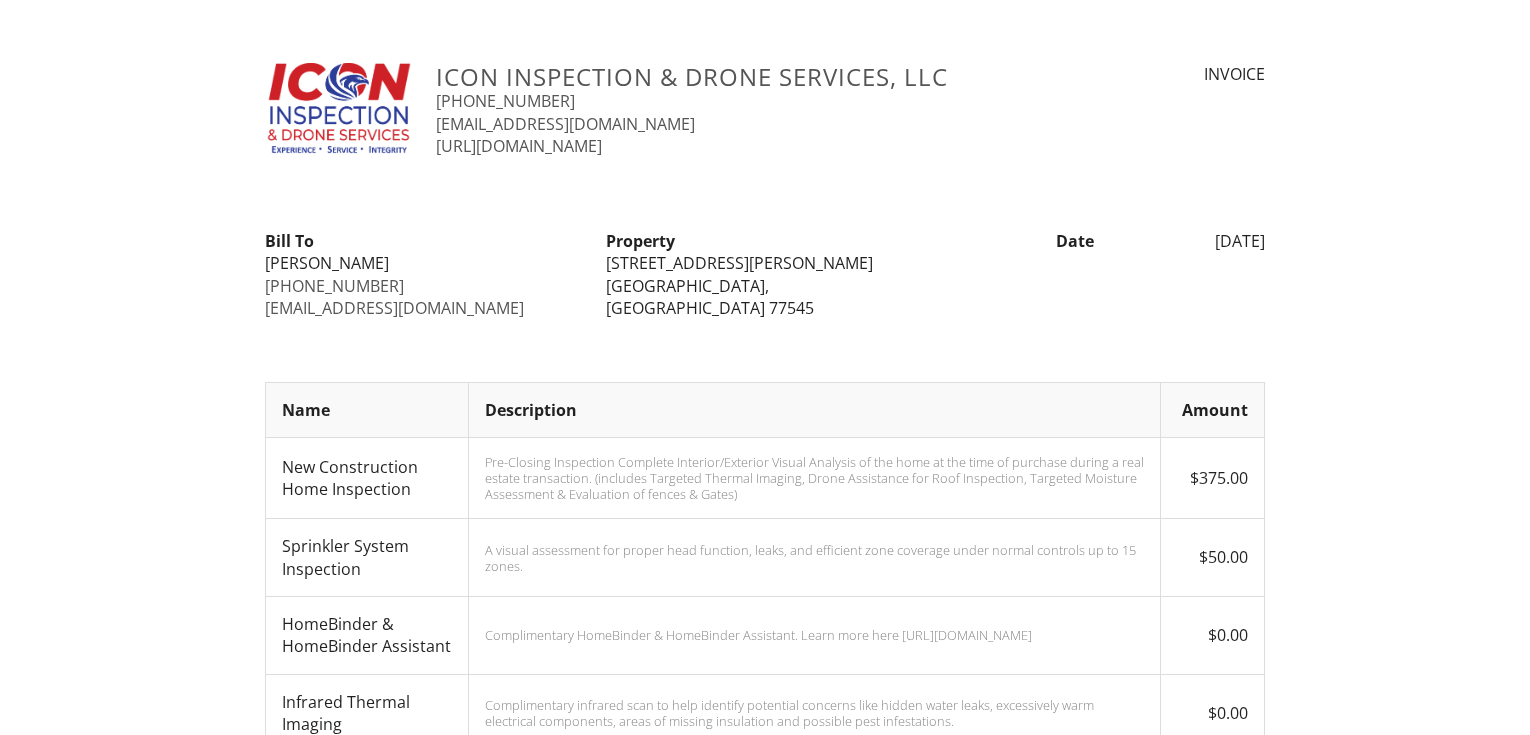 scroll, scrollTop: 0, scrollLeft: 0, axis: both 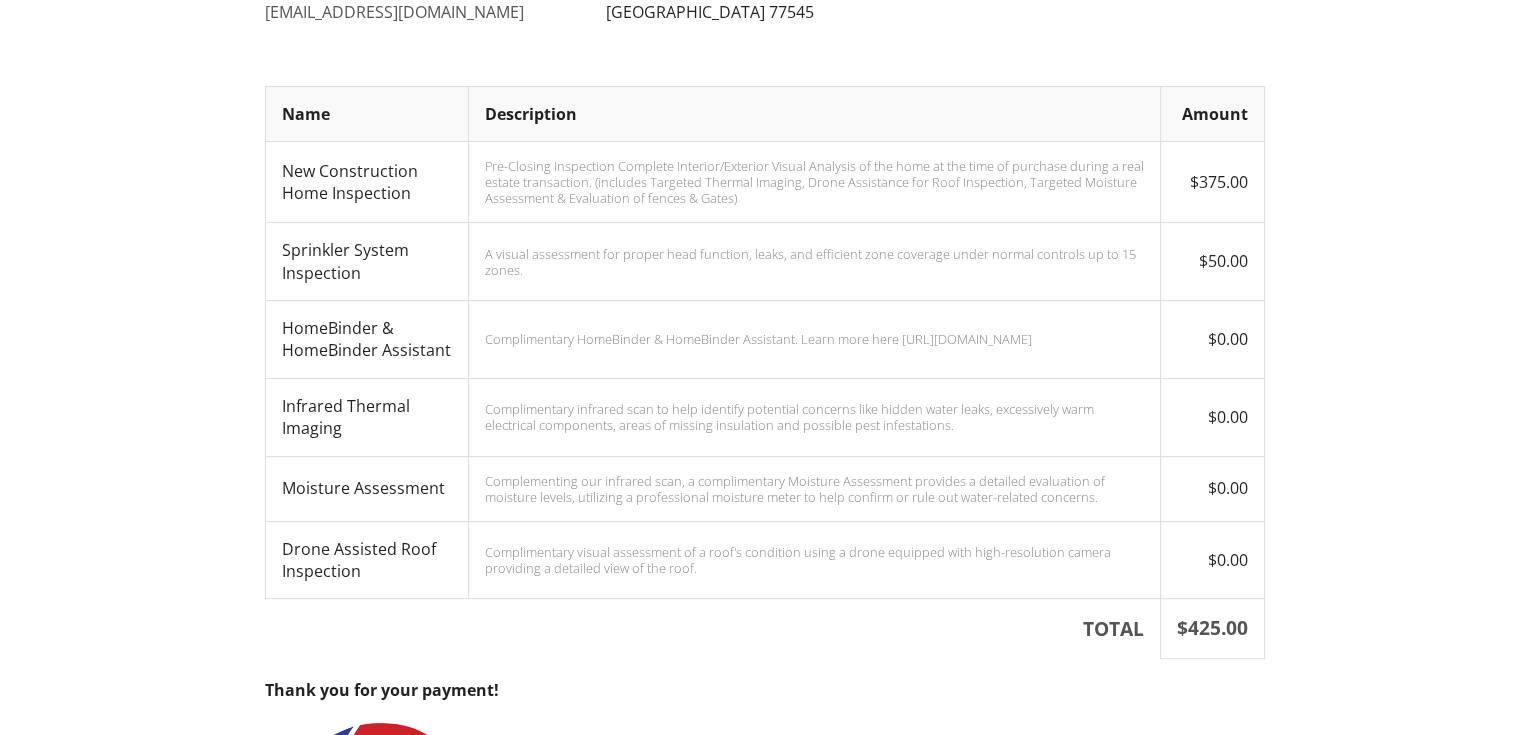 click on "Complimentary HomeBinder & HomeBinder Assistant. Learn more here [URL][DOMAIN_NAME]" at bounding box center (814, 339) 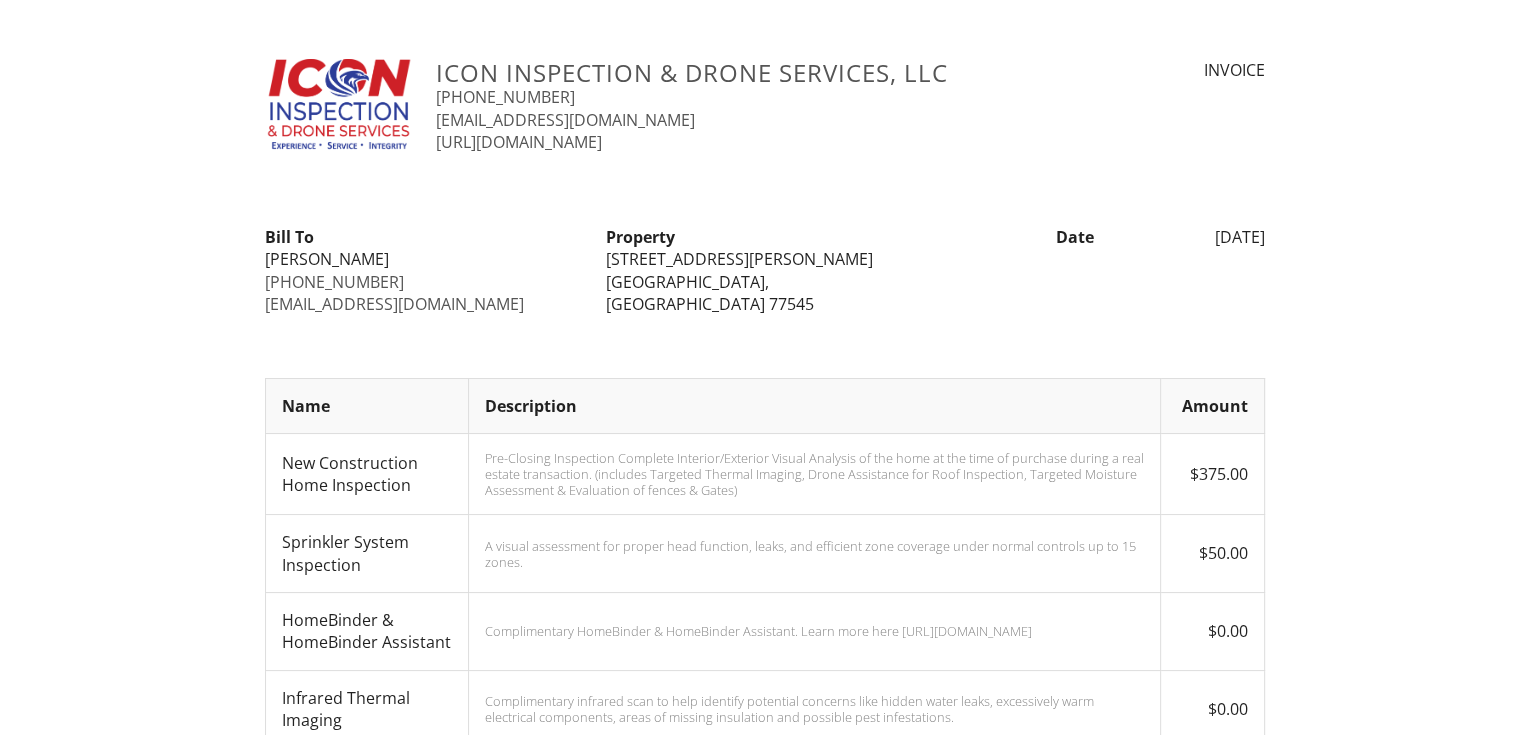 scroll, scrollTop: 0, scrollLeft: 0, axis: both 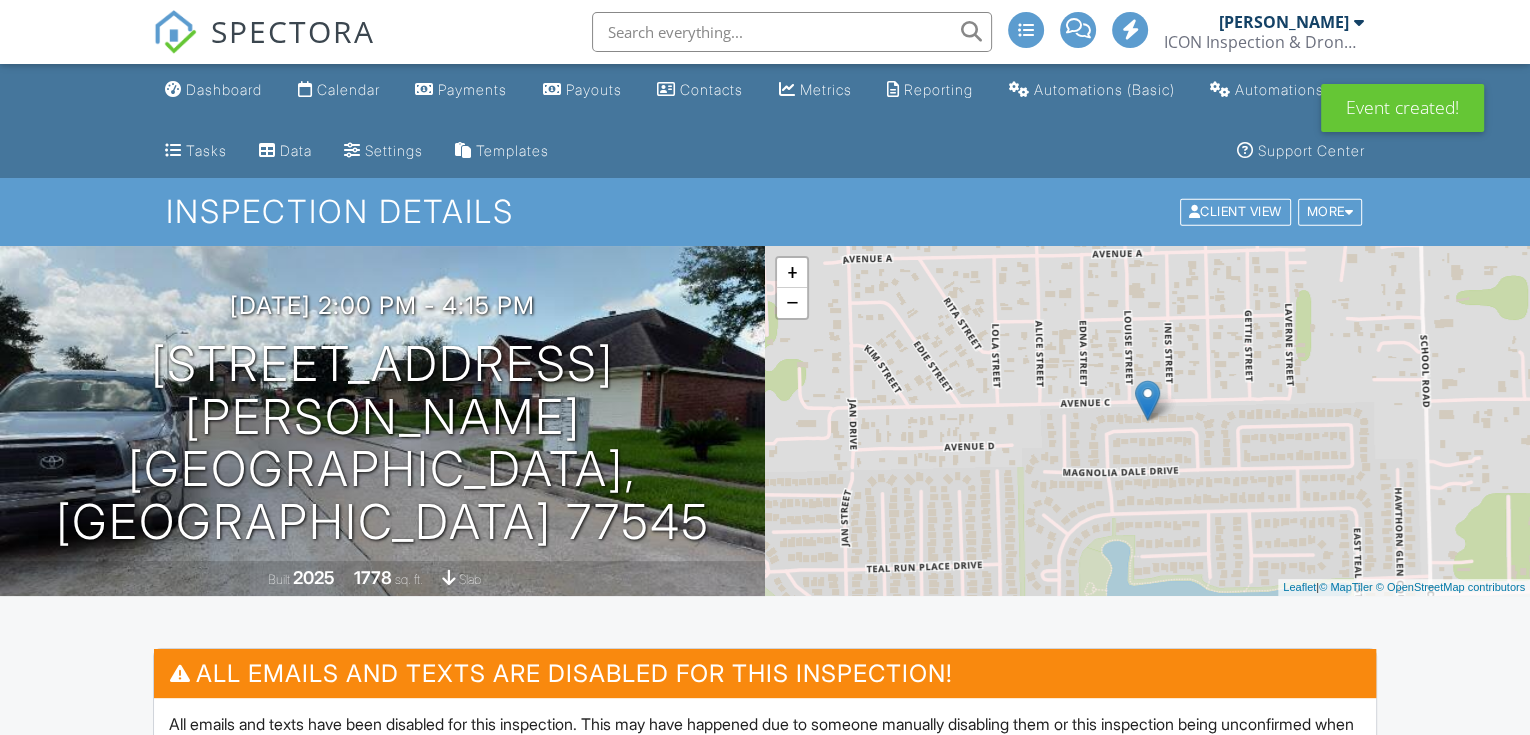 click on "Dashboard" at bounding box center [224, 89] 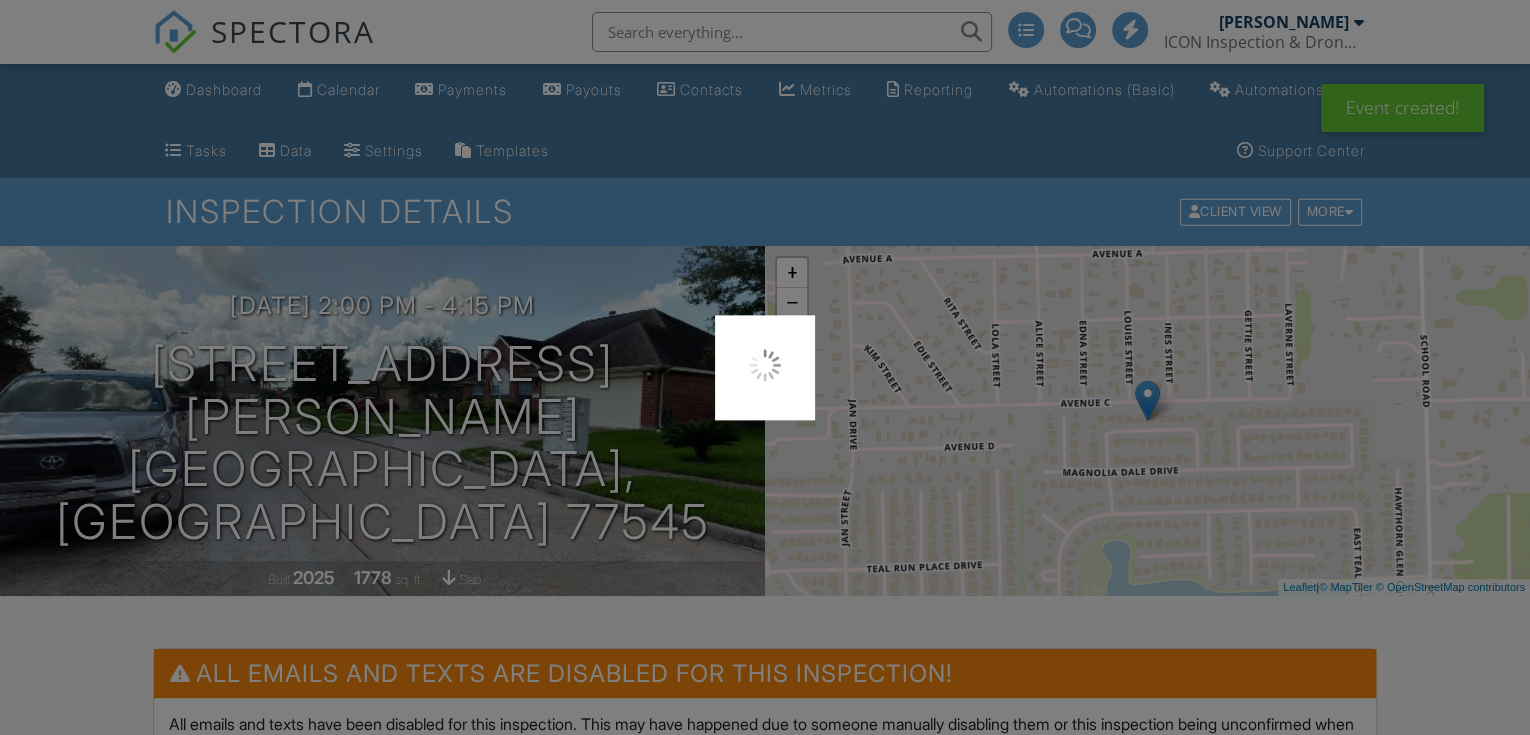 scroll, scrollTop: 0, scrollLeft: 0, axis: both 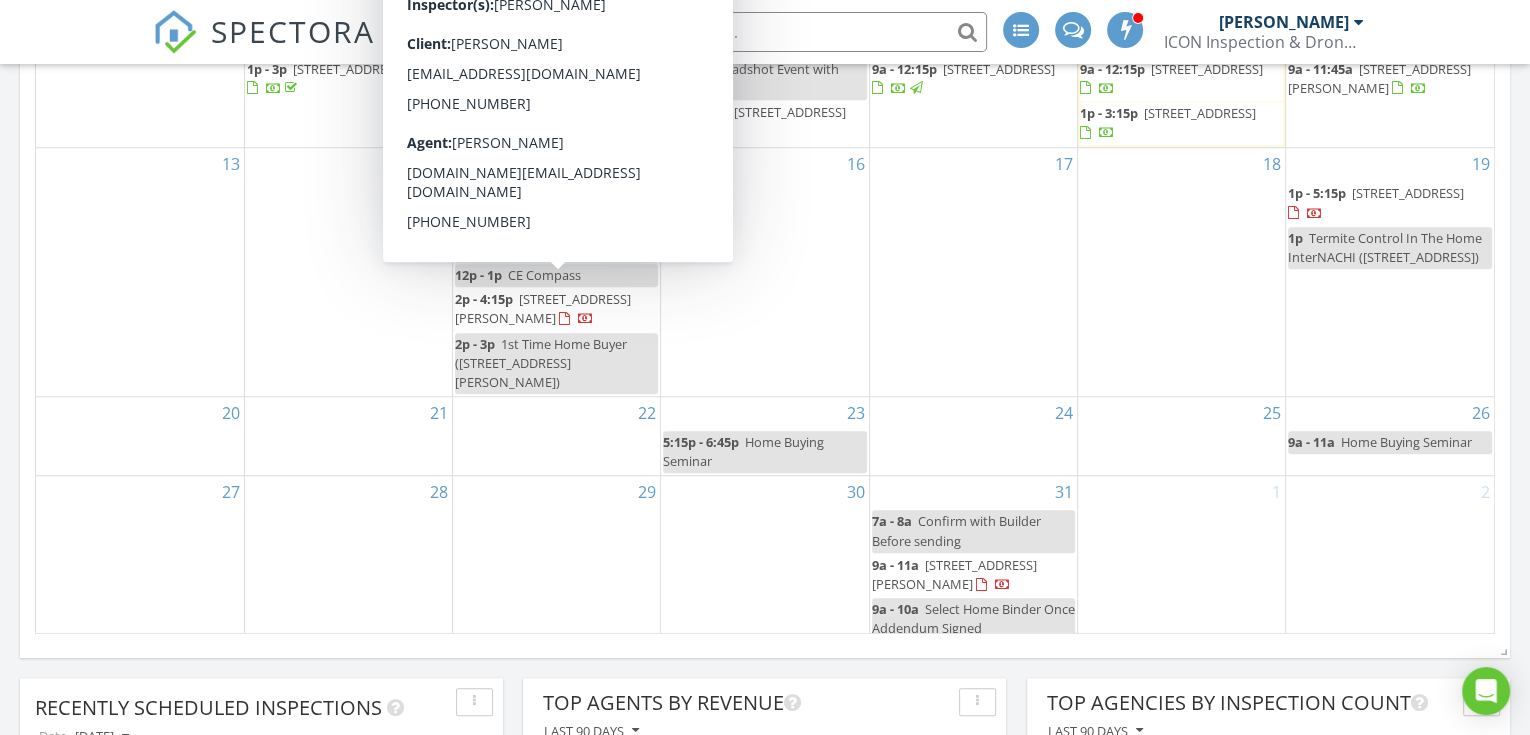 click on "14" at bounding box center (348, 272) 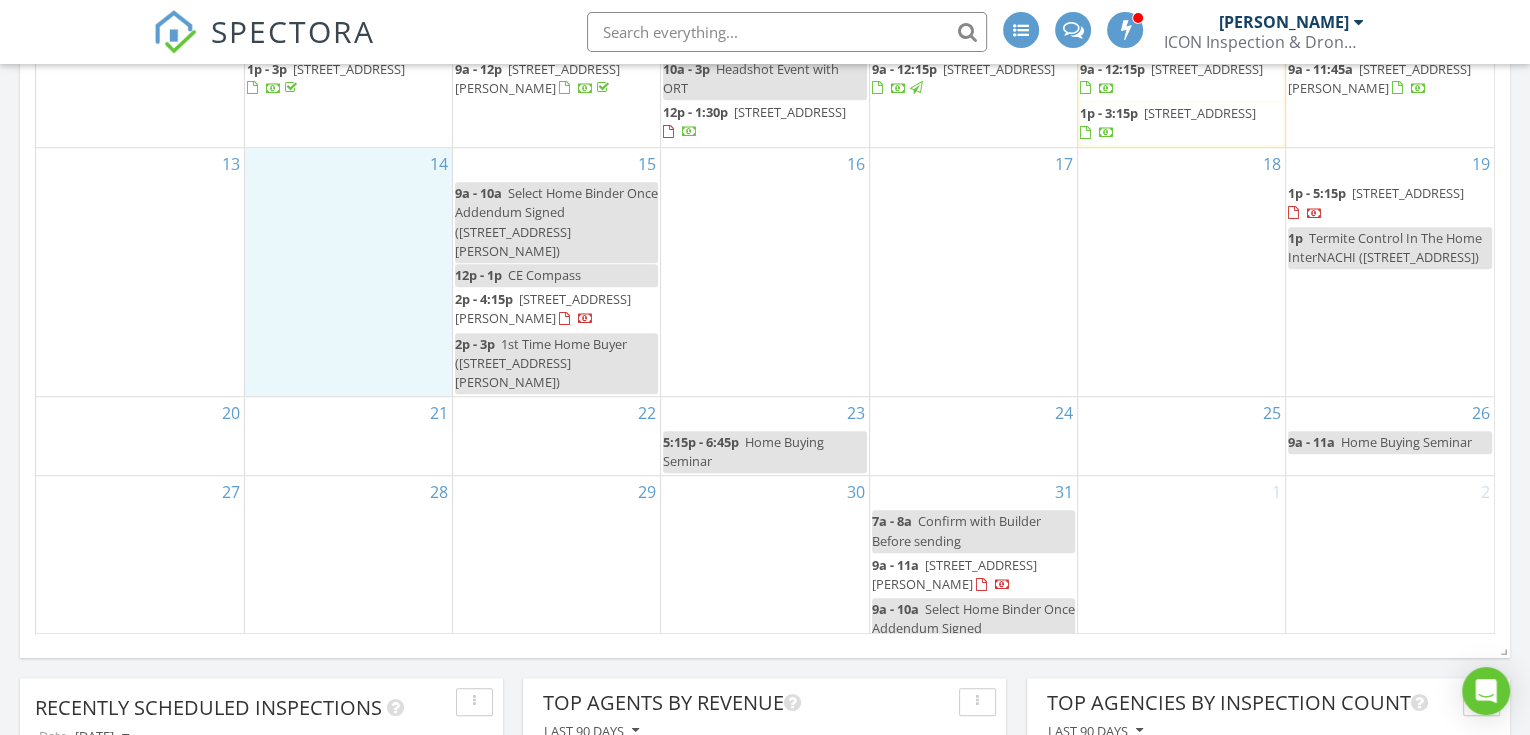 click on "1310 Windom Court Way, Fresno 77545" at bounding box center [543, 308] 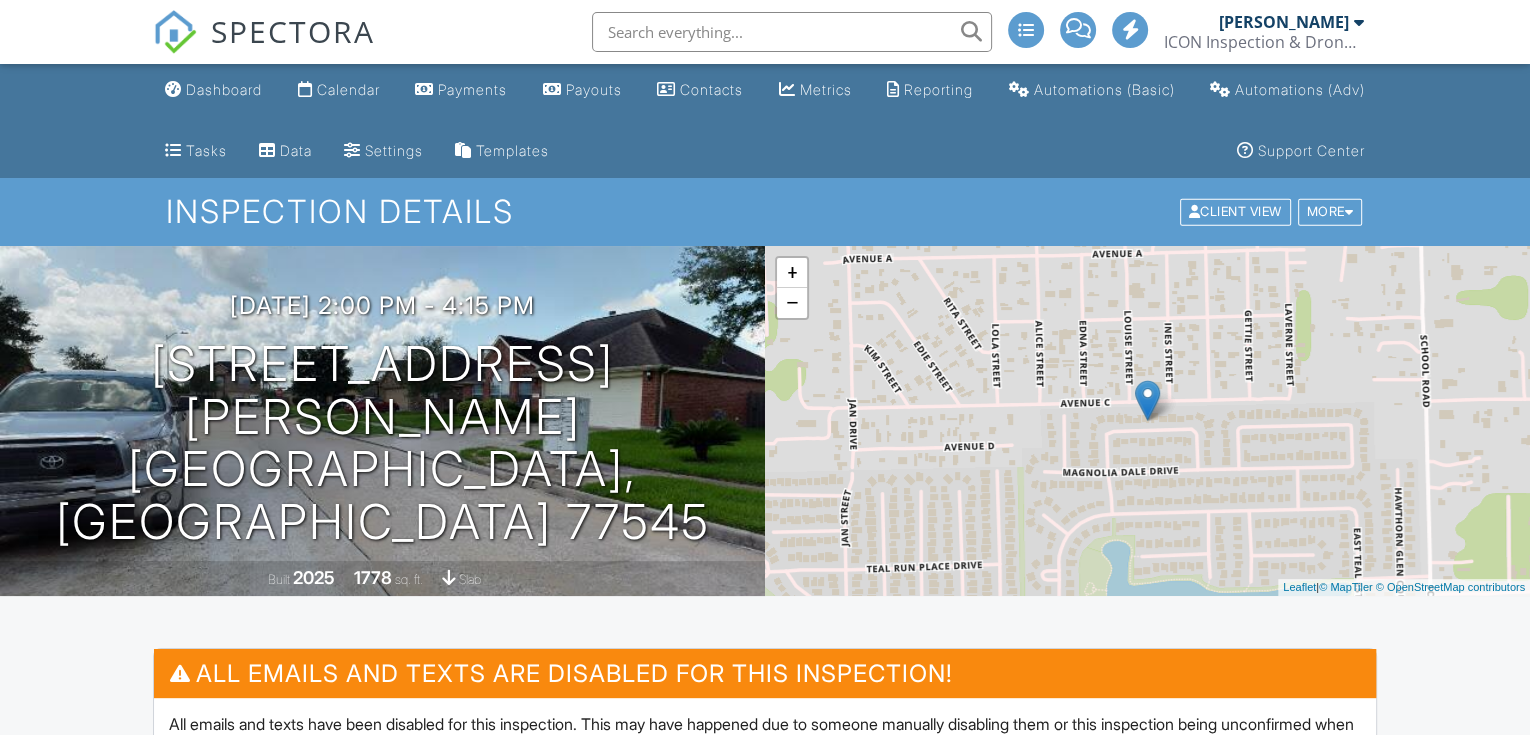scroll, scrollTop: 1481, scrollLeft: 0, axis: vertical 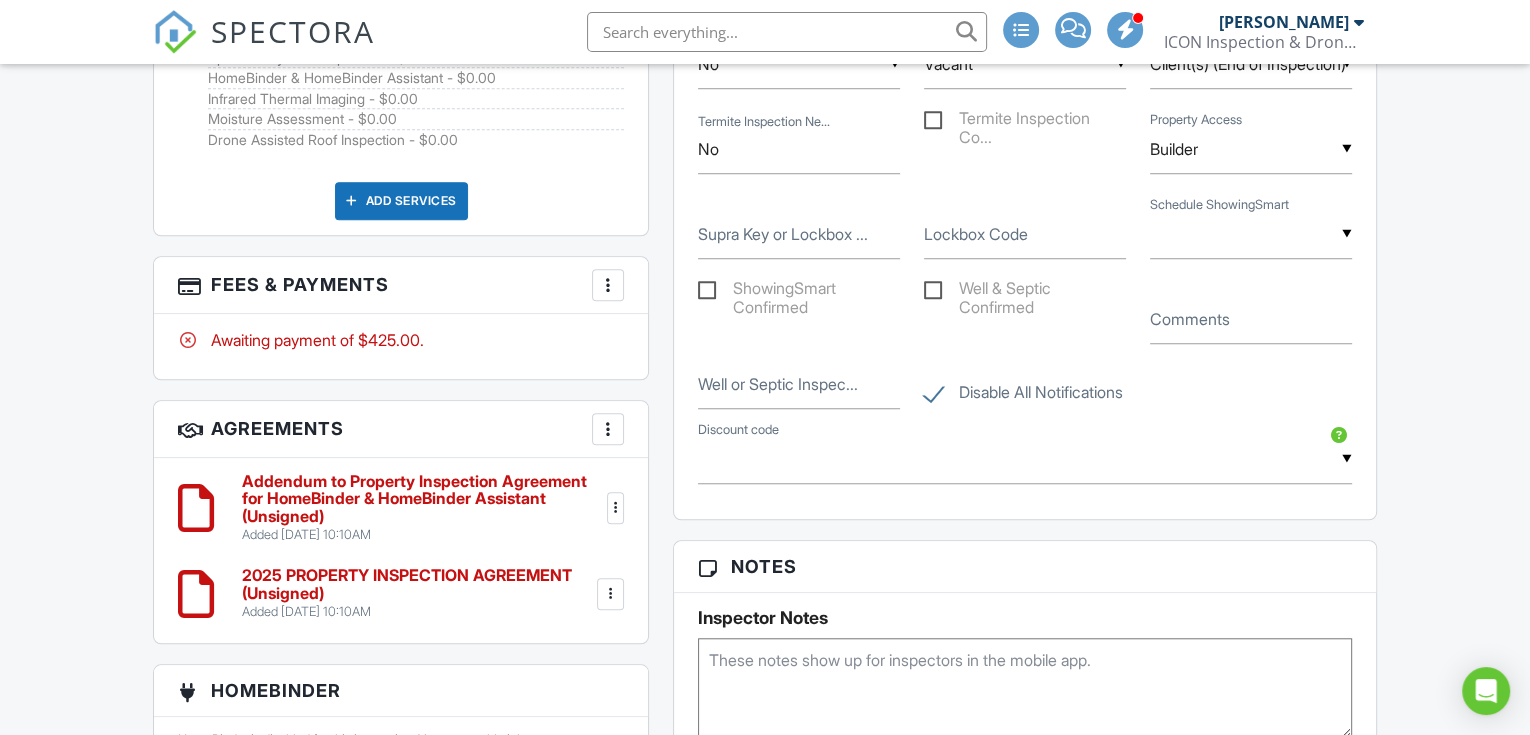click at bounding box center [608, 285] 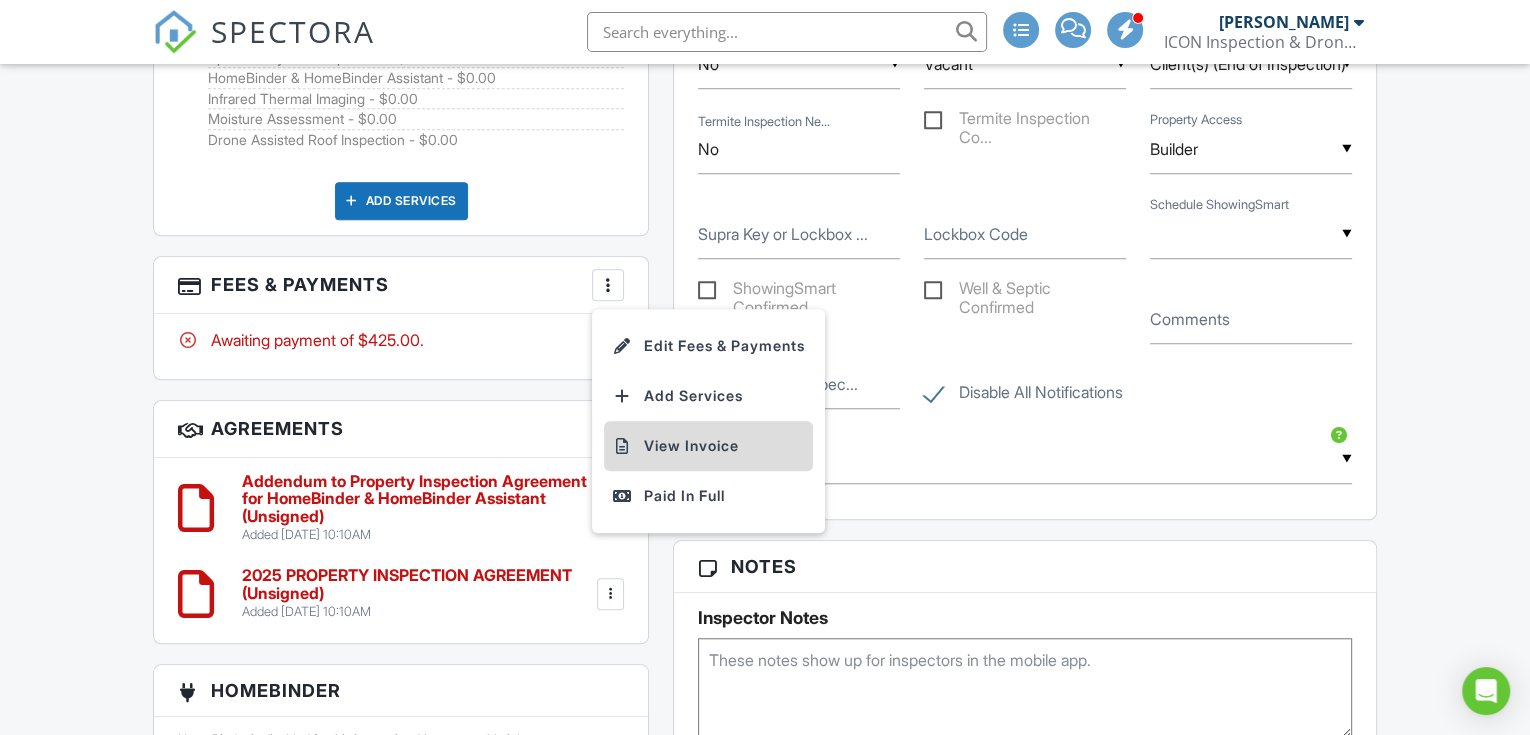 click on "View Invoice" at bounding box center (708, 446) 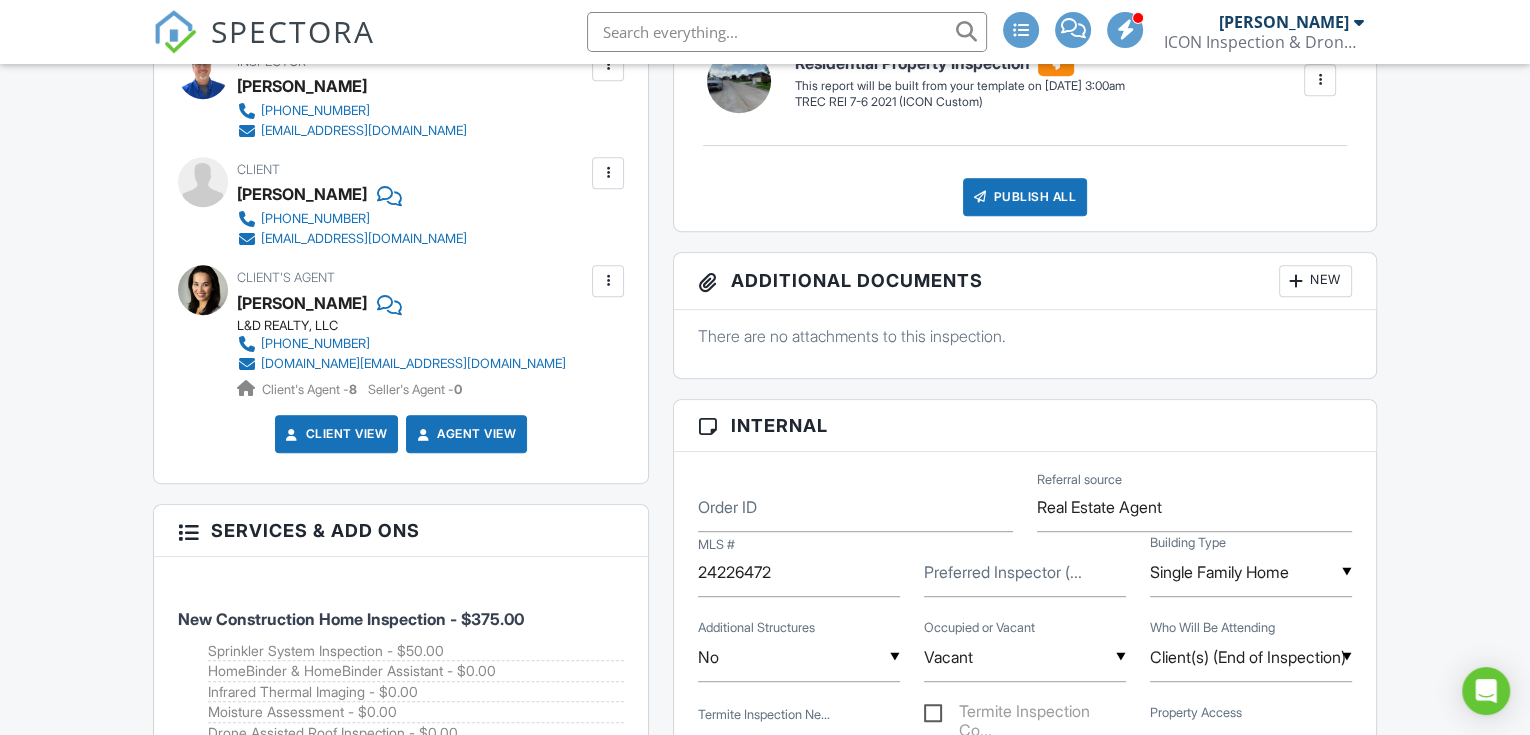 scroll, scrollTop: 296, scrollLeft: 0, axis: vertical 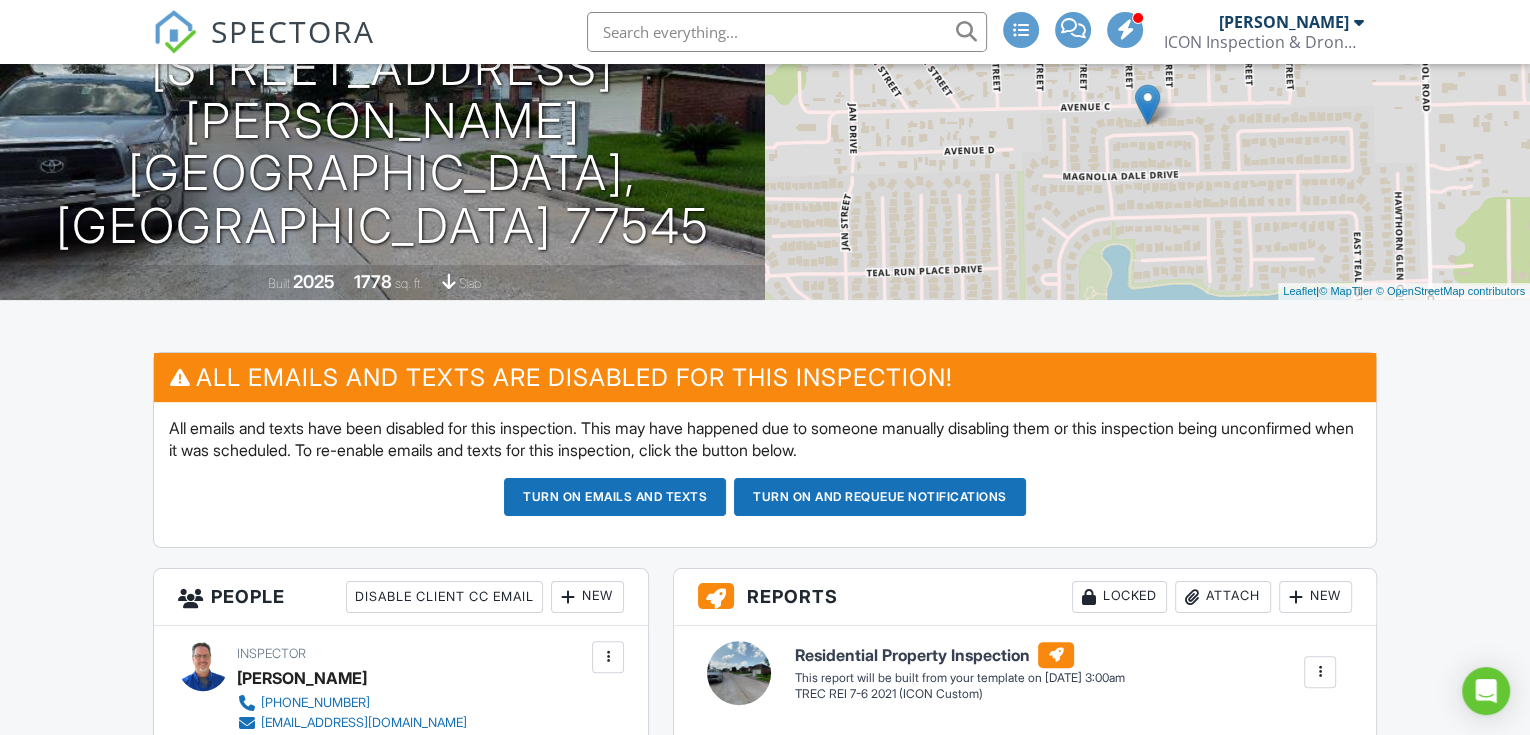 click on "Turn on and Requeue Notifications" at bounding box center (880, 497) 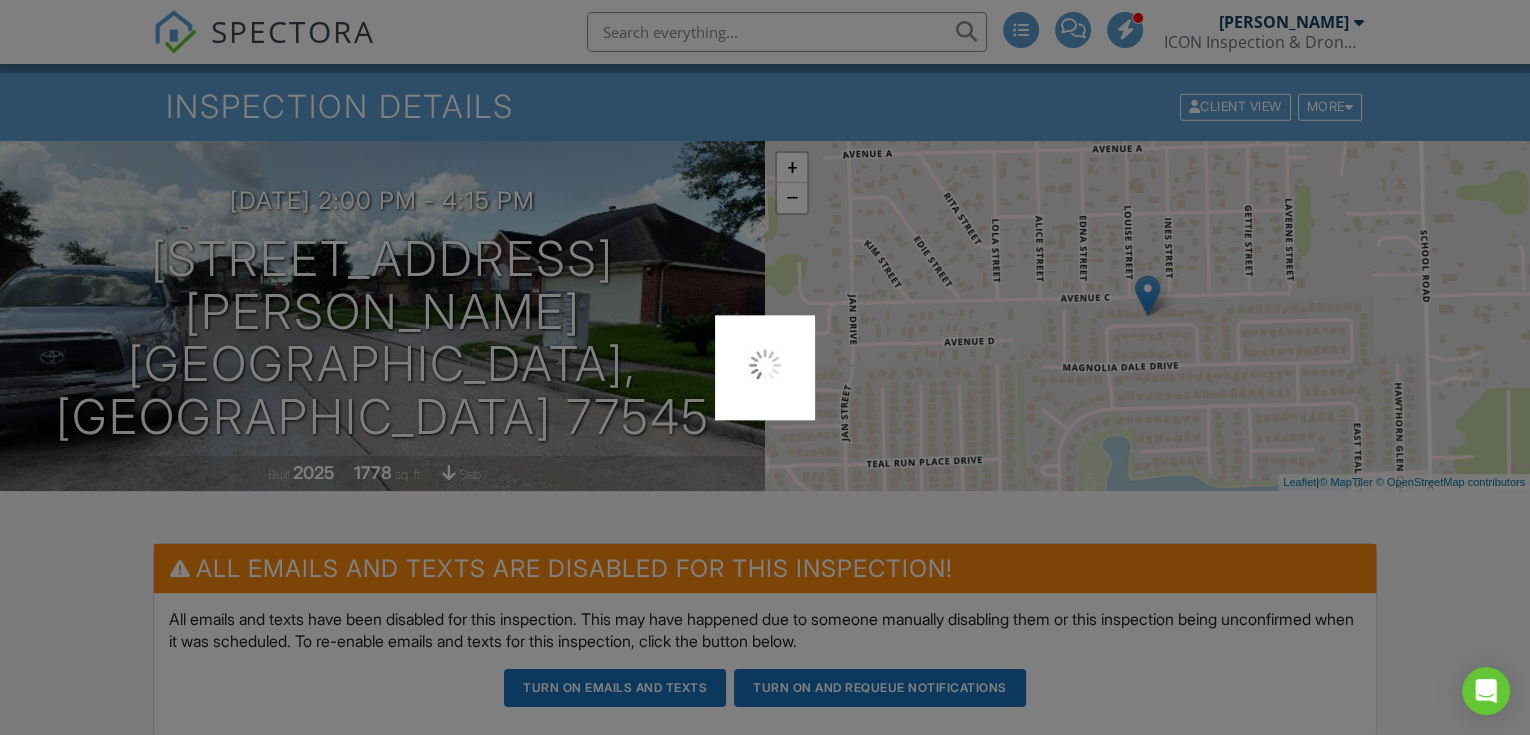 scroll, scrollTop: 0, scrollLeft: 0, axis: both 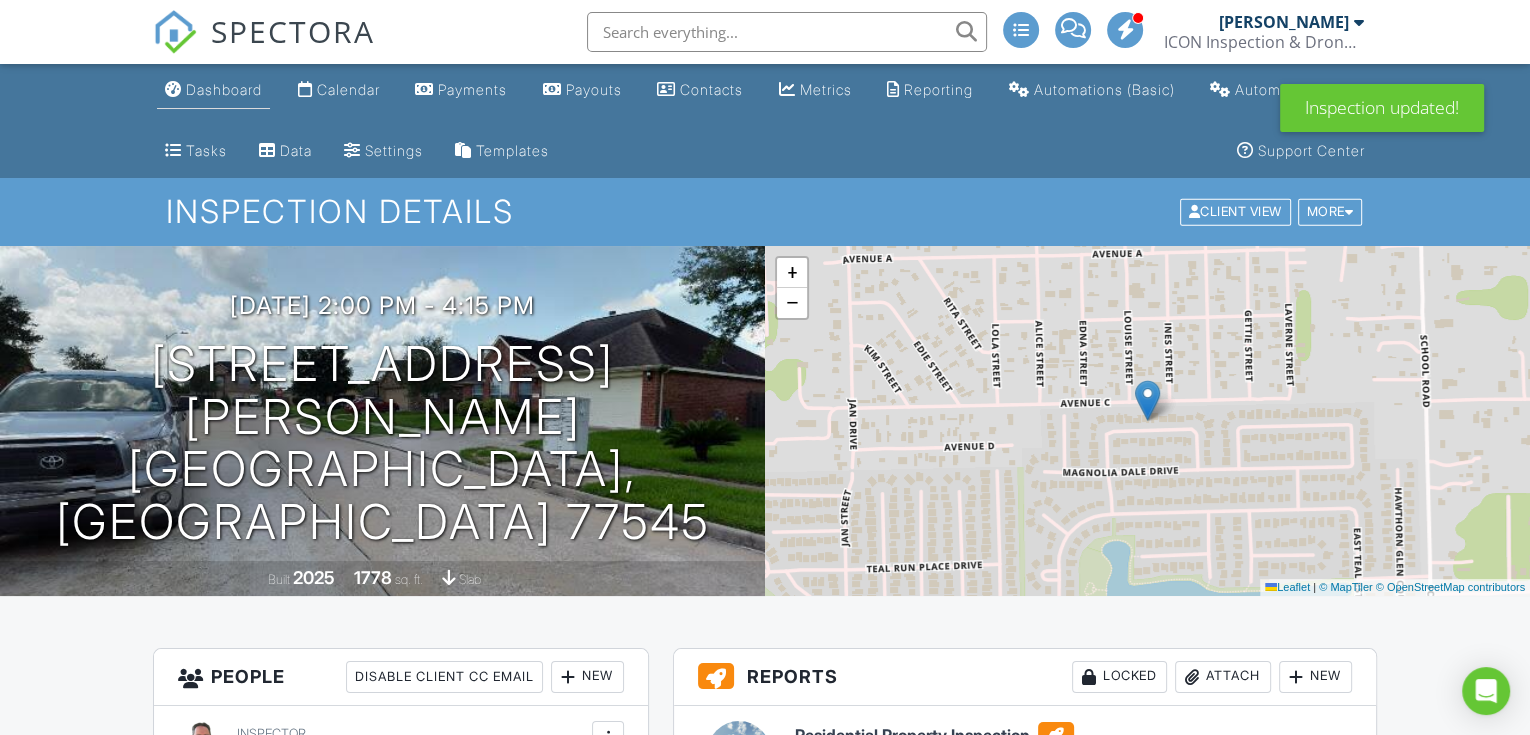 click on "Dashboard" at bounding box center [224, 89] 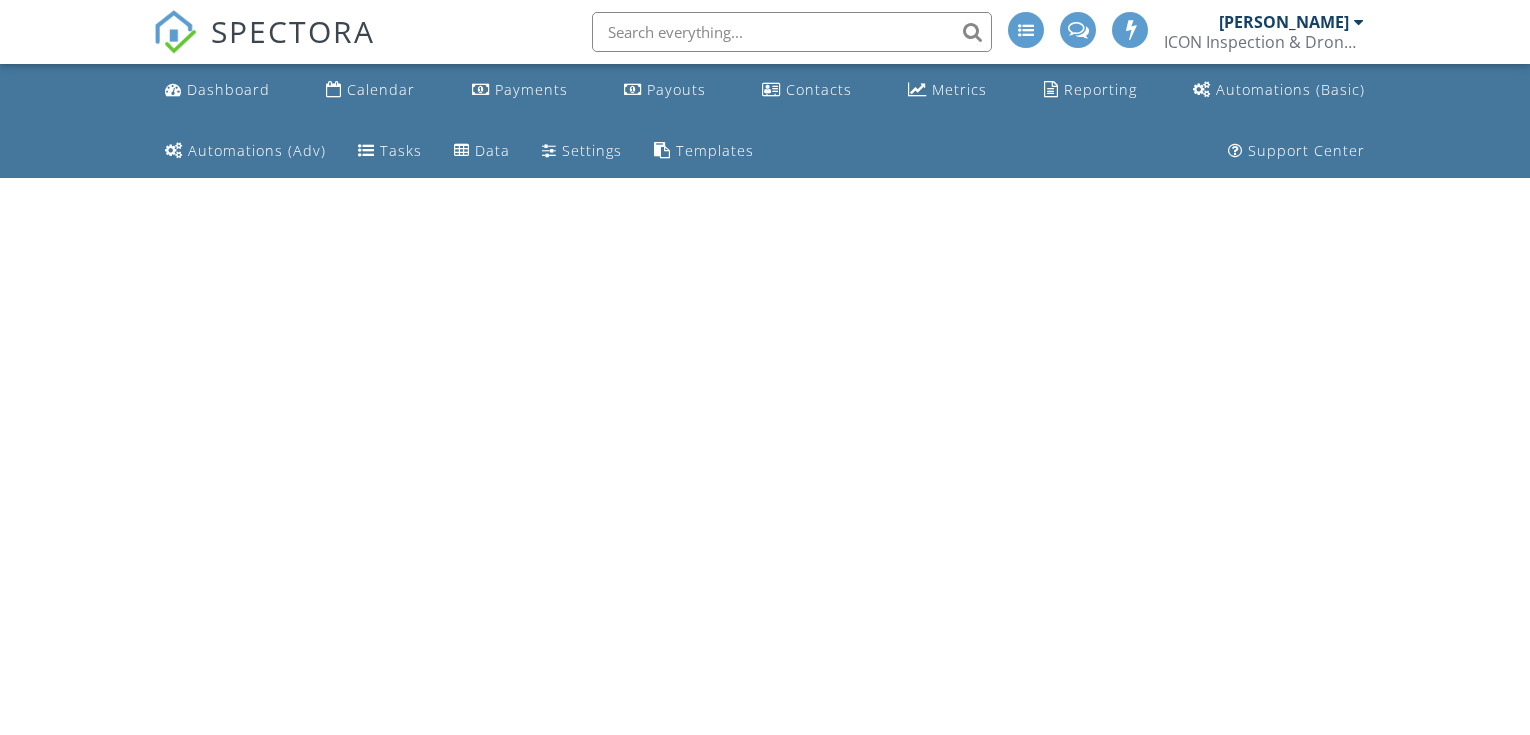 scroll, scrollTop: 0, scrollLeft: 0, axis: both 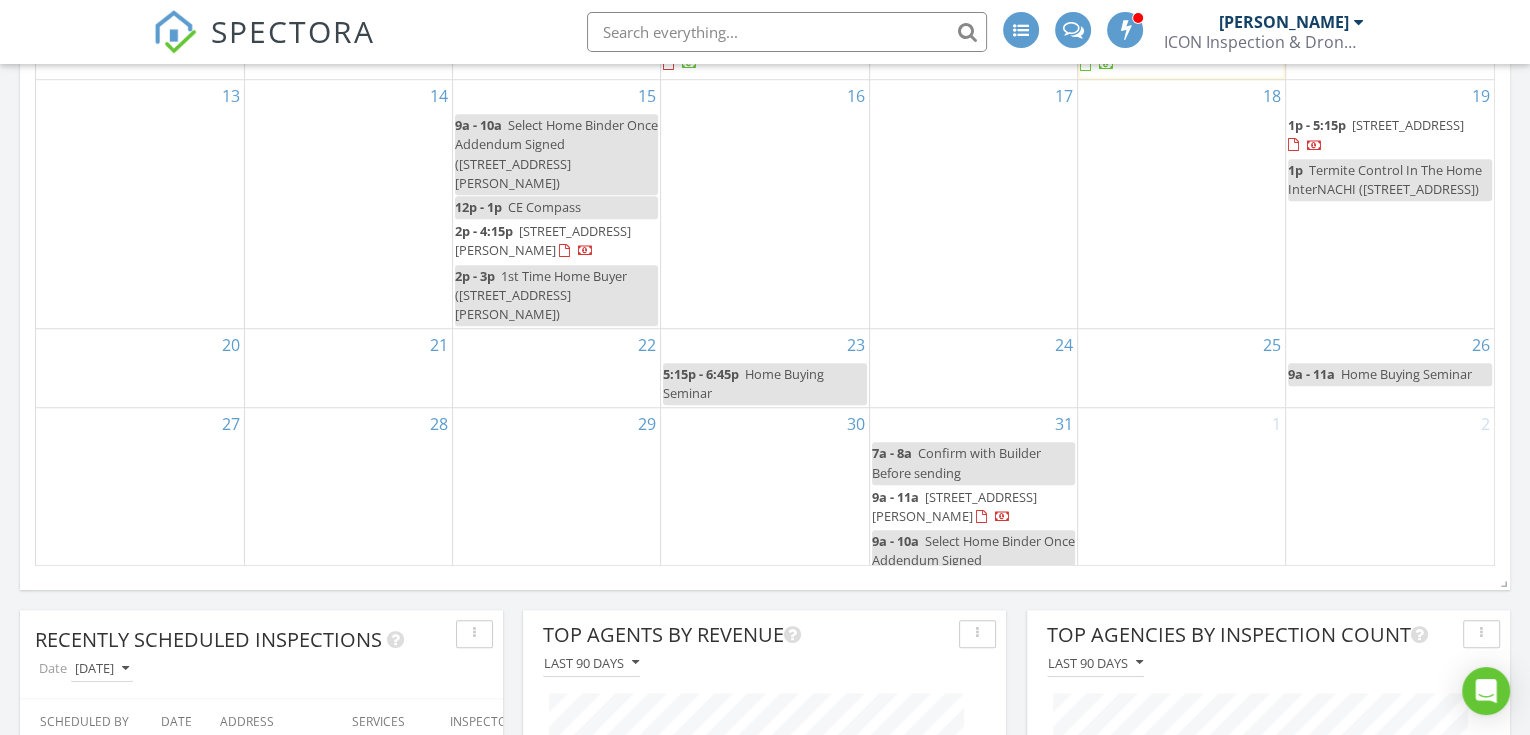 click on "[STREET_ADDRESS][PERSON_NAME]" at bounding box center [543, 240] 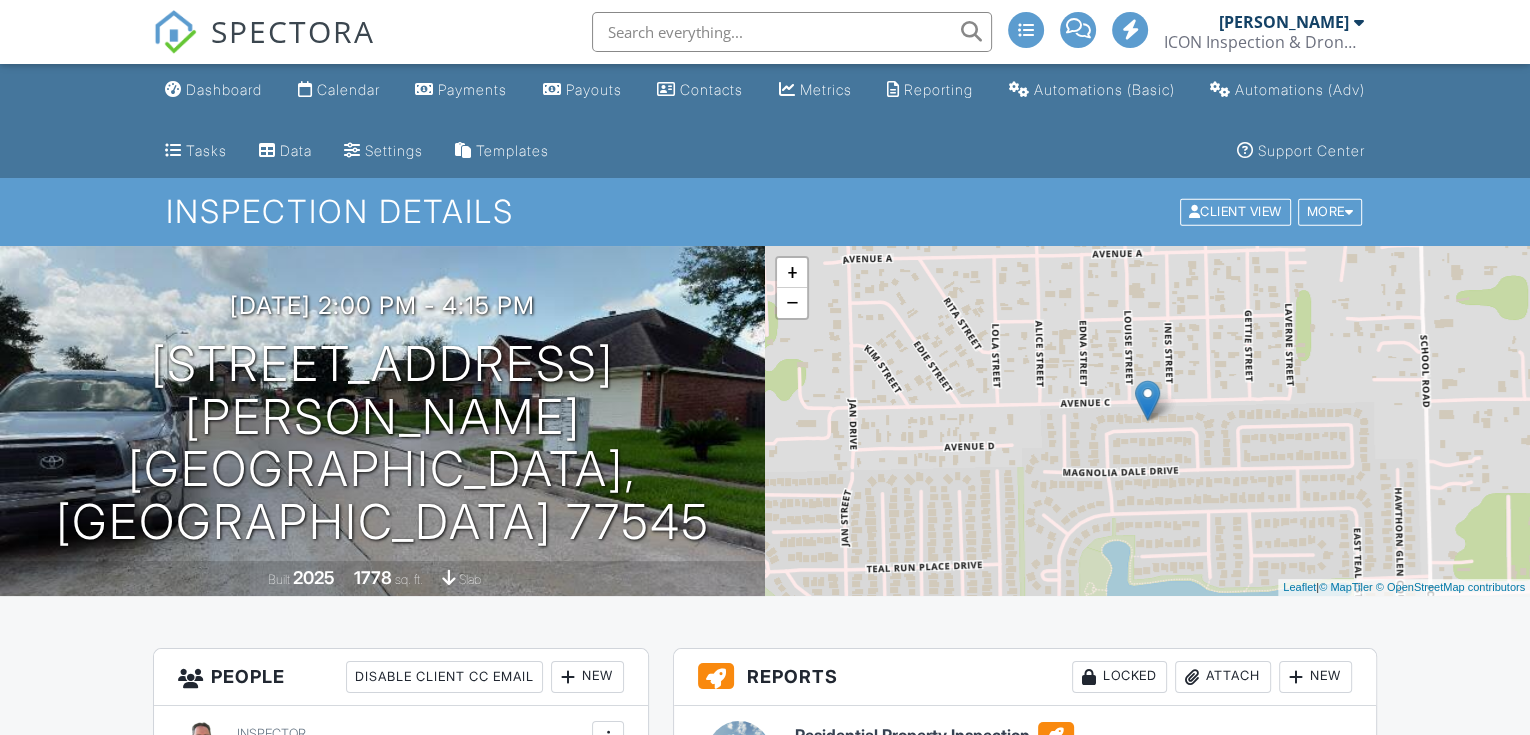 scroll, scrollTop: 888, scrollLeft: 0, axis: vertical 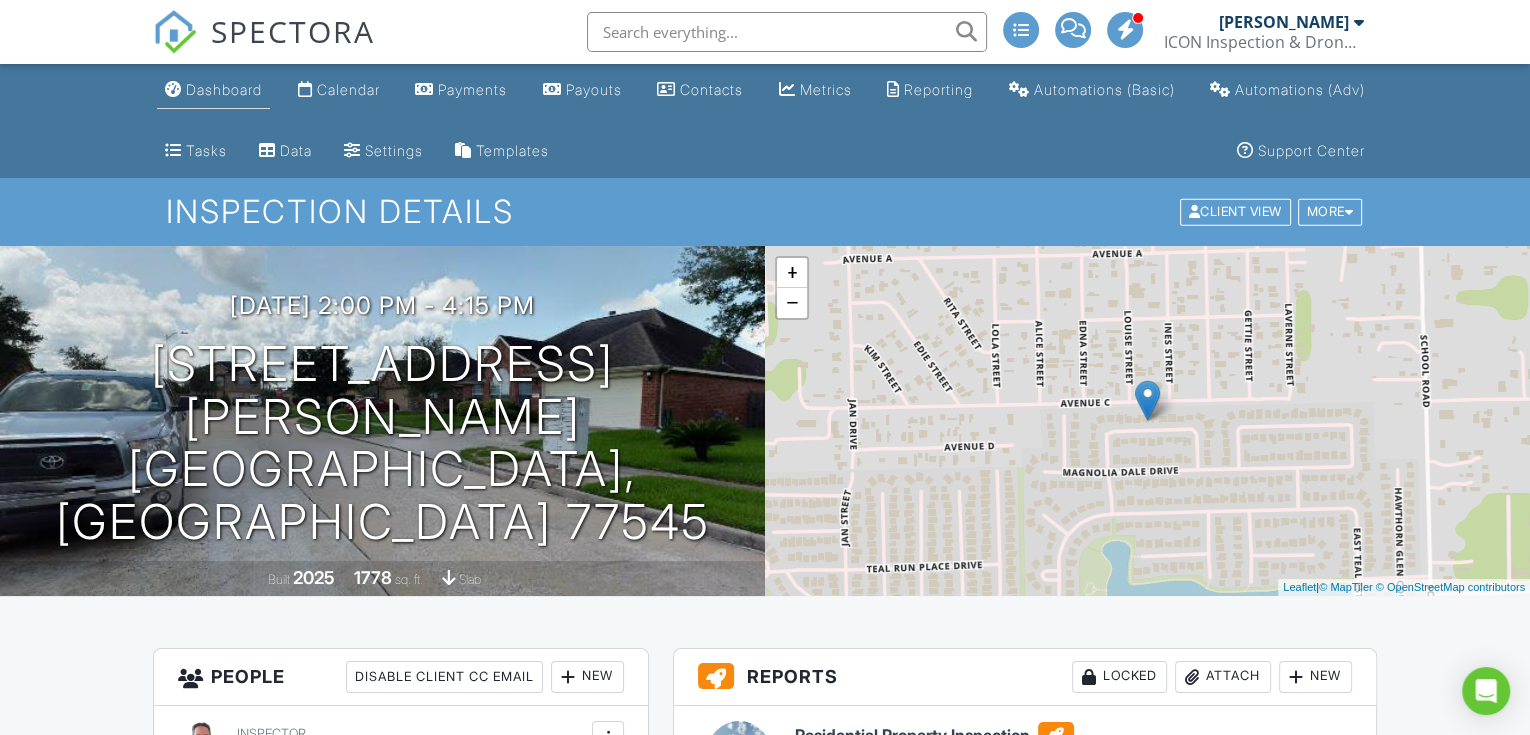 click on "Dashboard" at bounding box center [224, 89] 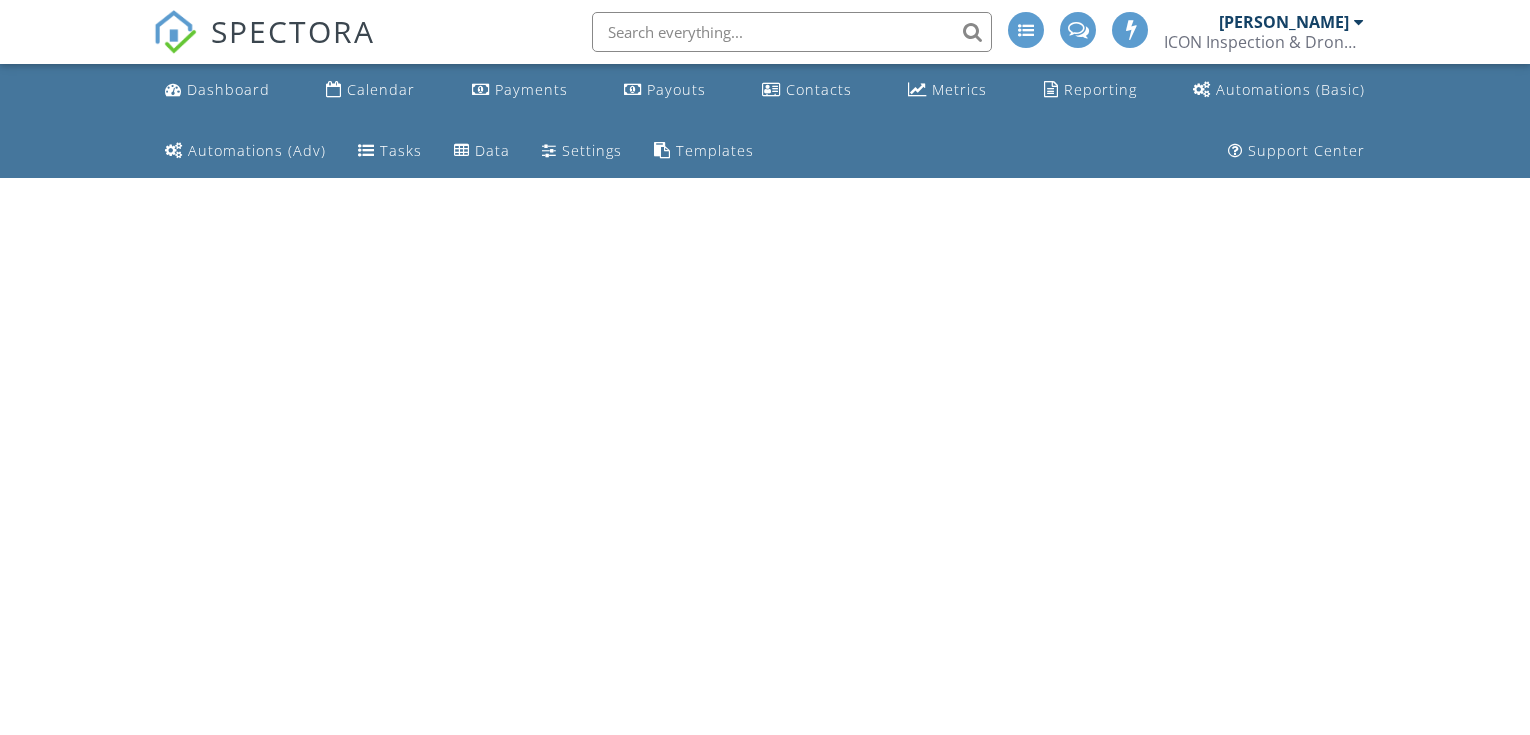 scroll, scrollTop: 0, scrollLeft: 0, axis: both 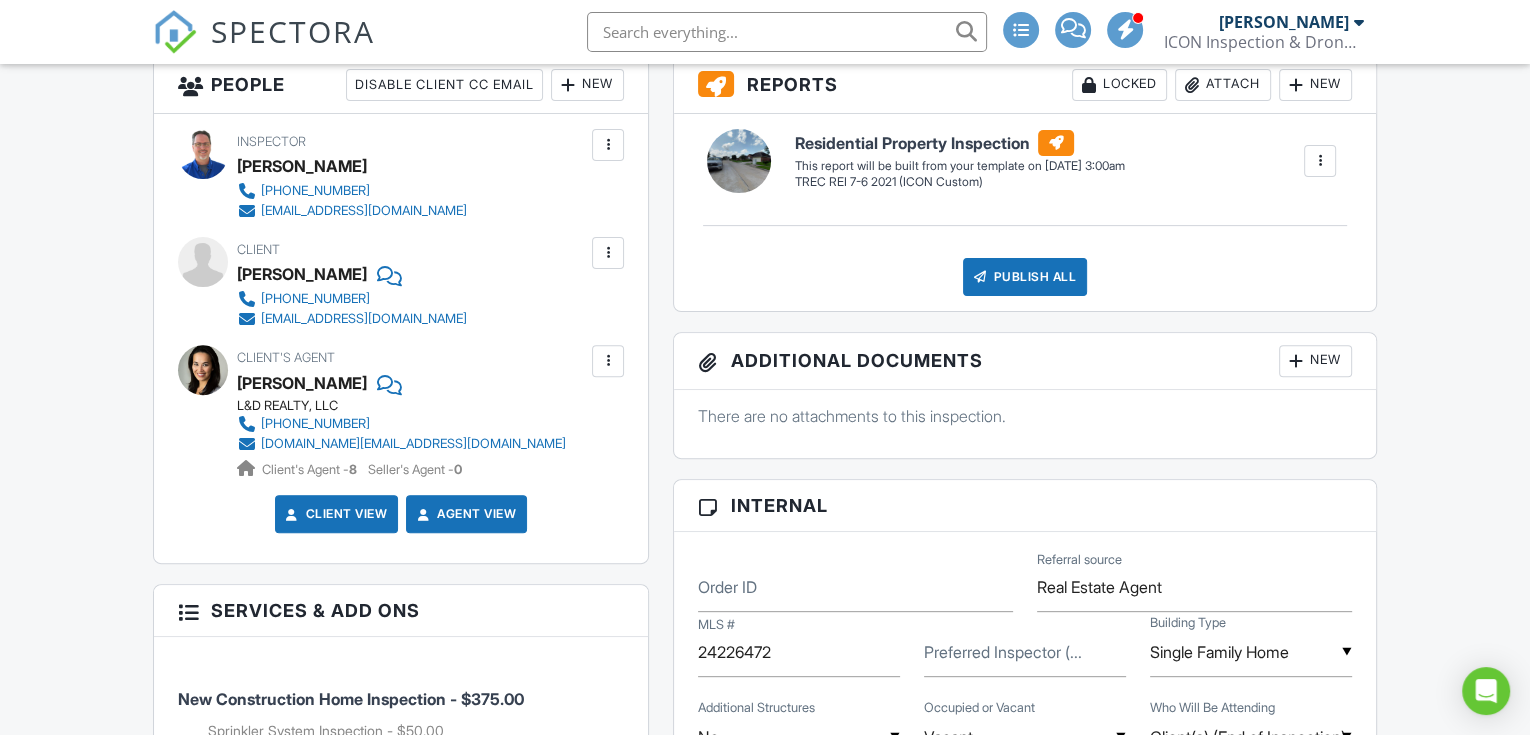click at bounding box center [608, 253] 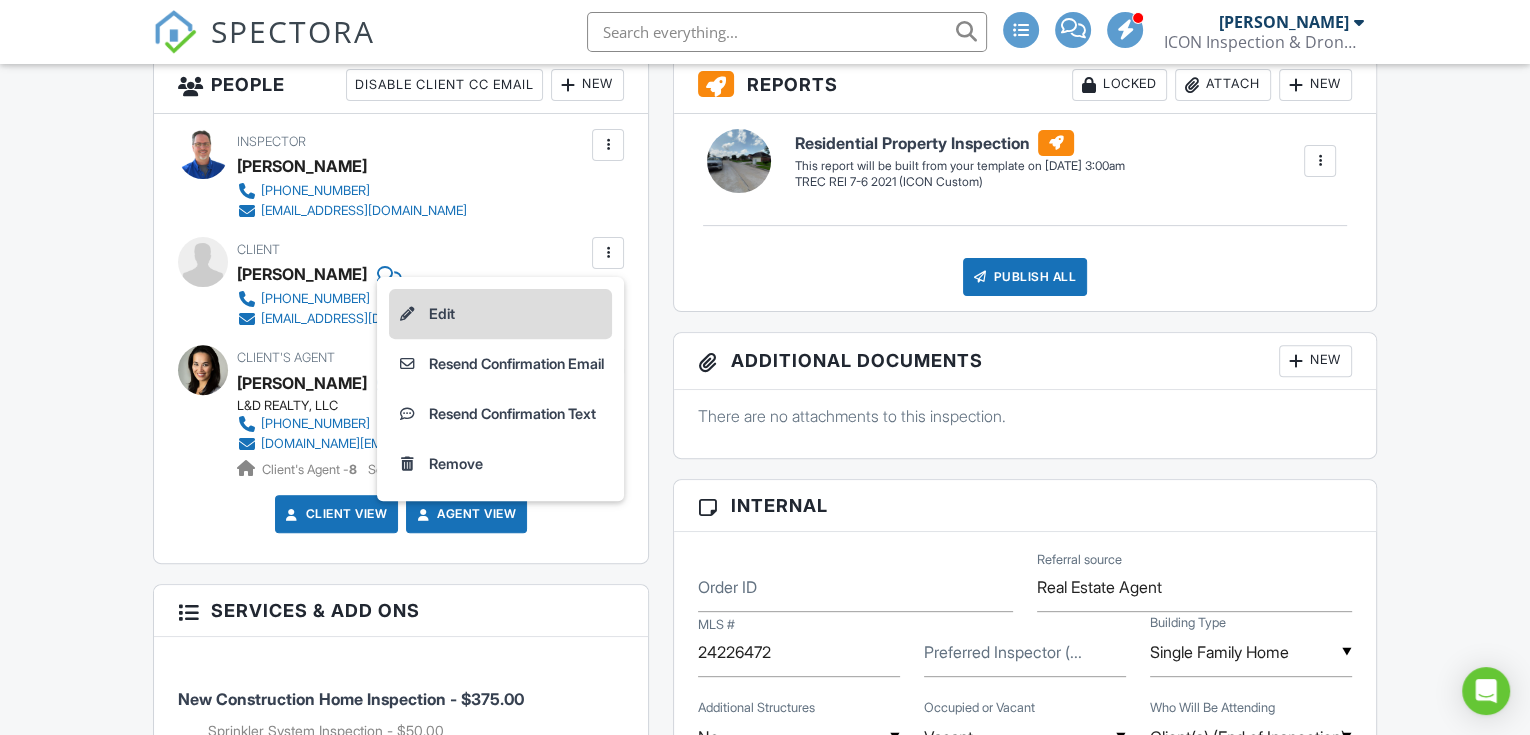 click on "Edit" at bounding box center (500, 314) 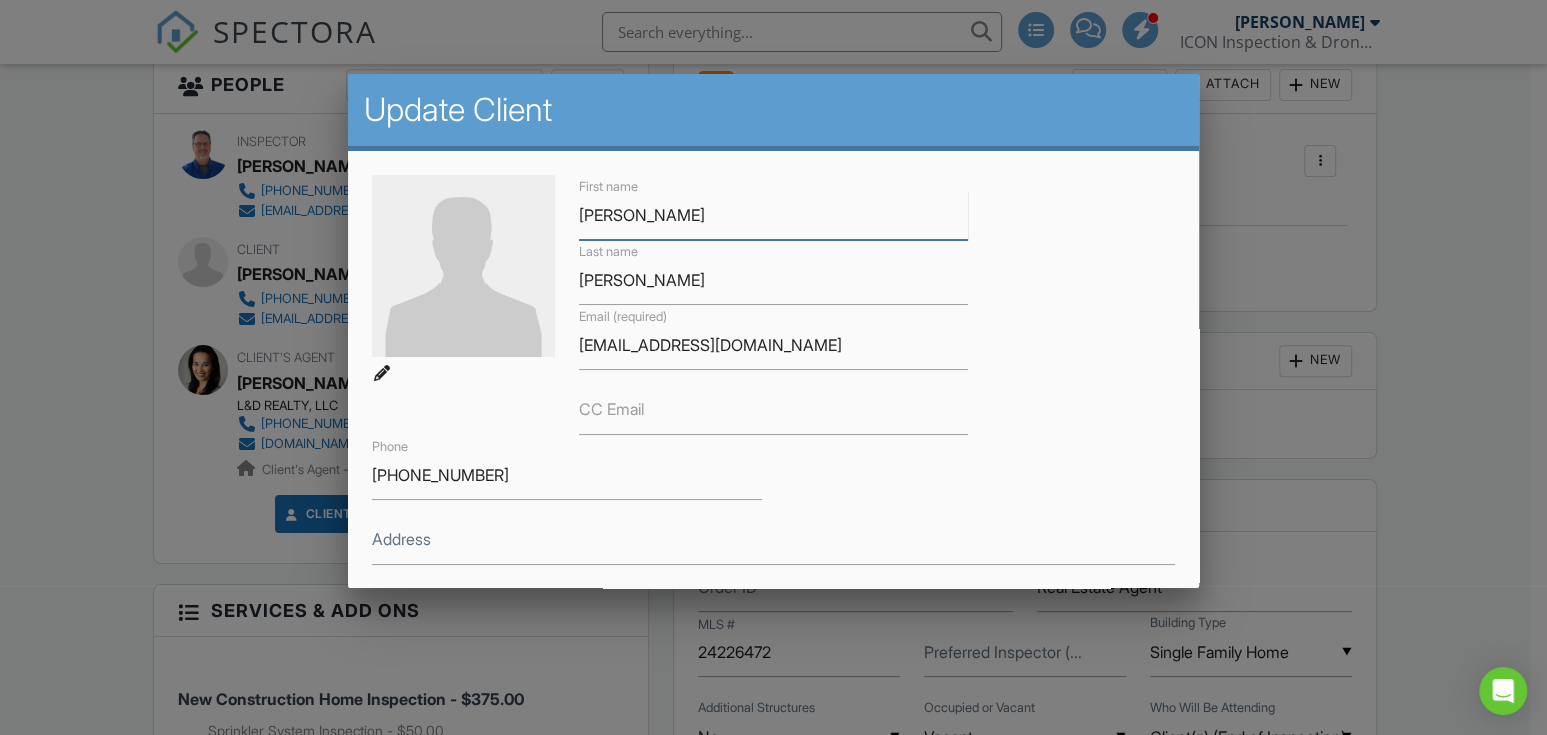 click on "Jonny" at bounding box center (773, 215) 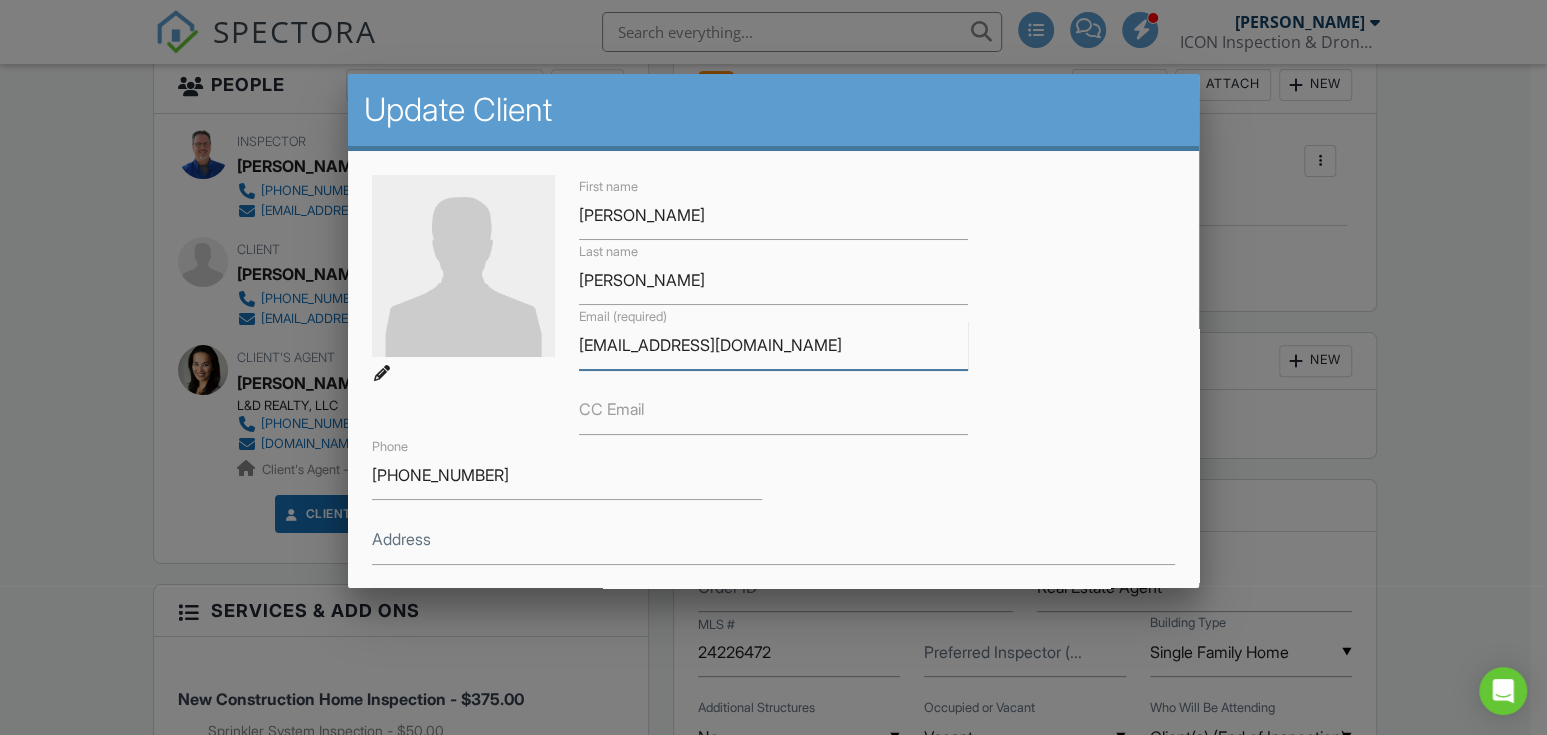 click on "[EMAIL_ADDRESS][DOMAIN_NAME]" at bounding box center [773, 345] 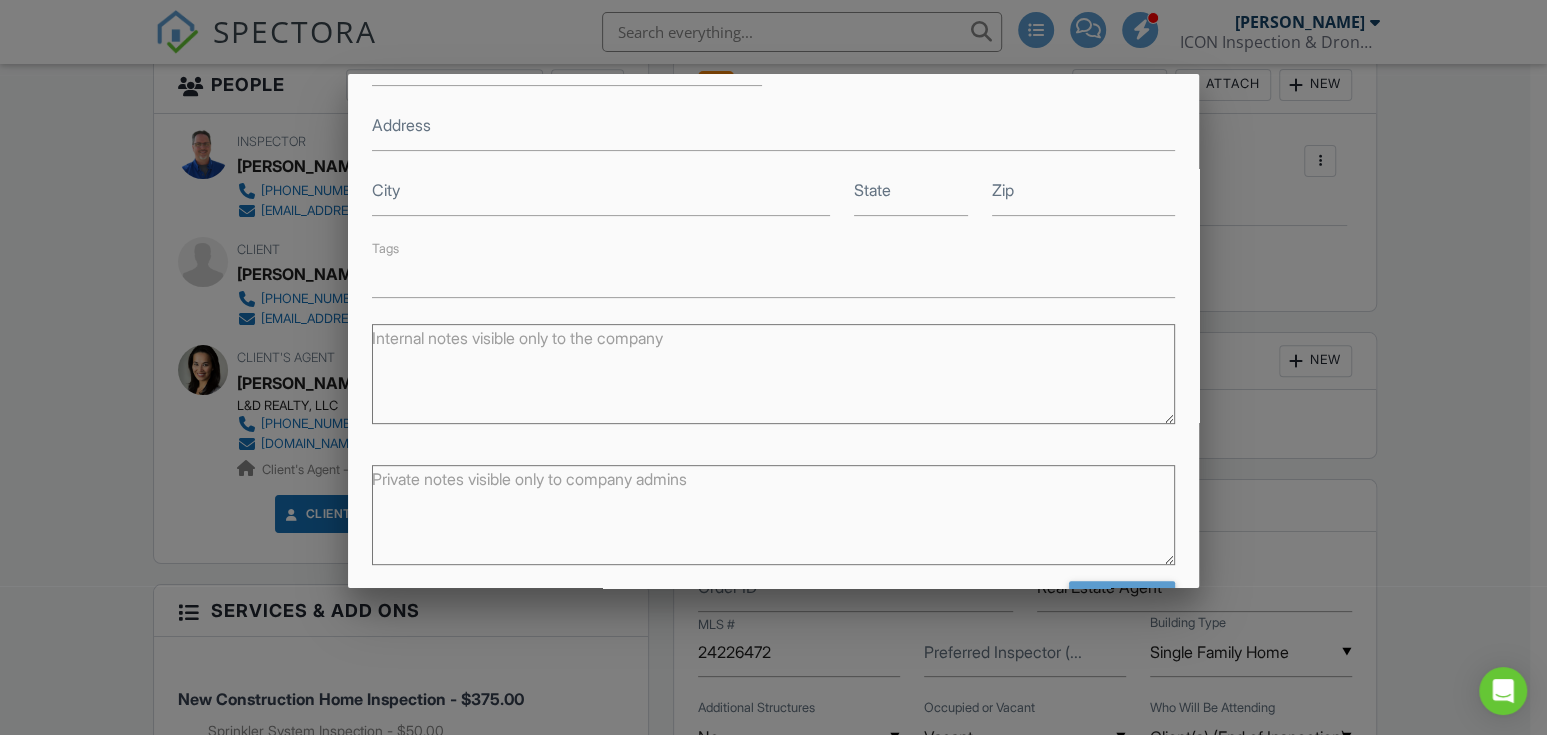 scroll, scrollTop: 481, scrollLeft: 0, axis: vertical 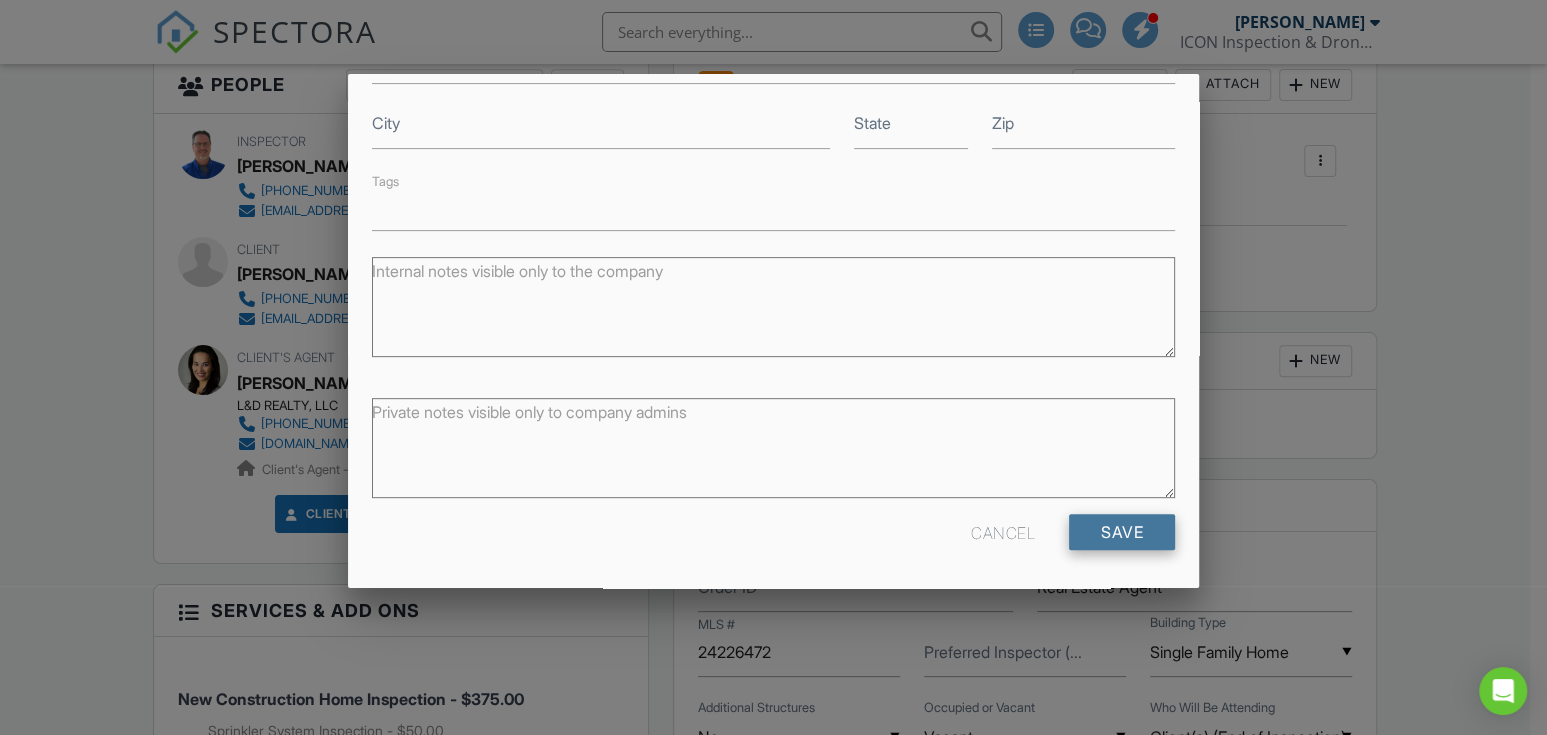 type on "johnnytran0821@gmail.com" 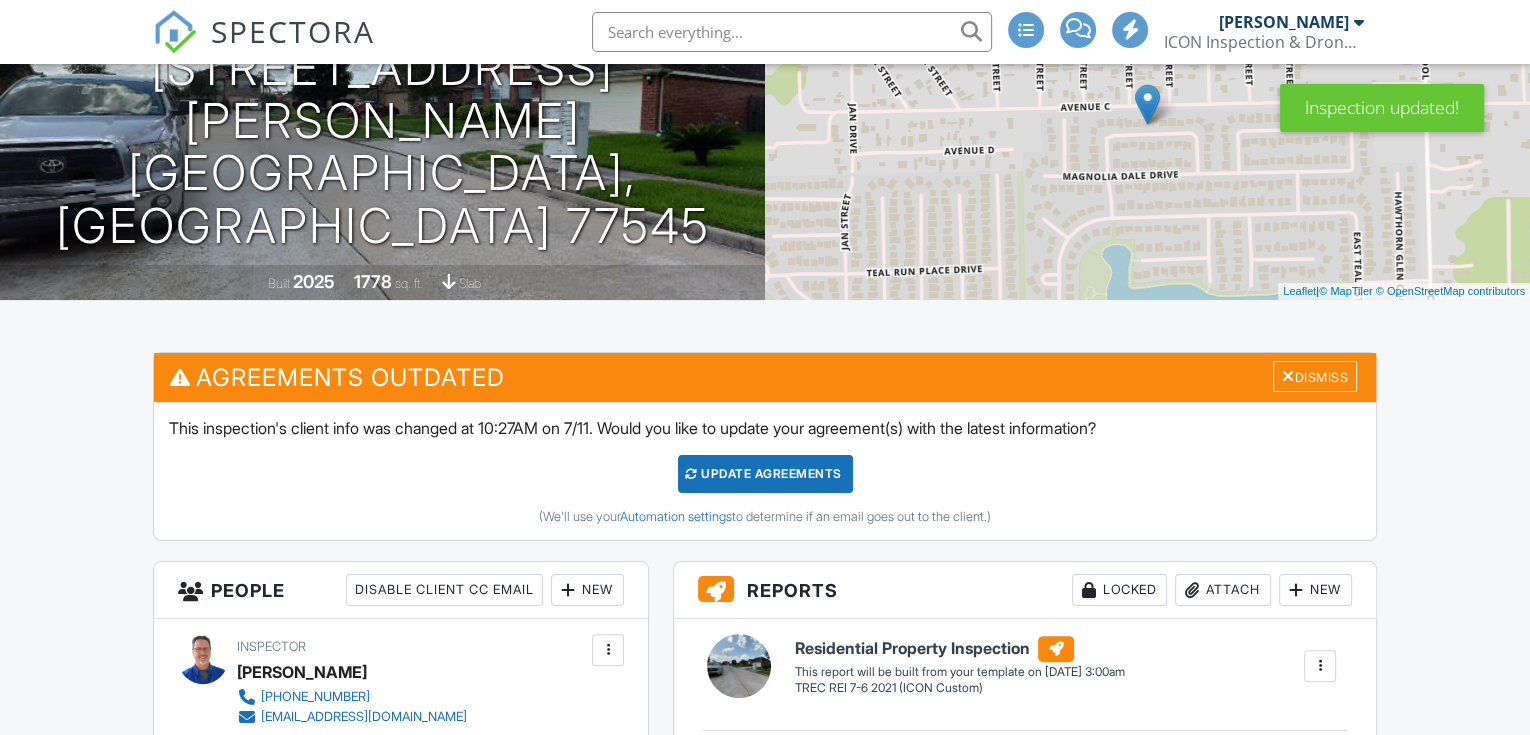 scroll, scrollTop: 888, scrollLeft: 0, axis: vertical 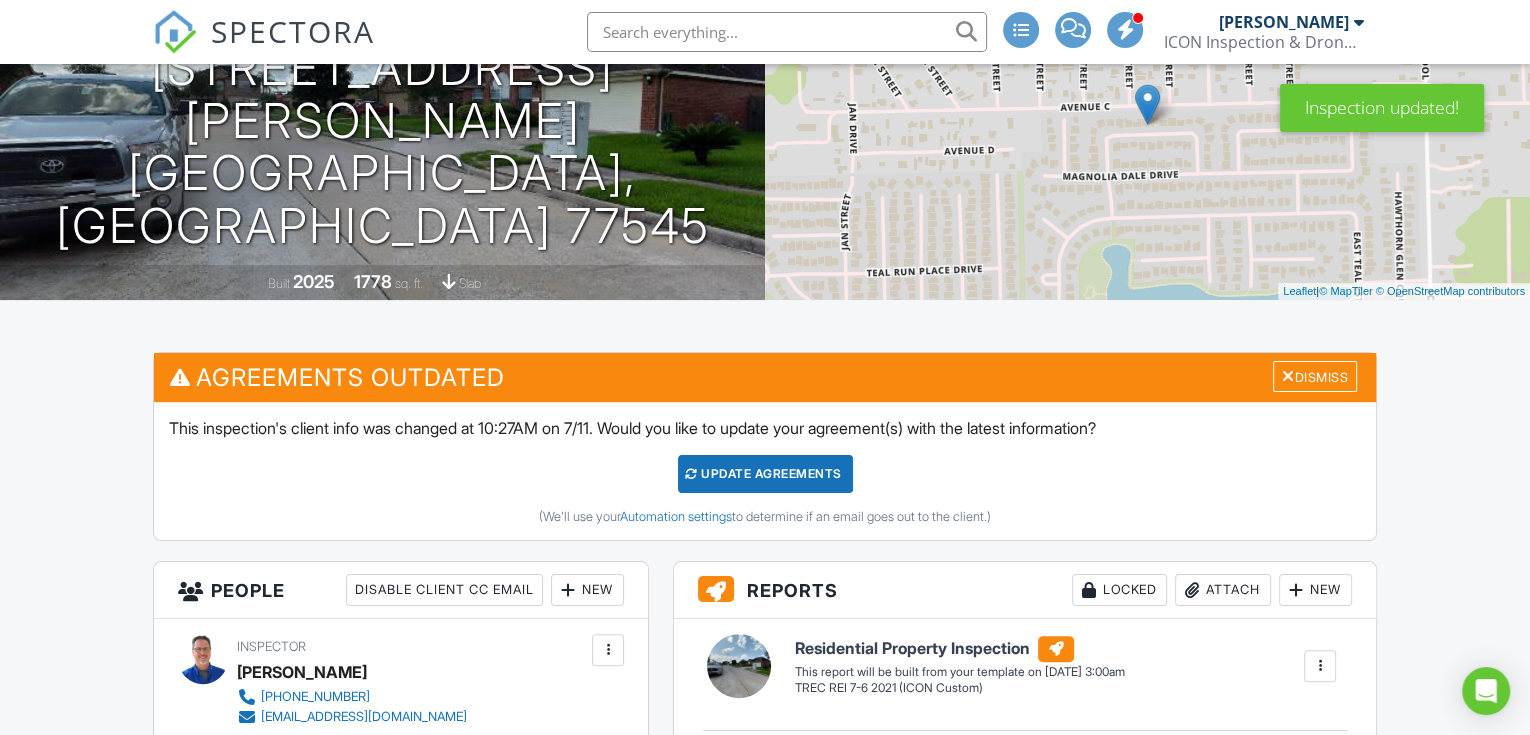 click on "Update Agreements" at bounding box center (765, 474) 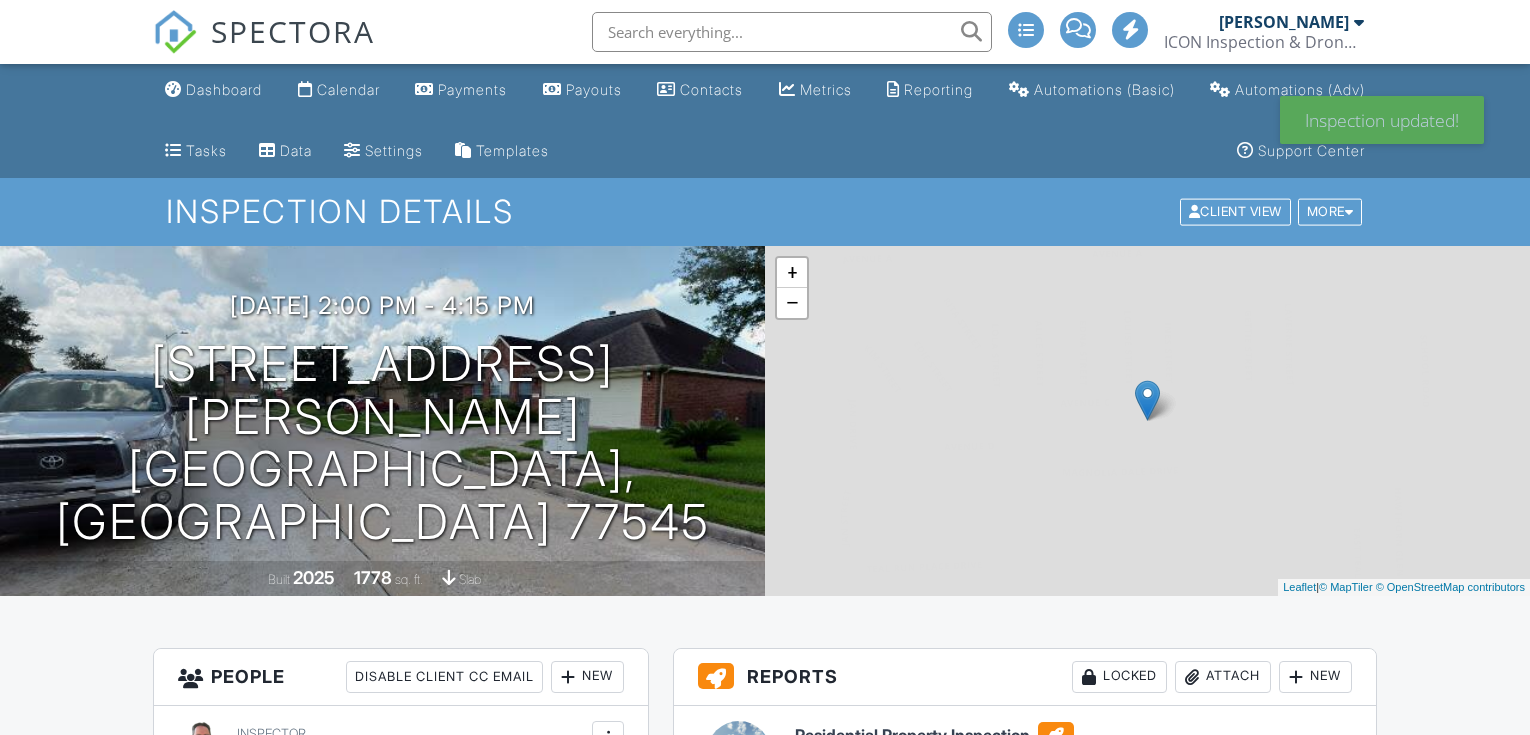 scroll, scrollTop: 0, scrollLeft: 0, axis: both 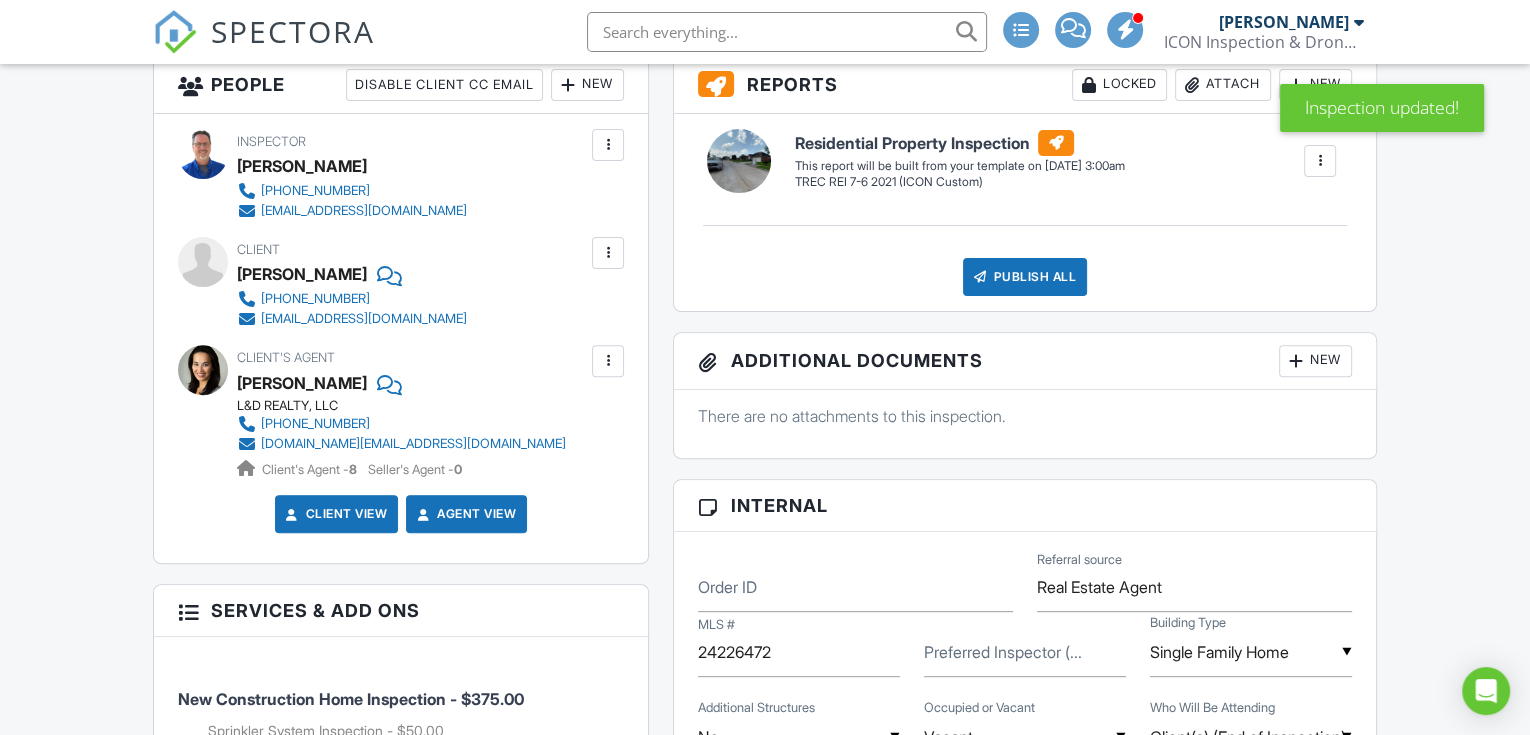 click at bounding box center [608, 253] 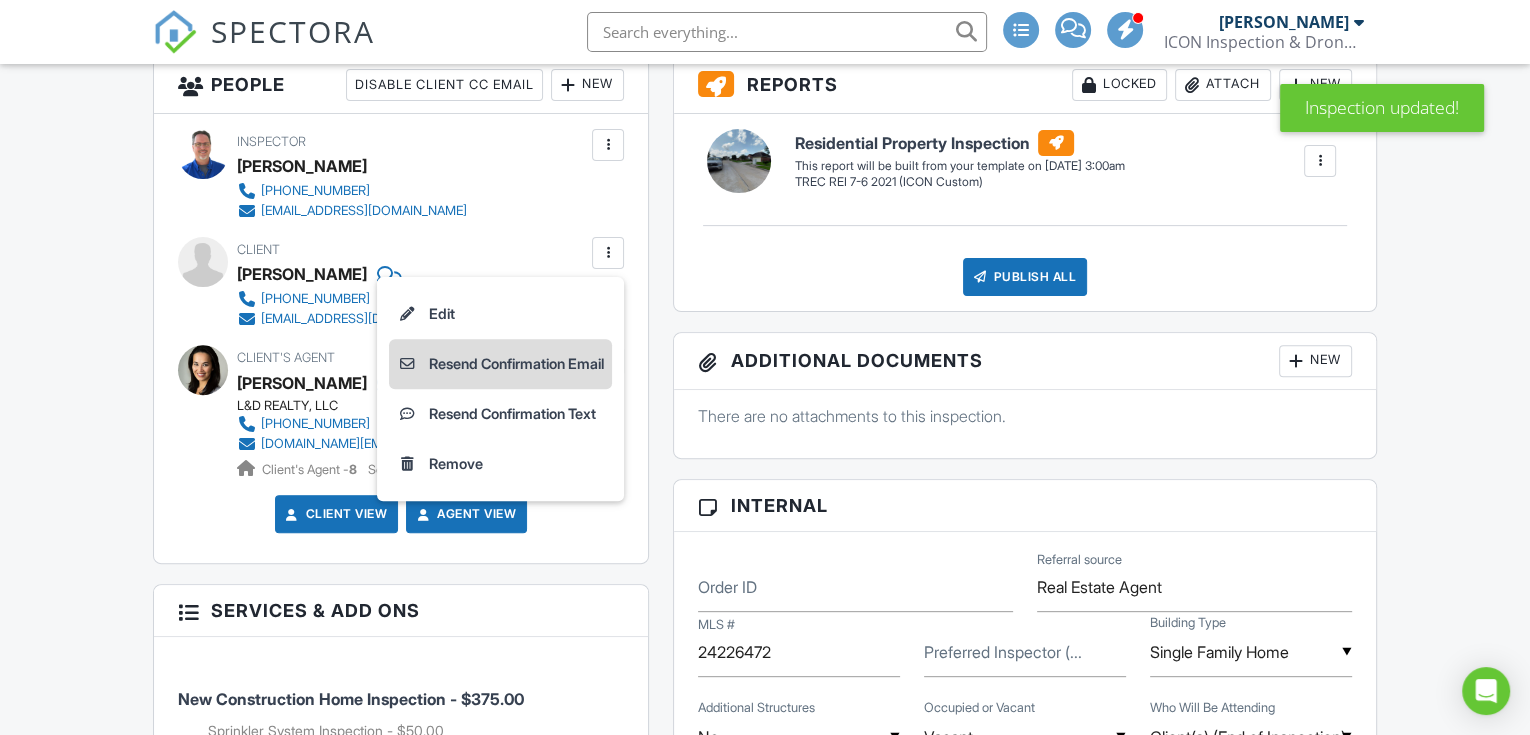 click on "Resend Confirmation Email" at bounding box center [500, 364] 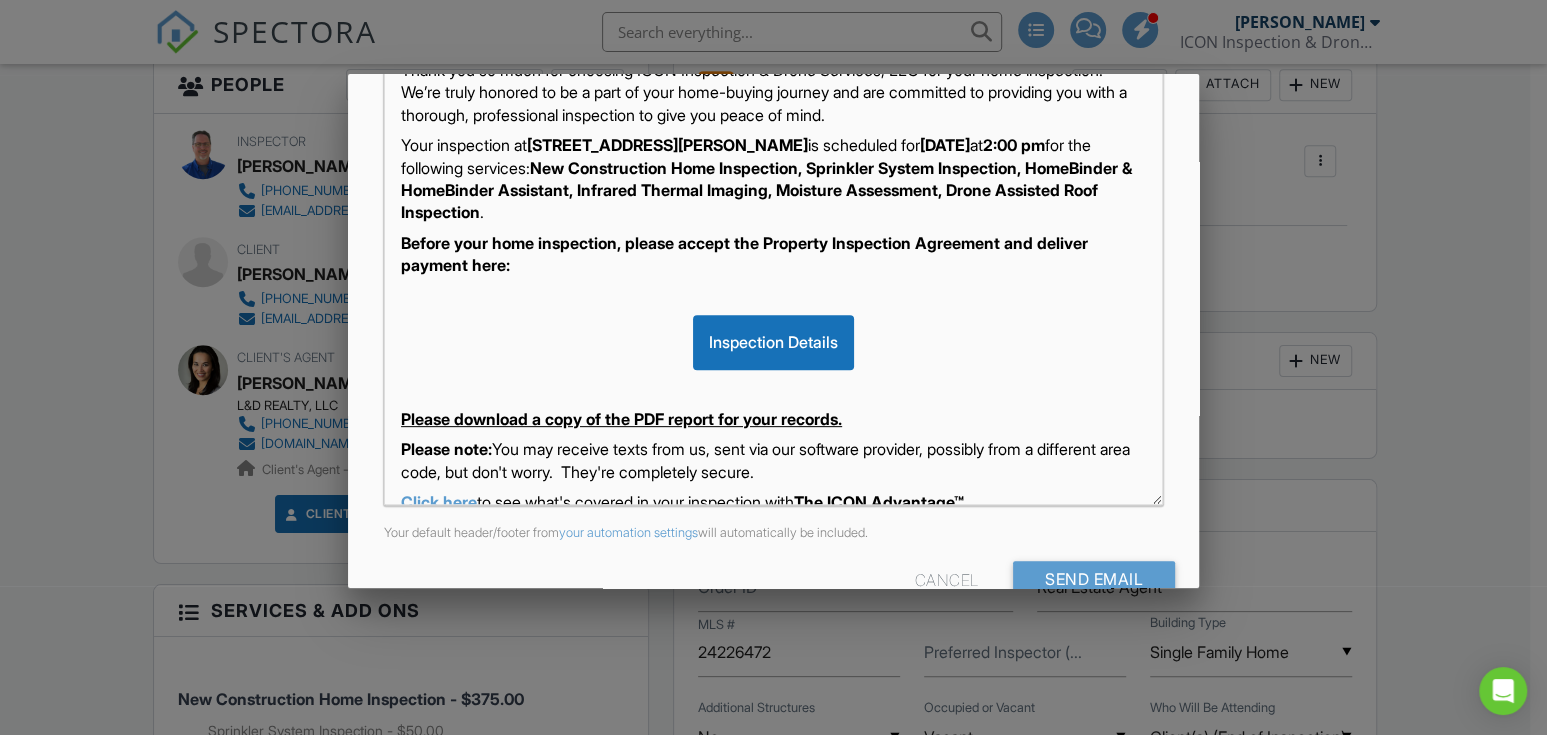 scroll, scrollTop: 467, scrollLeft: 0, axis: vertical 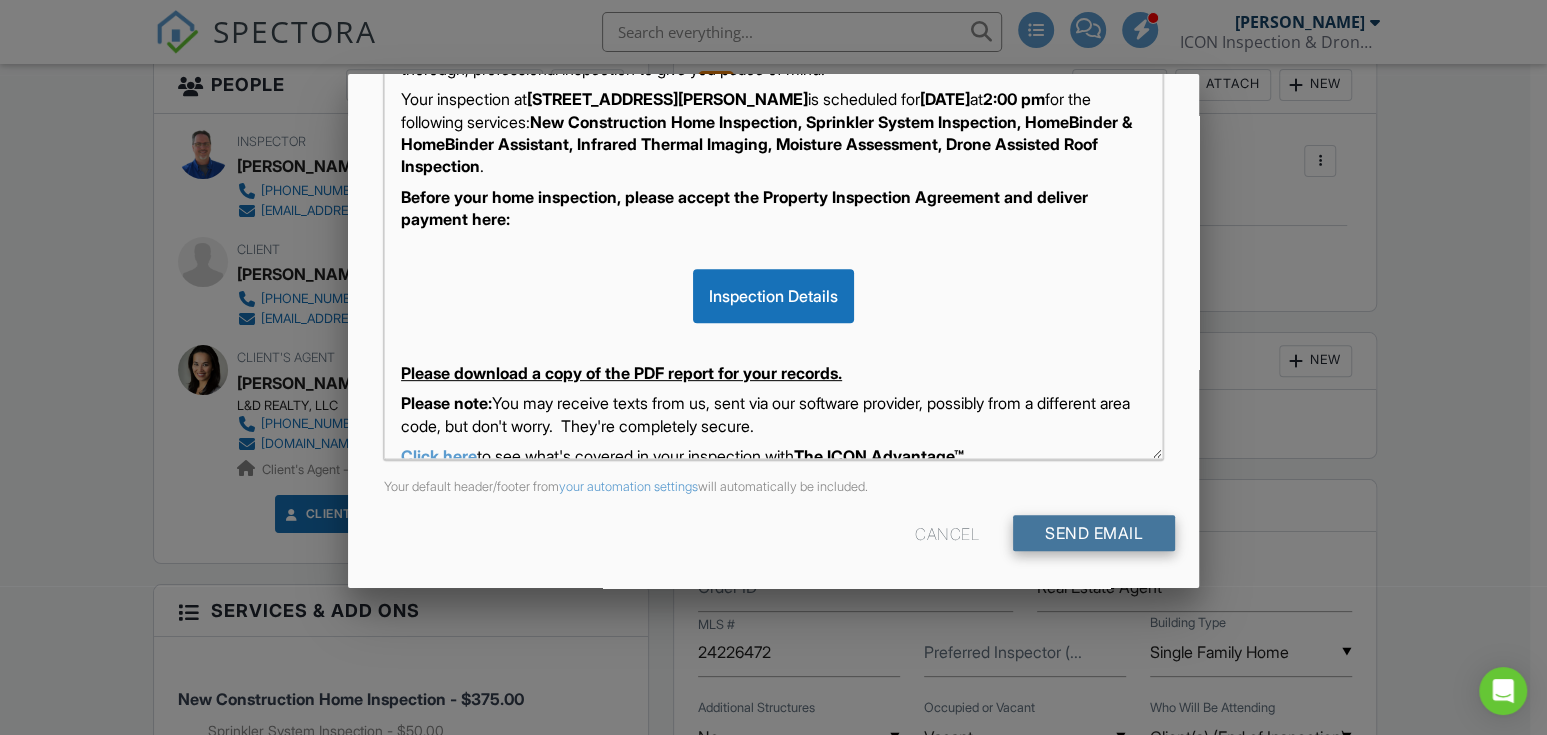 click on "Send Email" at bounding box center (1094, 533) 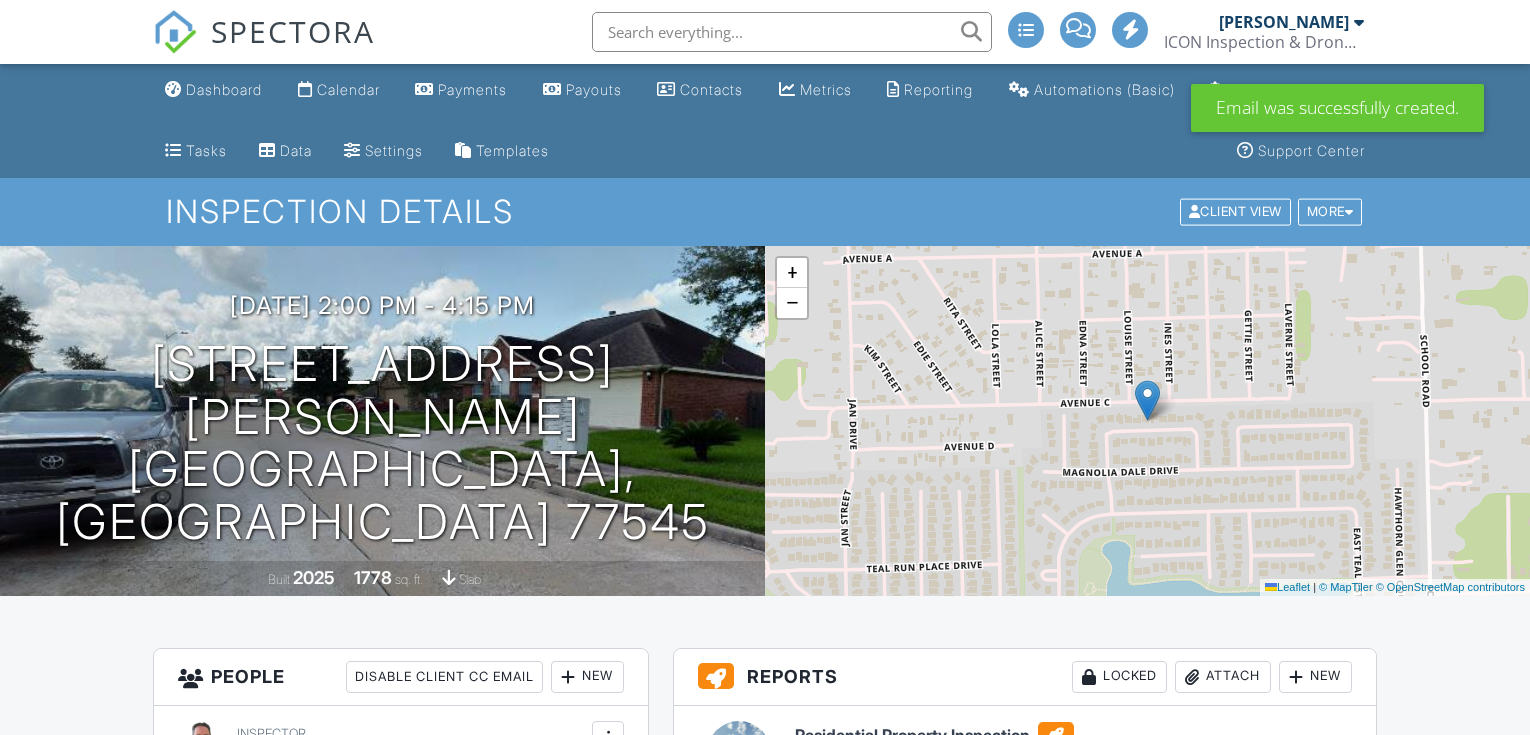 scroll, scrollTop: 0, scrollLeft: 0, axis: both 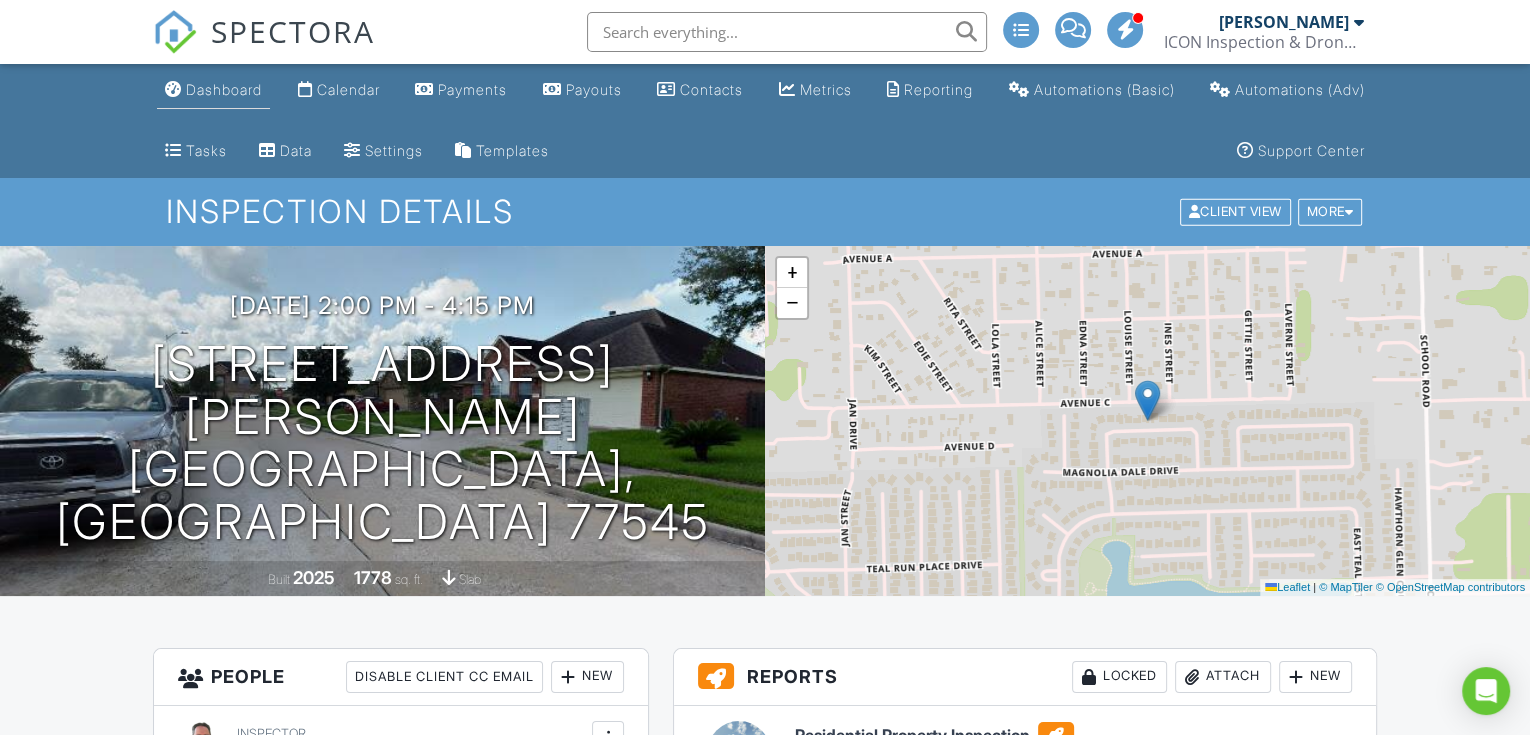 click on "Dashboard" at bounding box center [224, 89] 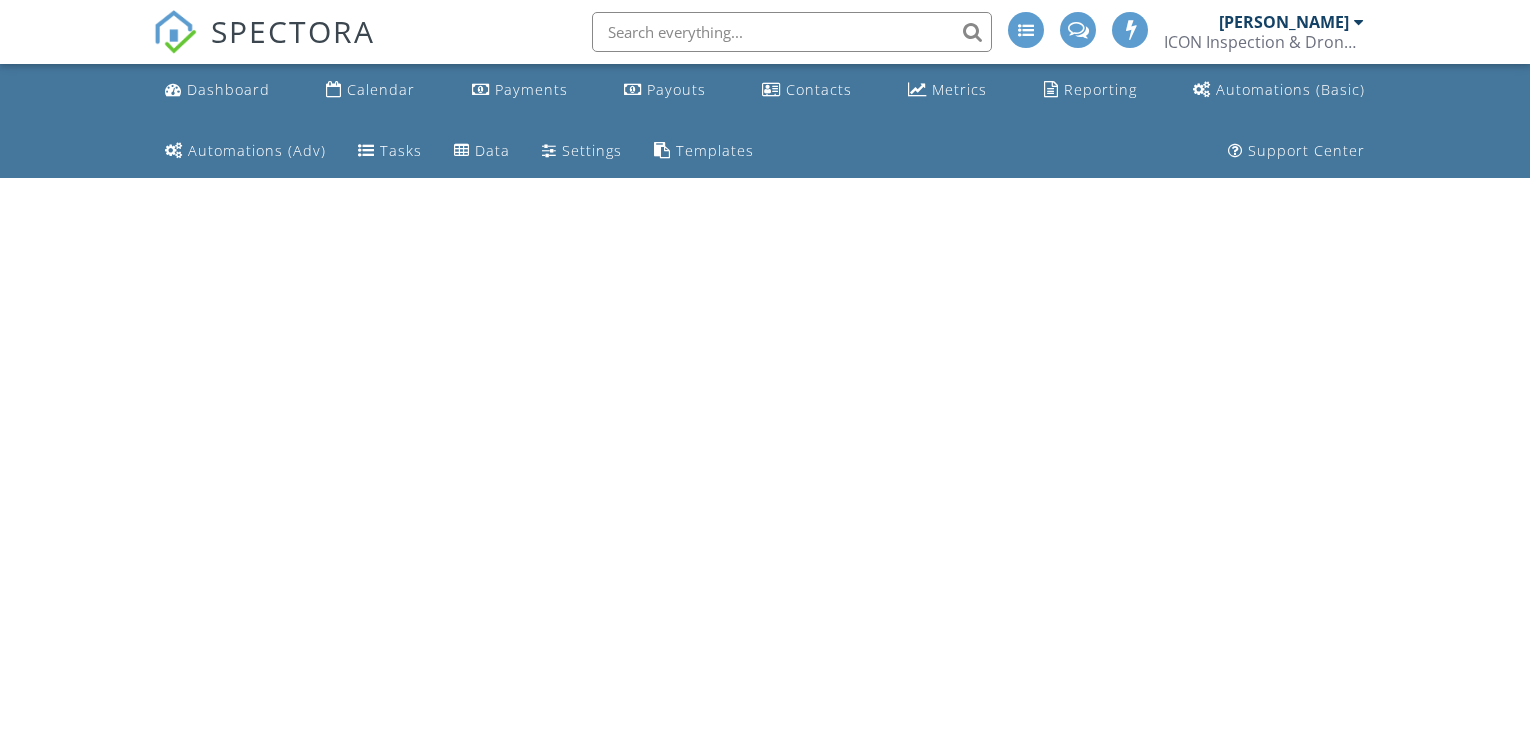 scroll, scrollTop: 0, scrollLeft: 0, axis: both 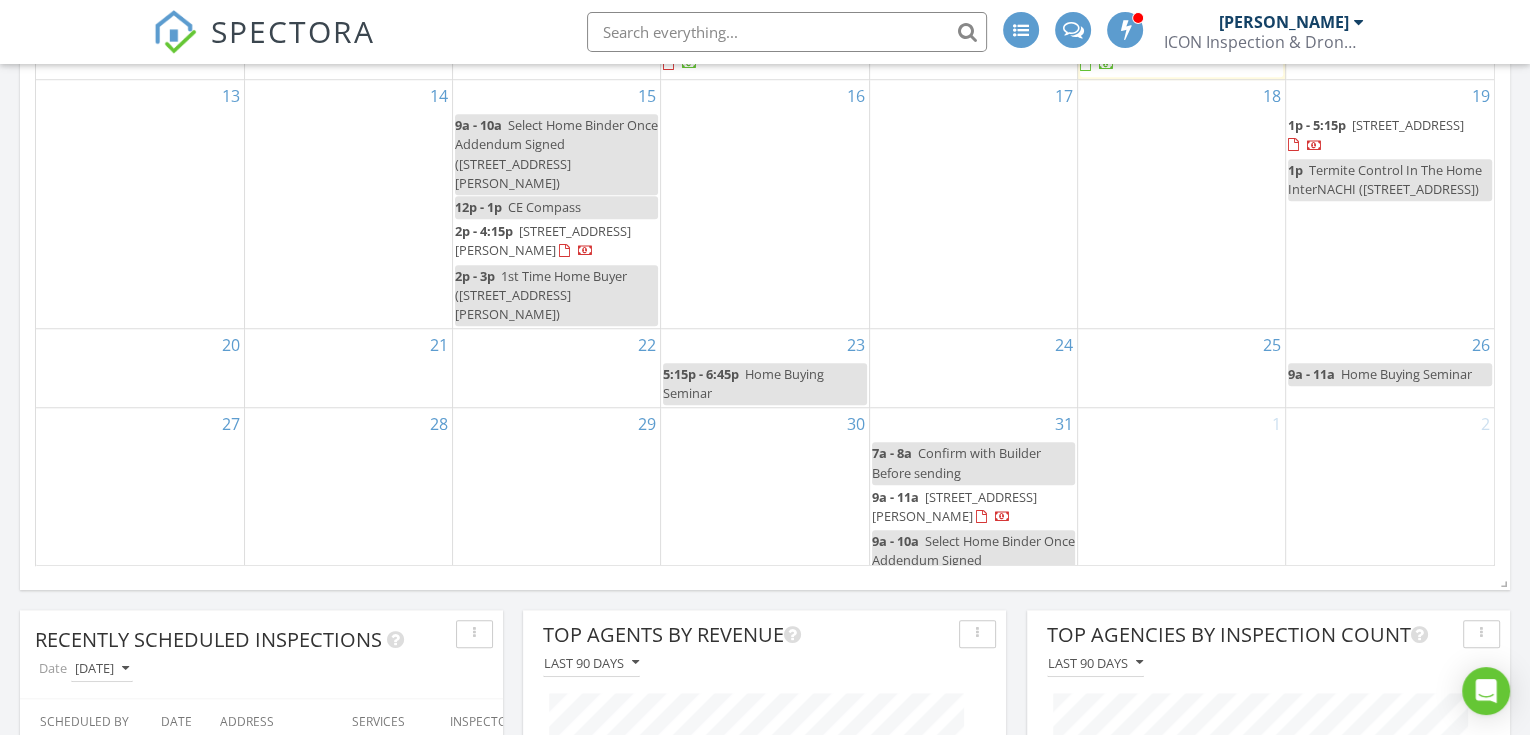 click on "[STREET_ADDRESS][PERSON_NAME]" at bounding box center (543, 240) 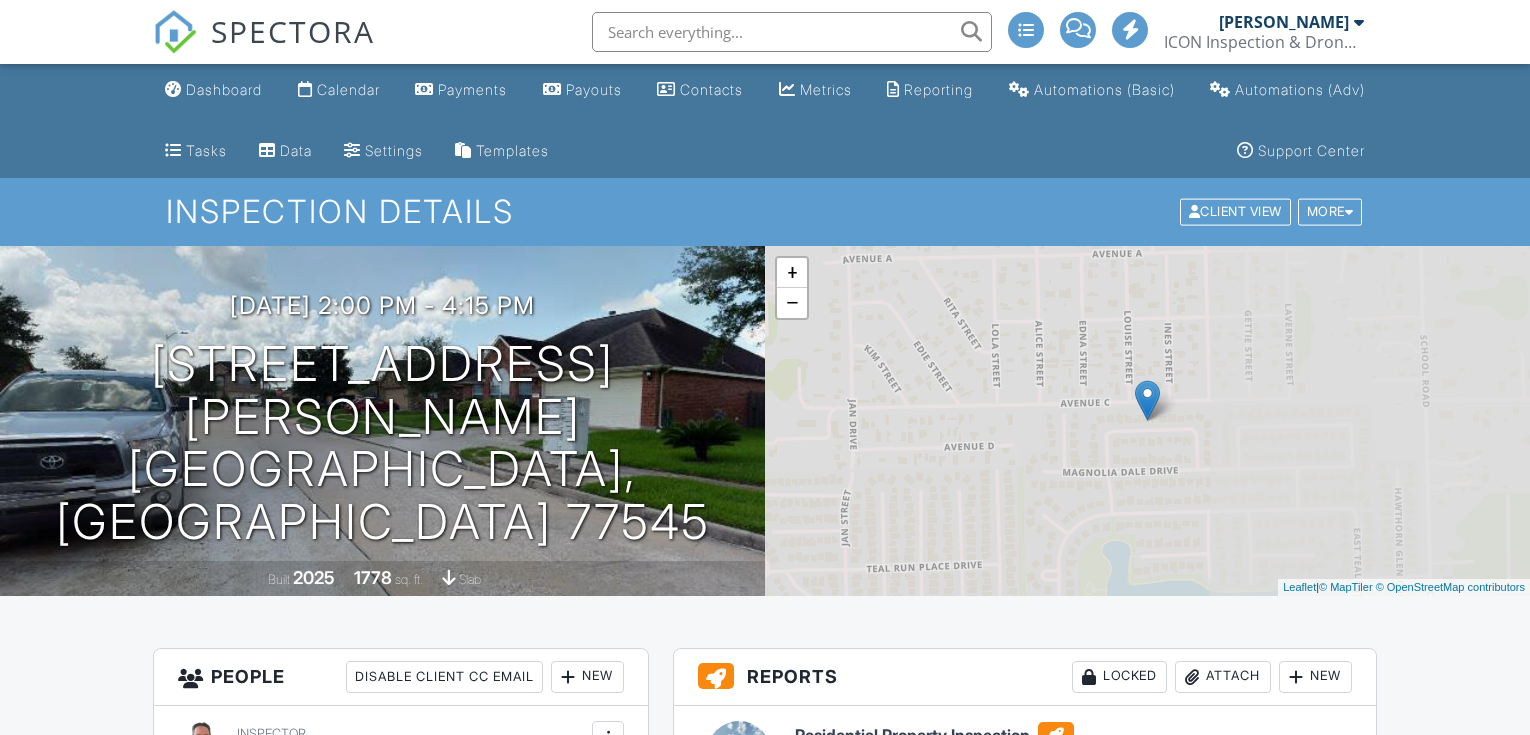 scroll, scrollTop: 0, scrollLeft: 0, axis: both 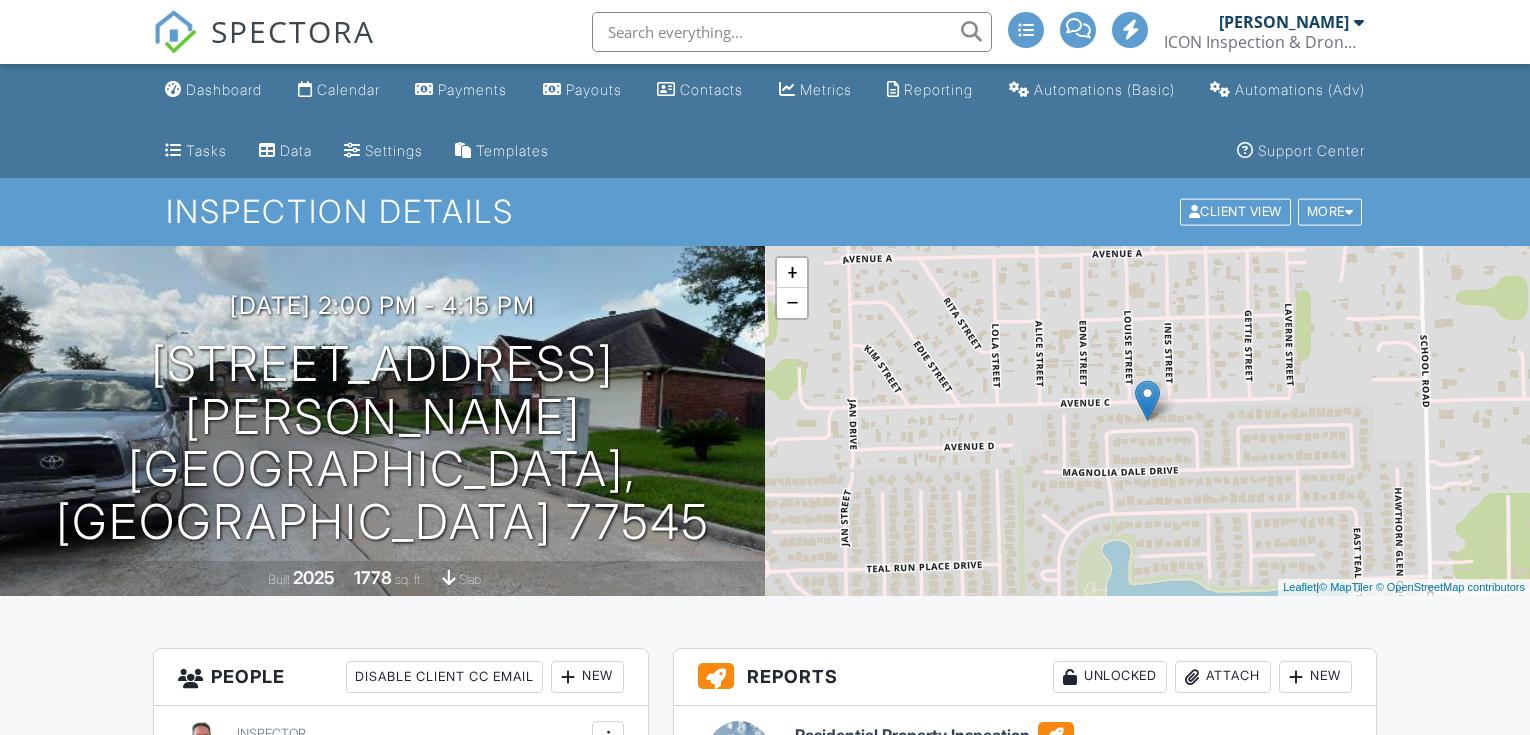 click on "Enable HB" at bounding box center (401, 2022) 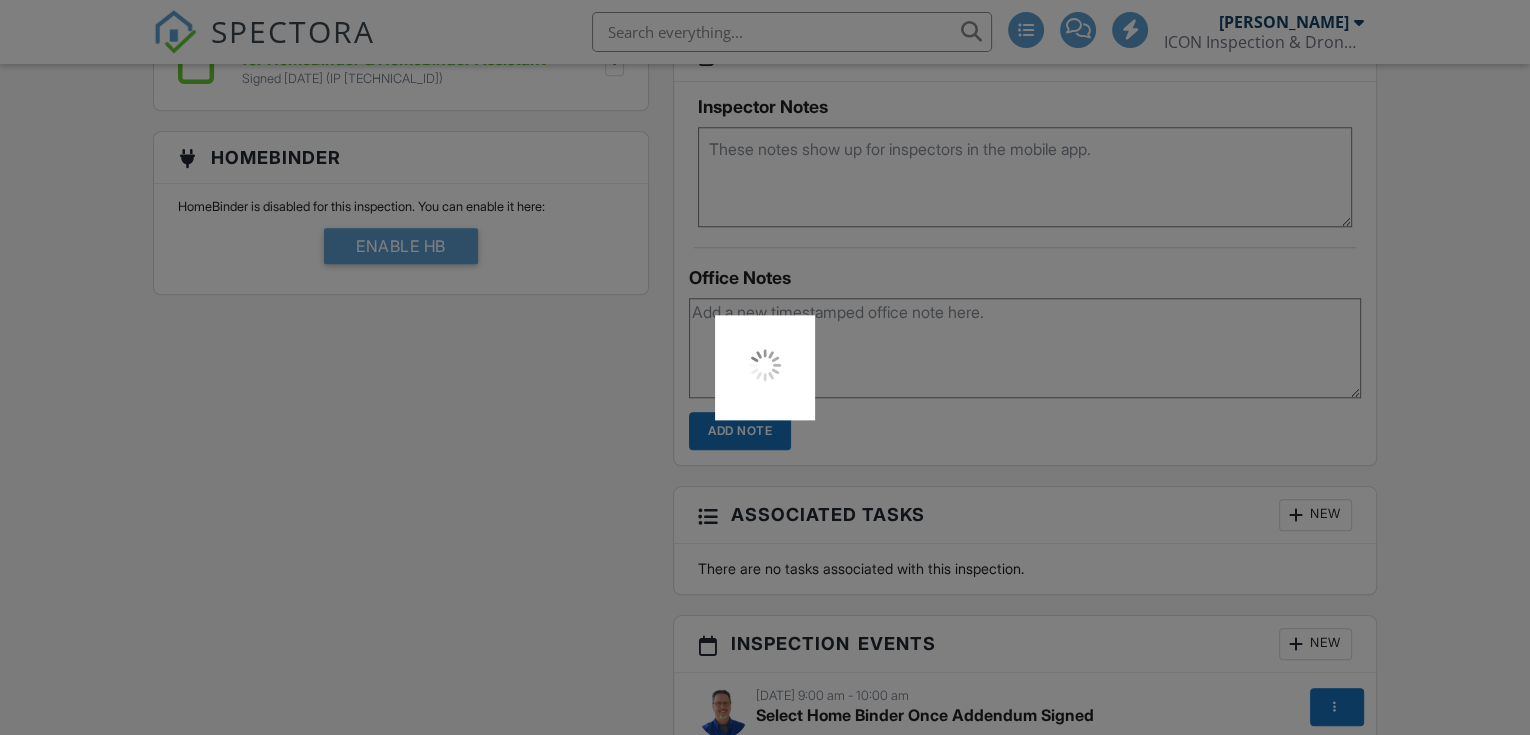 scroll, scrollTop: 1776, scrollLeft: 0, axis: vertical 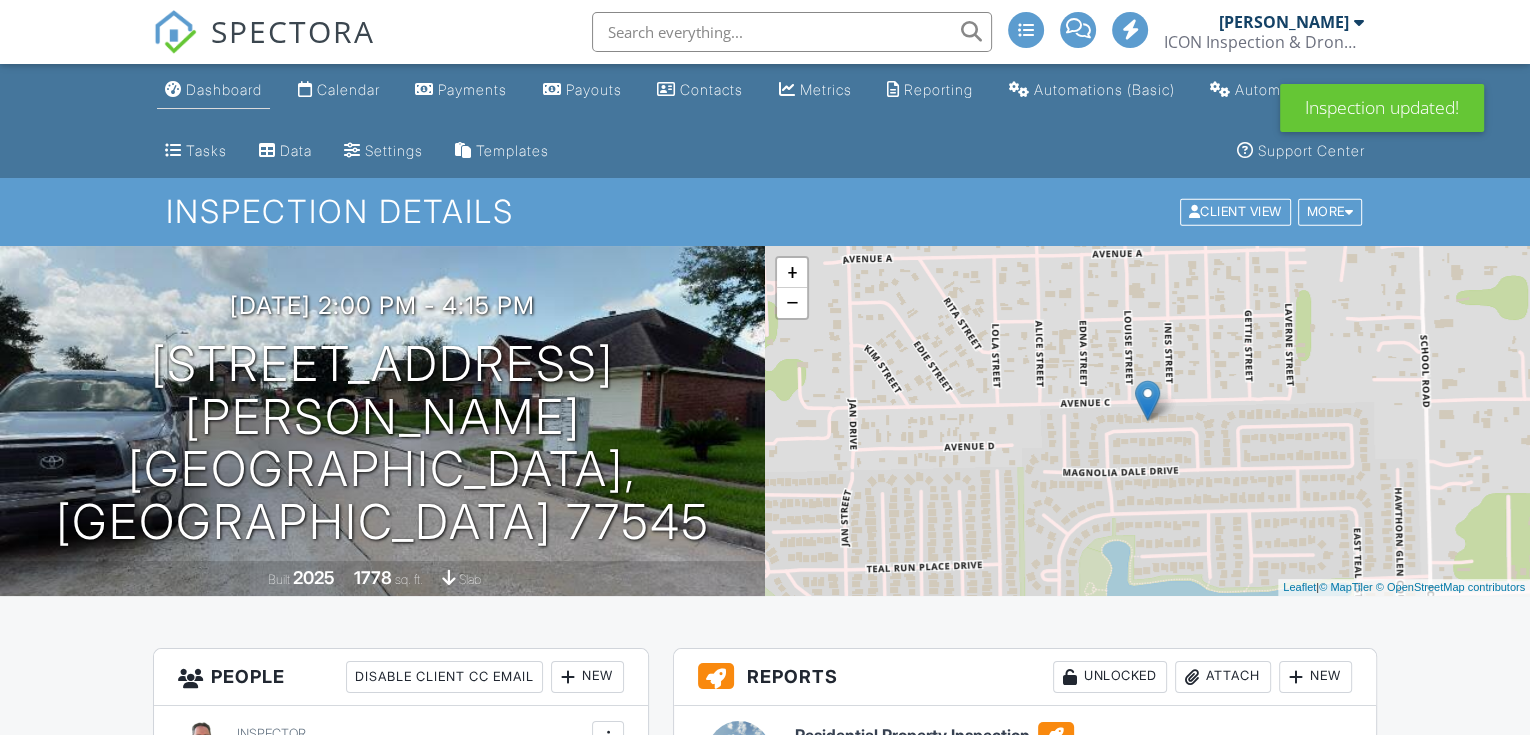 click on "Dashboard" at bounding box center [224, 89] 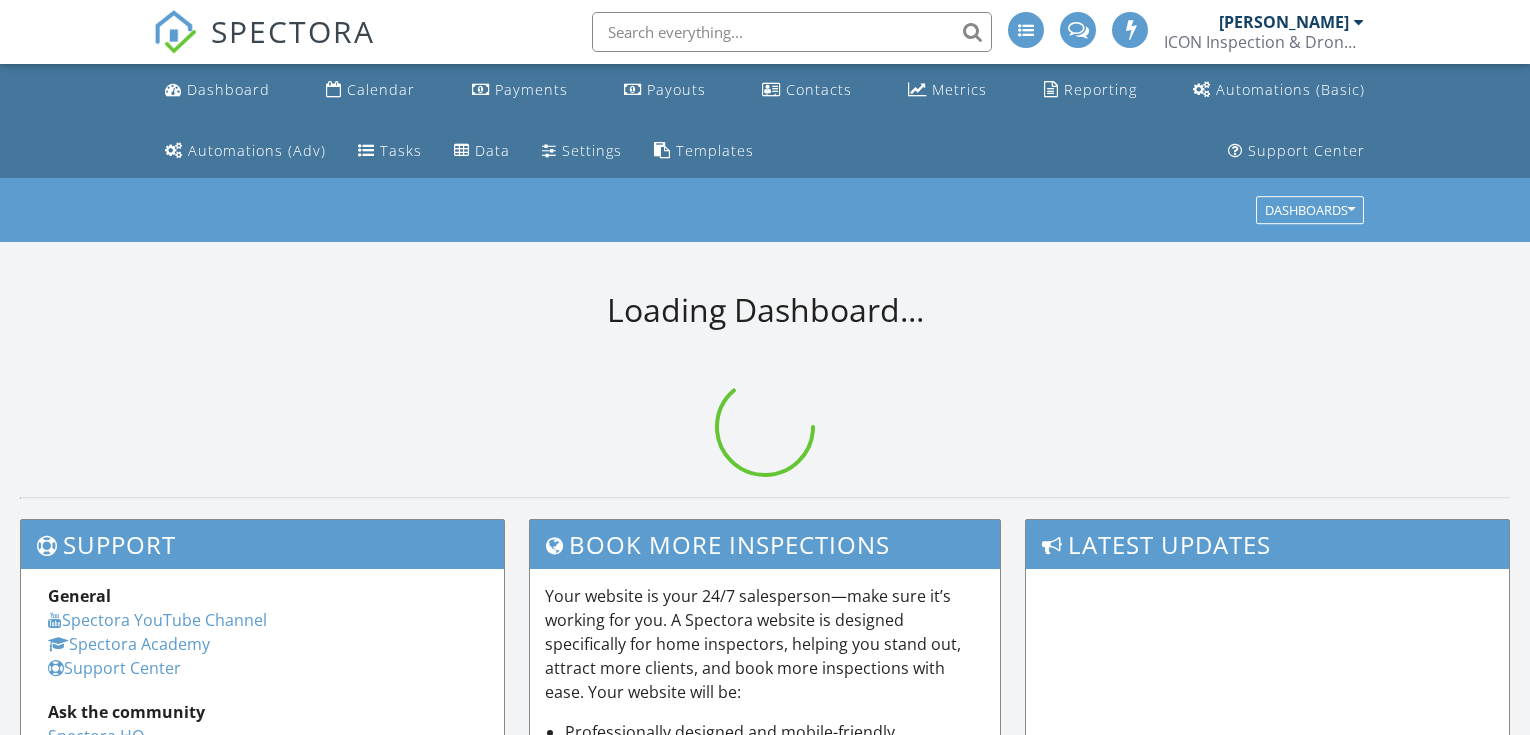 scroll, scrollTop: 0, scrollLeft: 0, axis: both 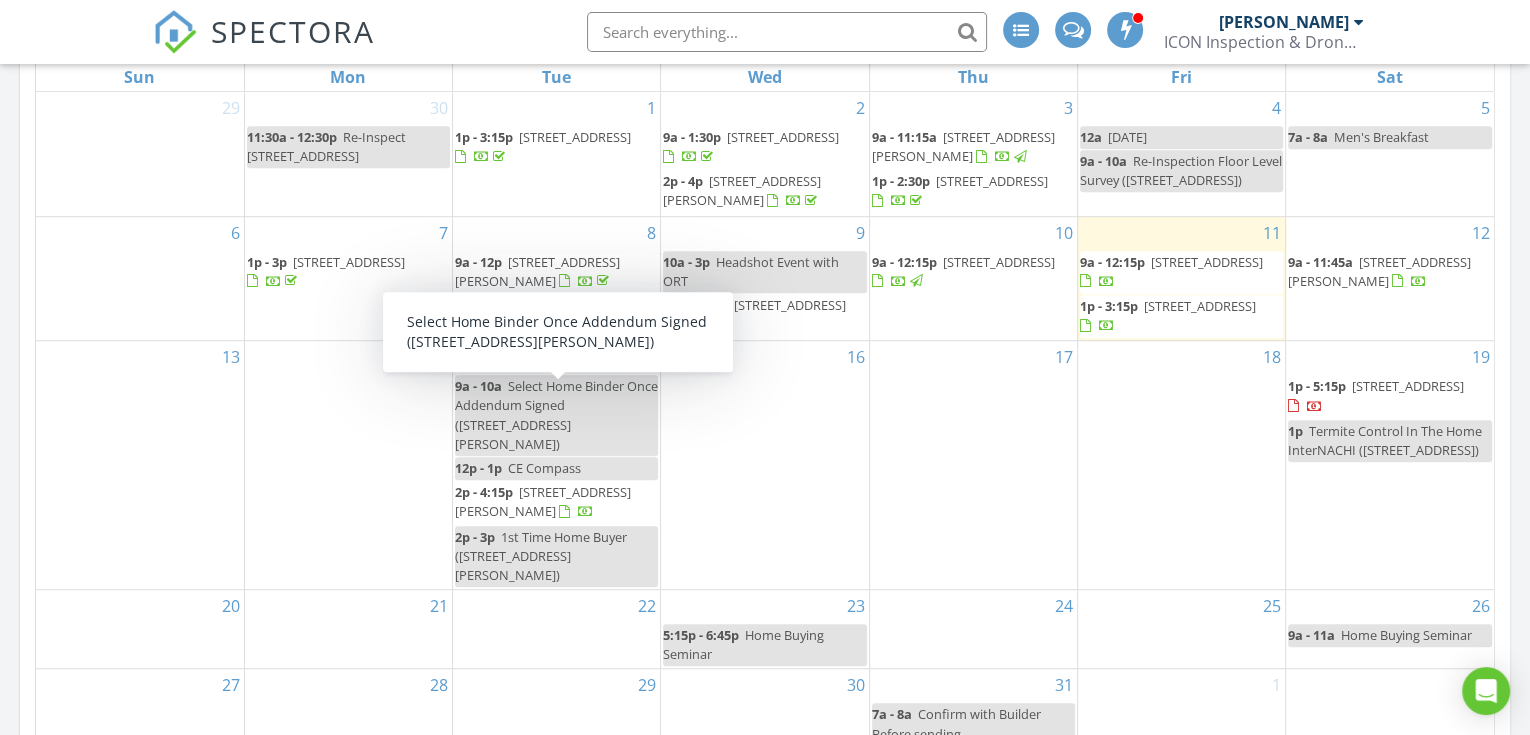 click on "Select Home Binder Once Addendum Signed (1310 Windom Court Way, Fresno)" at bounding box center (556, 415) 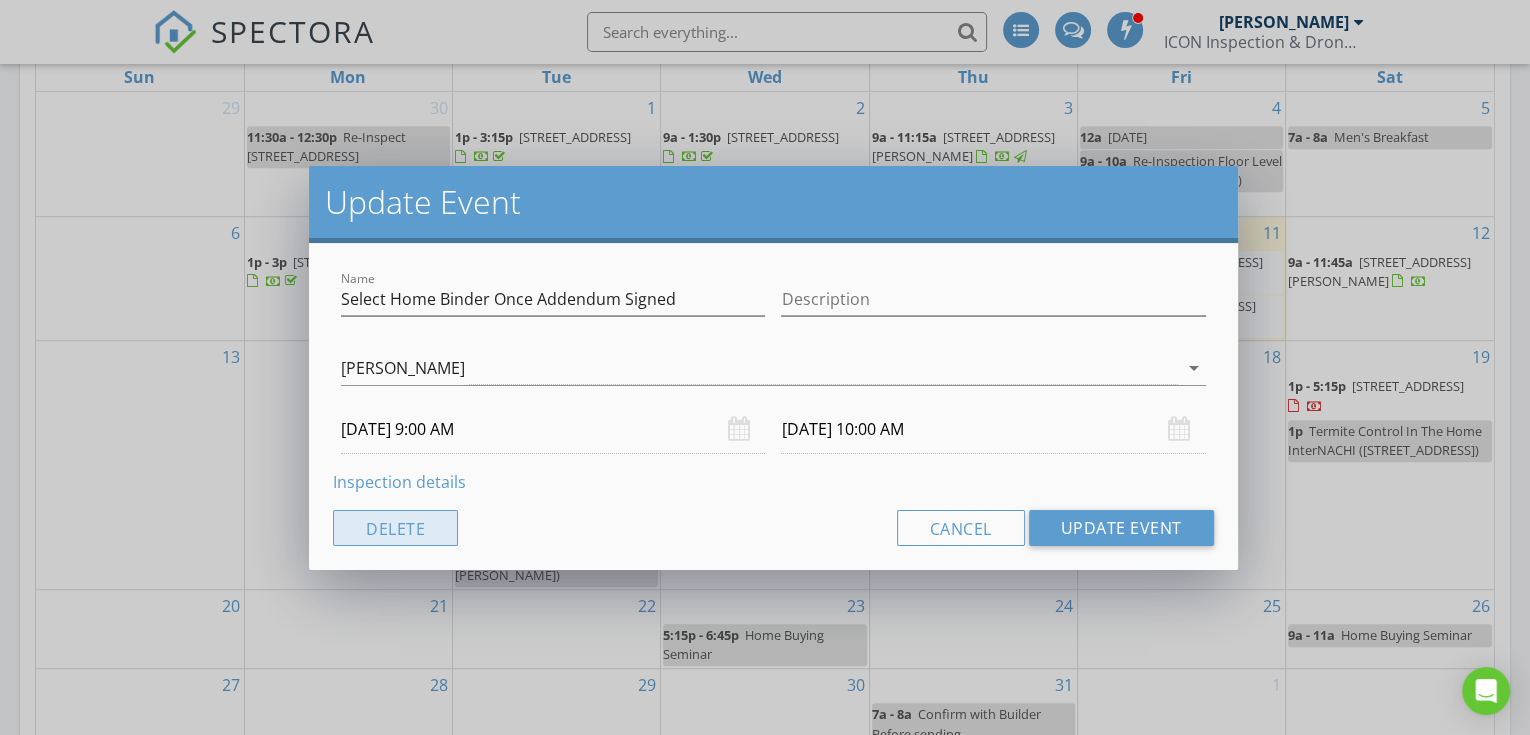 click on "Delete" at bounding box center (395, 528) 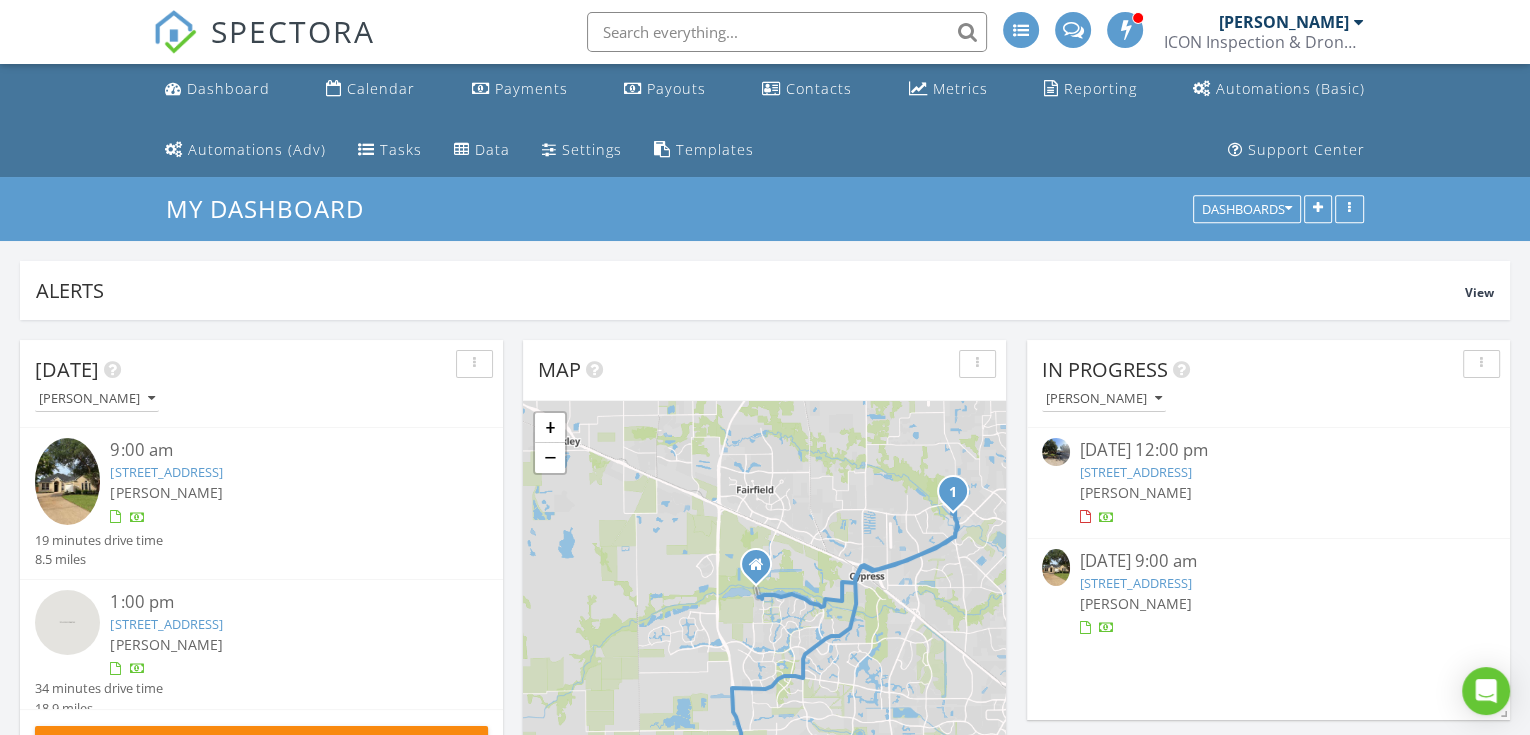 scroll, scrollTop: 0, scrollLeft: 0, axis: both 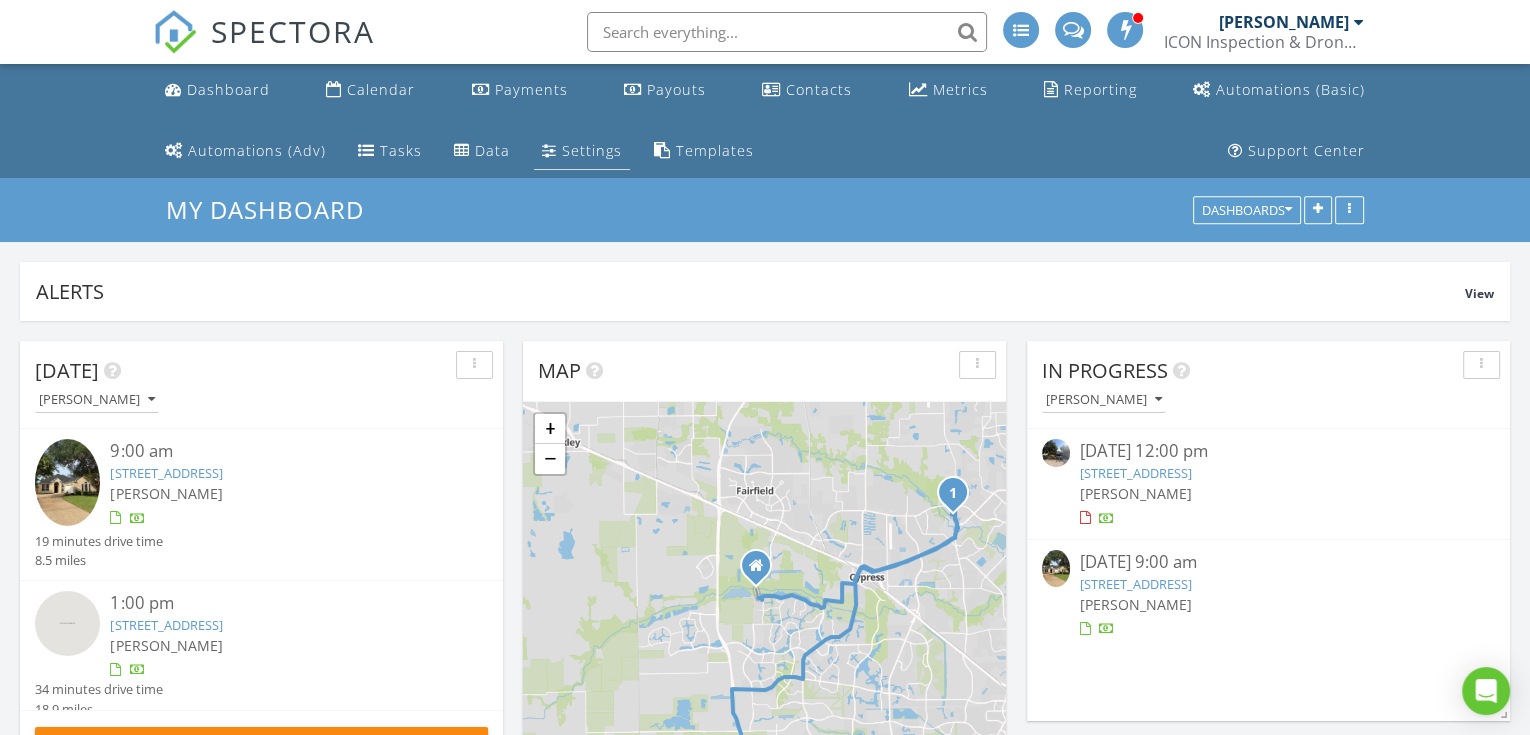 click on "Settings" at bounding box center [592, 150] 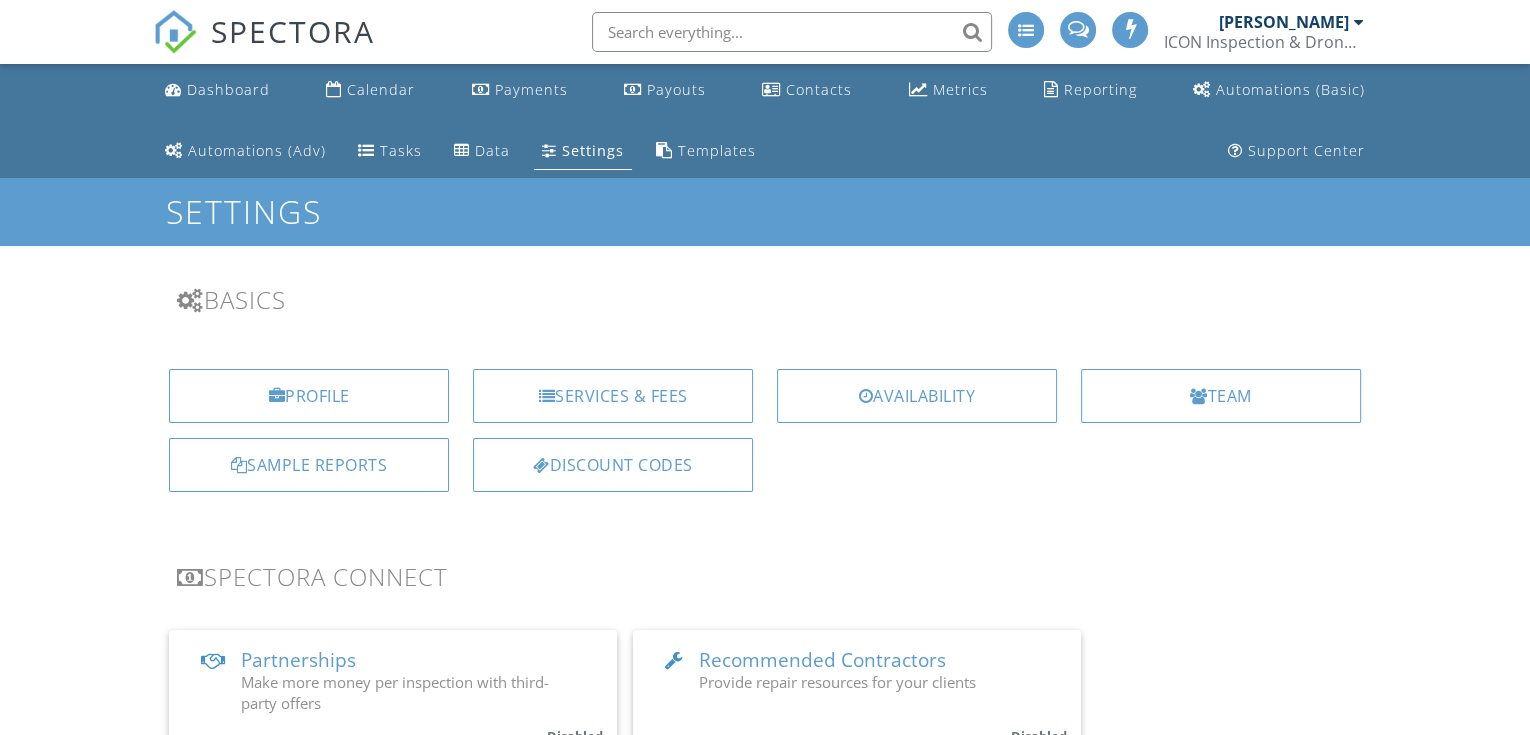 scroll, scrollTop: 296, scrollLeft: 0, axis: vertical 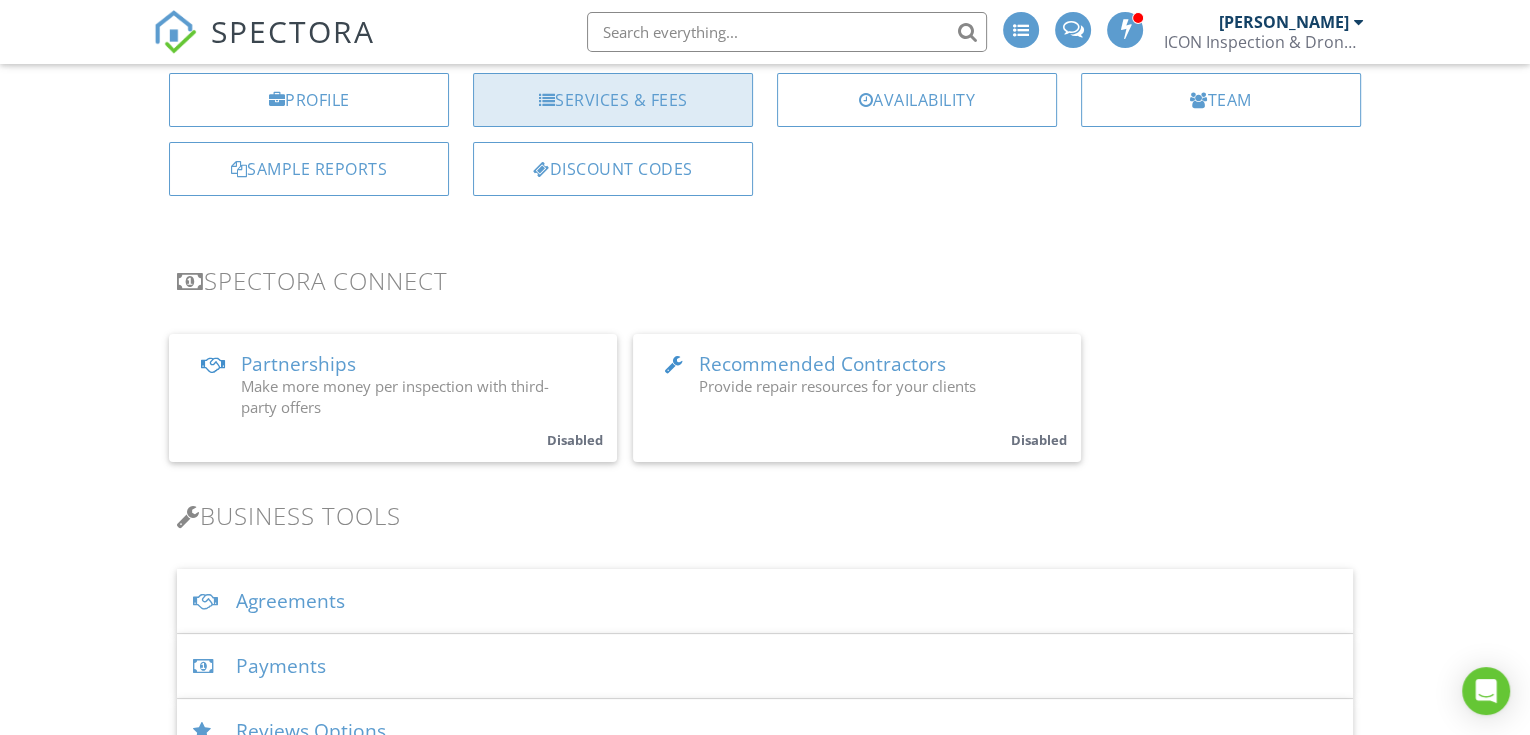 click on "Services & Fees" at bounding box center [613, 100] 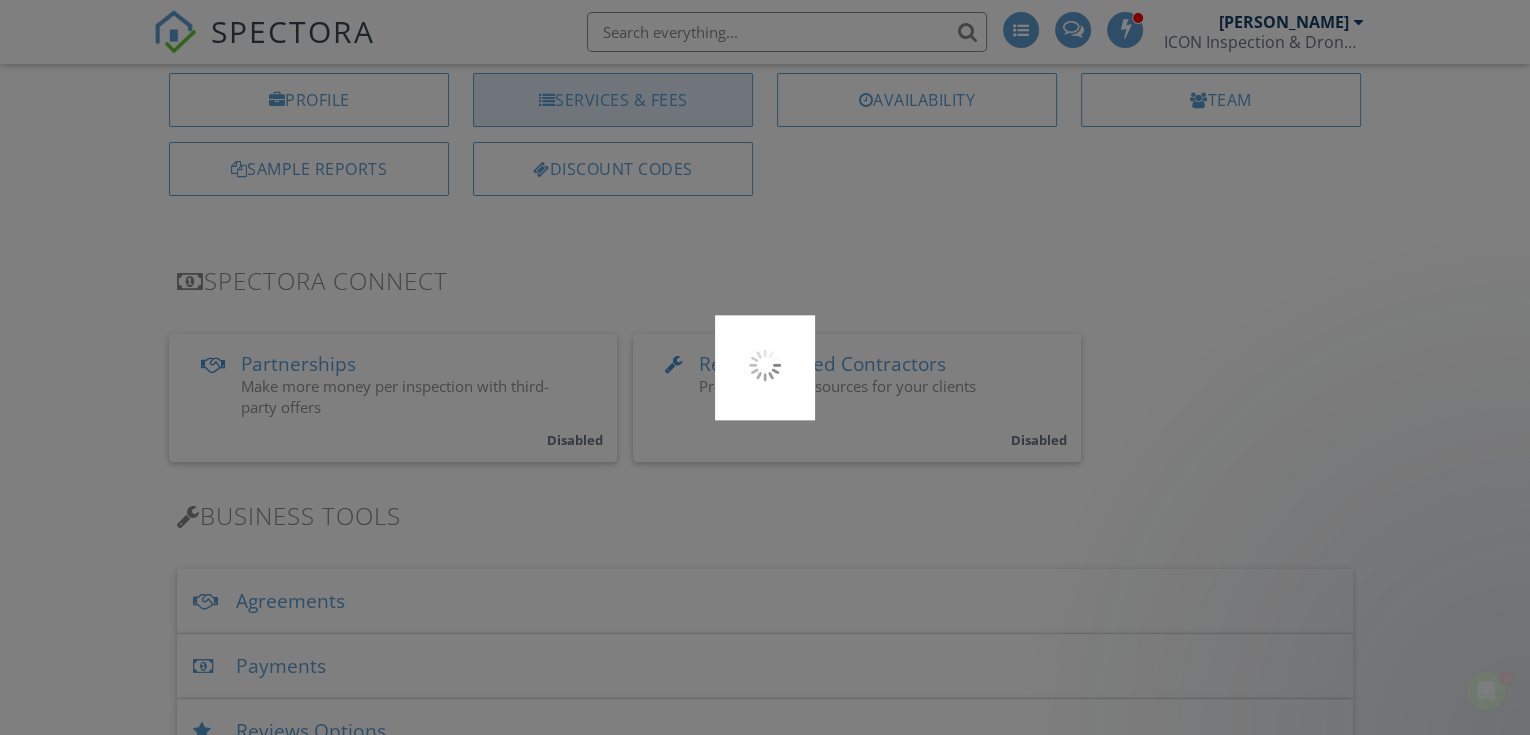 scroll, scrollTop: 0, scrollLeft: 0, axis: both 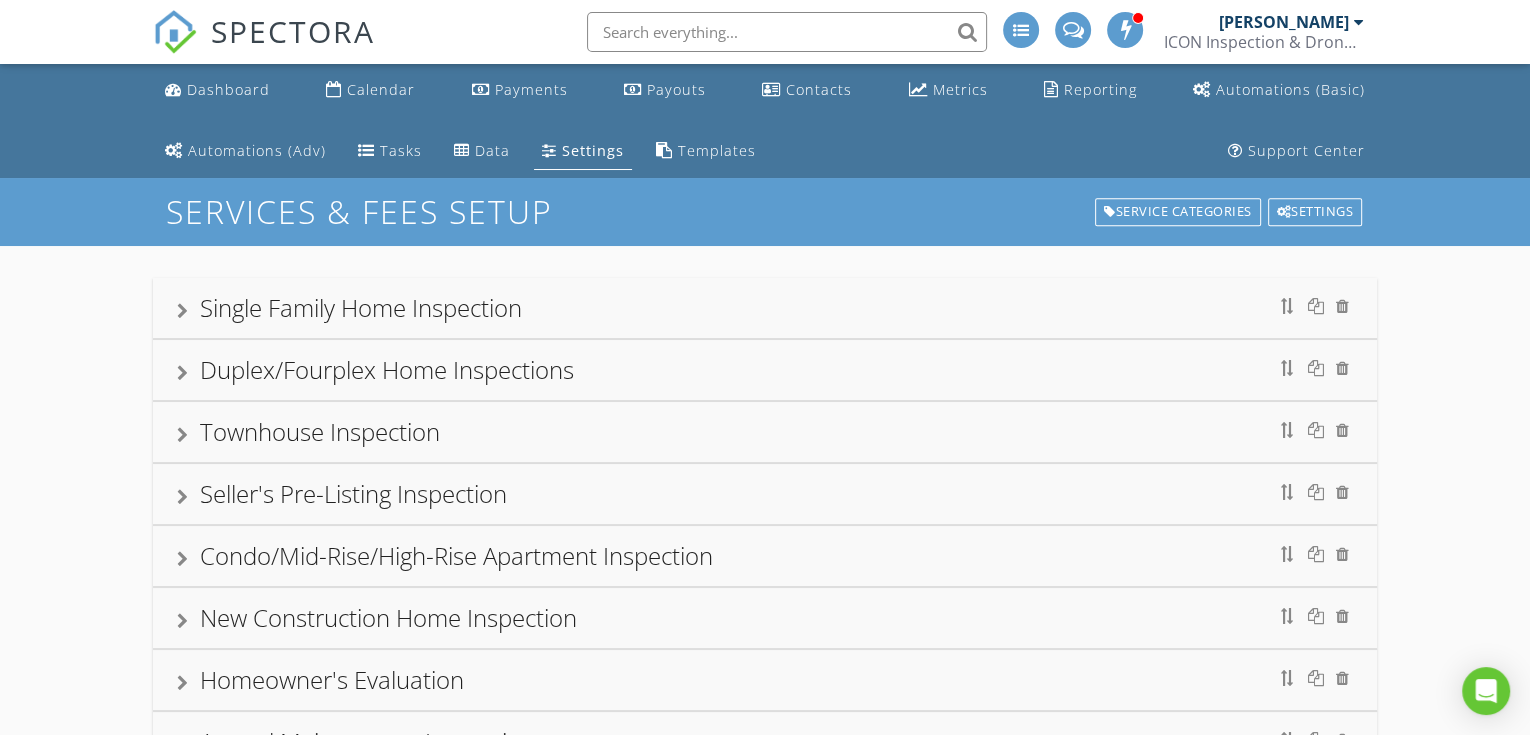 click on "Single Family Home Inspection" at bounding box center [361, 307] 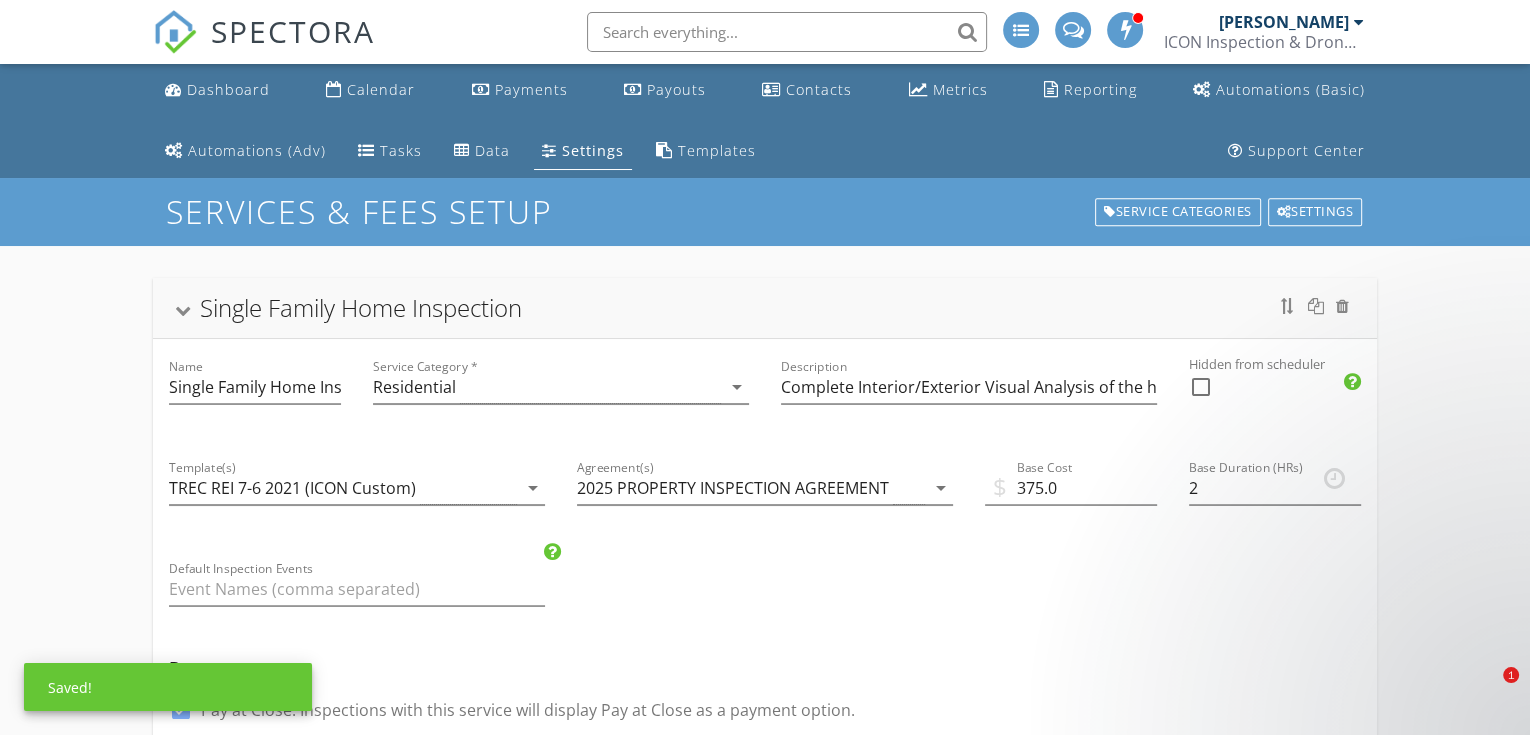 scroll, scrollTop: 592, scrollLeft: 0, axis: vertical 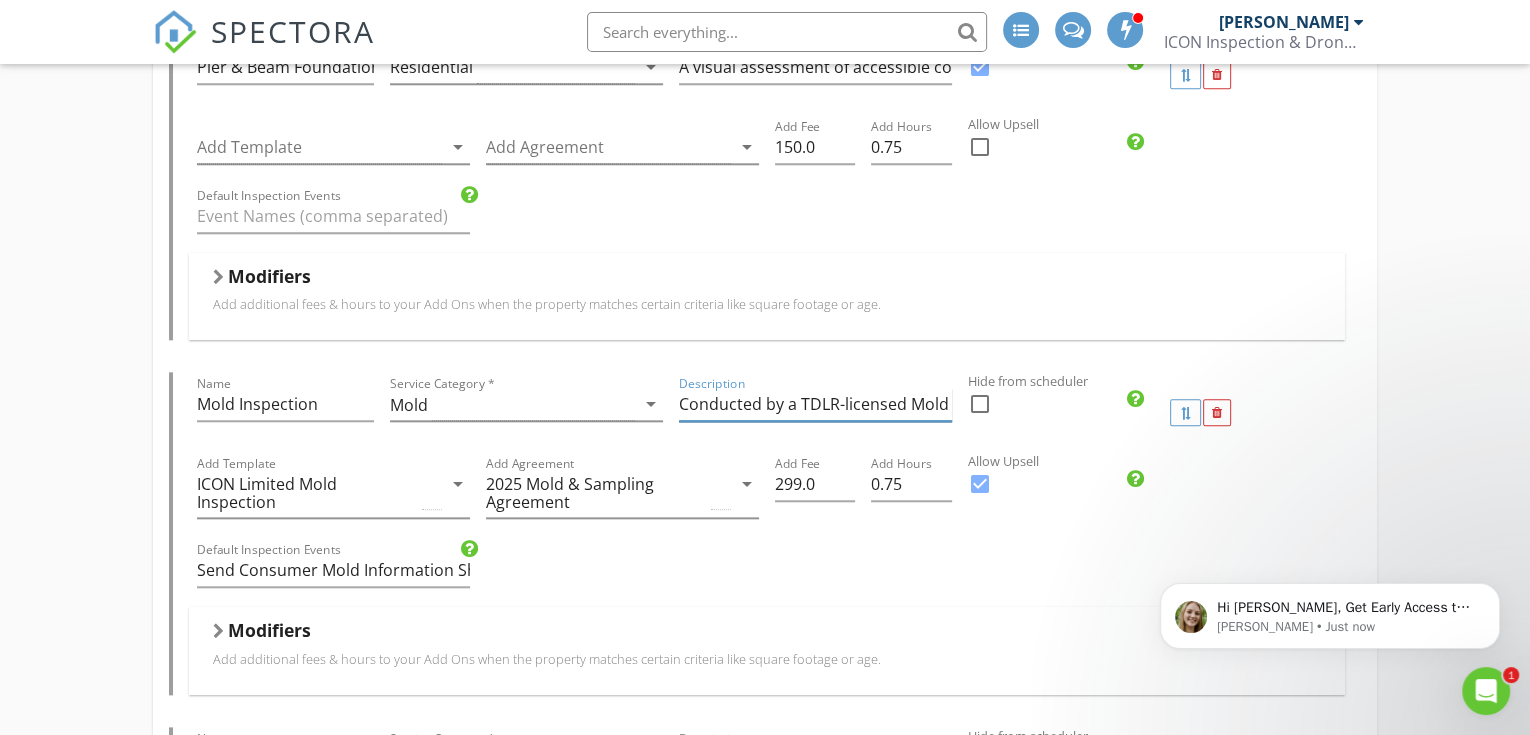 click on "Conducted by a TDLR-licensed Mold Assessment Consultant, this service provides an evaluation for the presence and extent of mold, utilizing visual inspection, moisture mapping, and optional air/surface sampling. A detailed report with findings is provided." at bounding box center [815, 404] 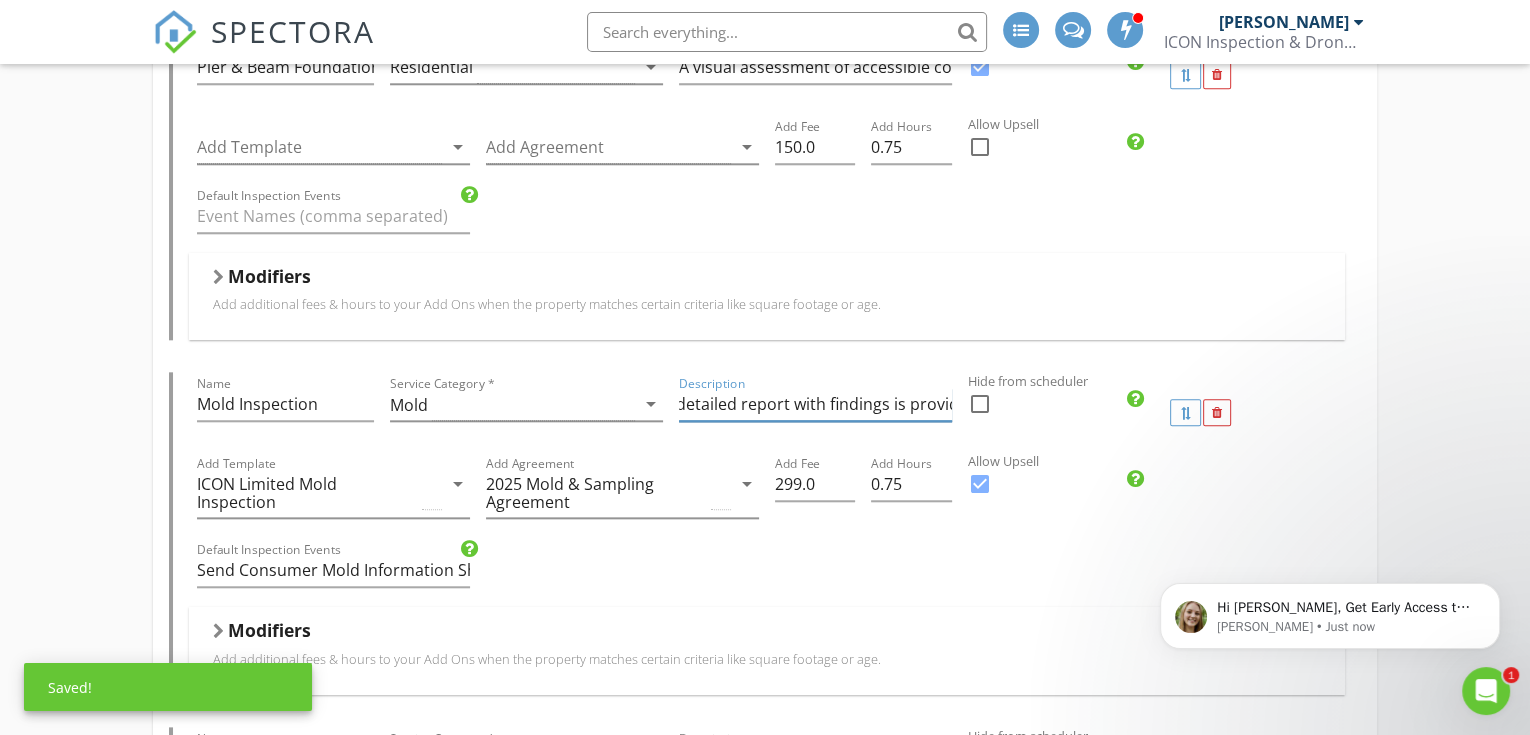 type on "Conducted by a TDLR-licensed Mold Assessment Consultant, this service provides an evaluation for the presence and extent of mold, utilizing visual inspection, moisture assessment, and optional air/surface sampling. A detailed report with findings is provided." 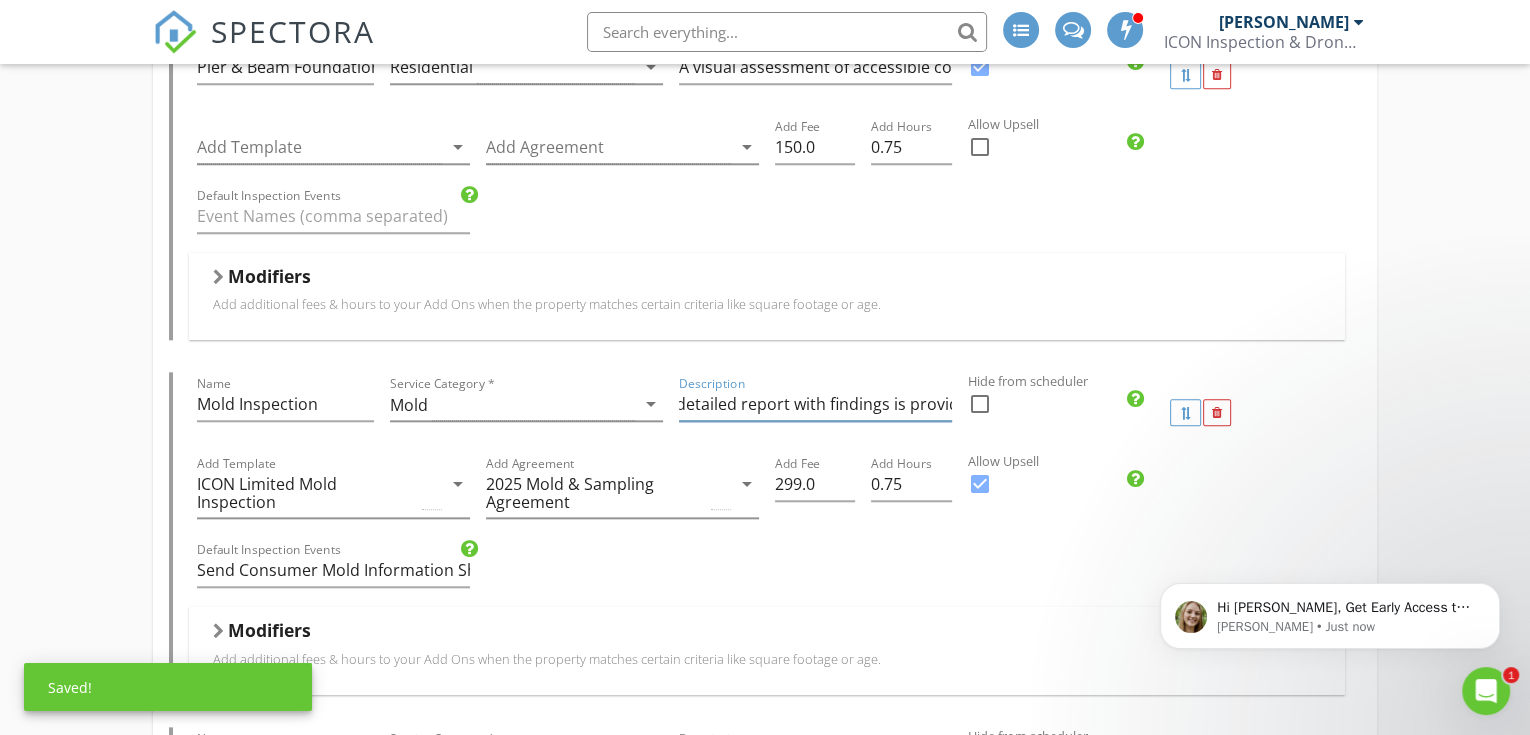 scroll, scrollTop: 0, scrollLeft: 0, axis: both 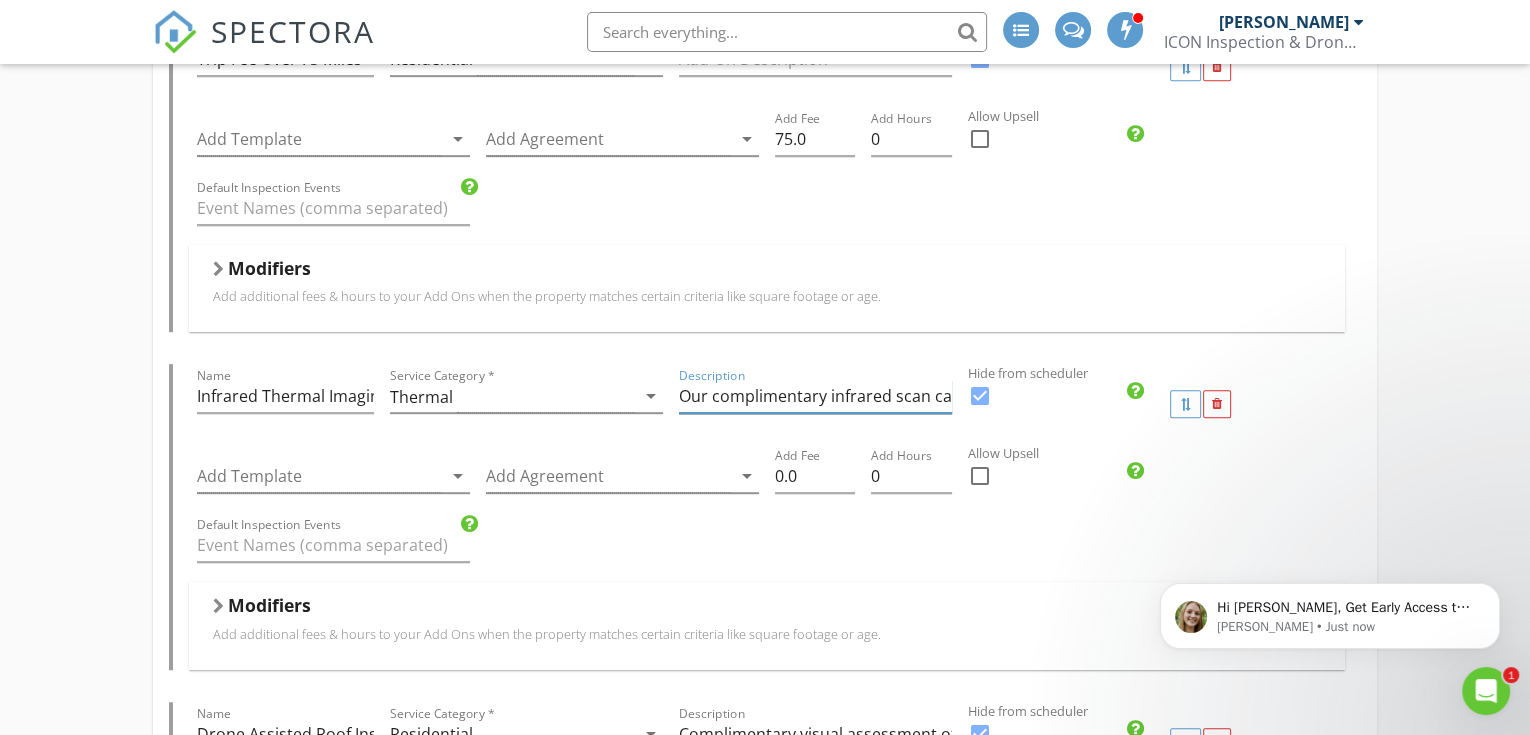click on "Our complimentary infrared scan can help identify potential concerns like hidden water leaks, excessively warm electrical components, and areas of missing insulation." at bounding box center [815, 396] 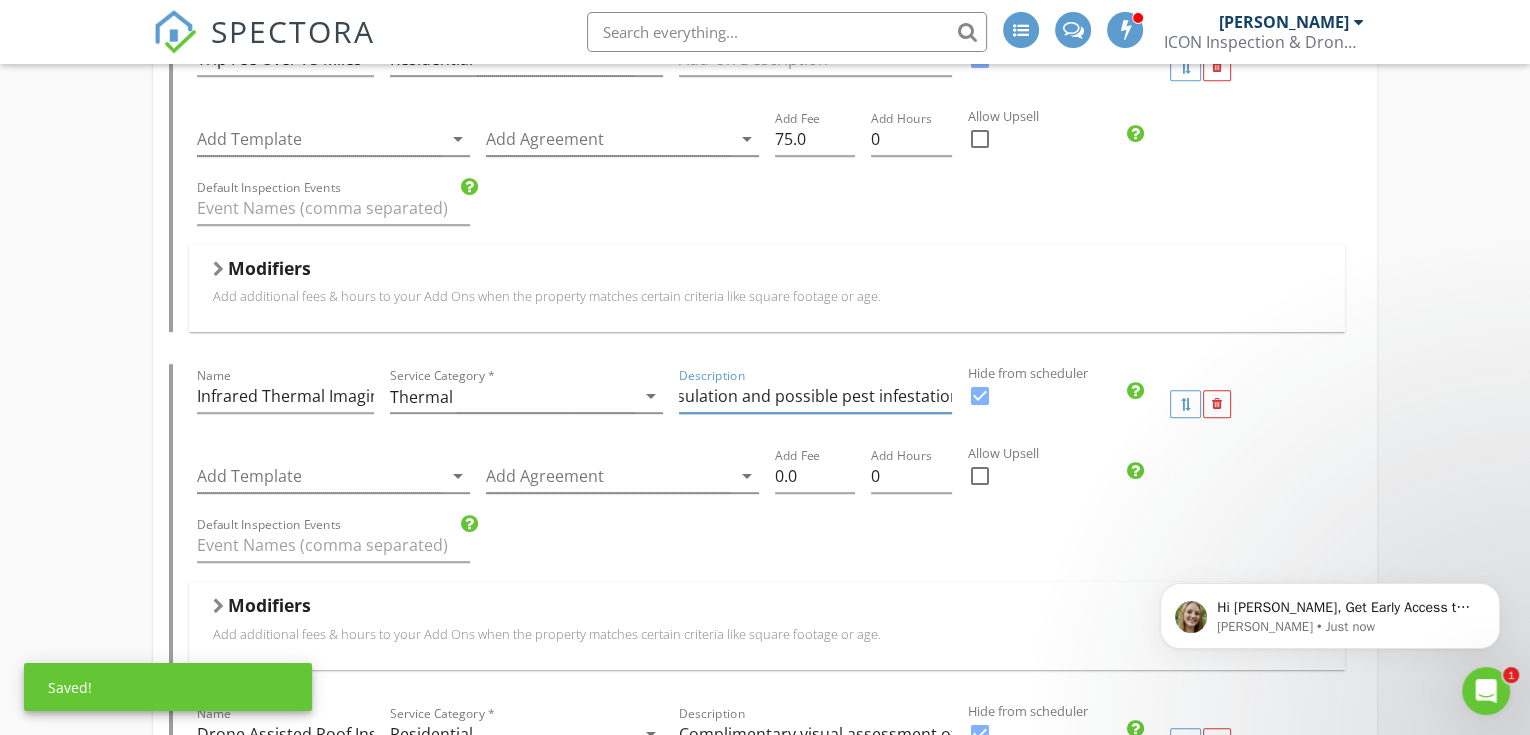 scroll, scrollTop: 0, scrollLeft: 0, axis: both 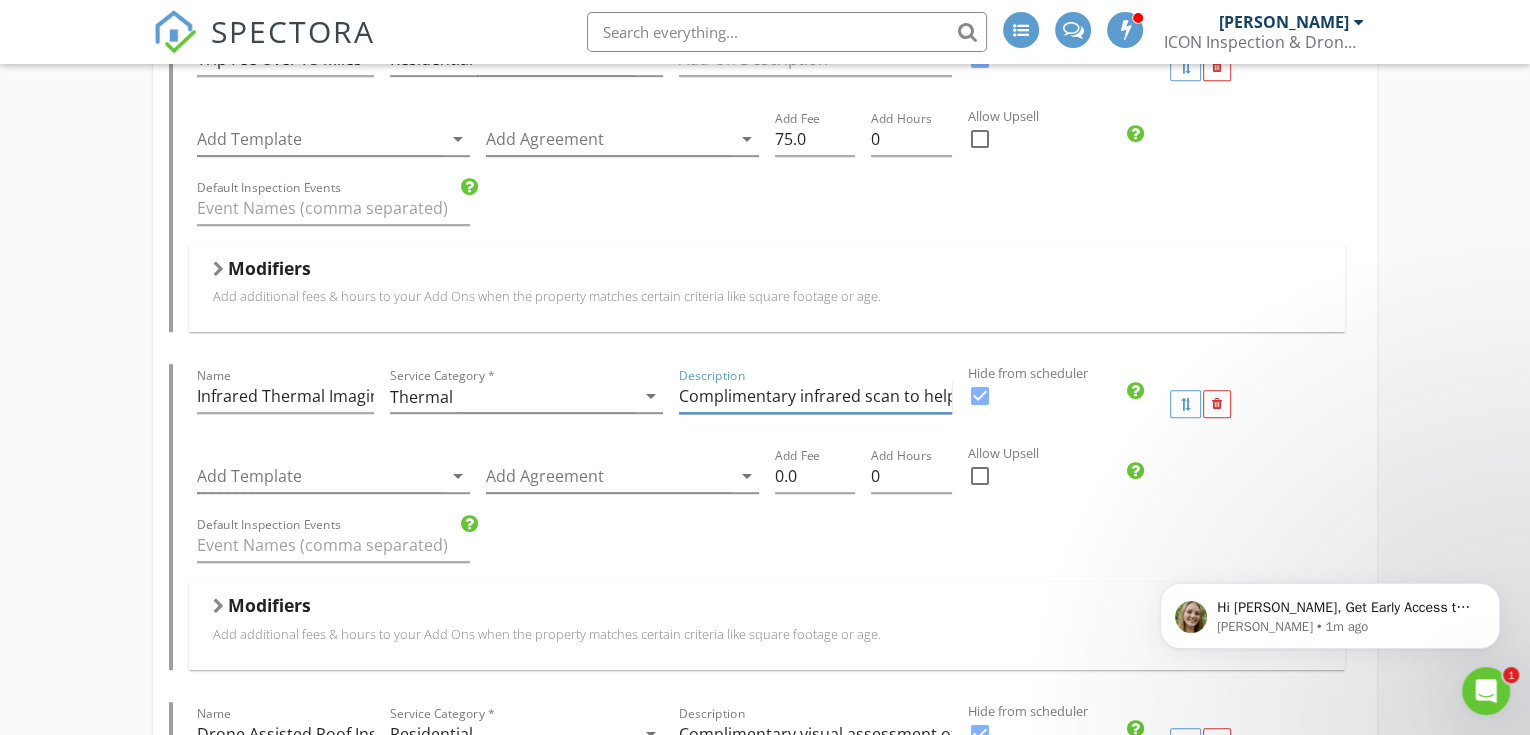 click on "Complimentary infrared scan to help identify potential concerns like hidden water leaks, excessively warm electrical components, areas of missing insulation and possible pest infestations." at bounding box center (815, 396) 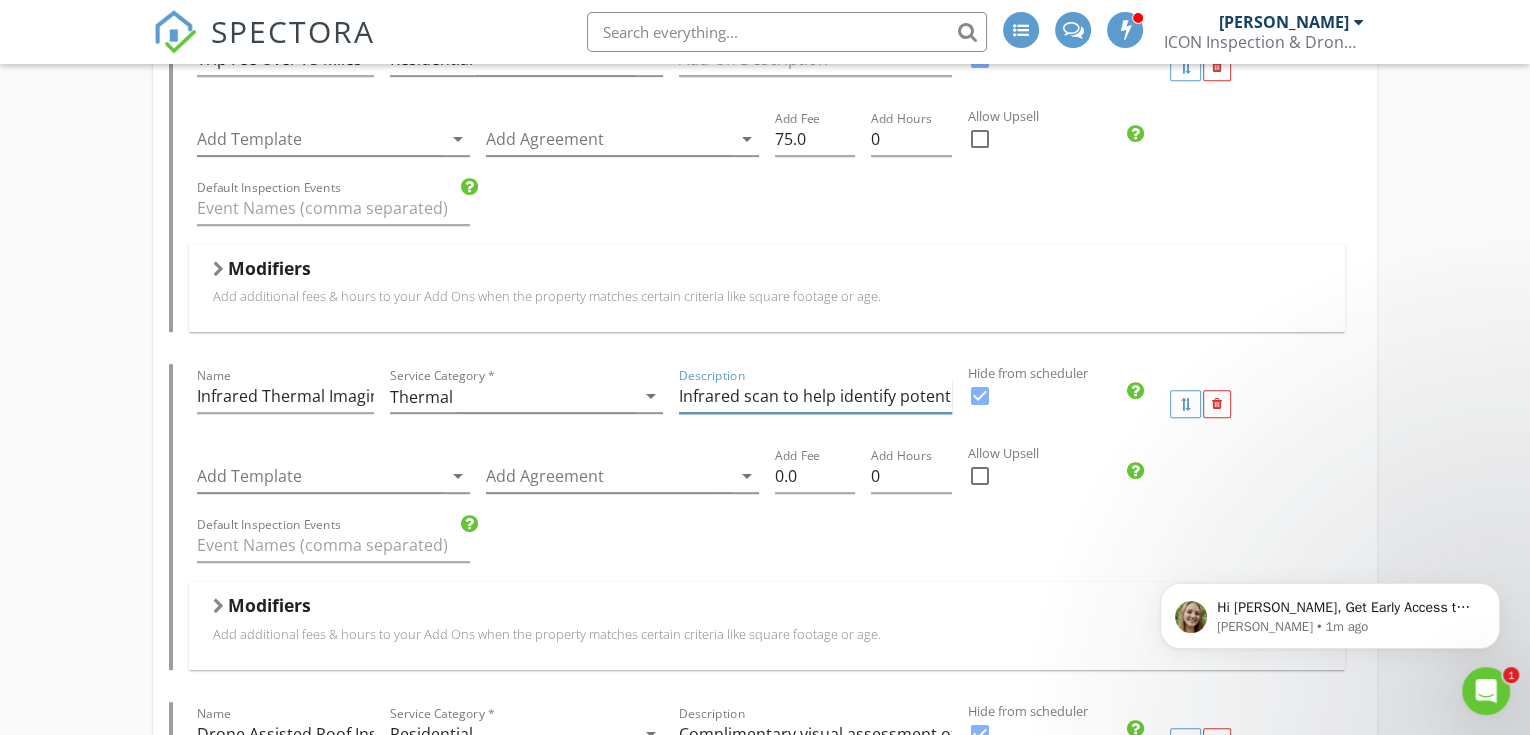type on "Infrared scan to help identify potential concerns like hidden water leaks, excessively warm electrical components, areas of missing insulation and possible pest infestations." 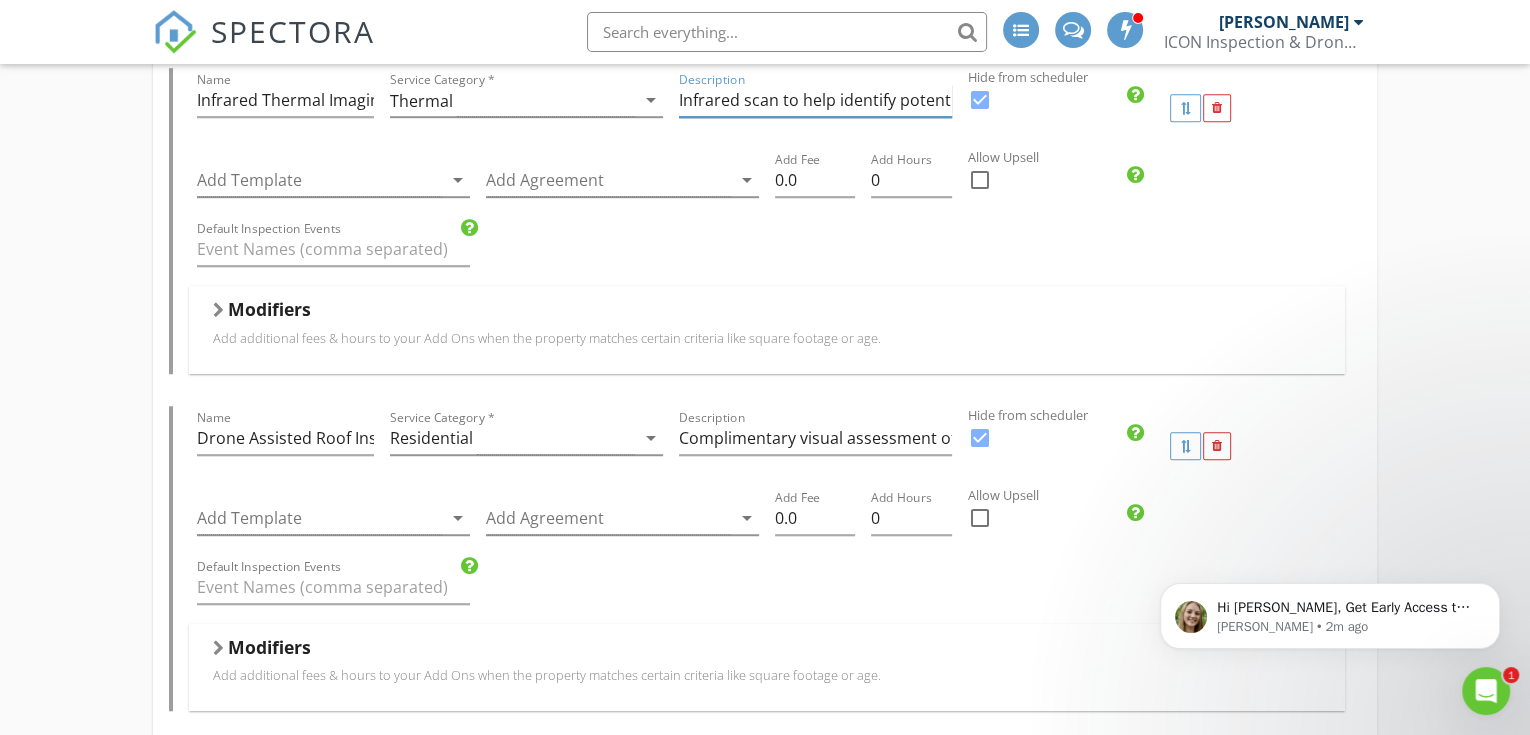 scroll, scrollTop: 8888, scrollLeft: 0, axis: vertical 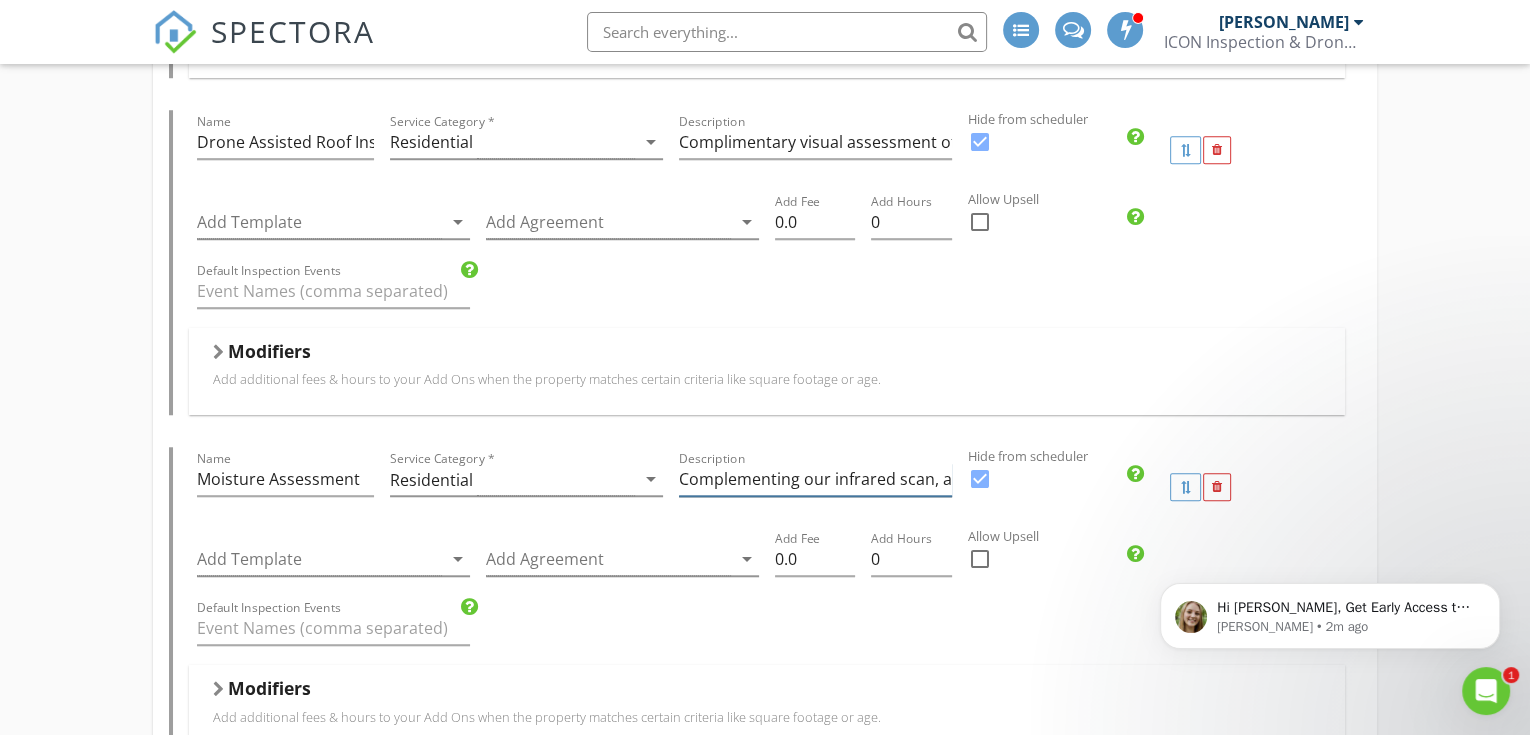 click on "Complementing our infrared scan, a Moisture Assessment provides a detailed evaluation of moisture levels, utilizing a professional moisture meter to help confirm or rule out water-related concerns." at bounding box center [815, 479] 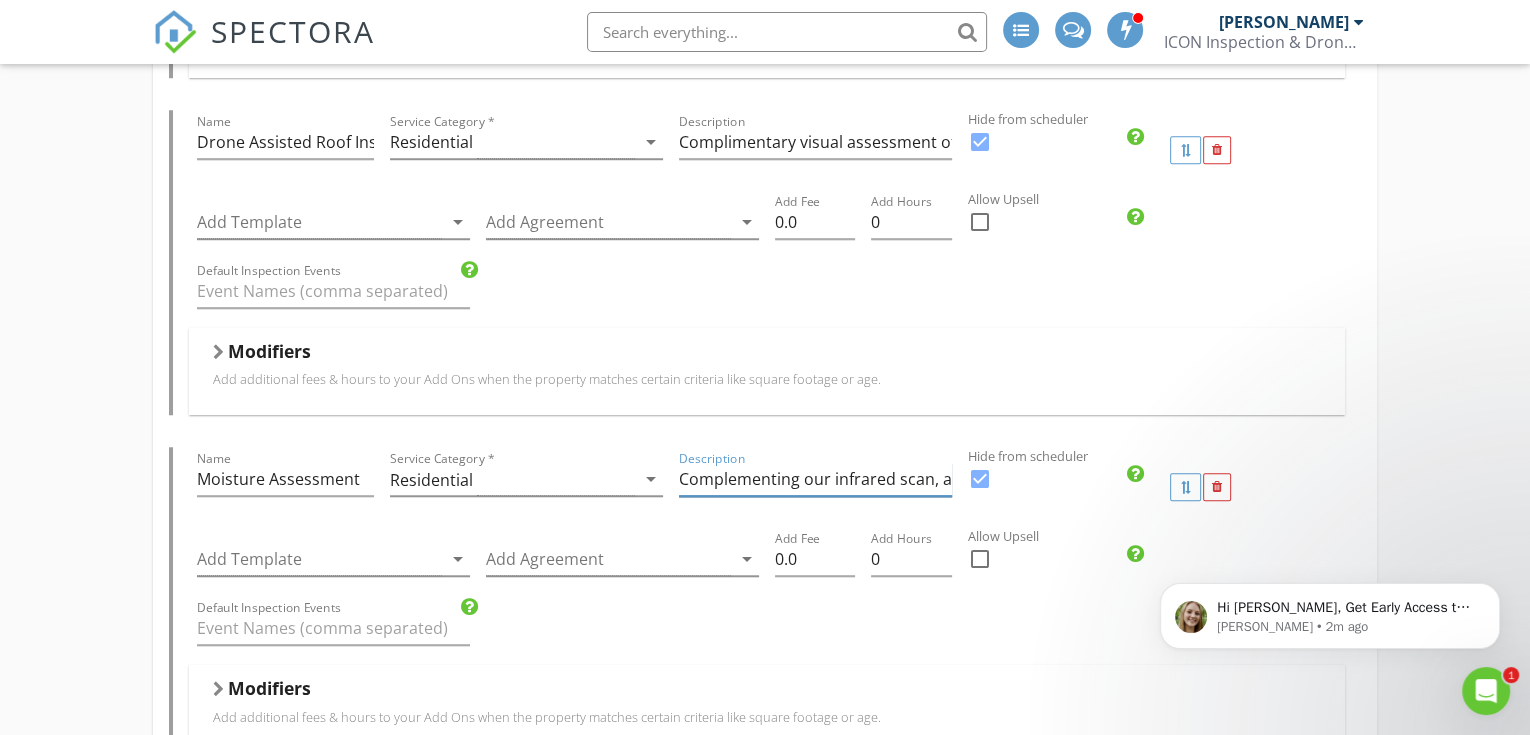 click on "Complementing our infrared scan, a Moisture Assessment provides a detailed evaluation of moisture levels, utilizing a professional moisture meter to help confirm or rule out water-related concerns." at bounding box center (815, 479) 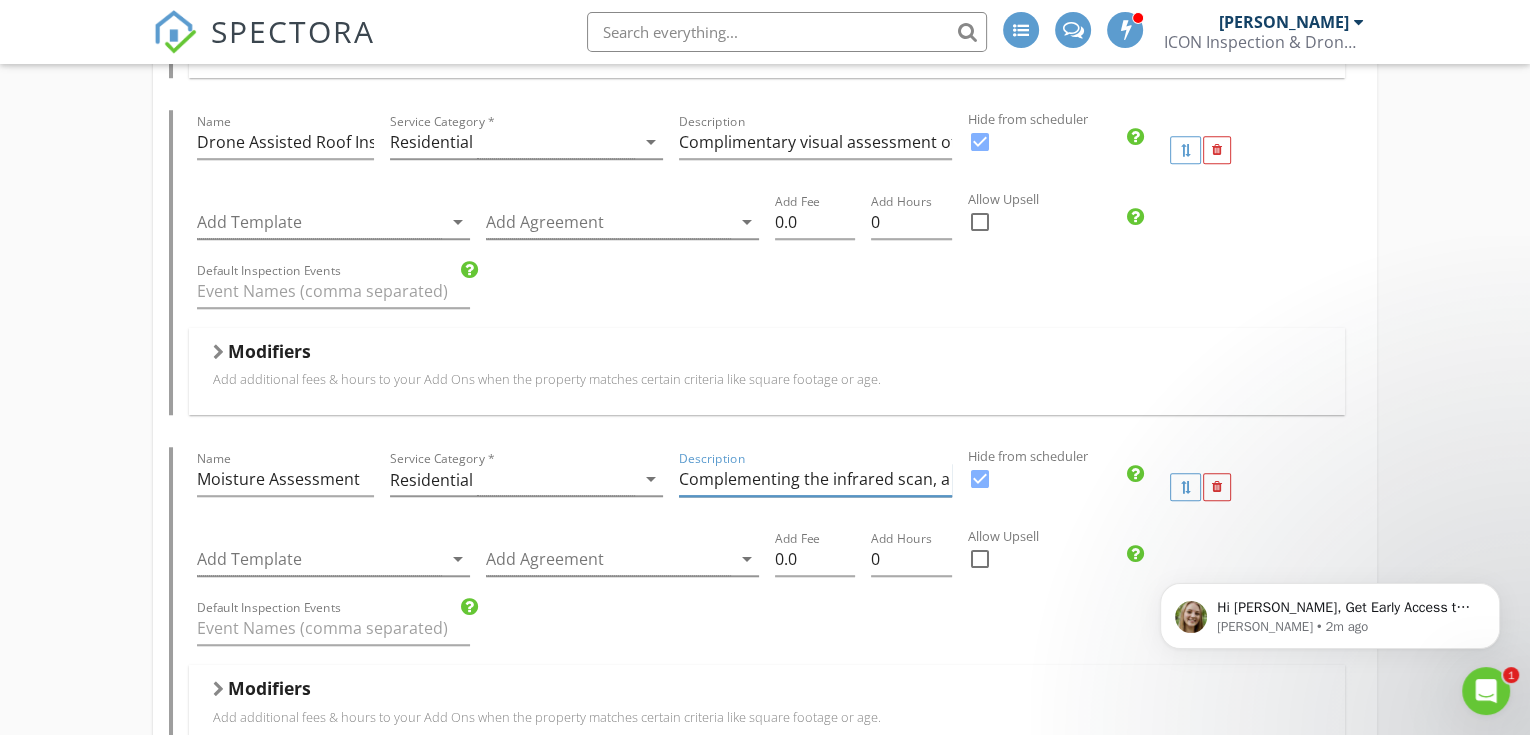 scroll, scrollTop: 0, scrollLeft: 1200, axis: horizontal 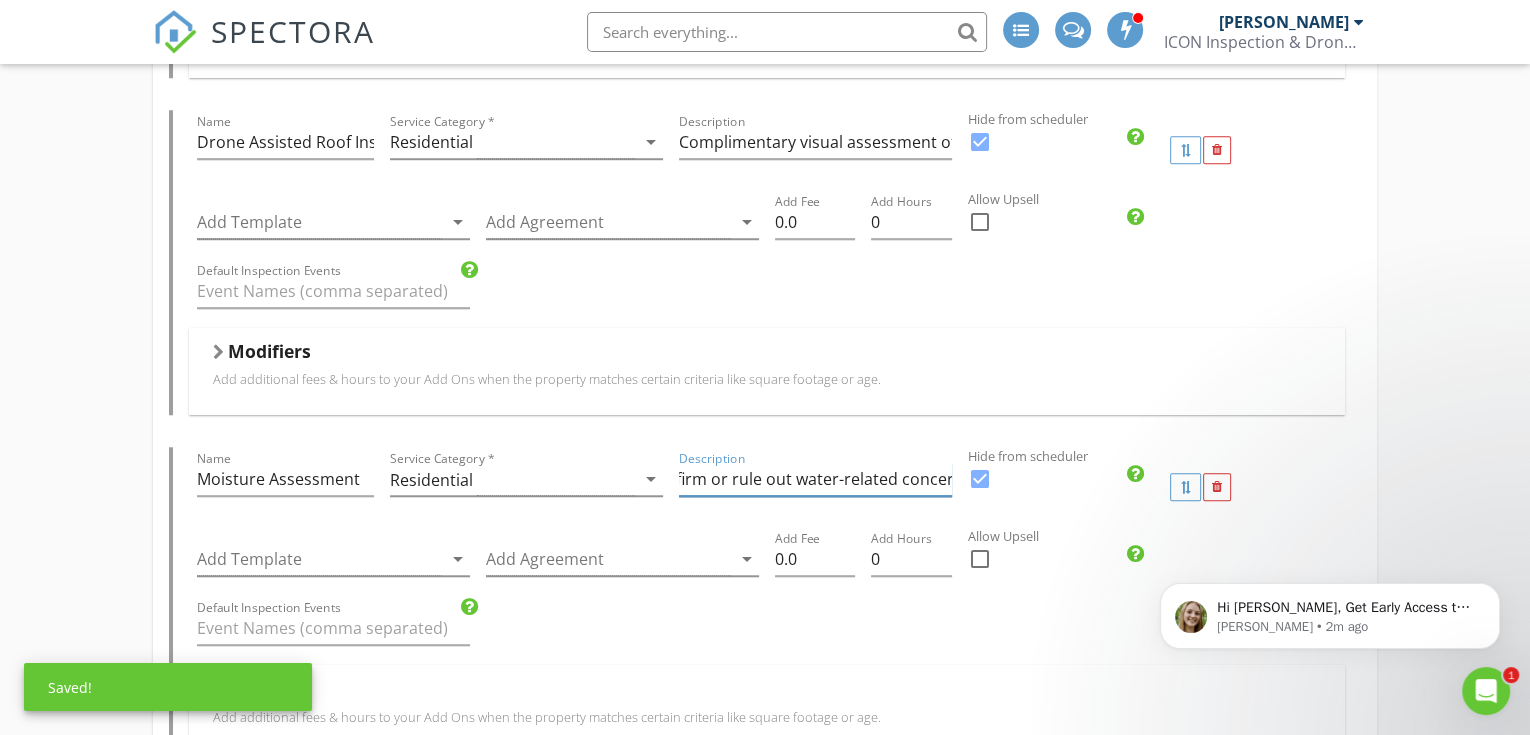 type on "Complementing the infrared scan, a Moisture Assessment provides a detailed evaluation of moisture levels, utilizing a professional moisture meter to help confirm or rule out water-related concerns." 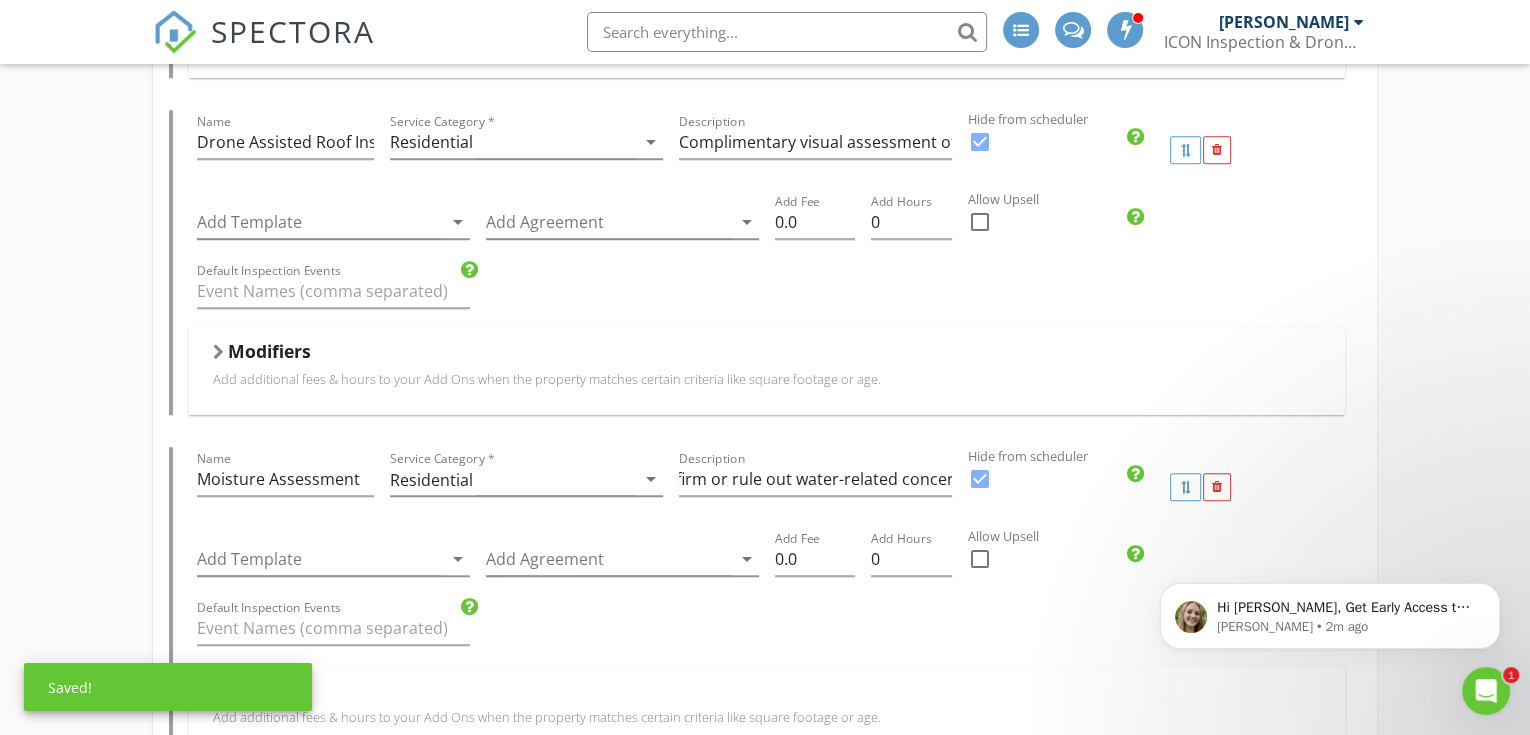 scroll, scrollTop: 0, scrollLeft: 0, axis: both 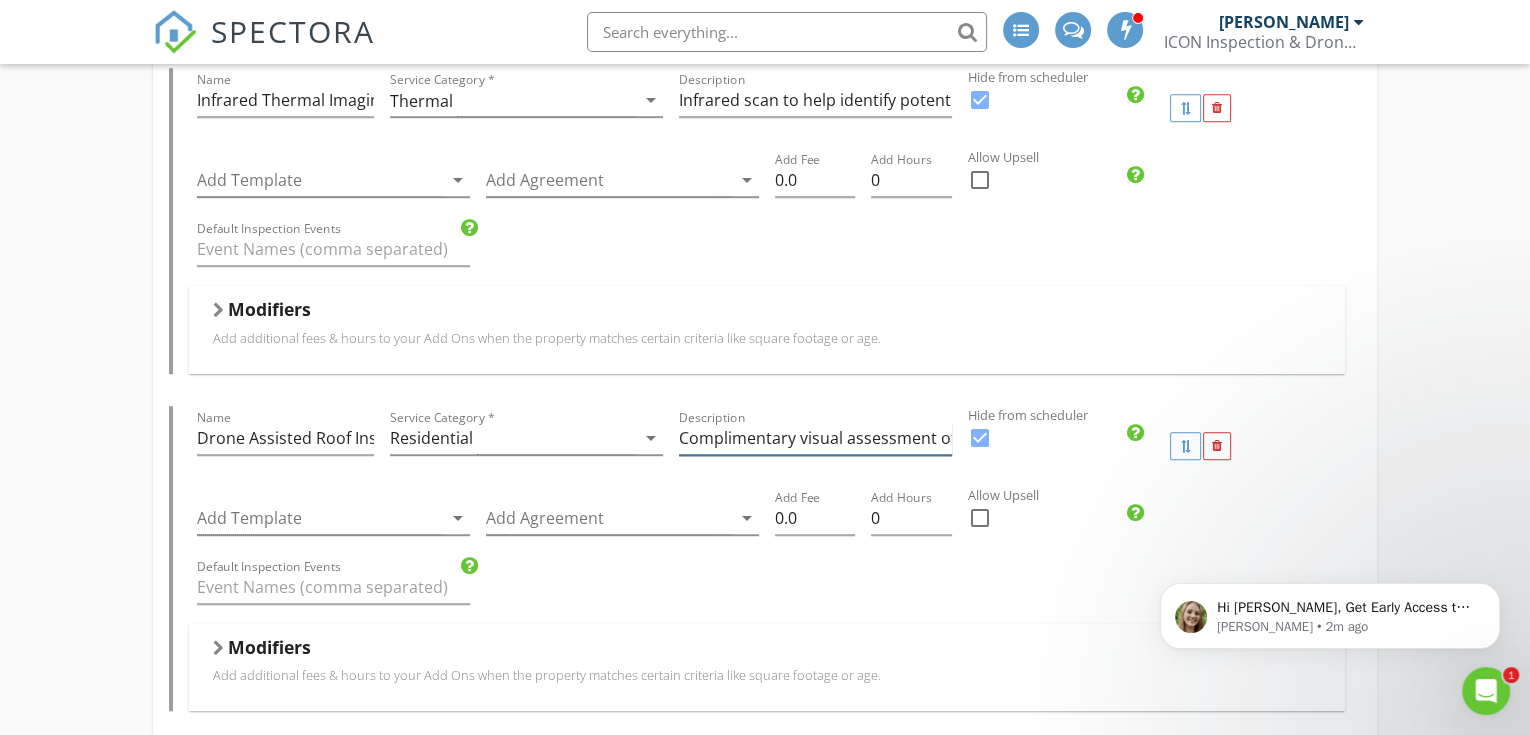 click on "Complimentary visual assessment of a roof's condition using a drone equipped with high-resolution camera providing a detailed view of the roof." at bounding box center [815, 438] 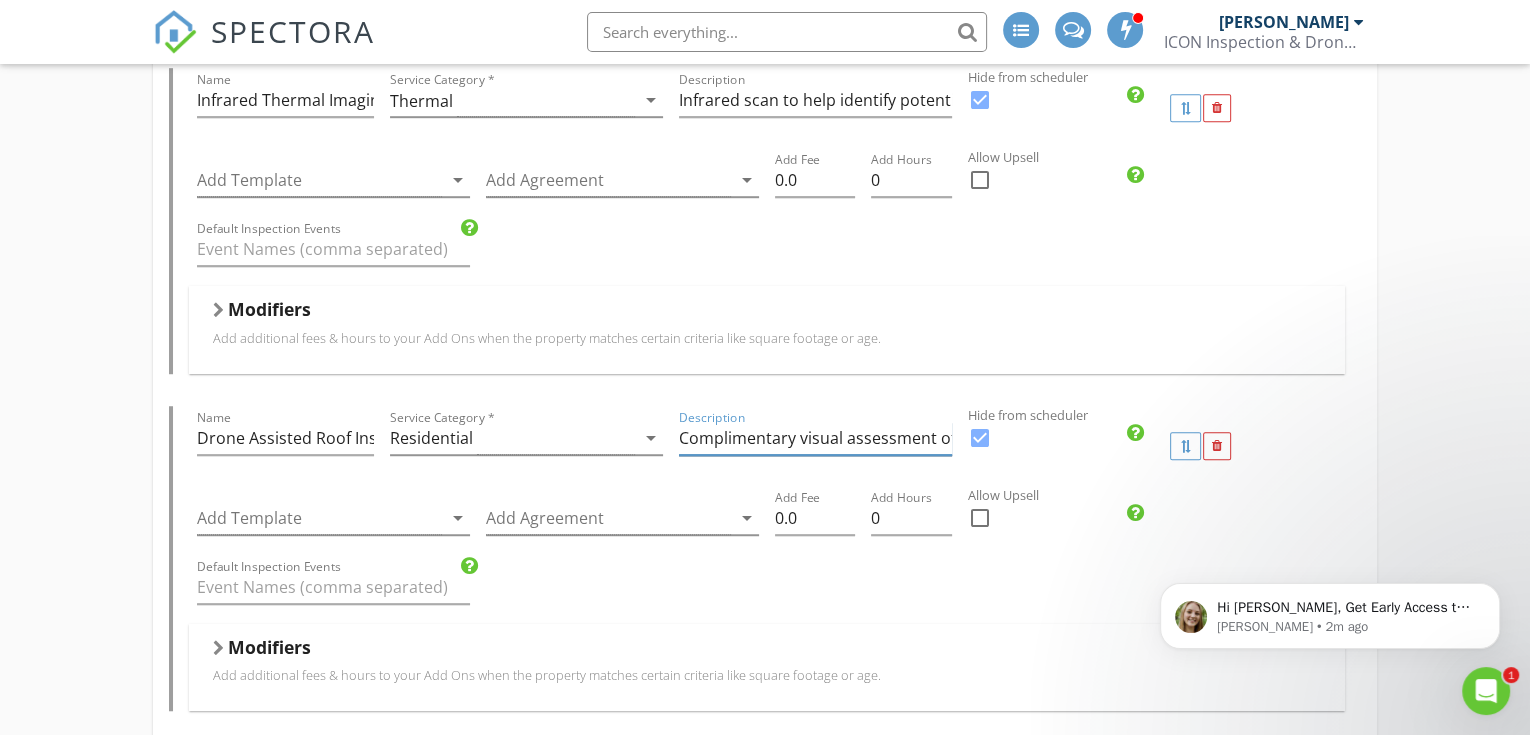 click on "Complimentary visual assessment of a roof's condition using a drone equipped with high-resolution camera providing a detailed view of the roof." at bounding box center [815, 438] 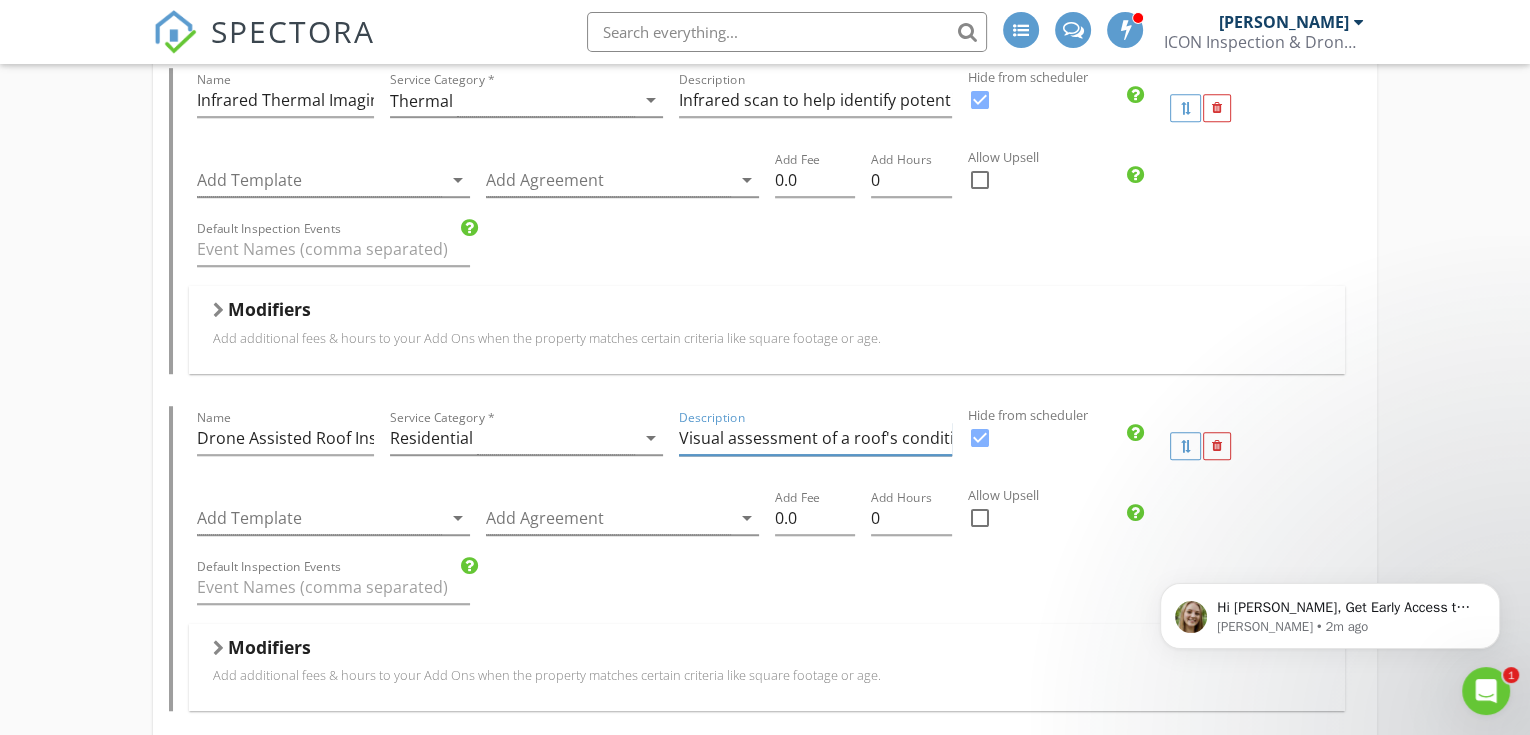 scroll, scrollTop: 0, scrollLeft: 691, axis: horizontal 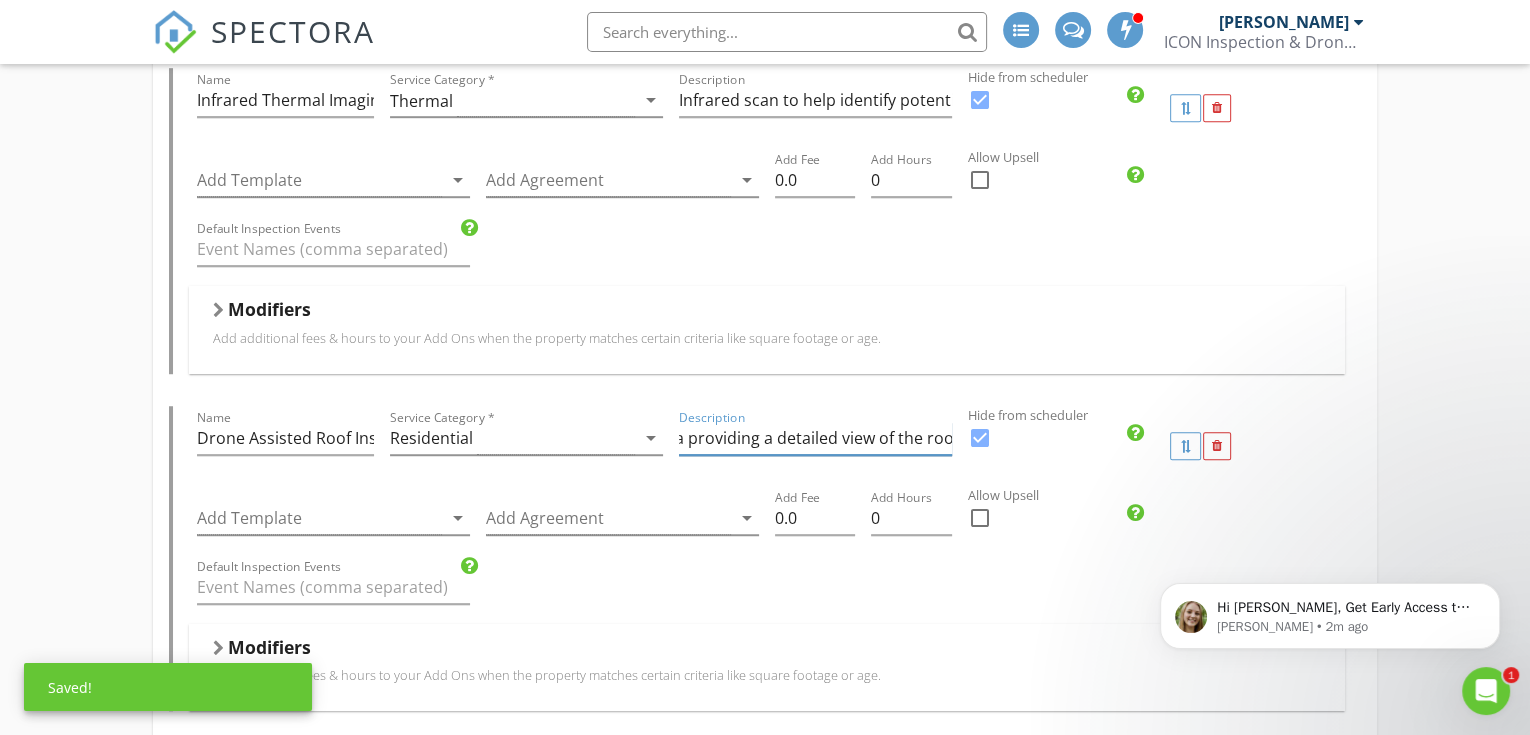type on "Visual assessment of a roof's condition using a drone equipped with high-resolution camera providing a detailed view of the roof." 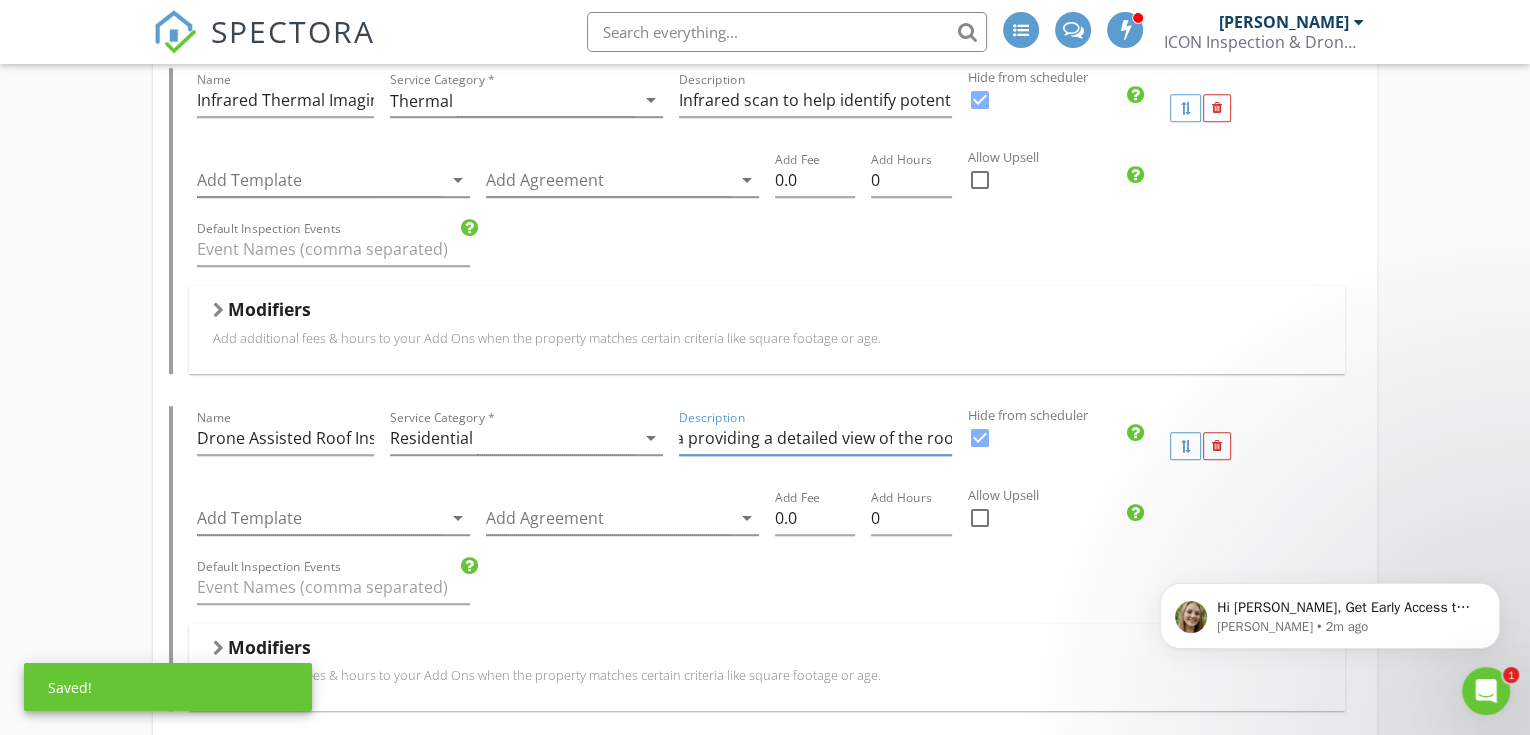 scroll, scrollTop: 0, scrollLeft: 0, axis: both 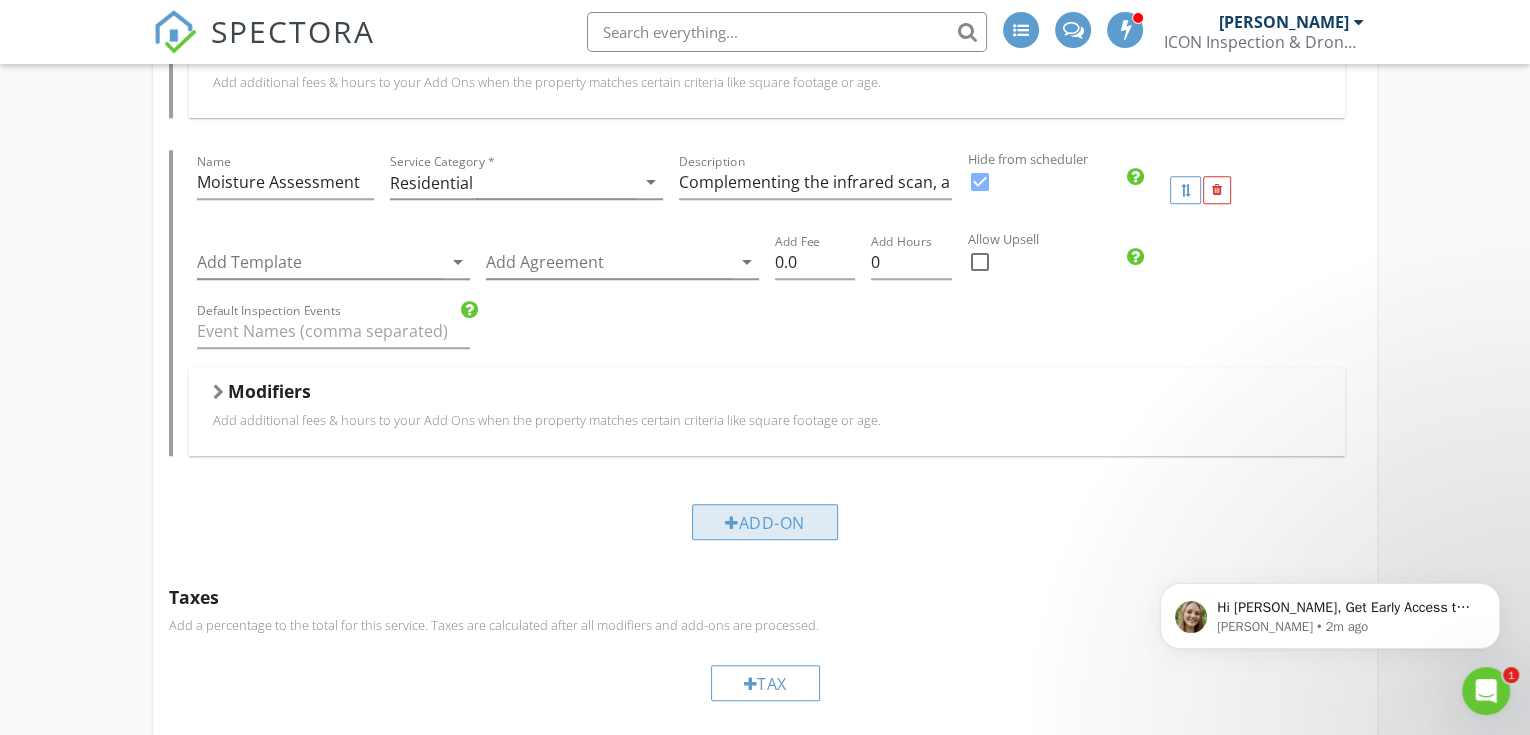 click on "Add-On" at bounding box center [765, 522] 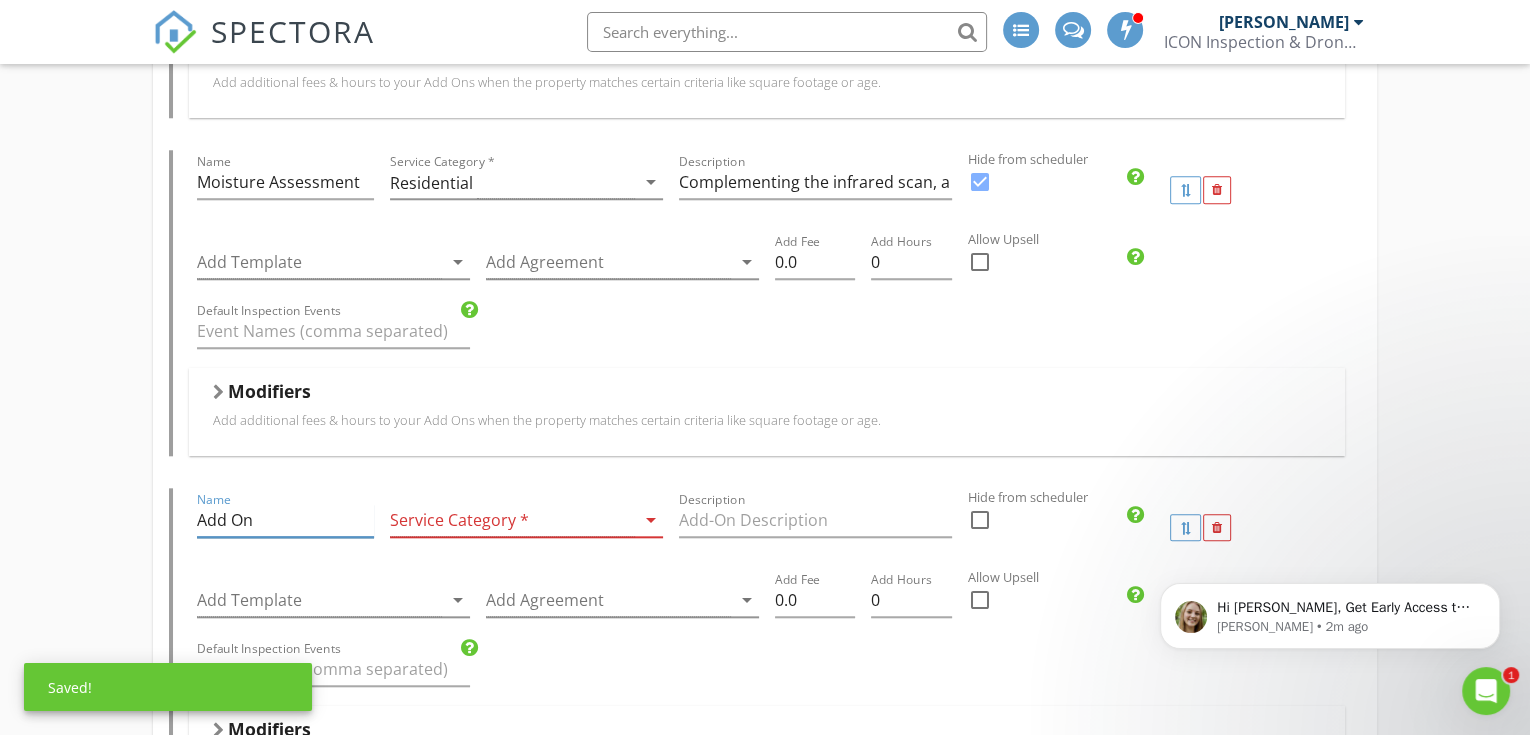 drag, startPoint x: 328, startPoint y: 528, endPoint x: 82, endPoint y: 532, distance: 246.03252 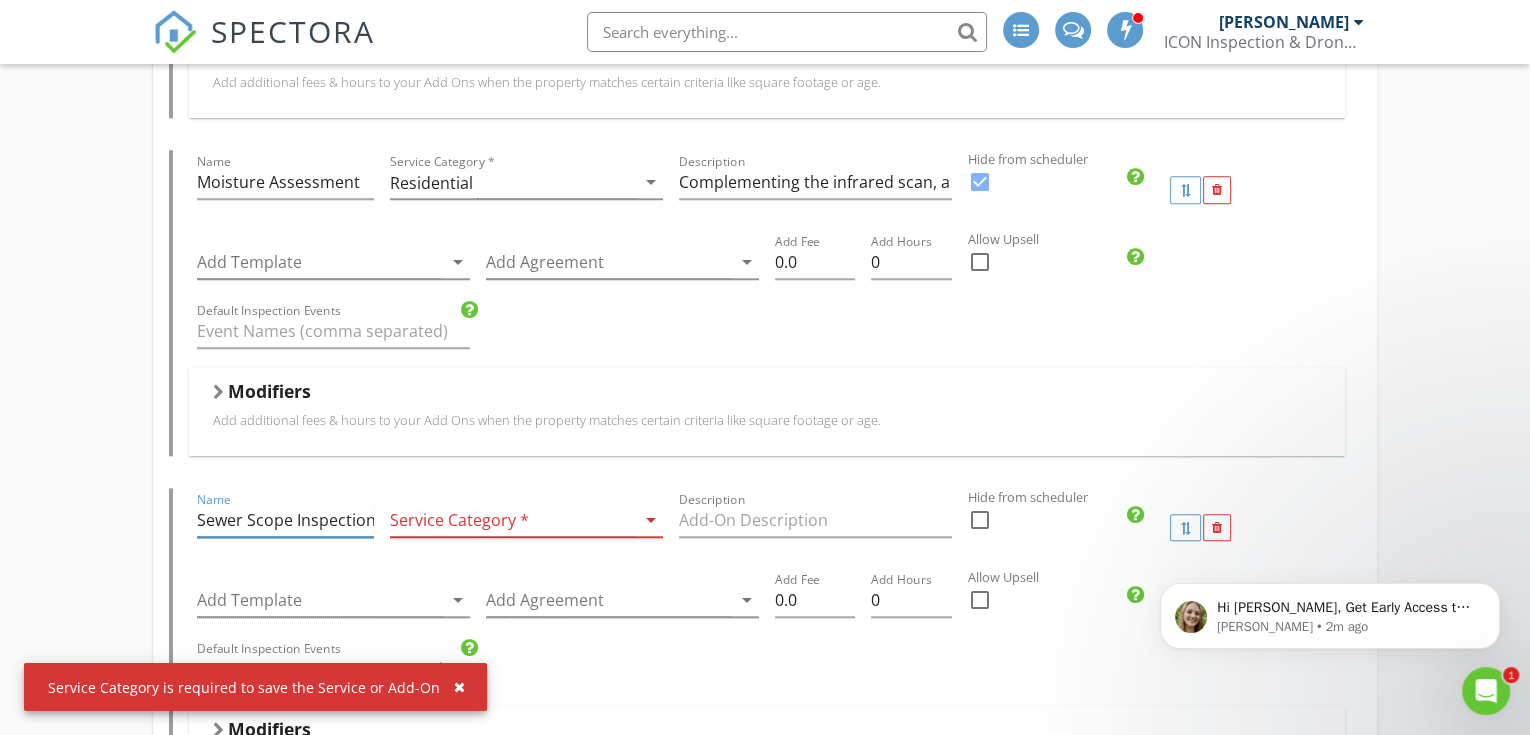 type on "Sewer Scope Inspection" 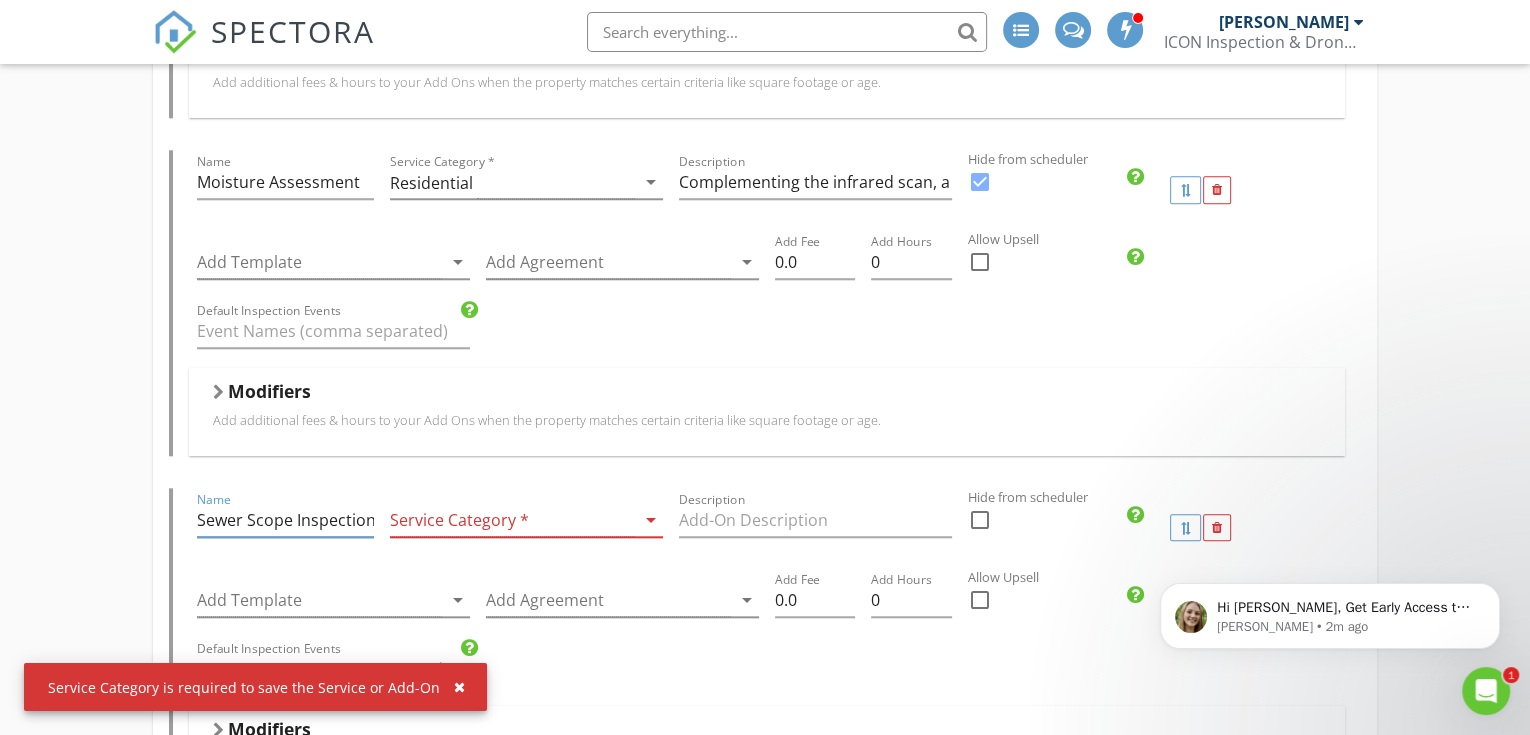 click at bounding box center (512, 520) 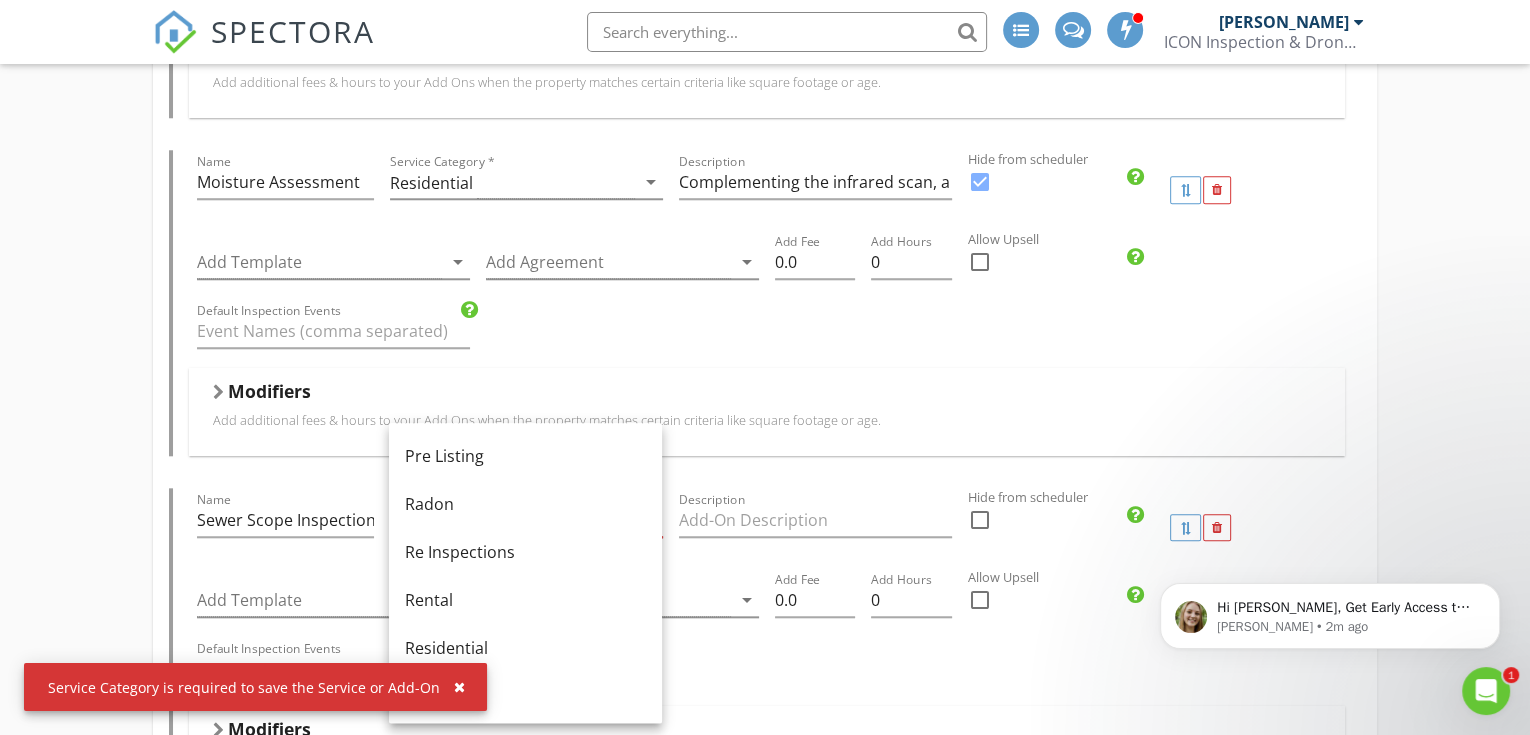 scroll, scrollTop: 954, scrollLeft: 0, axis: vertical 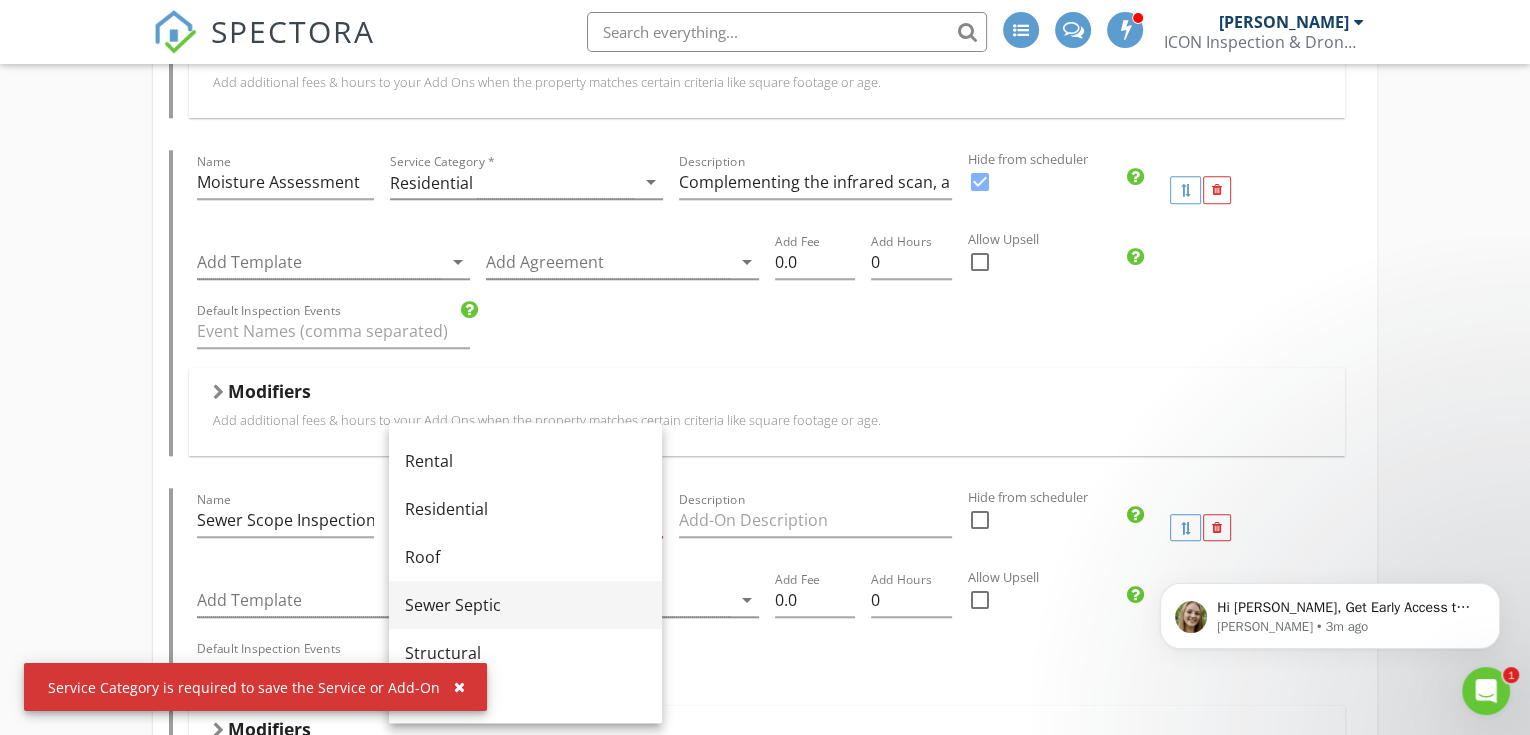 click on "Sewer Septic" at bounding box center (525, 605) 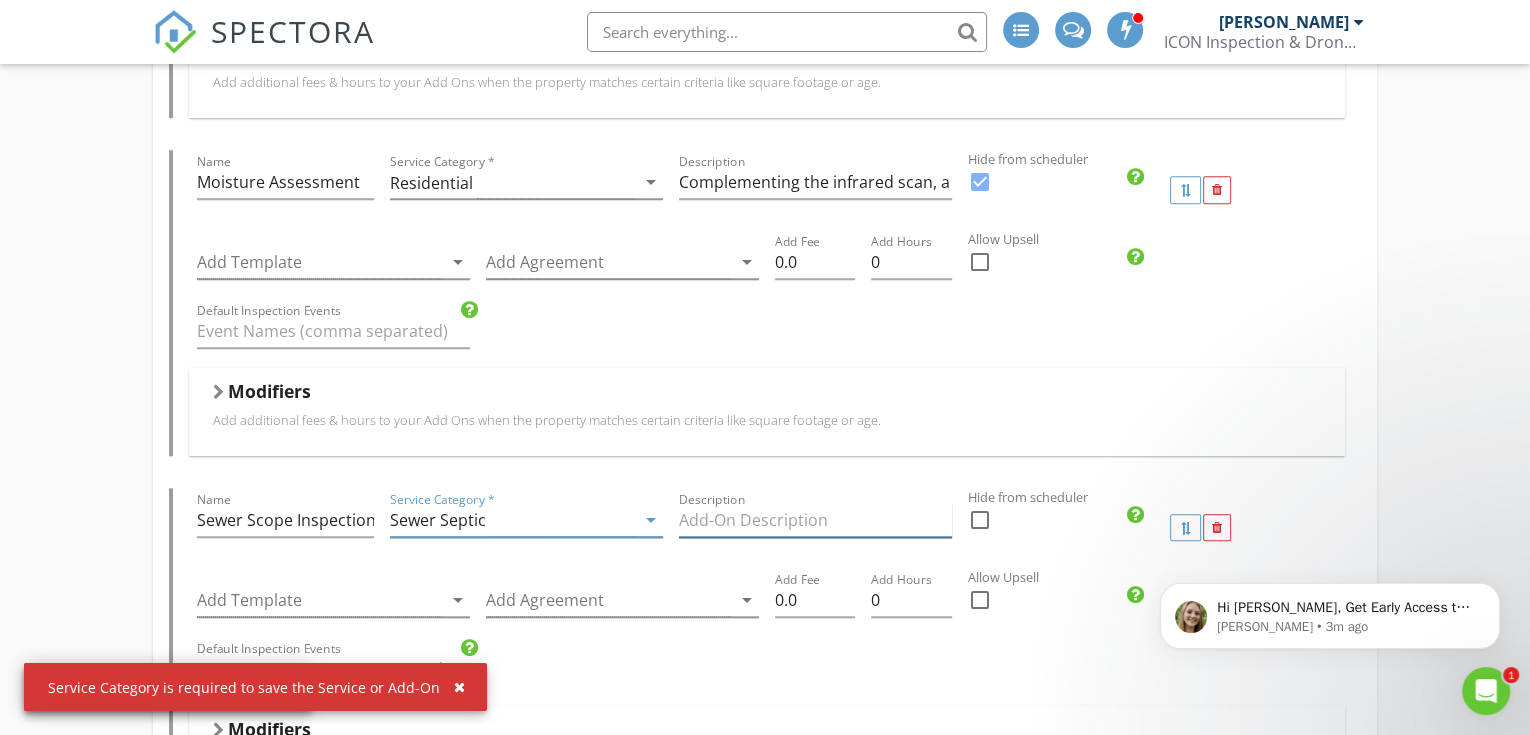 click at bounding box center [815, 520] 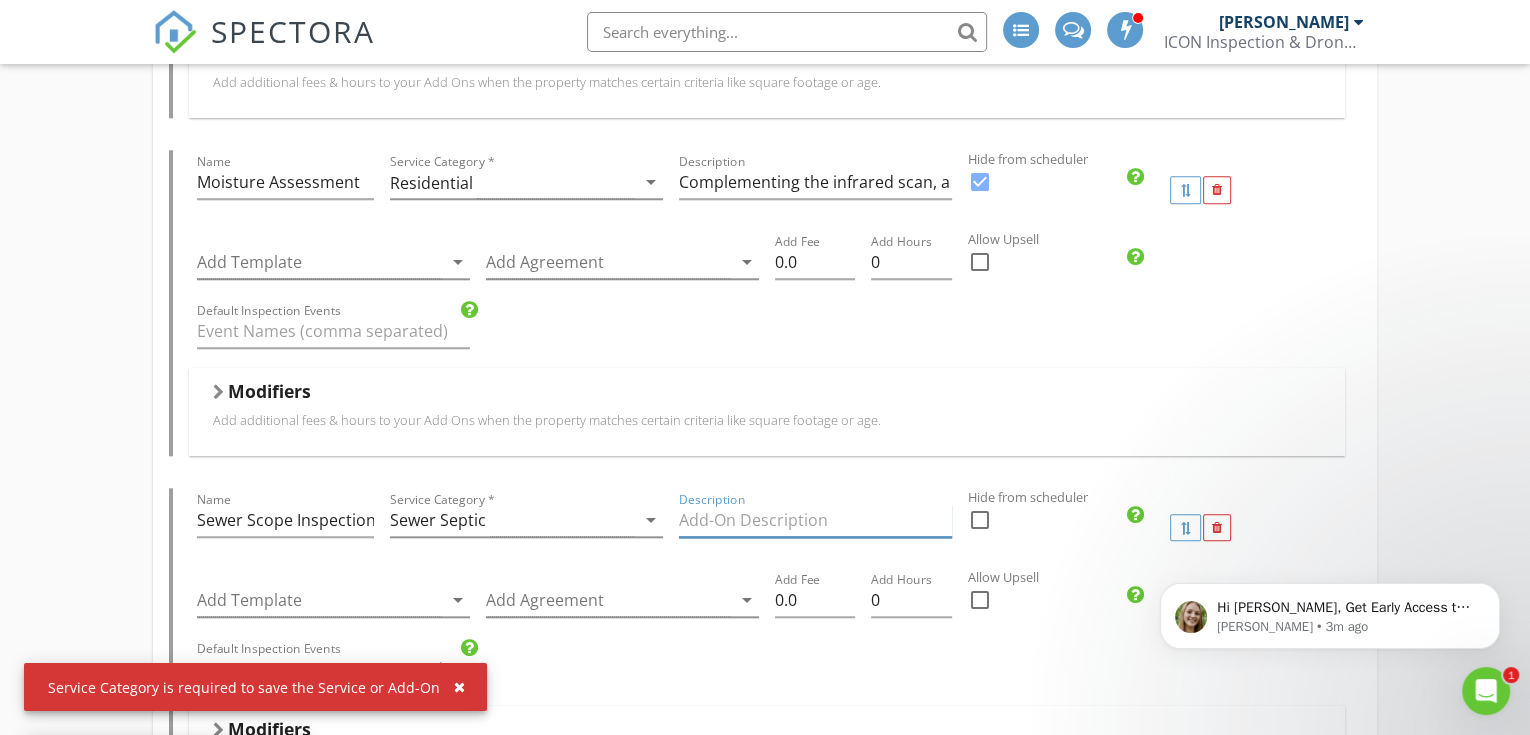 paste on "A visual assessment of the sewer lateral from the home’s exterior to the city sewer connection, utilizing a specialized camera to identify blockages, breaks, root intrusion, and pipe condition." 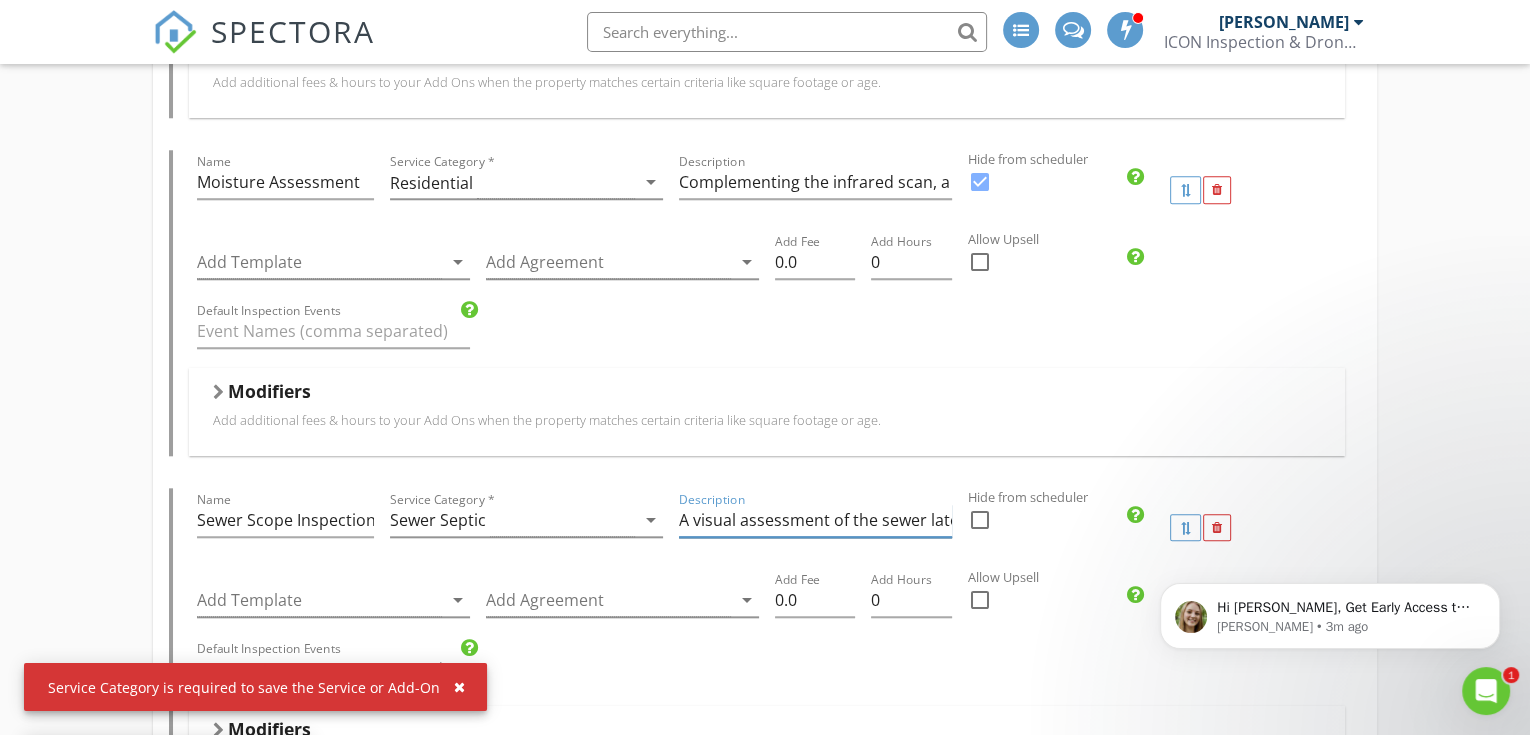 scroll, scrollTop: 0, scrollLeft: 1129, axis: horizontal 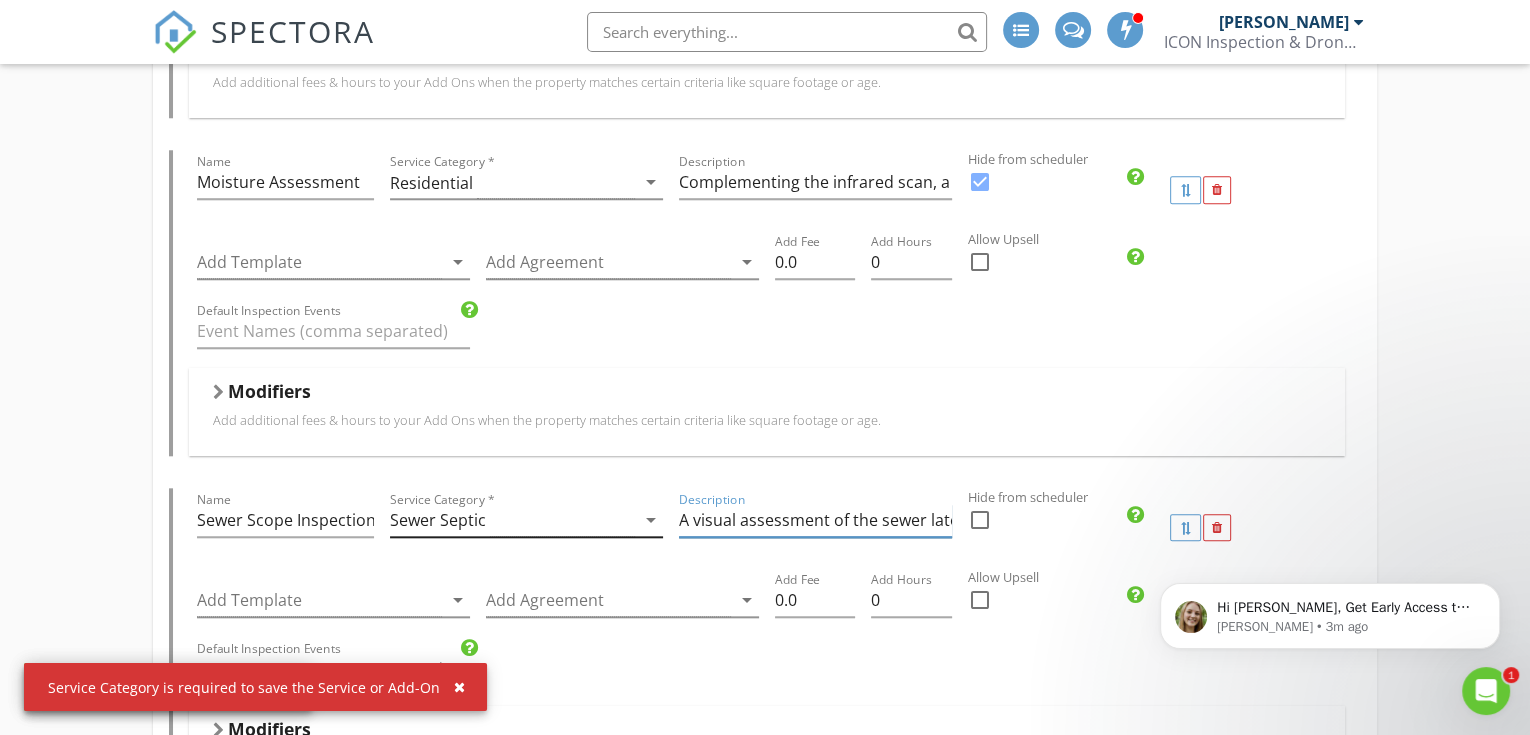 drag, startPoint x: 763, startPoint y: 532, endPoint x: 603, endPoint y: 533, distance: 160.00313 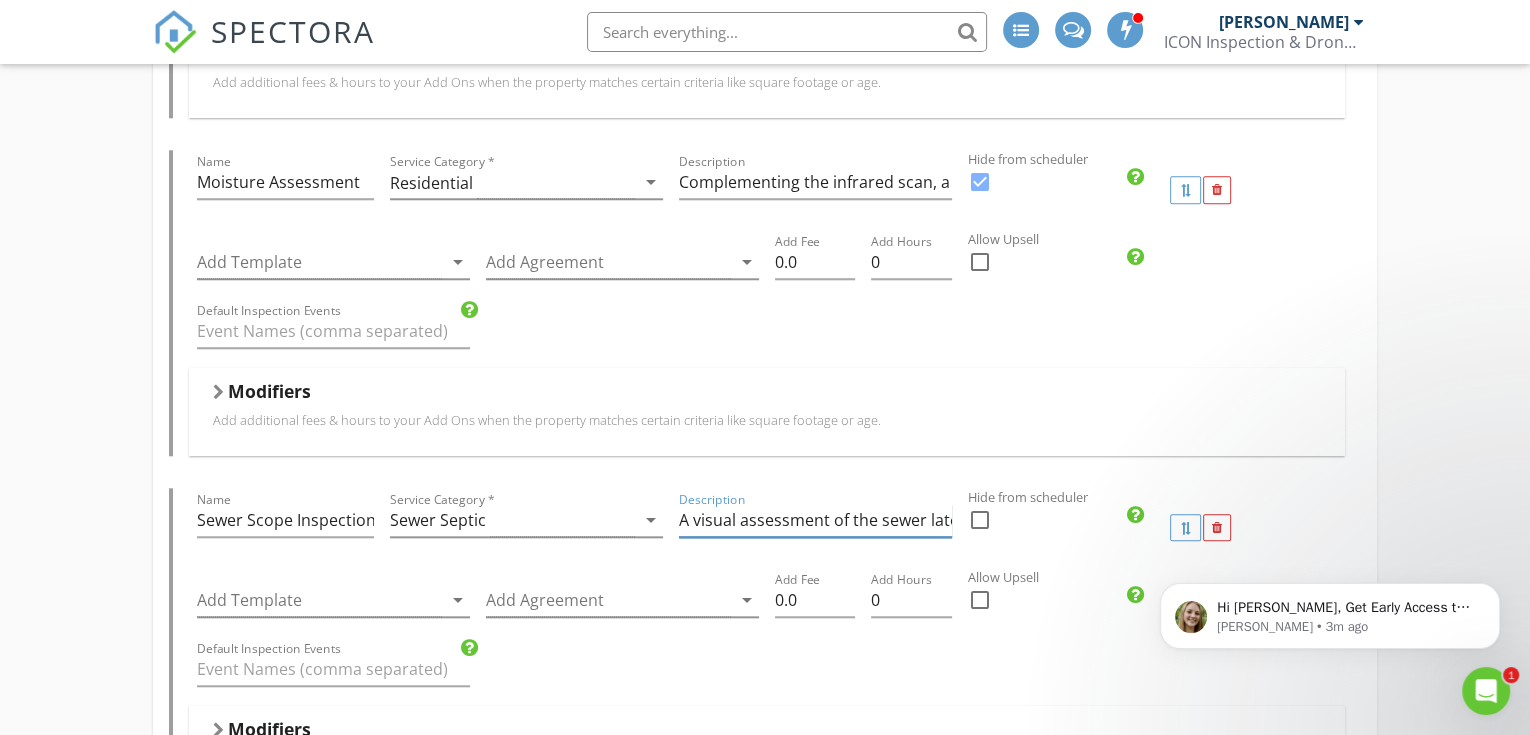 type on "A visual assessment of the sewer lateral from the home’s exterior to the city sewer connection, utilizing a specialized camera to identify blockages, breaks, root intrusion, and pipe condition." 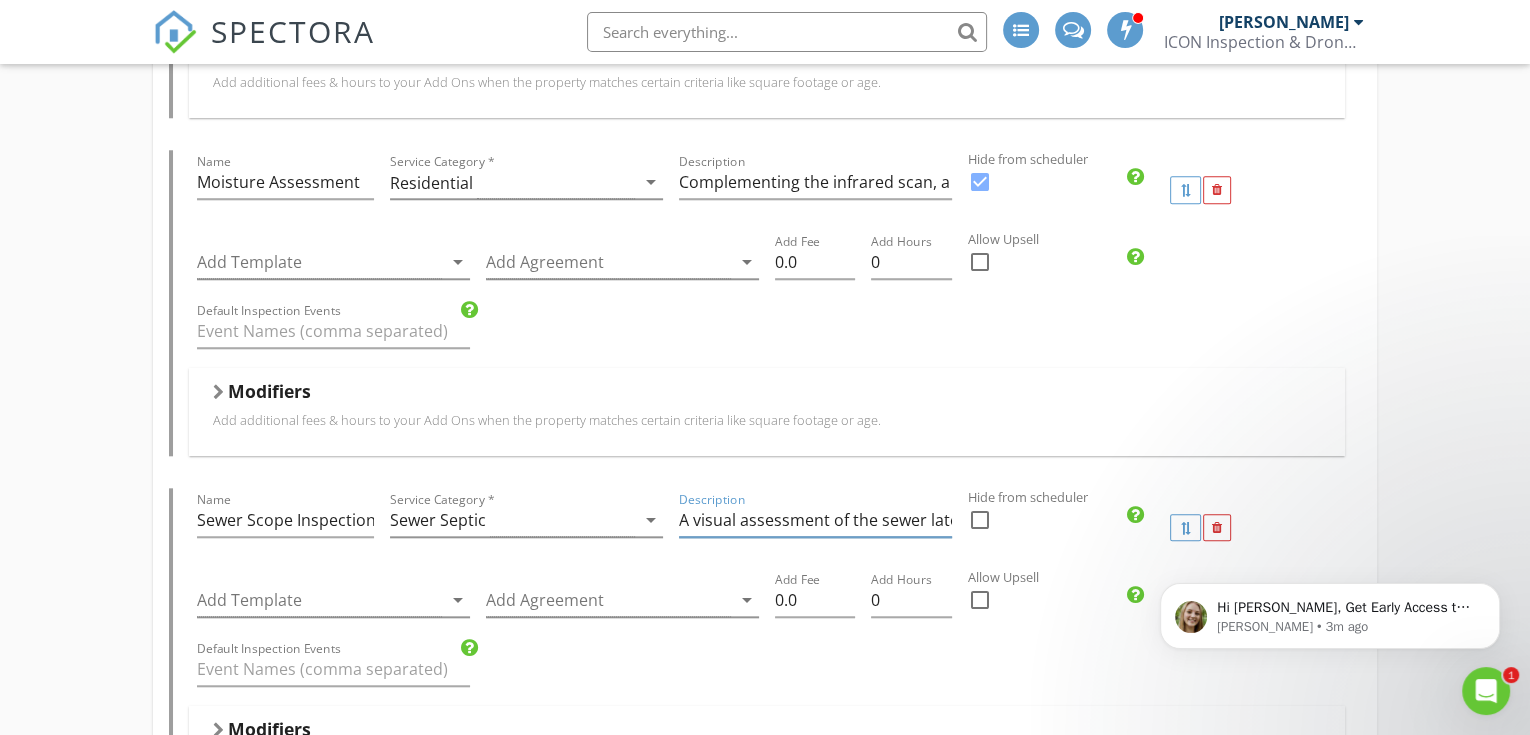 click at bounding box center (980, 520) 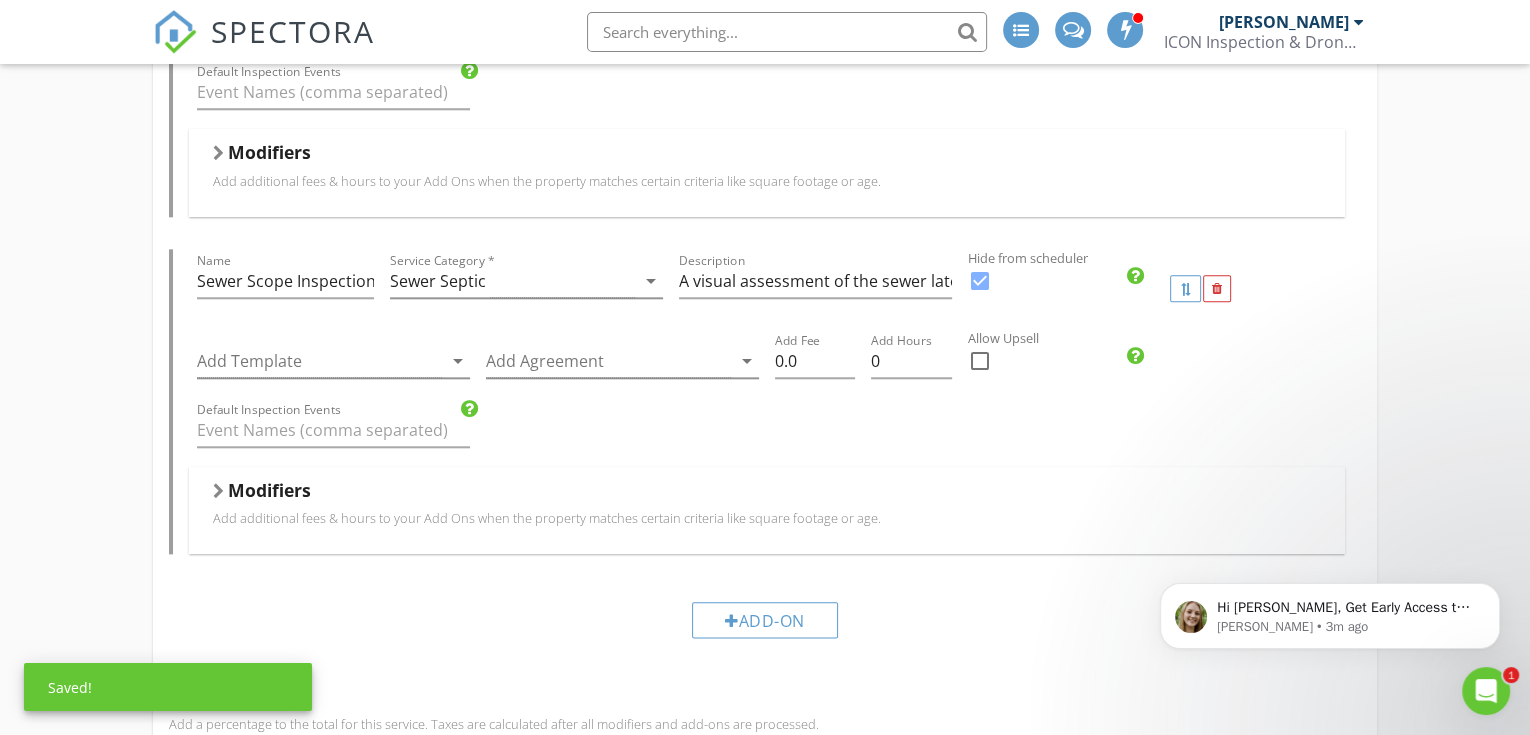 scroll, scrollTop: 9481, scrollLeft: 0, axis: vertical 